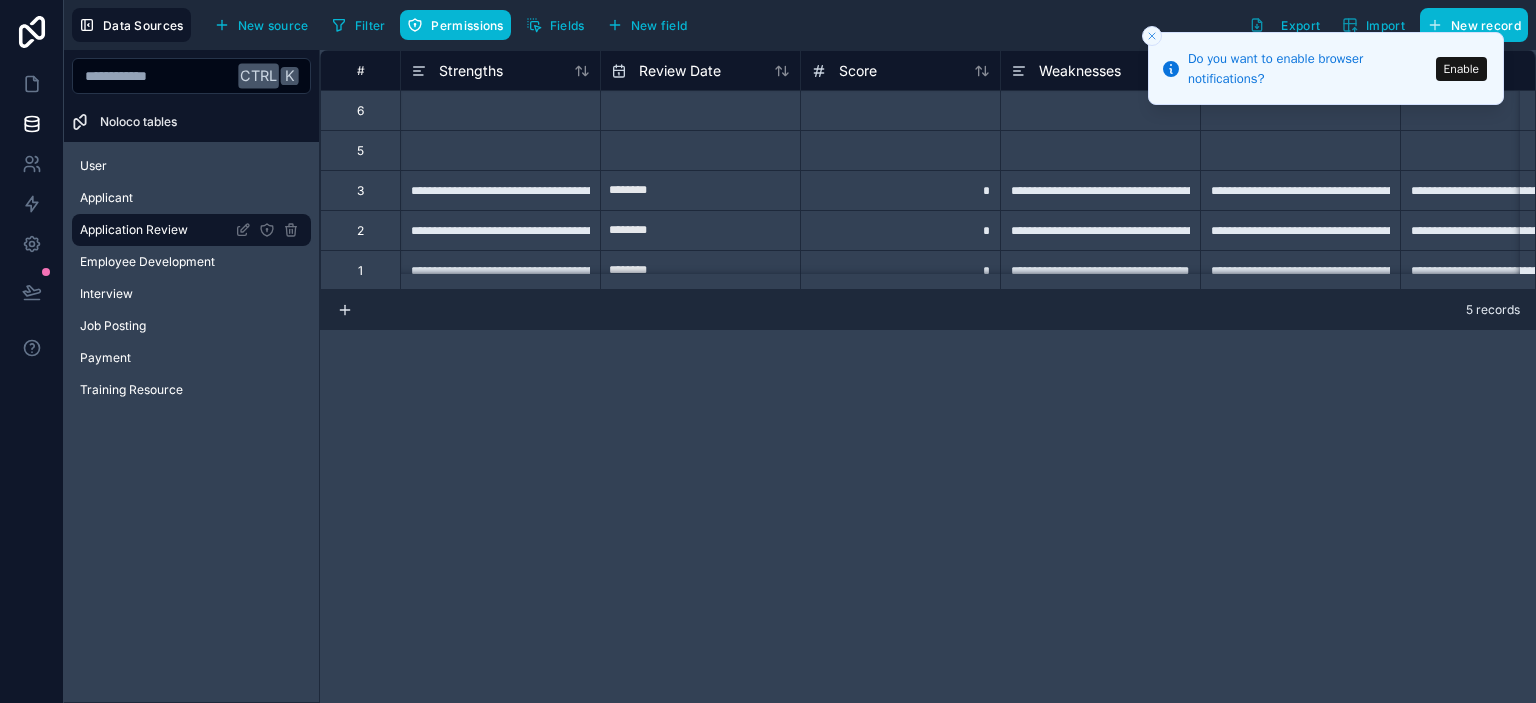 scroll, scrollTop: 0, scrollLeft: 0, axis: both 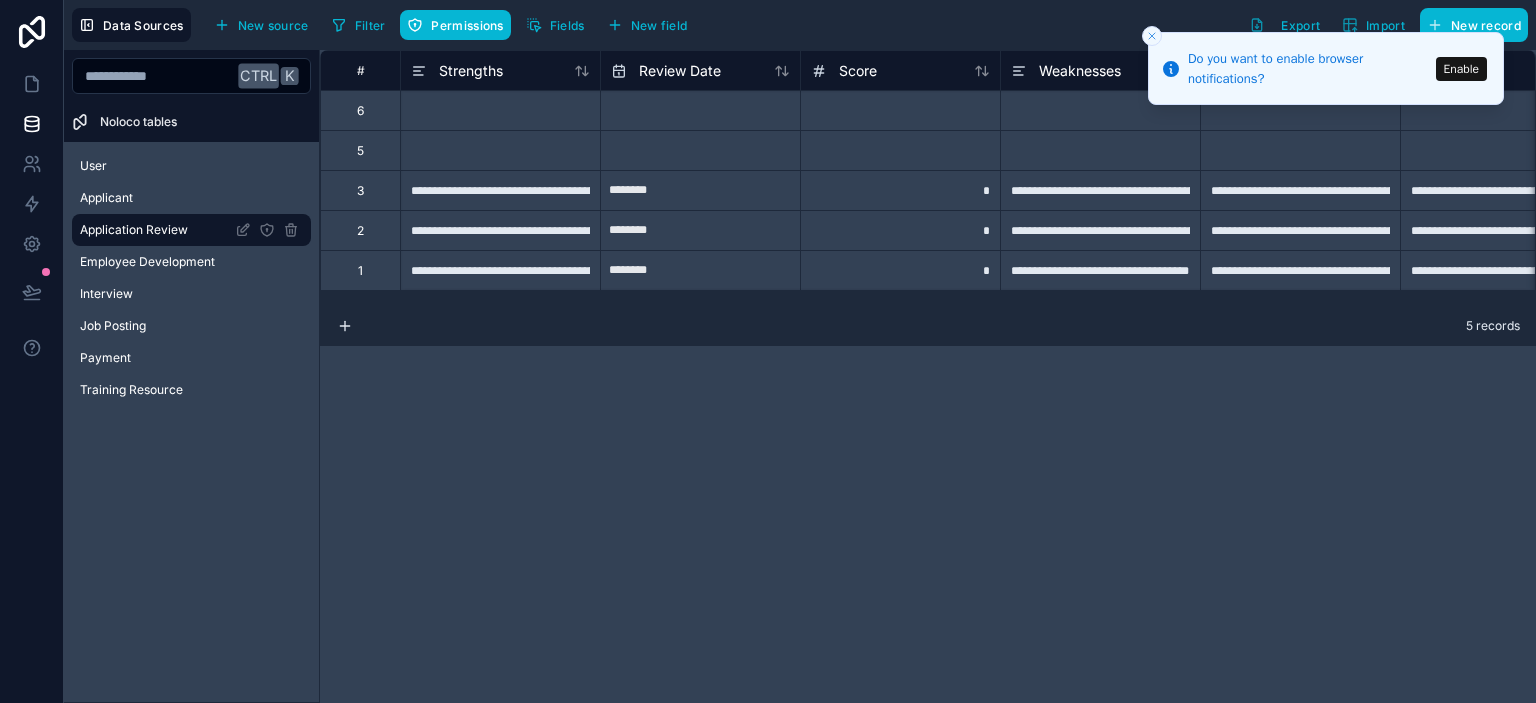 click on "Filter Permissions Fields New field Export Import New record" at bounding box center (926, 25) 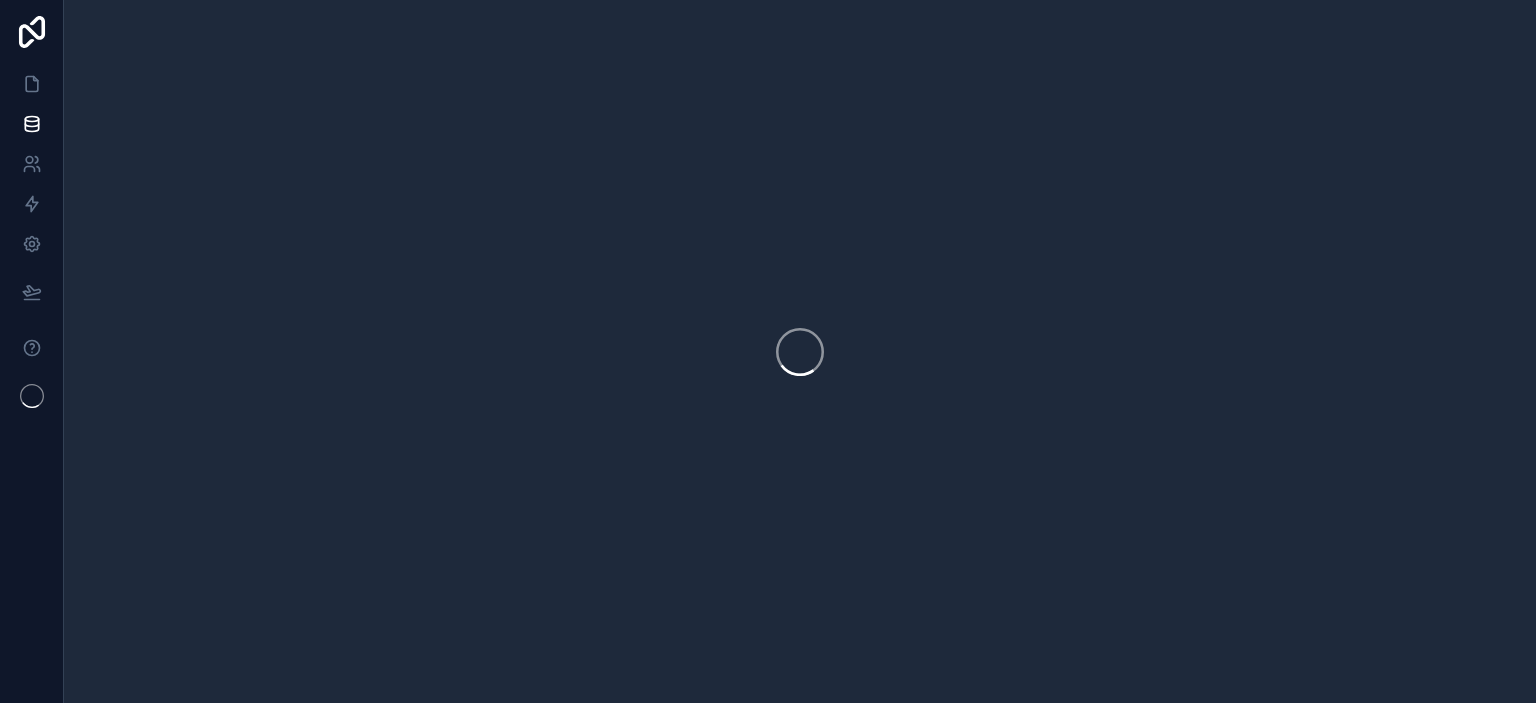 scroll, scrollTop: 0, scrollLeft: 0, axis: both 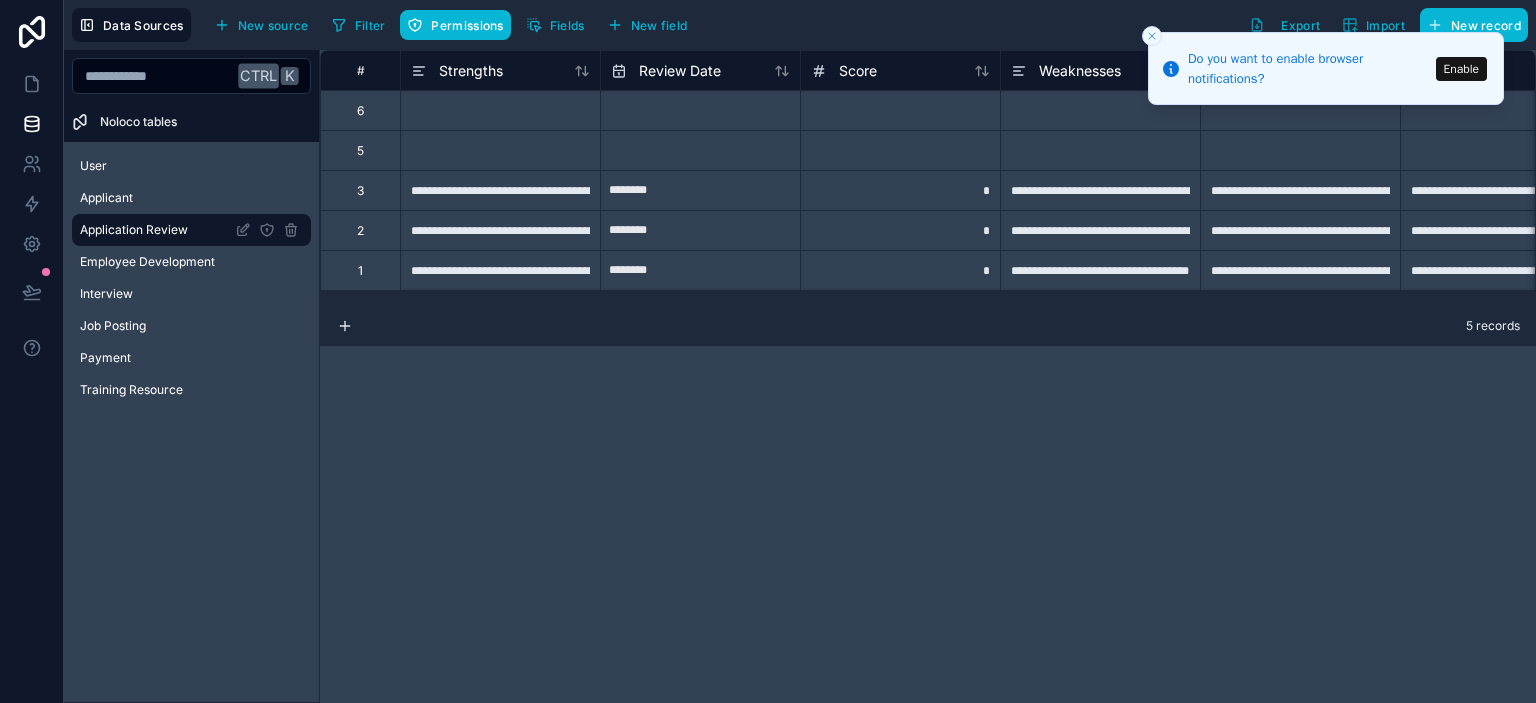 click on "**********" at bounding box center (928, 376) 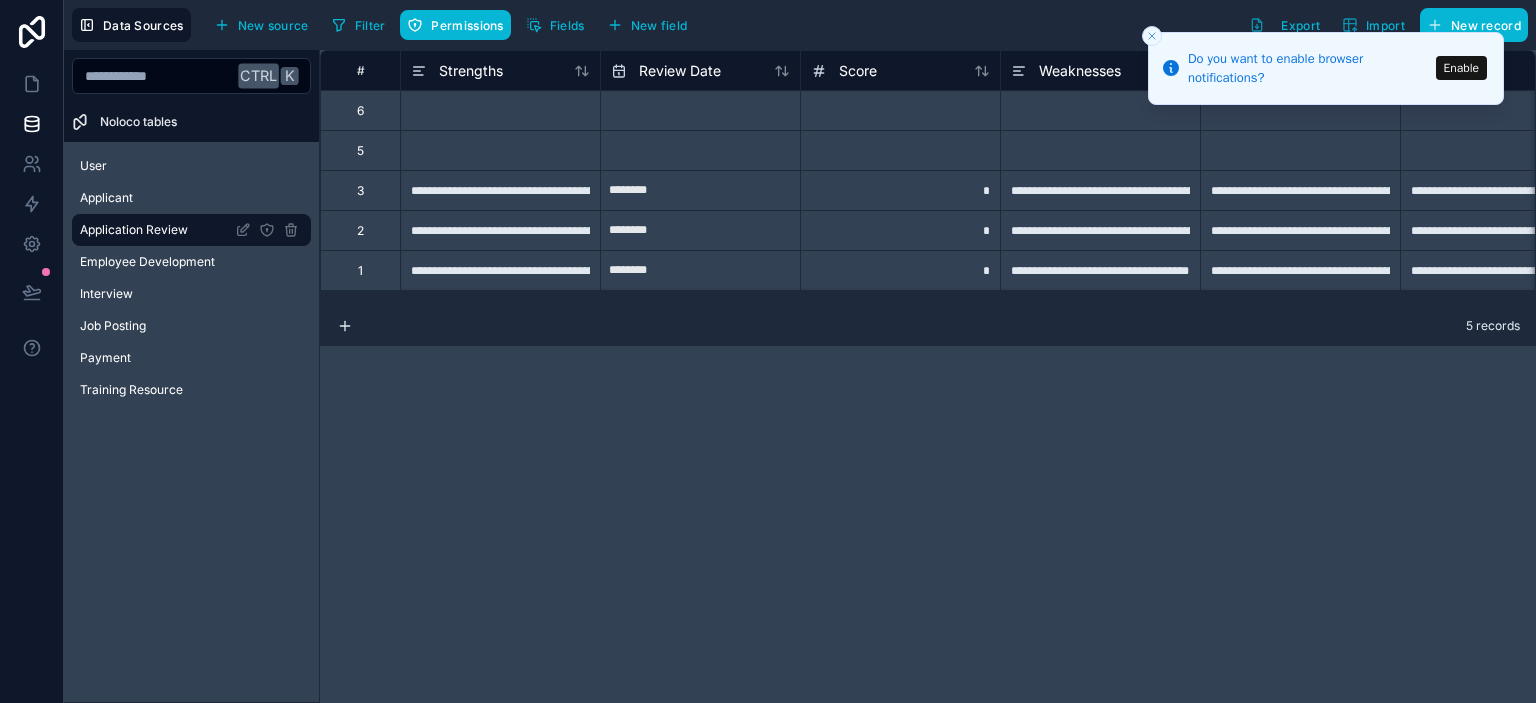 click 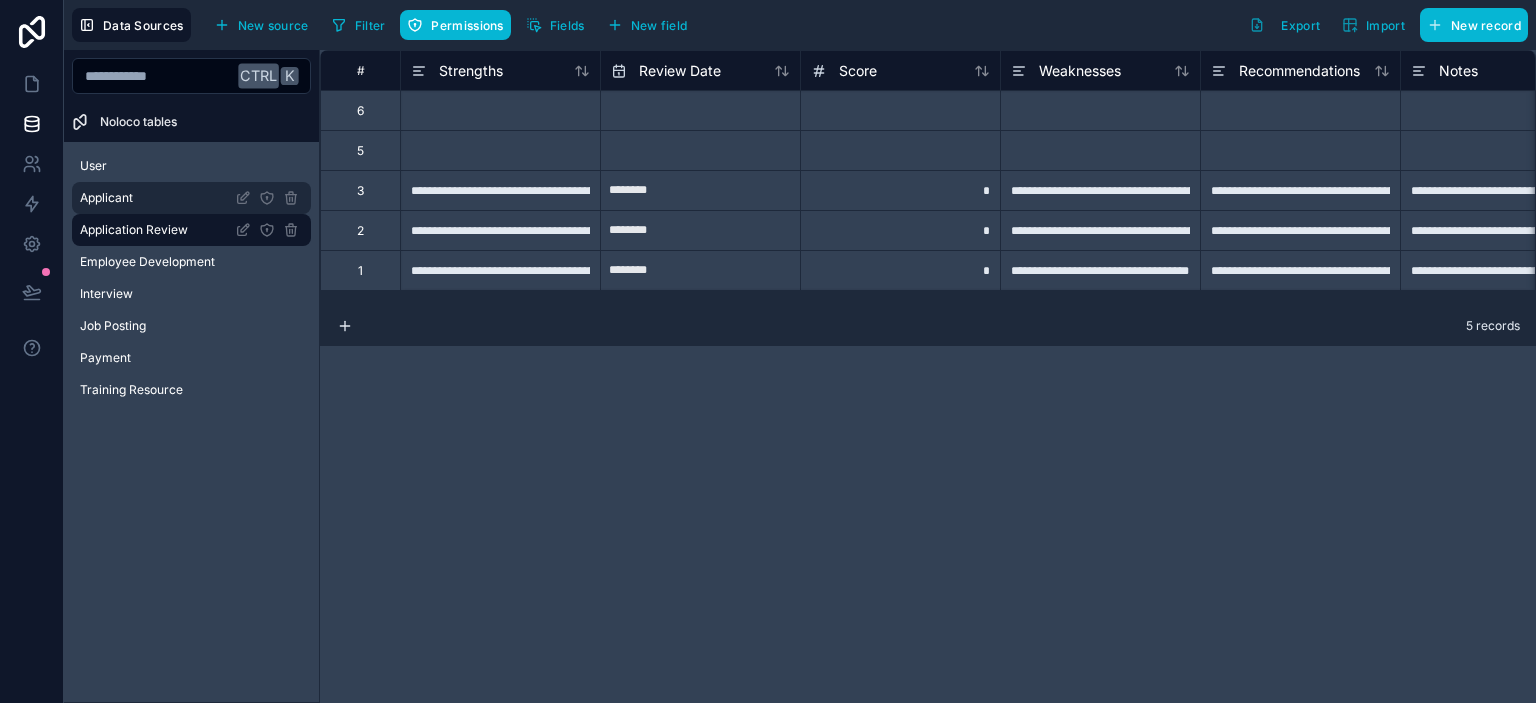 click on "Applicant" at bounding box center (191, 198) 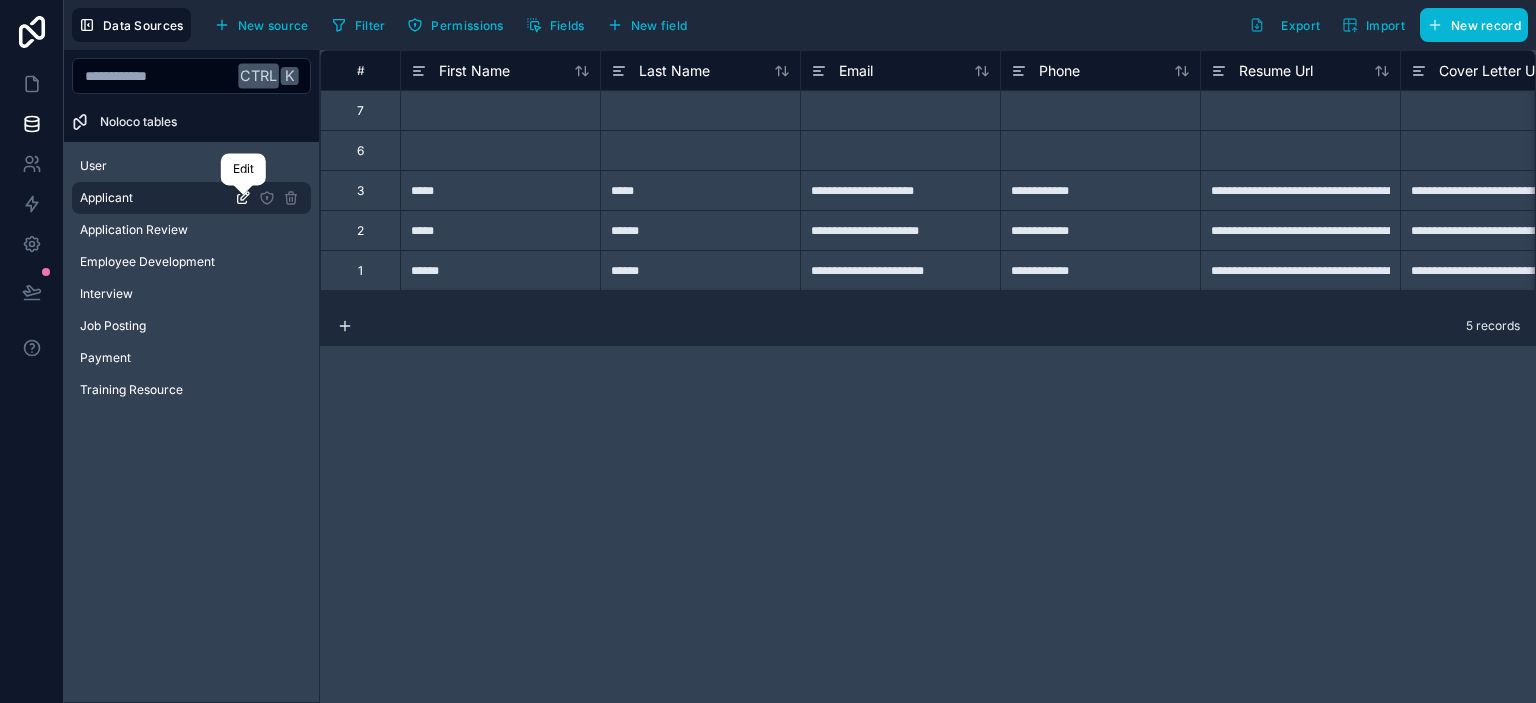 click at bounding box center [243, 183] 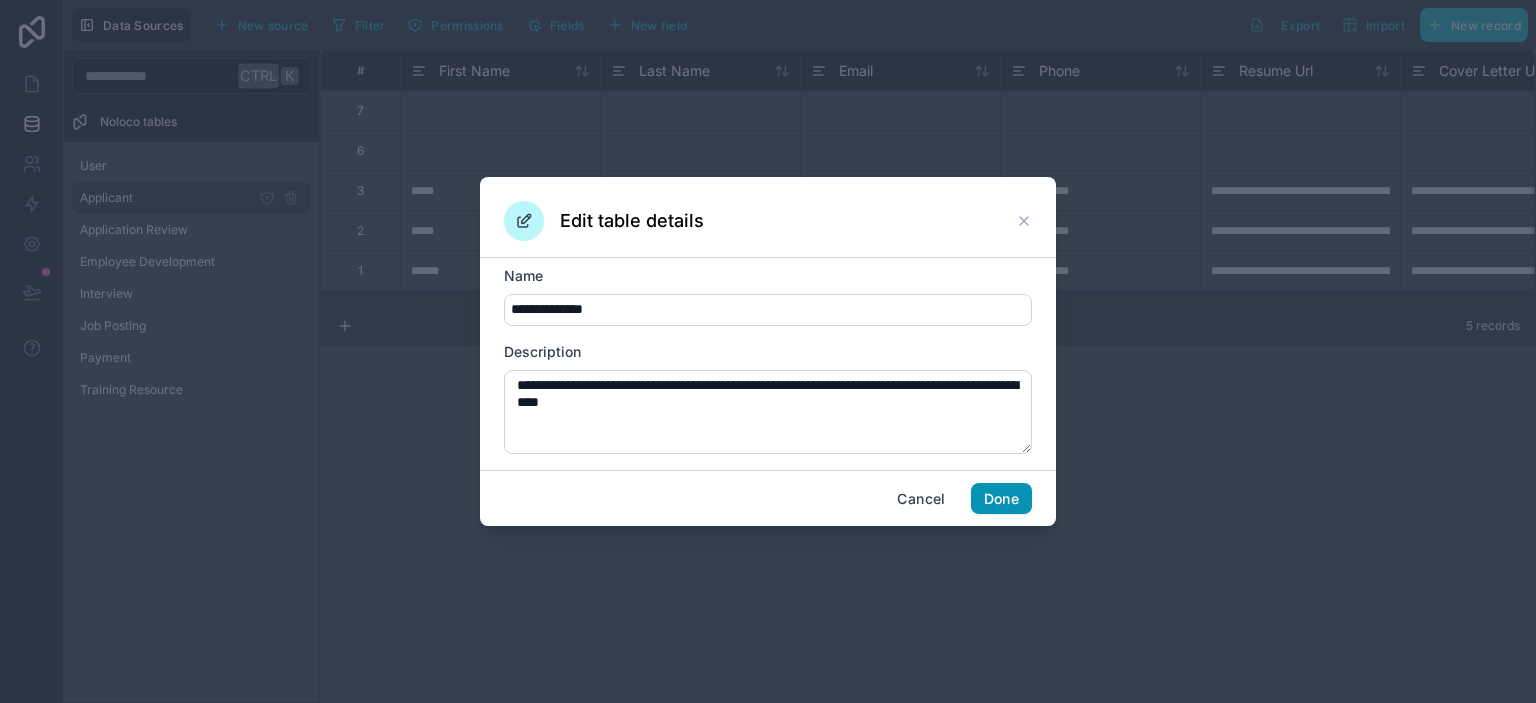 type on "**********" 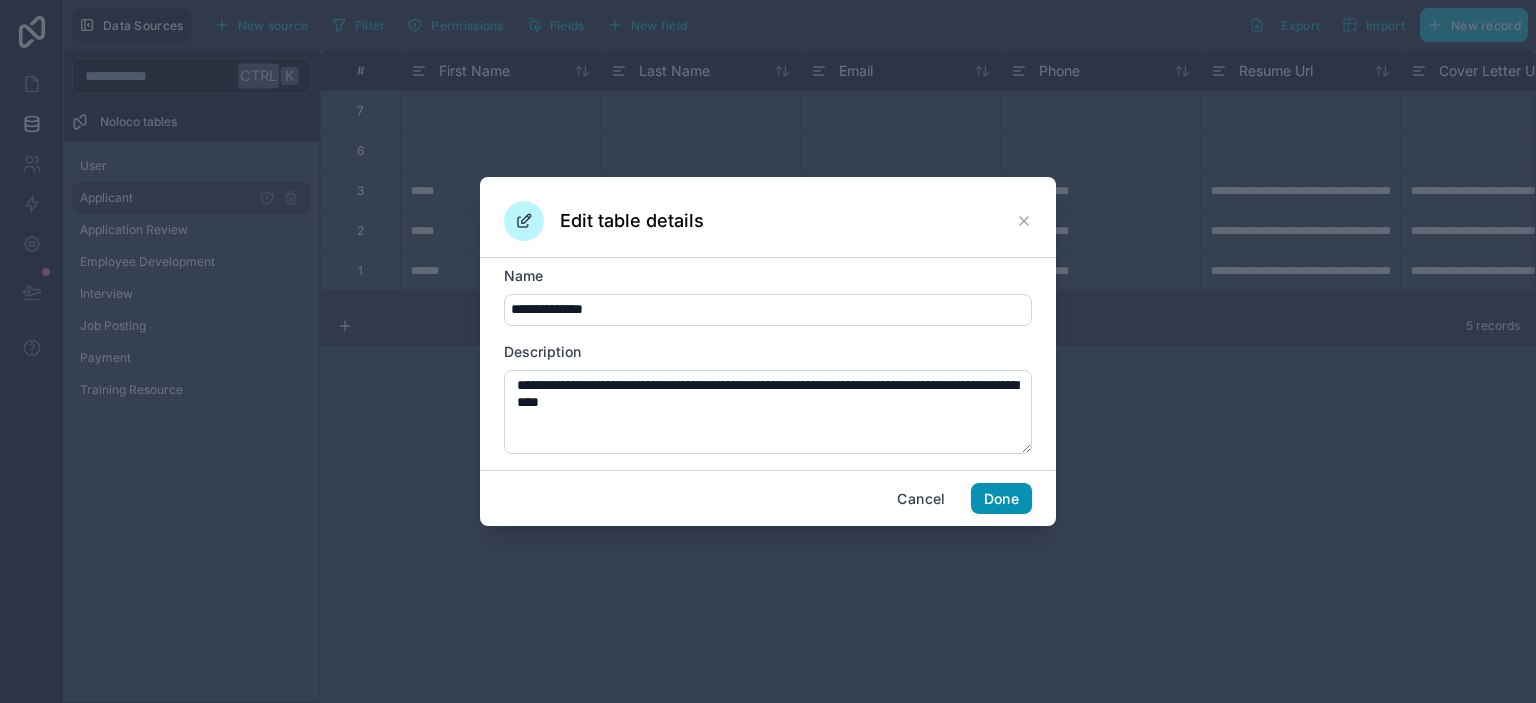 click on "Done" at bounding box center (1001, 499) 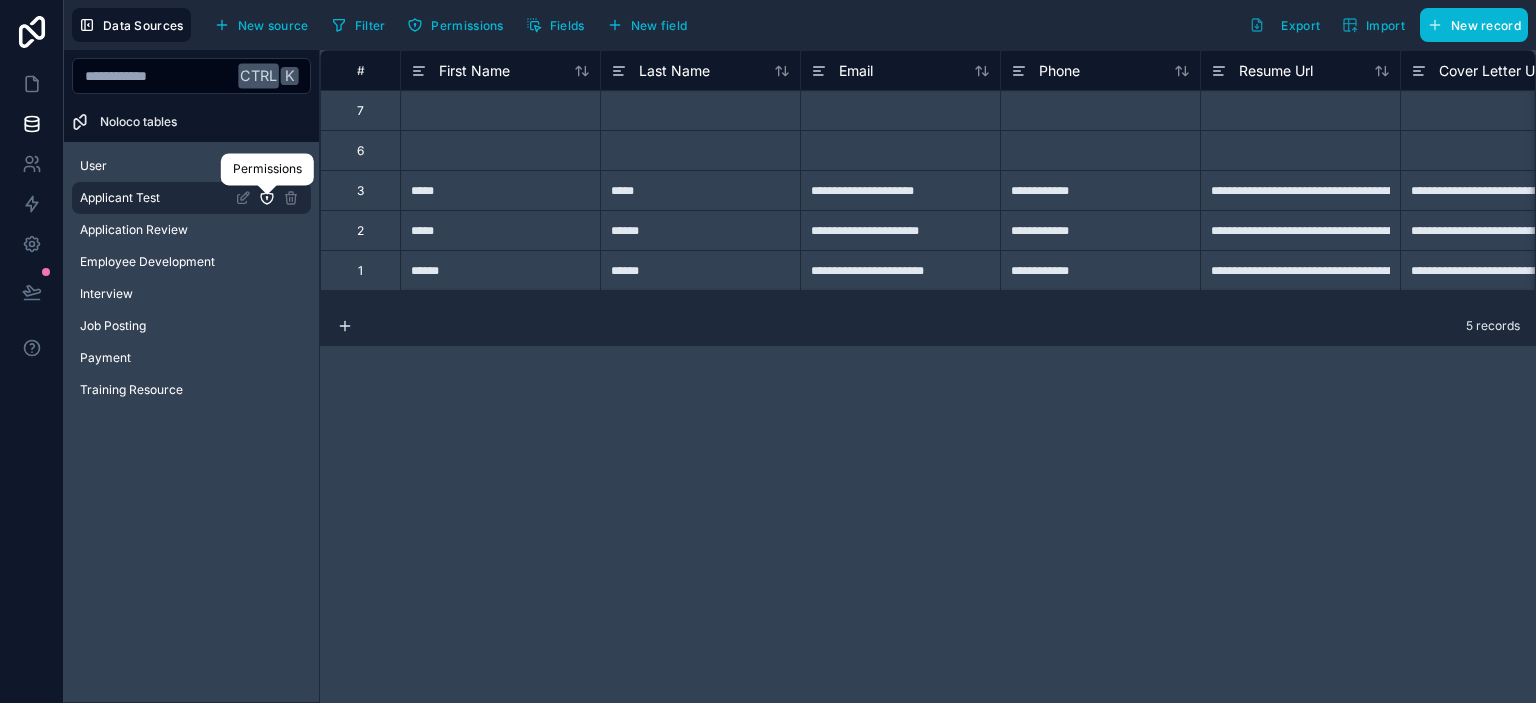 click 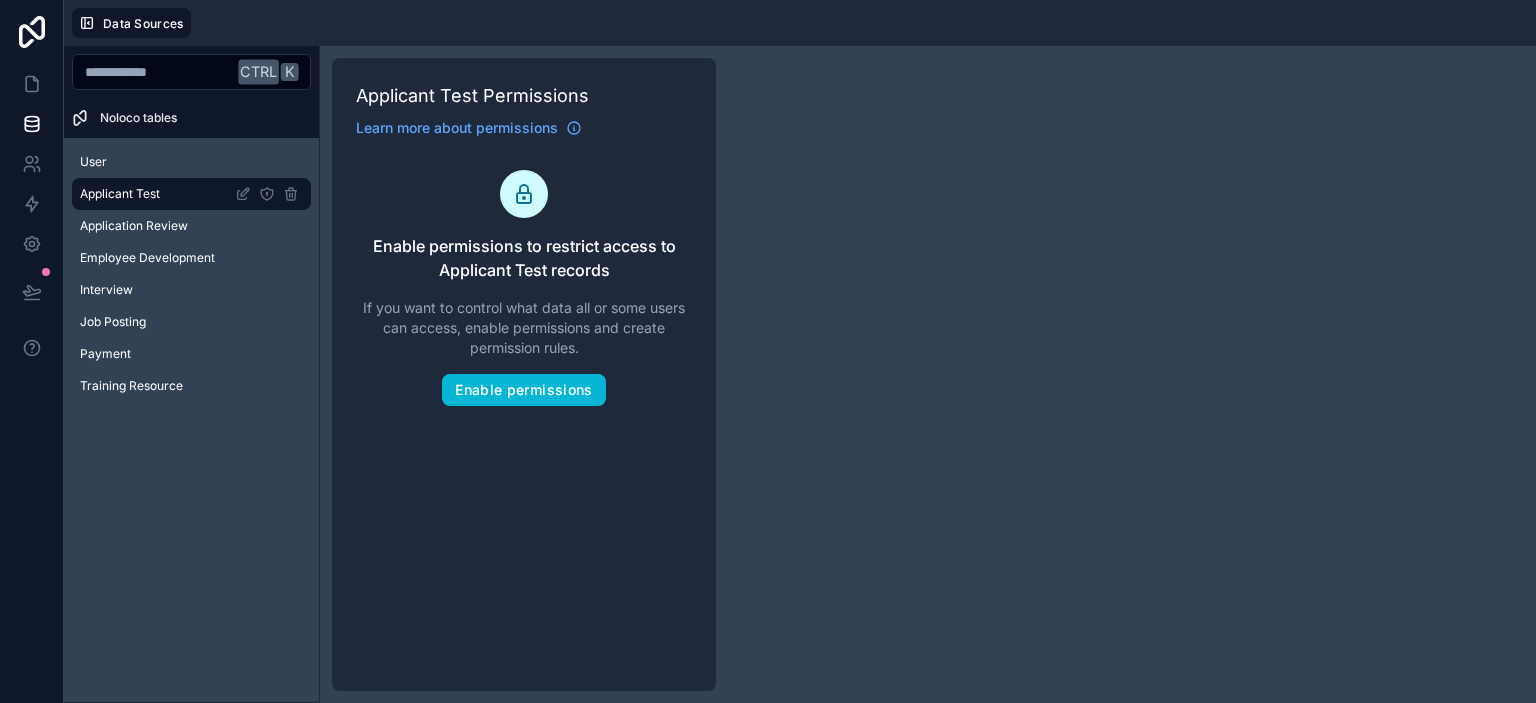 click on "Ctrl K Noloco tables User Applicant Test Application Review Employee Development Interview Job Posting Payment Training Resource Applicant Test Permissions Learn more about permissions Enable permissions to restrict access to Applicant Test records If you want to control what data all or some users can access, enable permissions and create permission rules. Enable permissions" at bounding box center (800, 374) 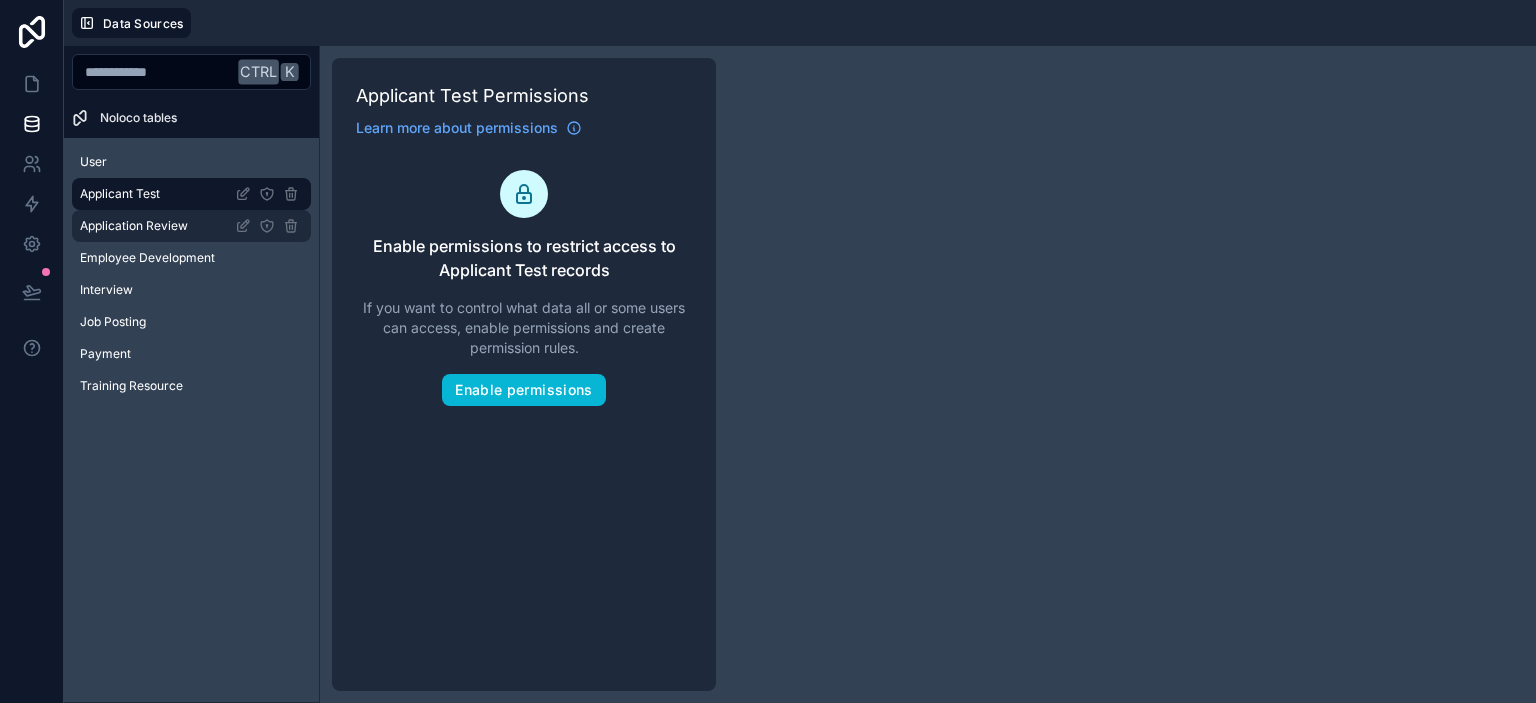 click on "Application Review" at bounding box center [134, 226] 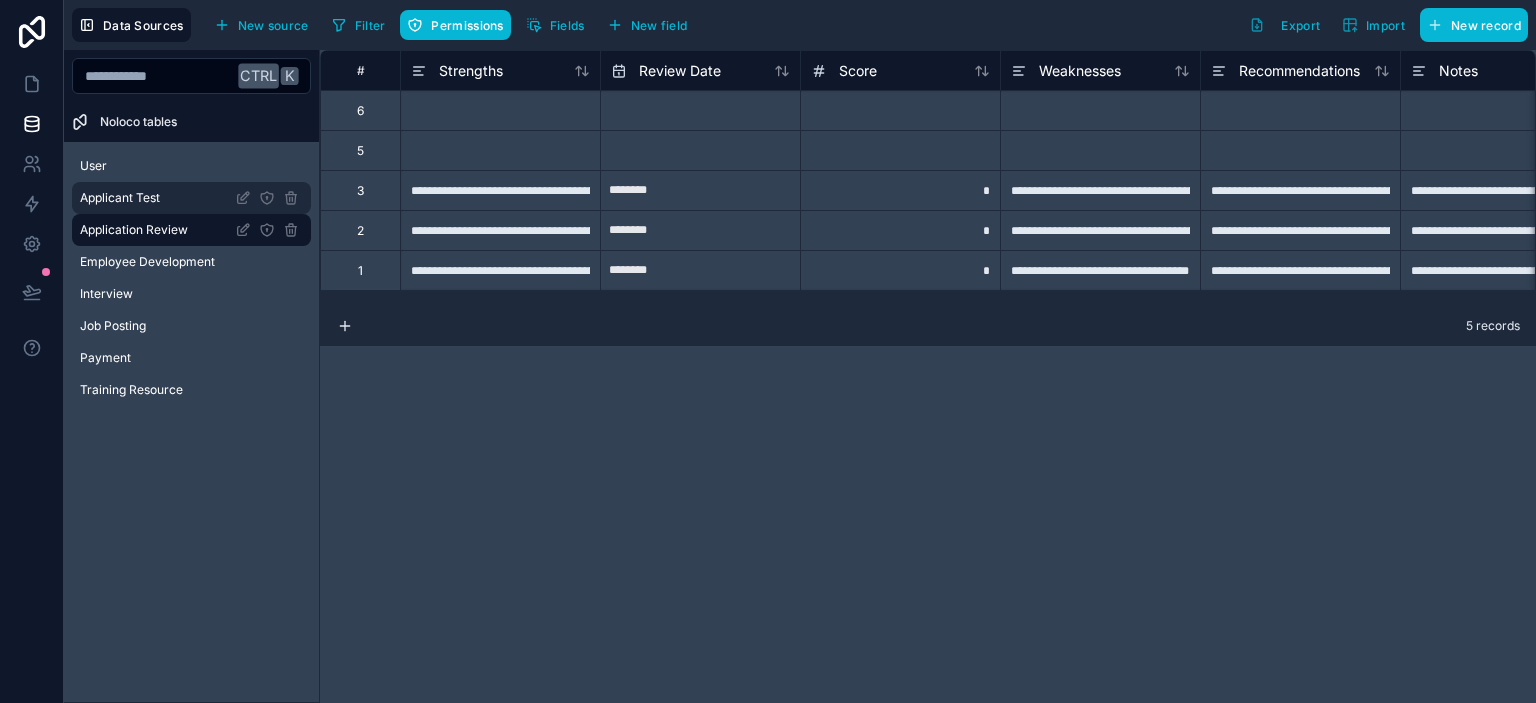 click on "Applicant Test" at bounding box center [120, 198] 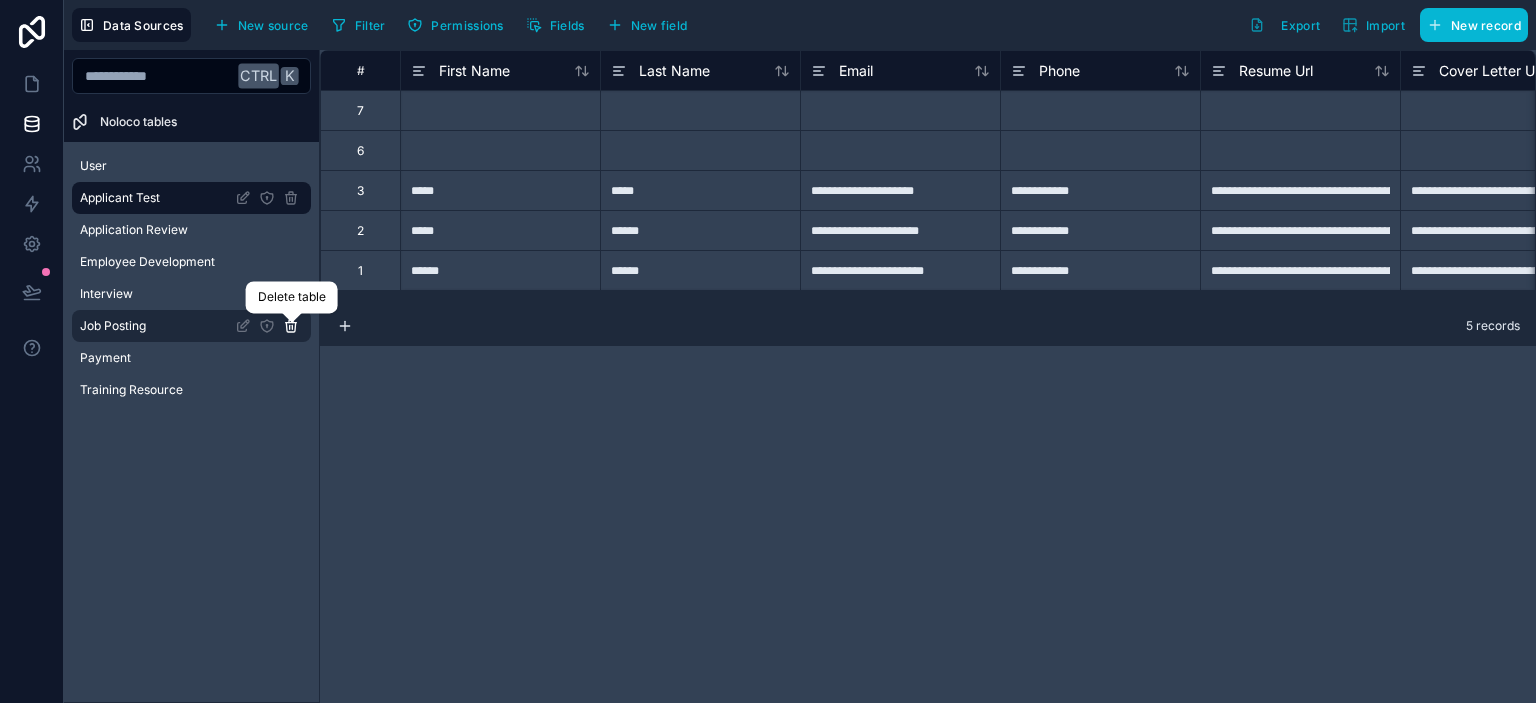 click 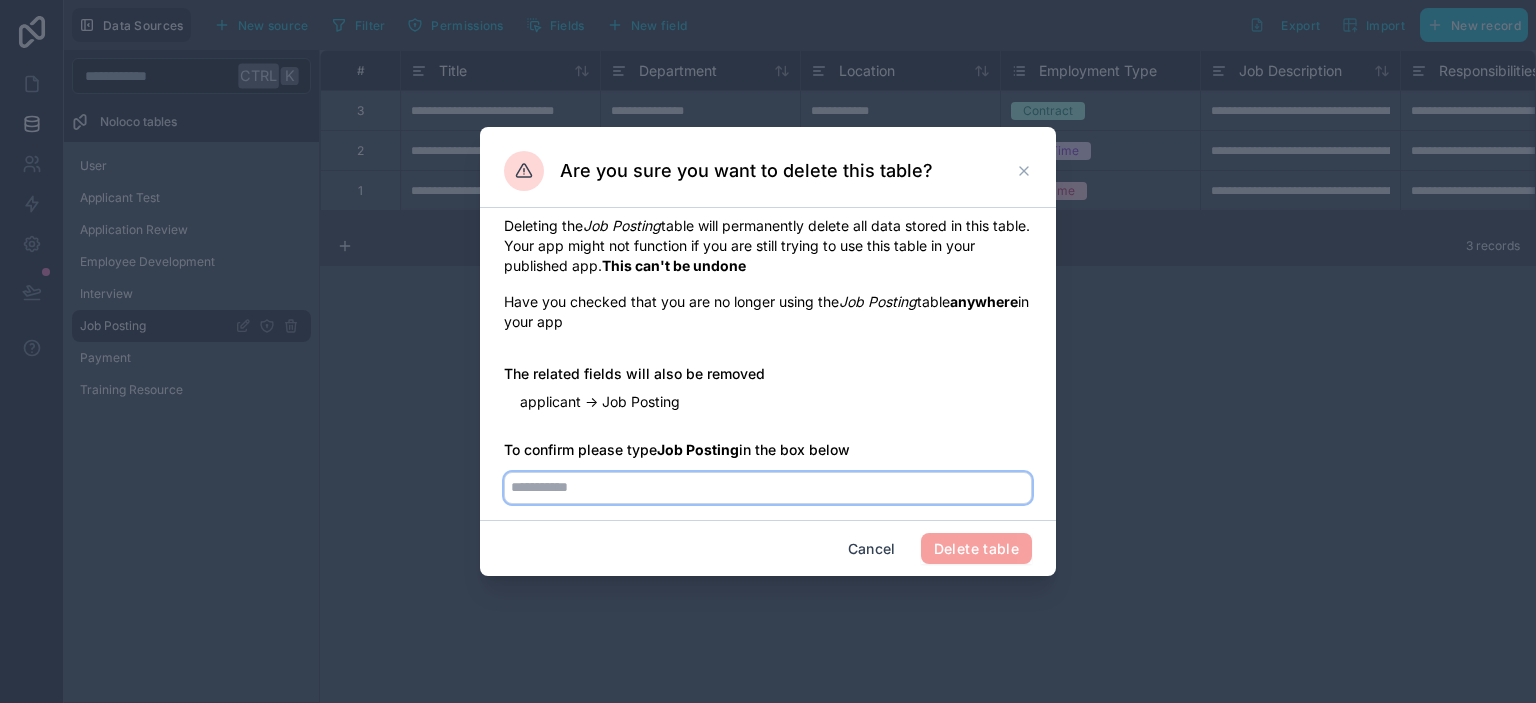 click at bounding box center (768, 488) 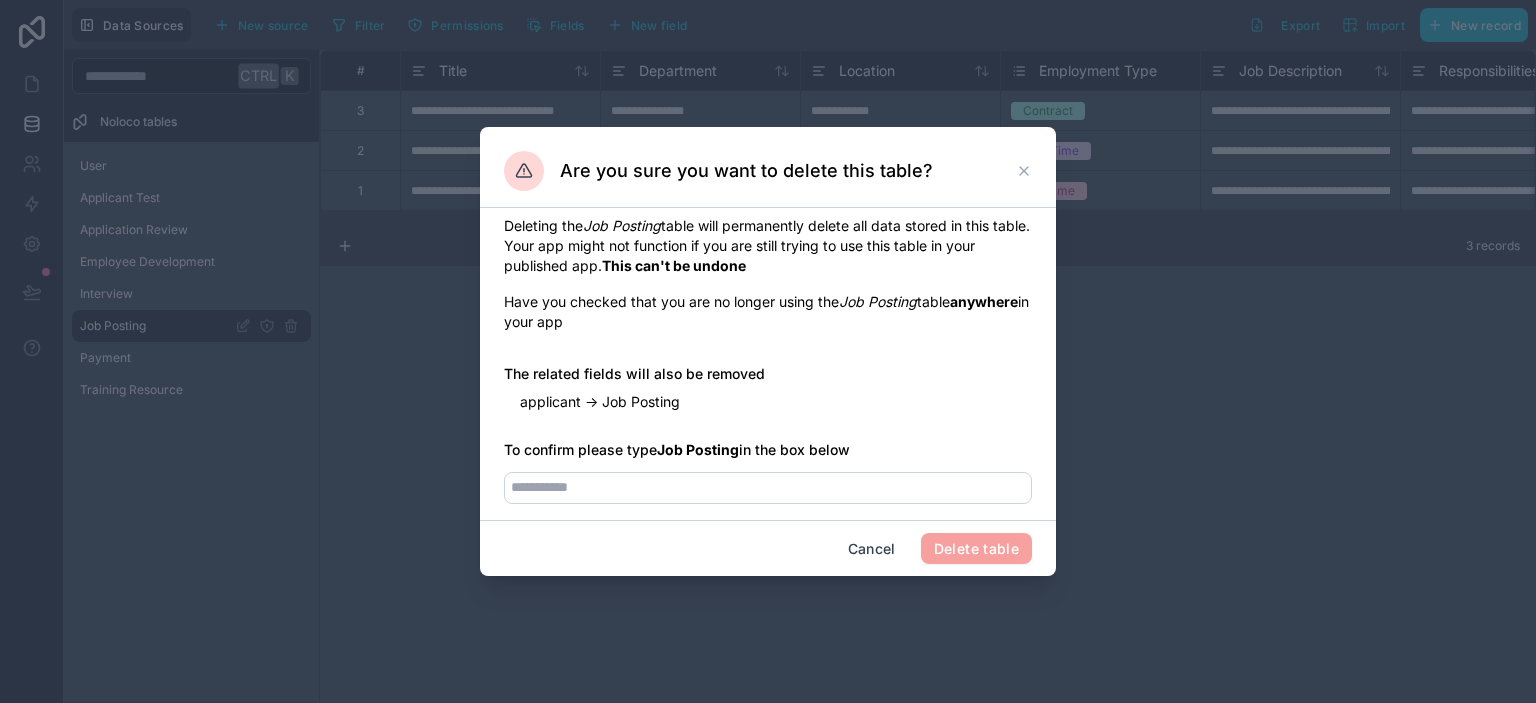click on "Delete table" at bounding box center (976, 549) 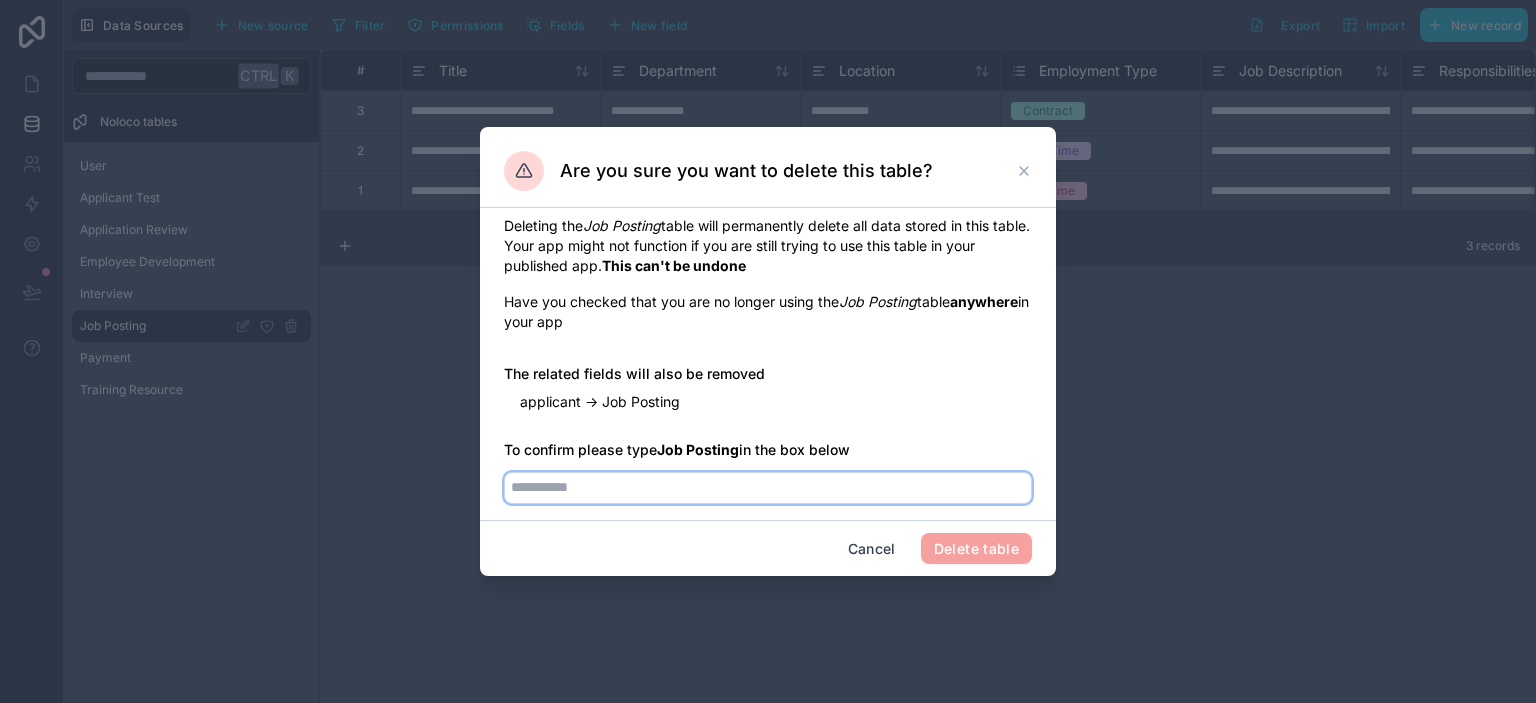click at bounding box center (768, 488) 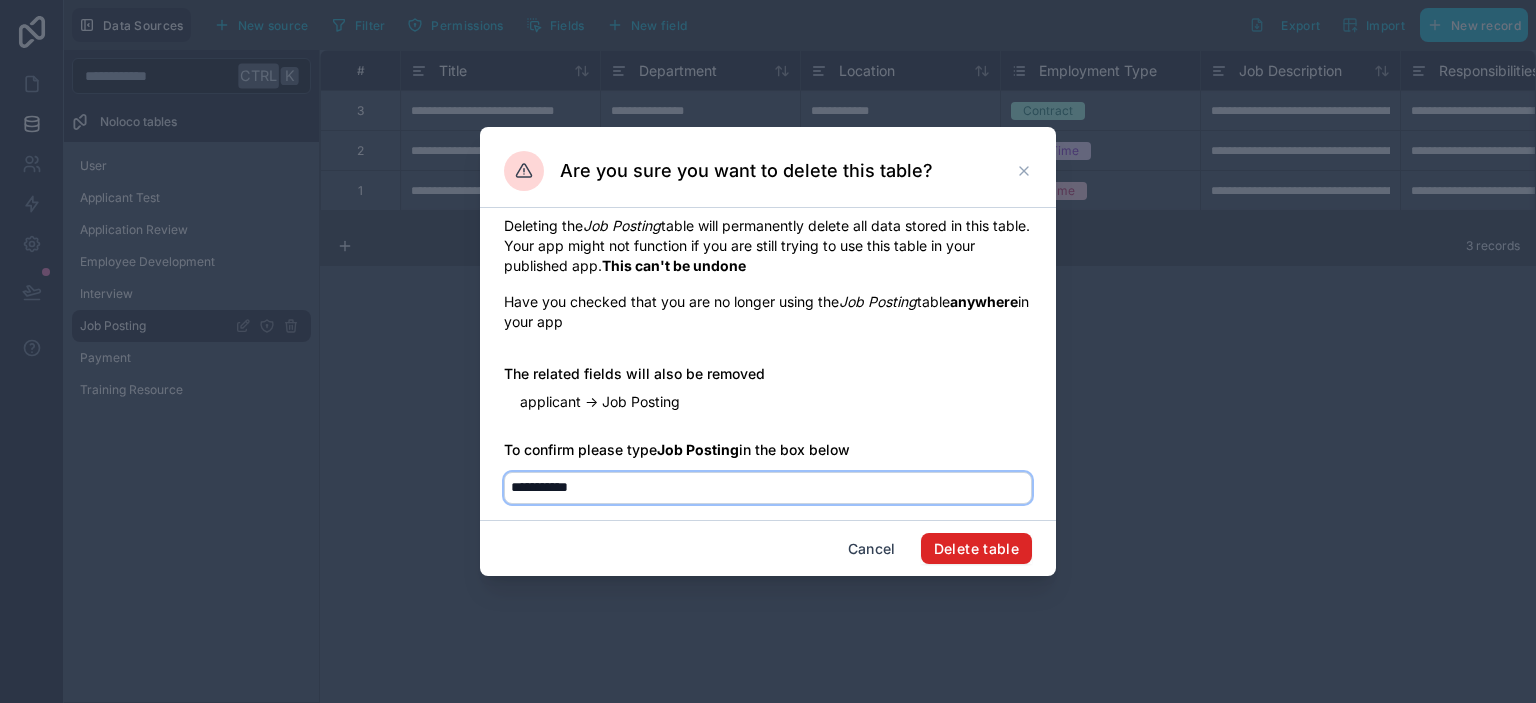 type on "**********" 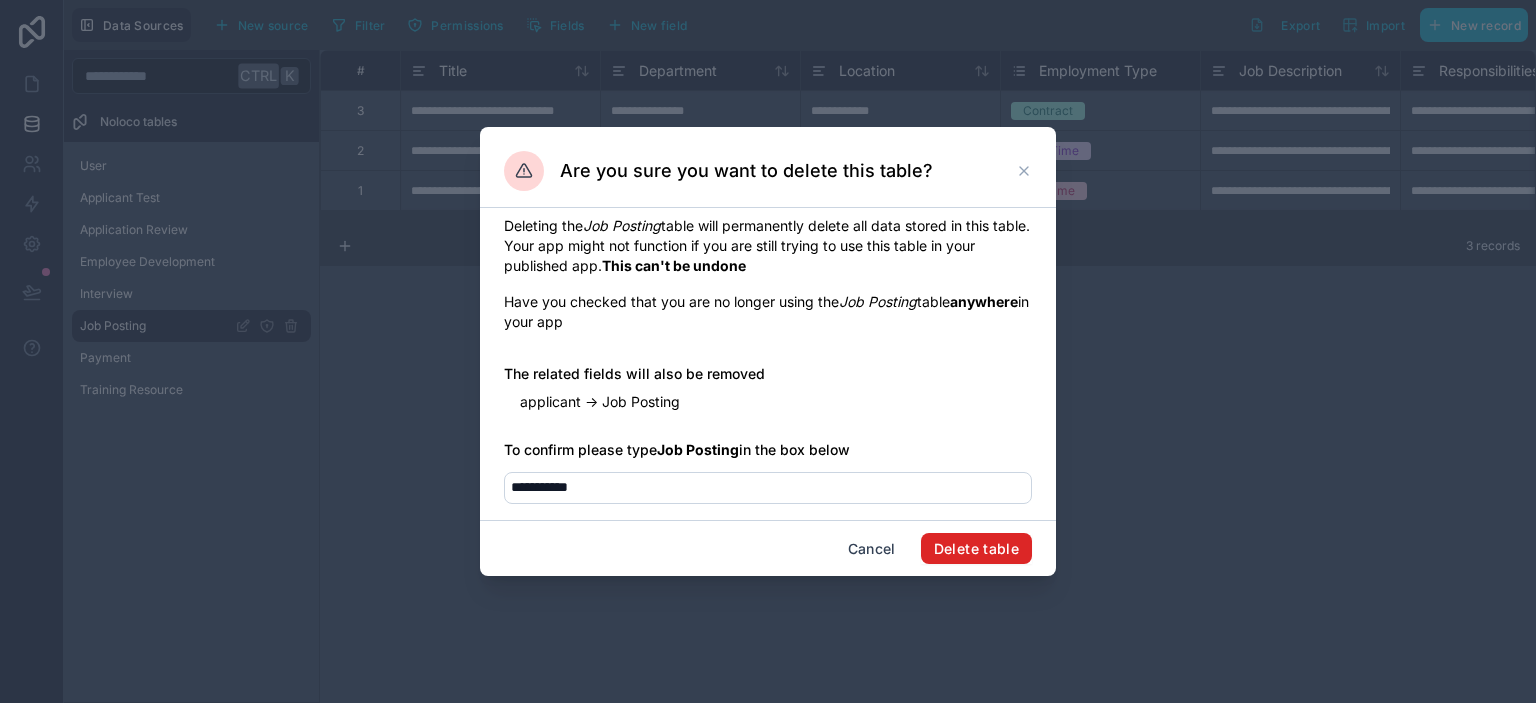click on "Delete table" at bounding box center (976, 549) 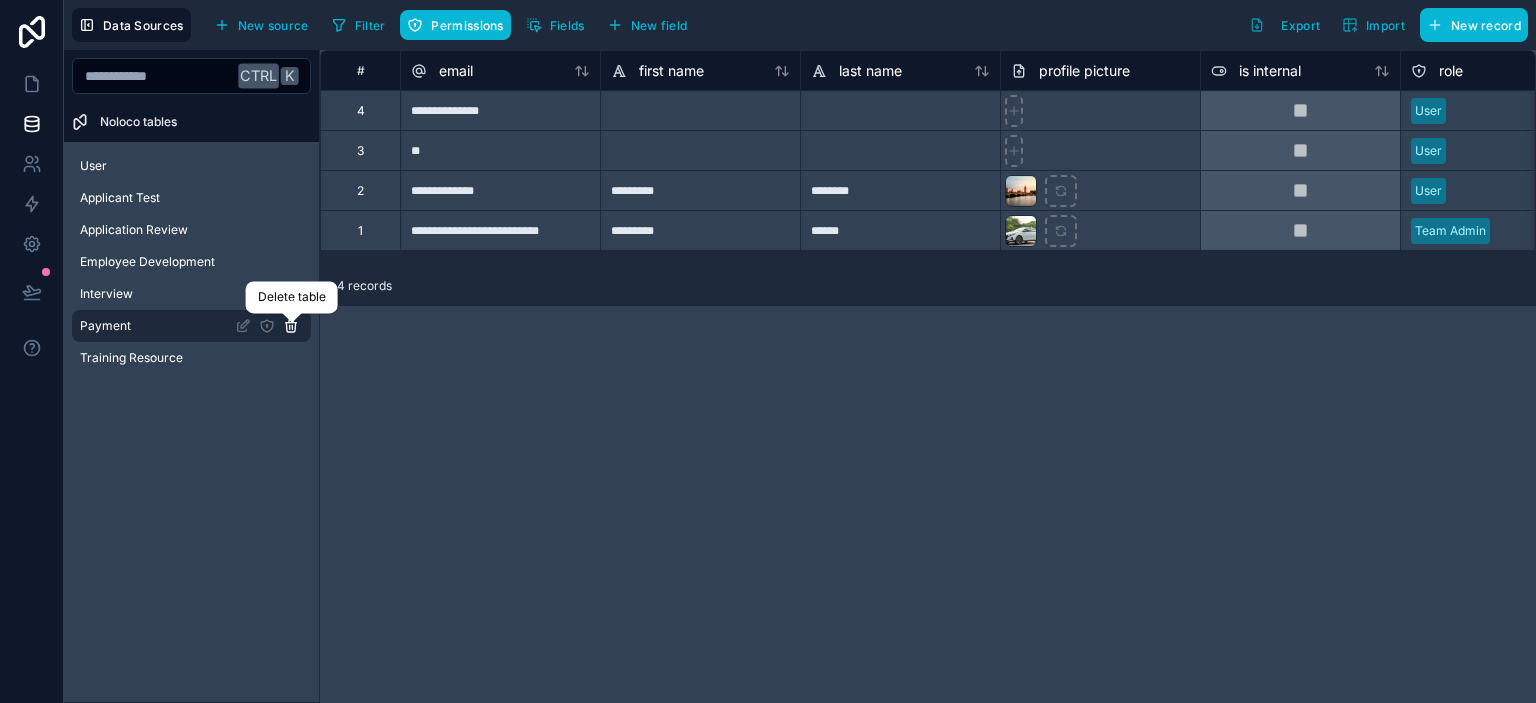 click 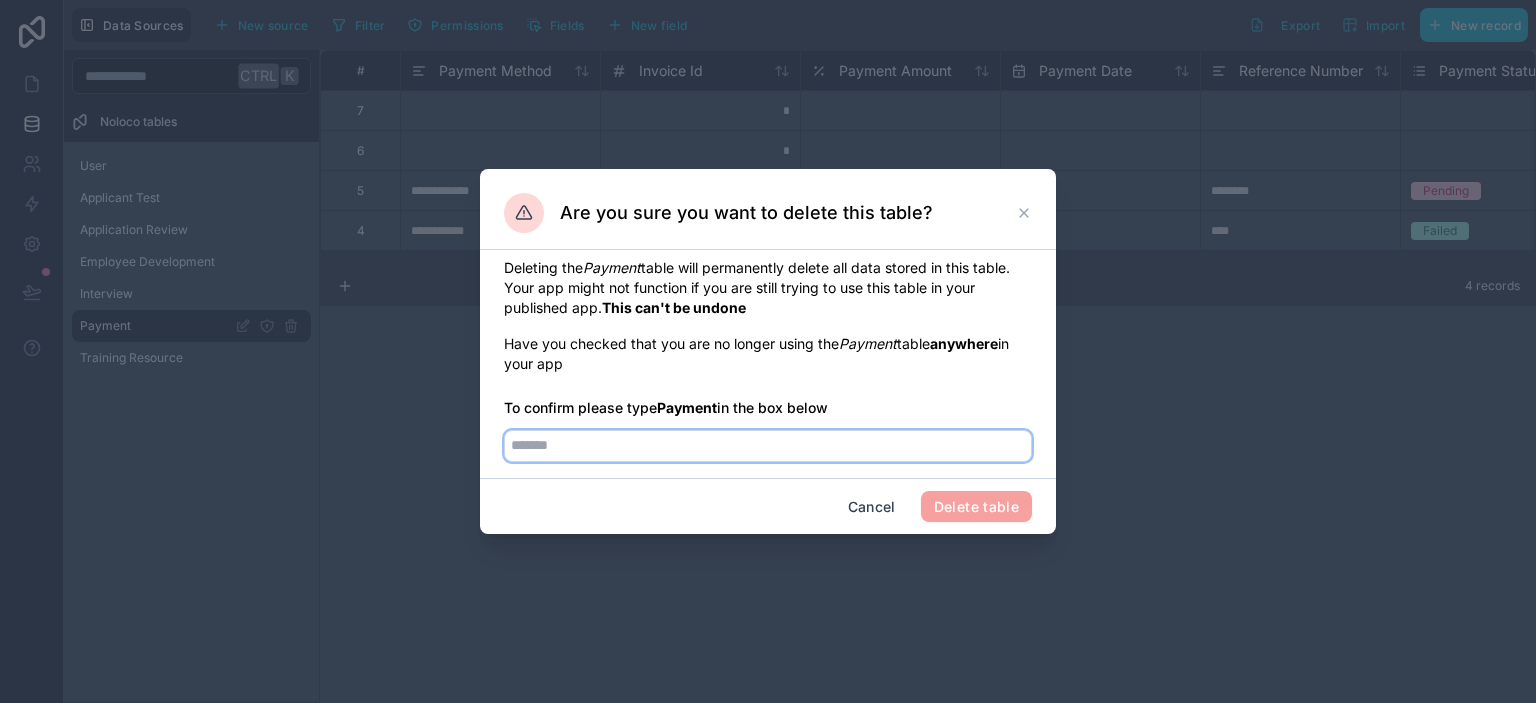click at bounding box center [768, 446] 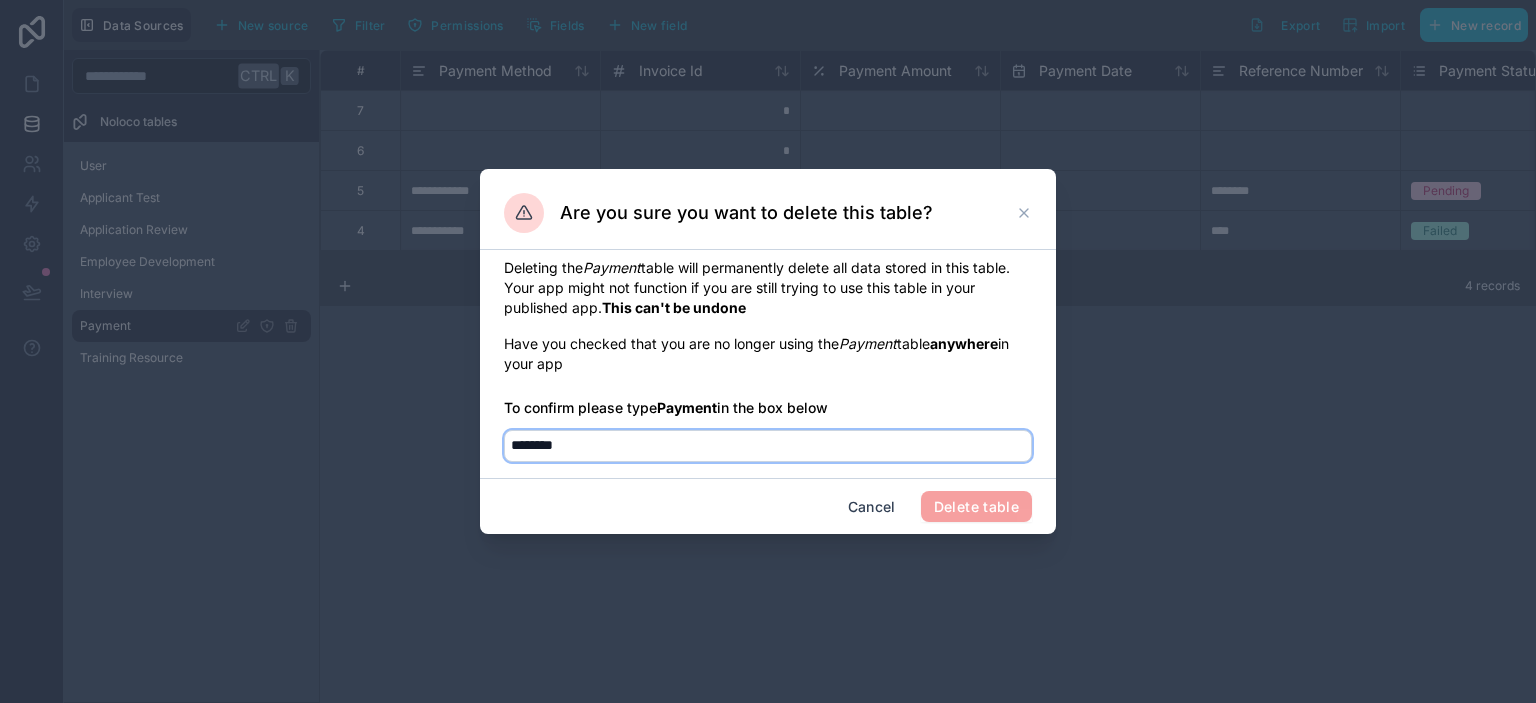 click on "********" at bounding box center (768, 446) 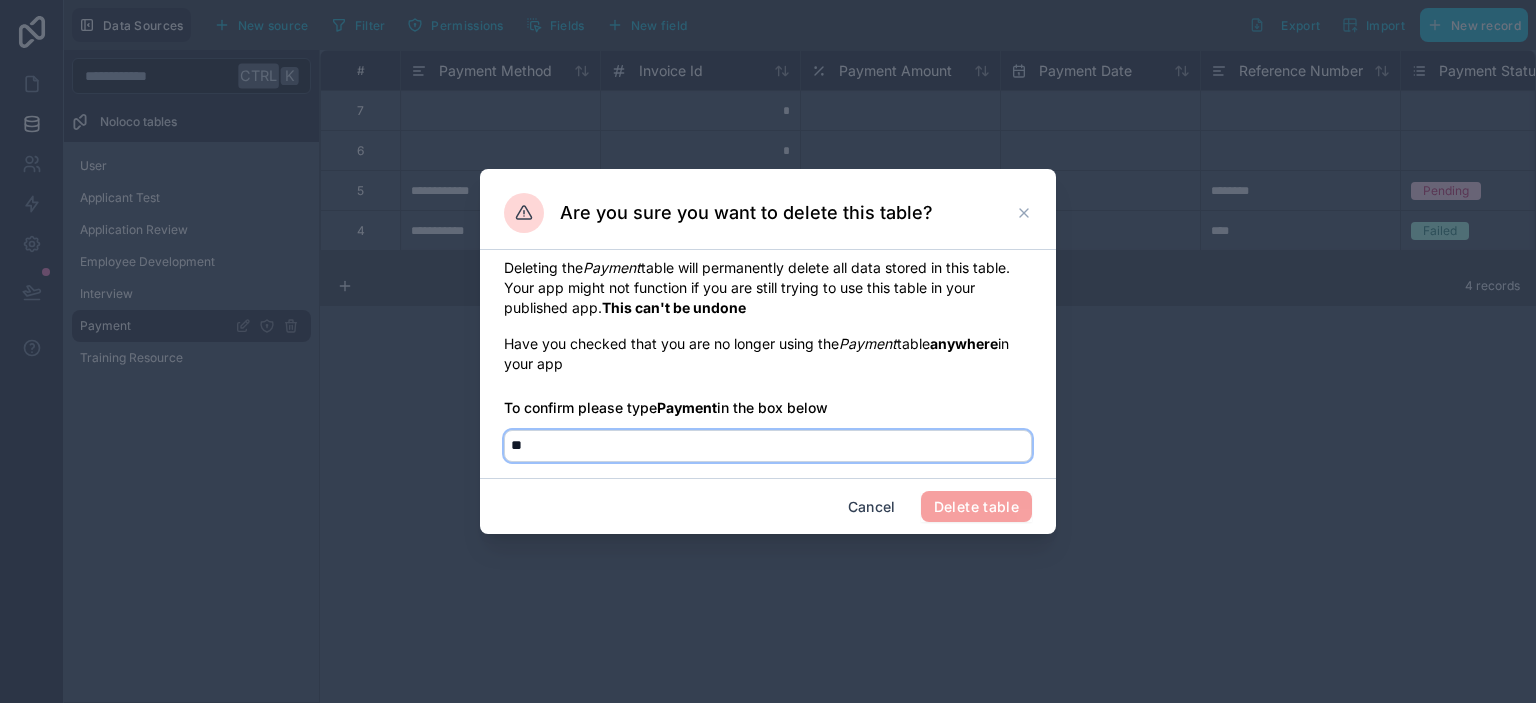 type on "*" 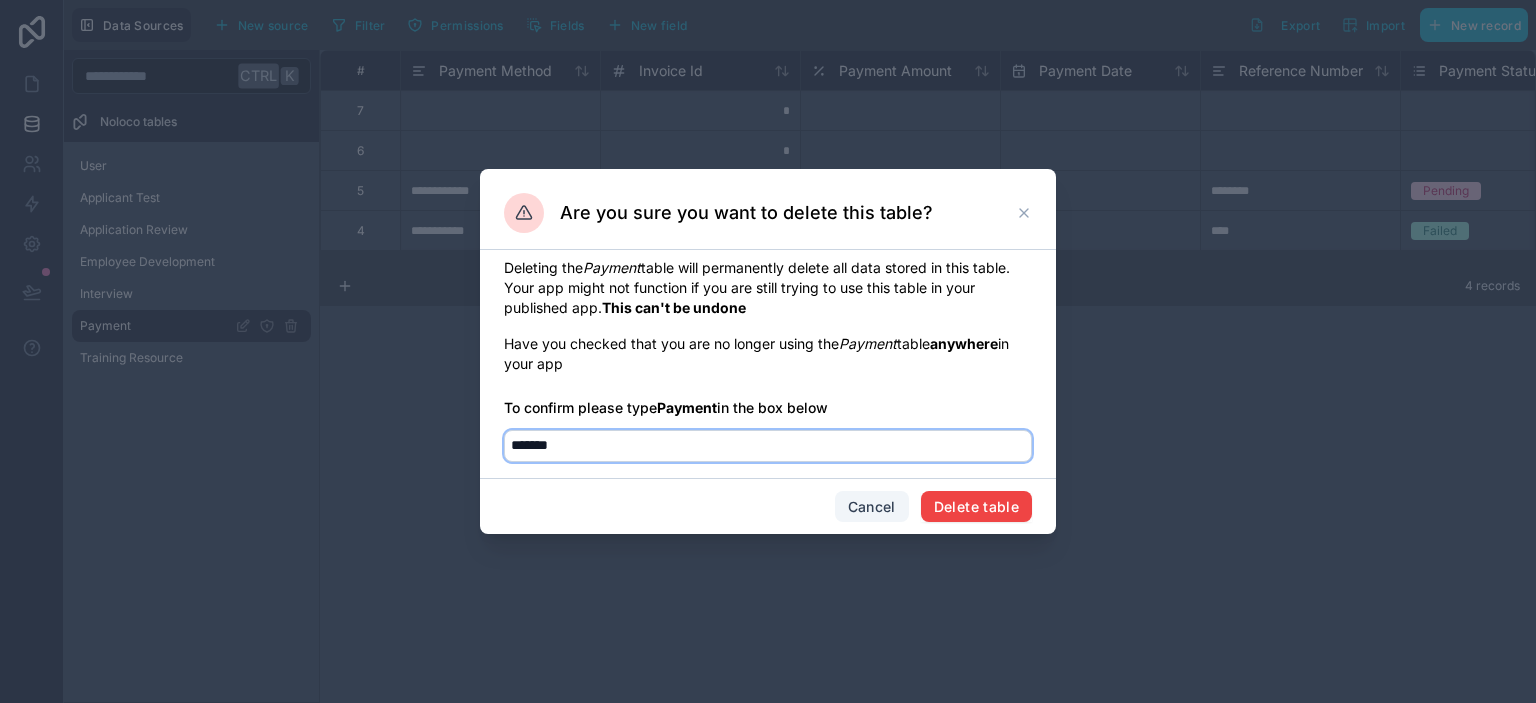 type on "*******" 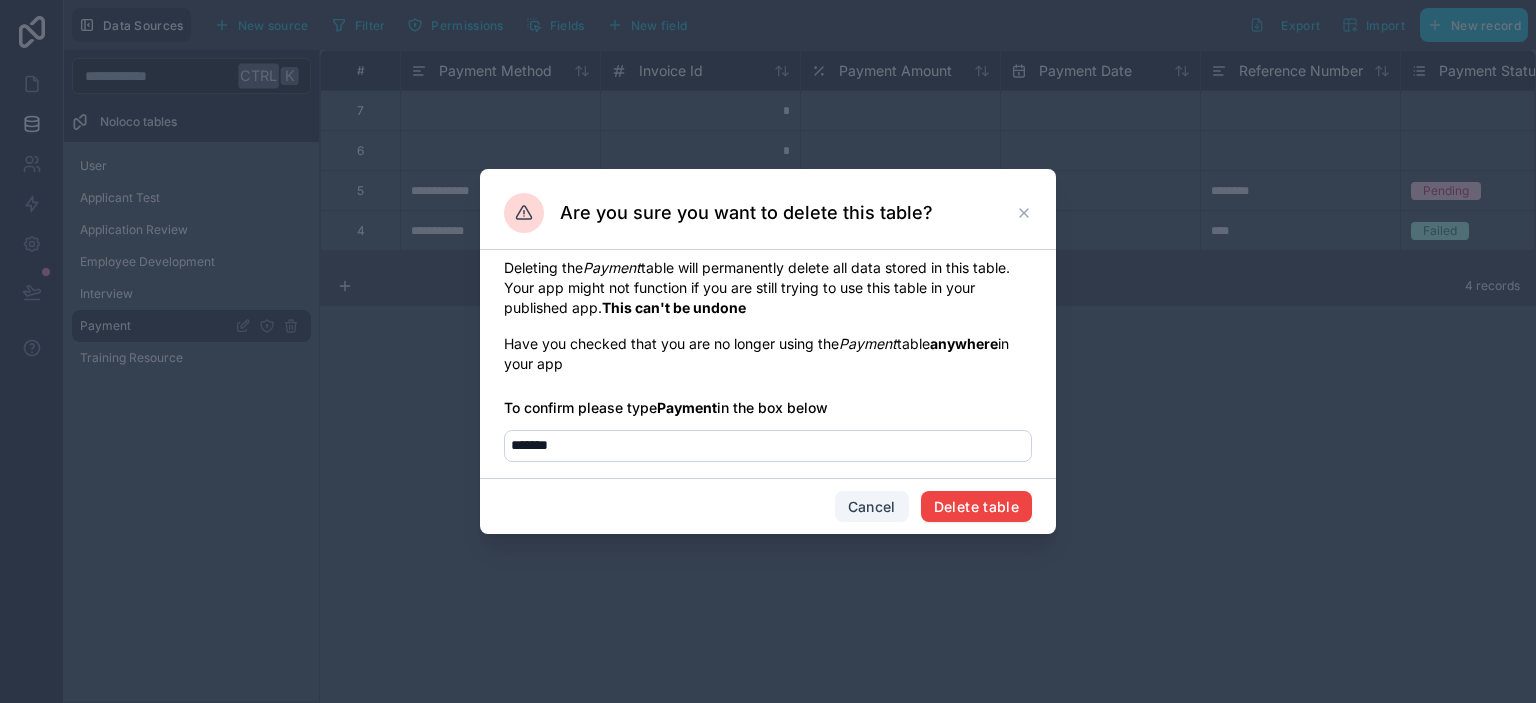 click on "Cancel" at bounding box center [872, 507] 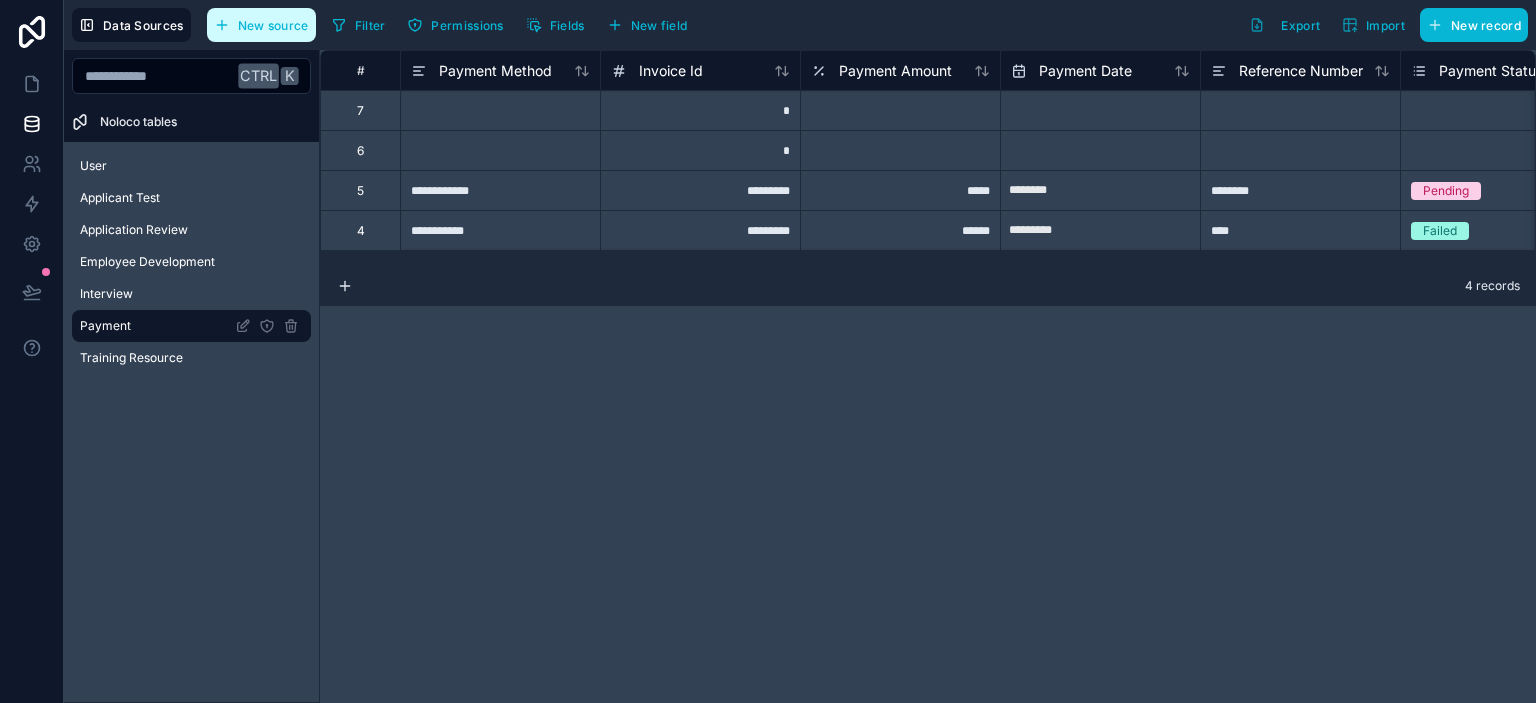 click on "New source" at bounding box center [273, 25] 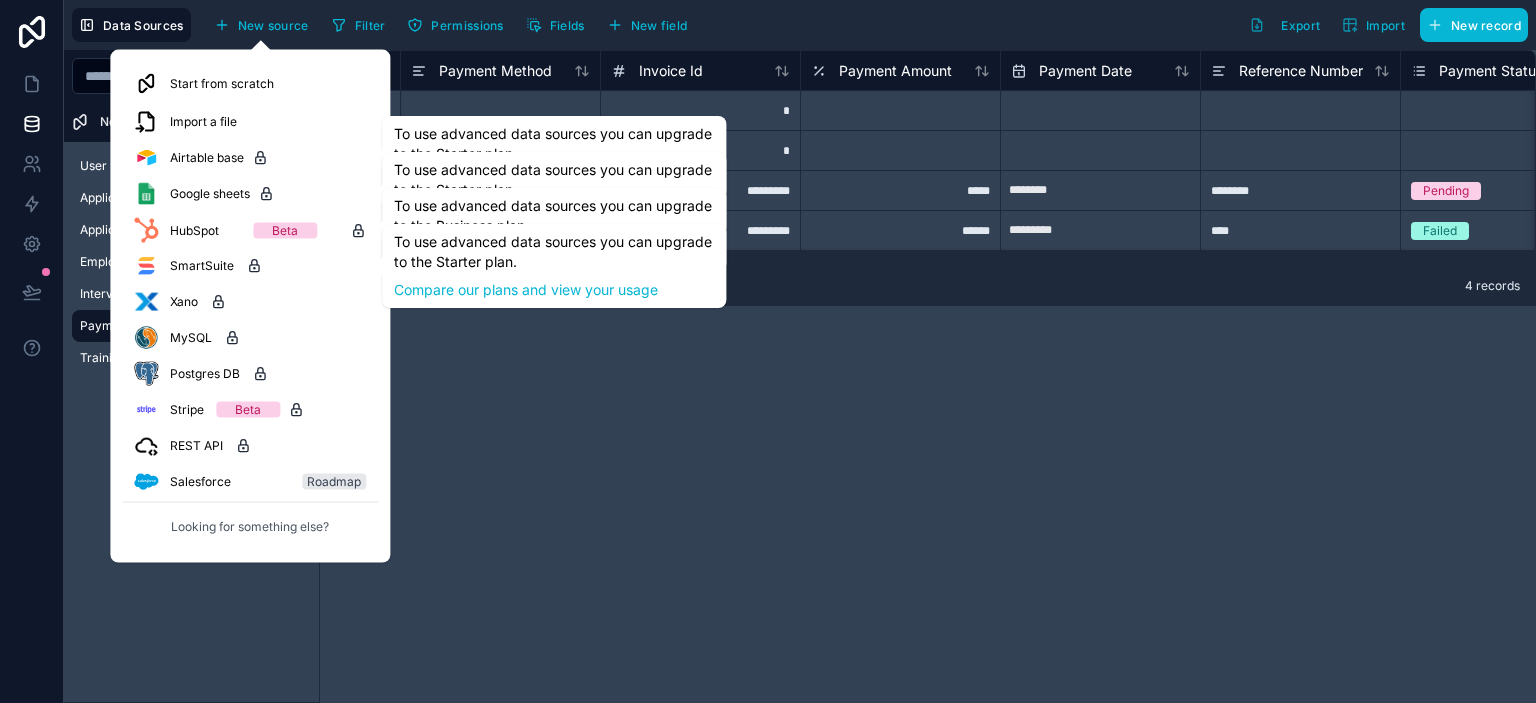 click on "**********" at bounding box center (928, 376) 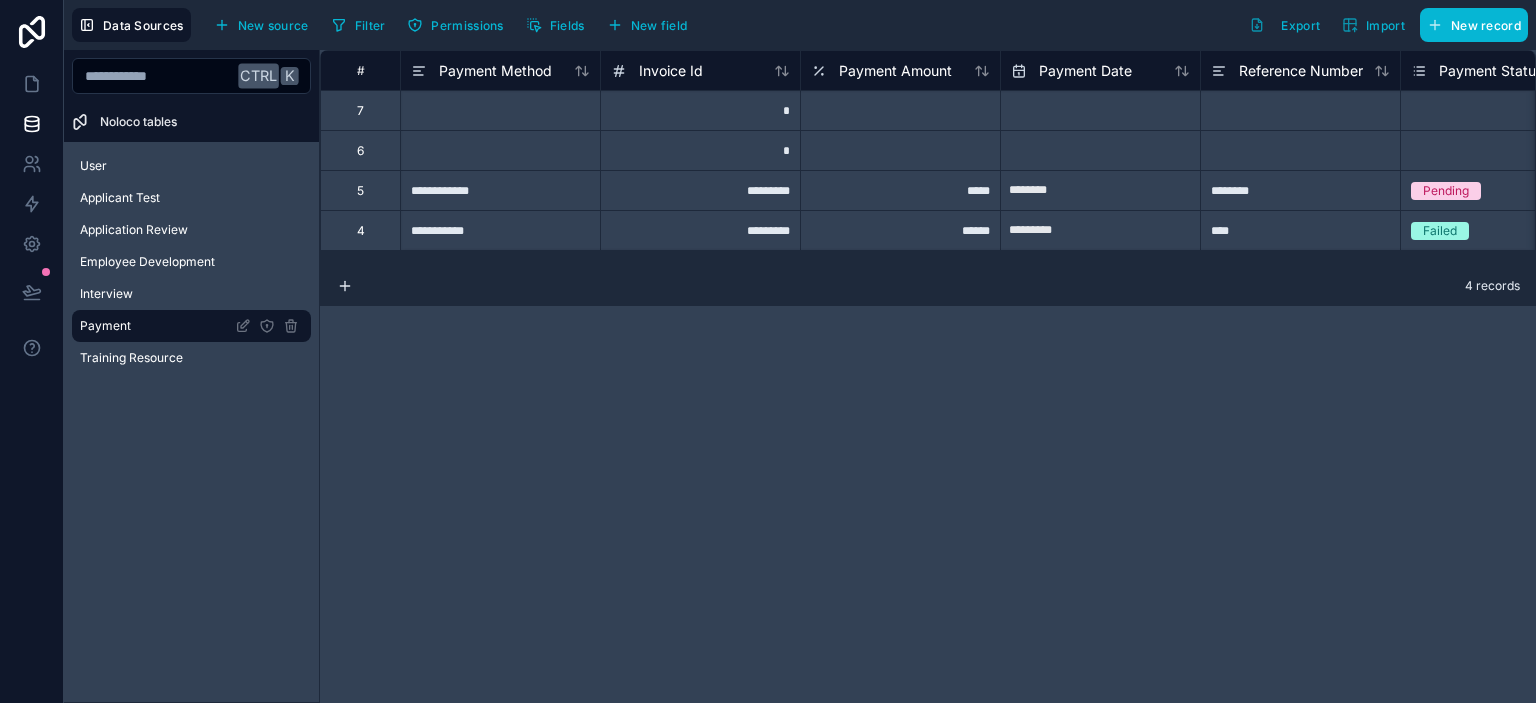 click on "Noloco tables" at bounding box center [191, 122] 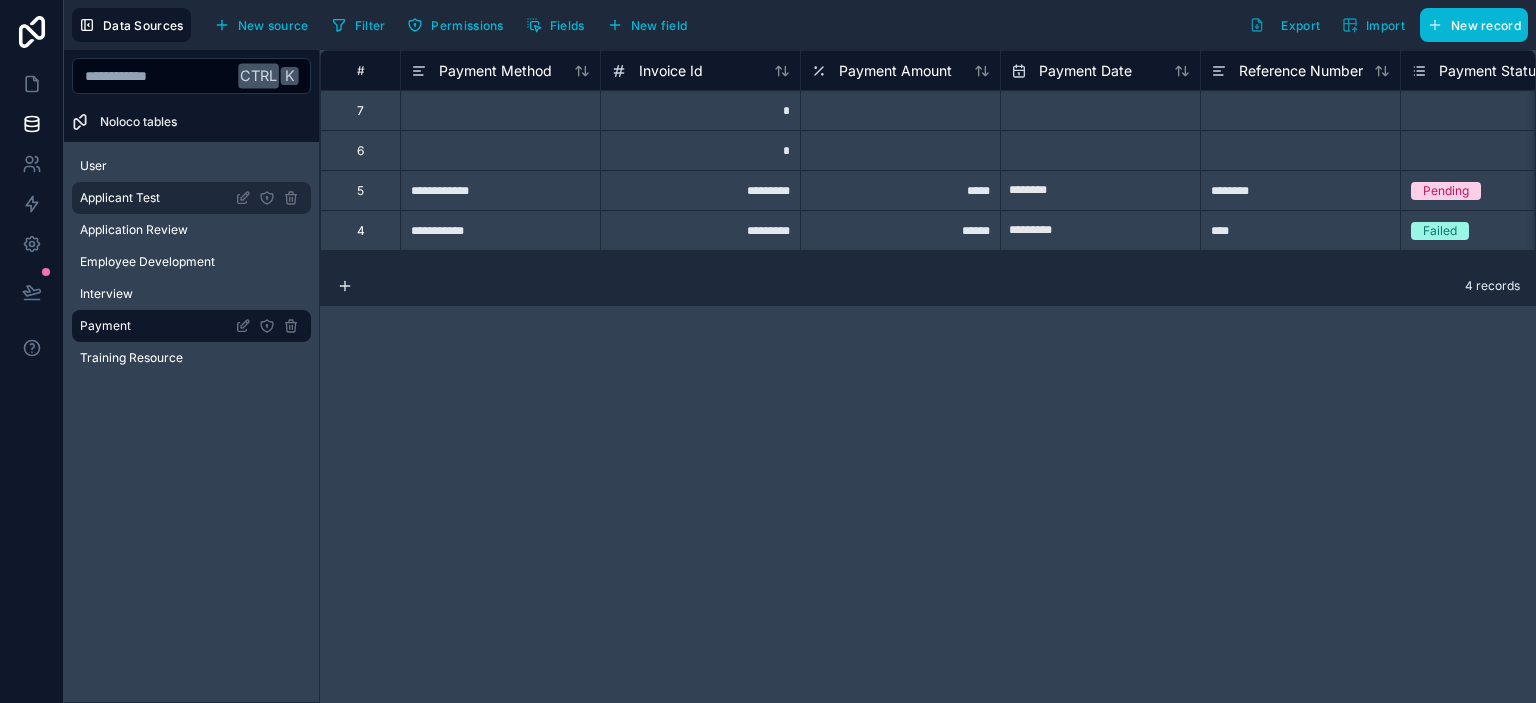 click on "Applicant Test" at bounding box center [120, 198] 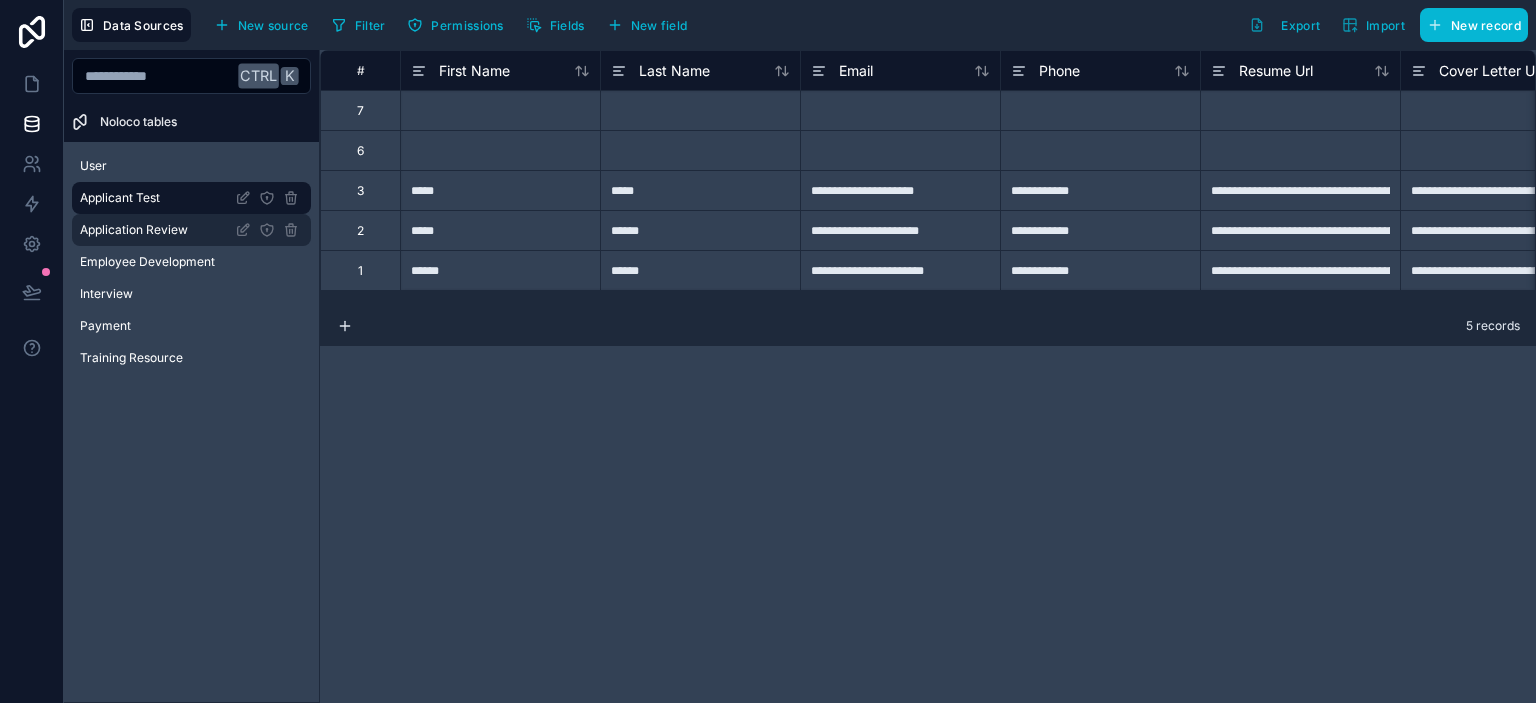 click on "Application Review" at bounding box center (191, 230) 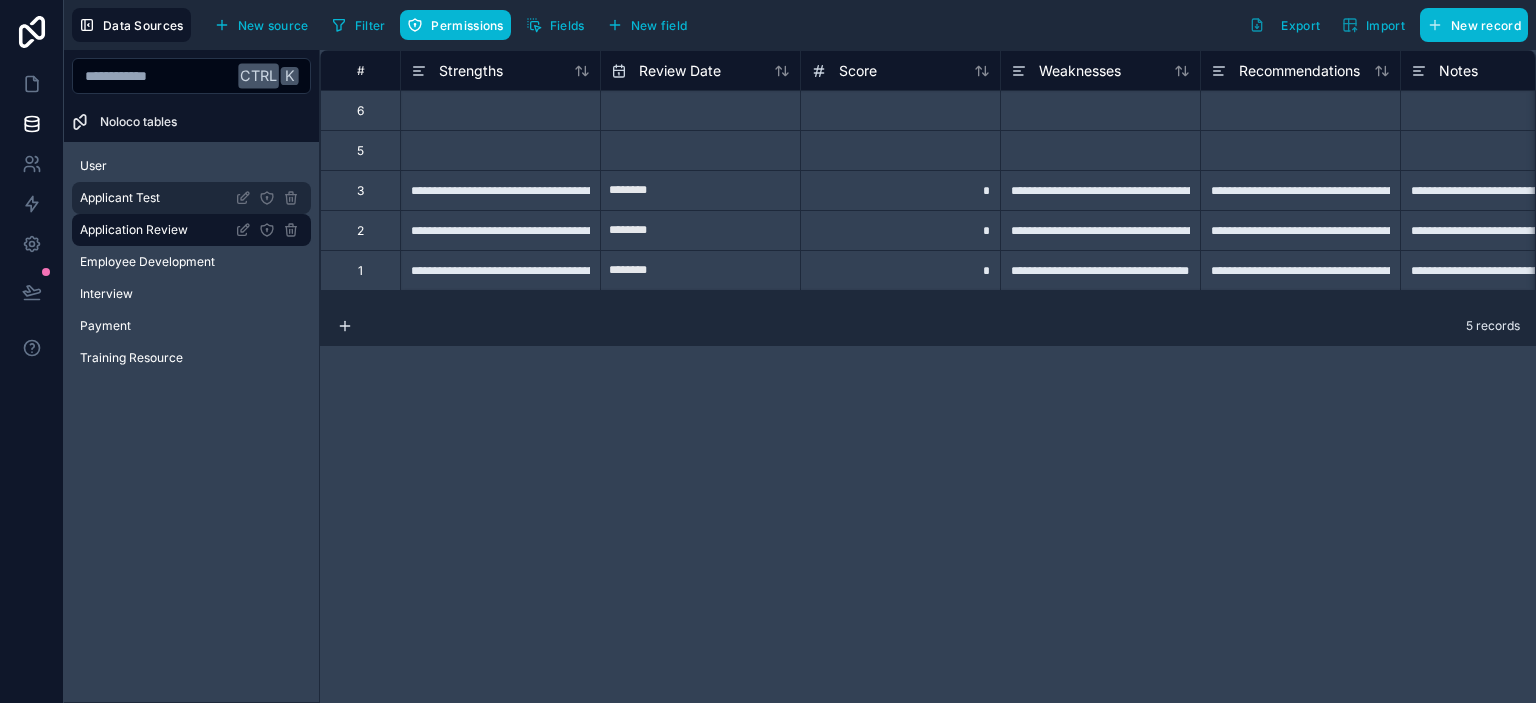 click on "Applicant Test" at bounding box center (120, 198) 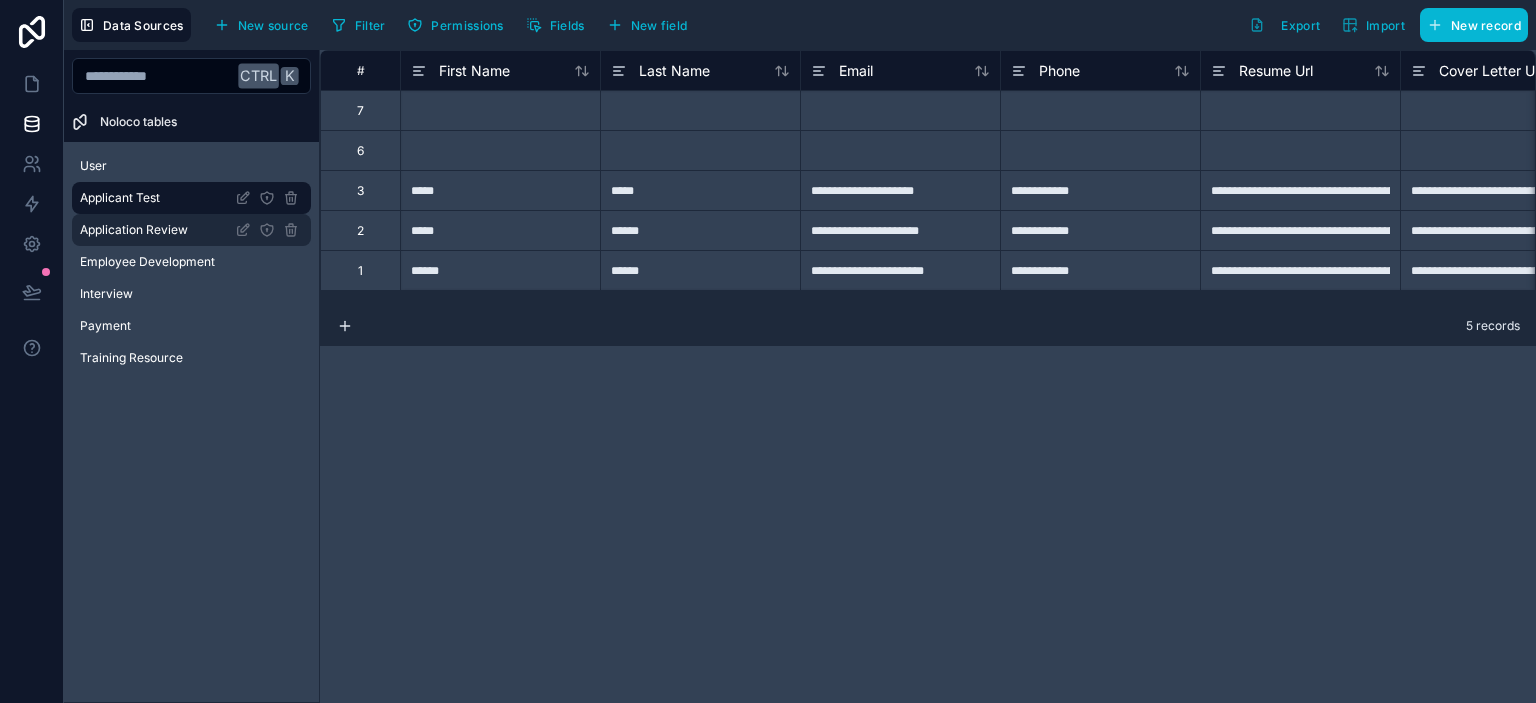click on "Application Review" at bounding box center (134, 230) 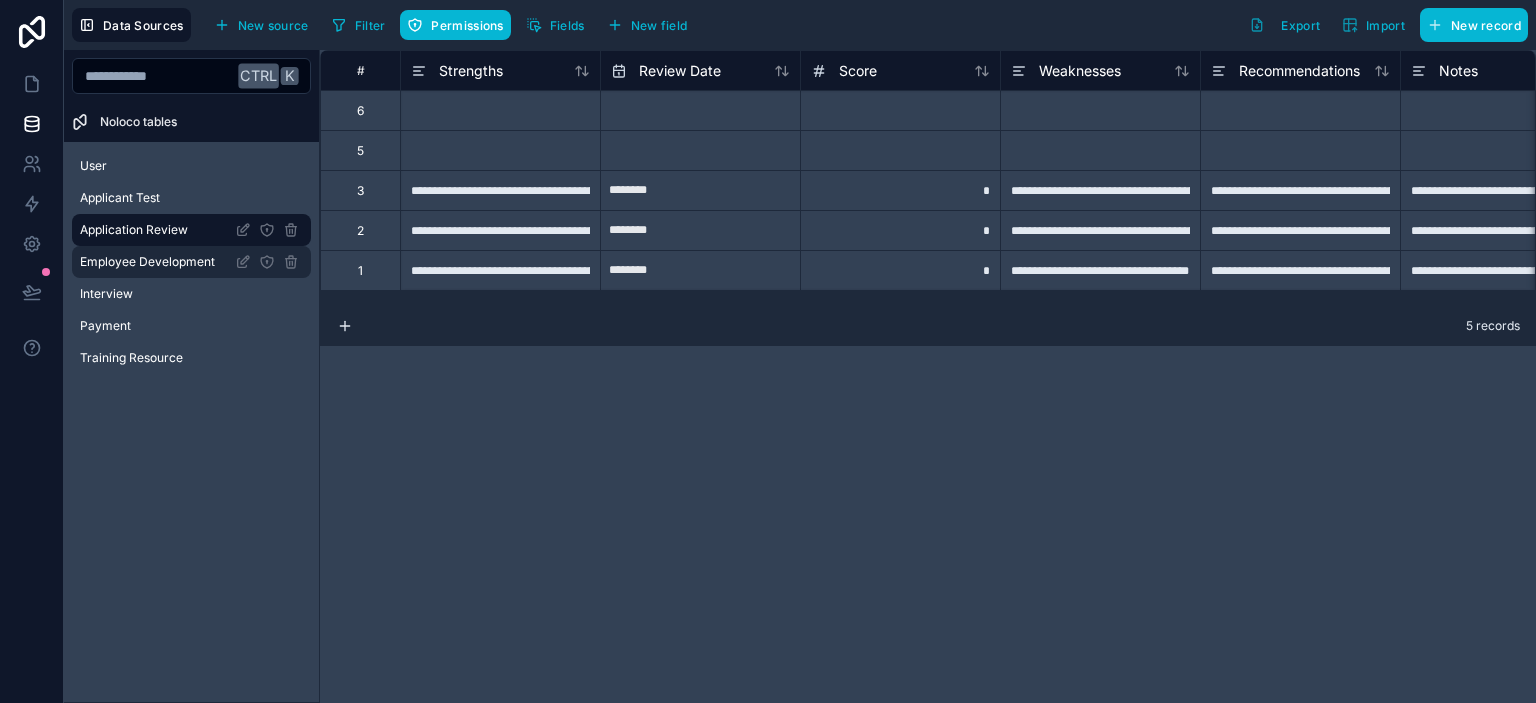 click on "Employee Development" at bounding box center (147, 262) 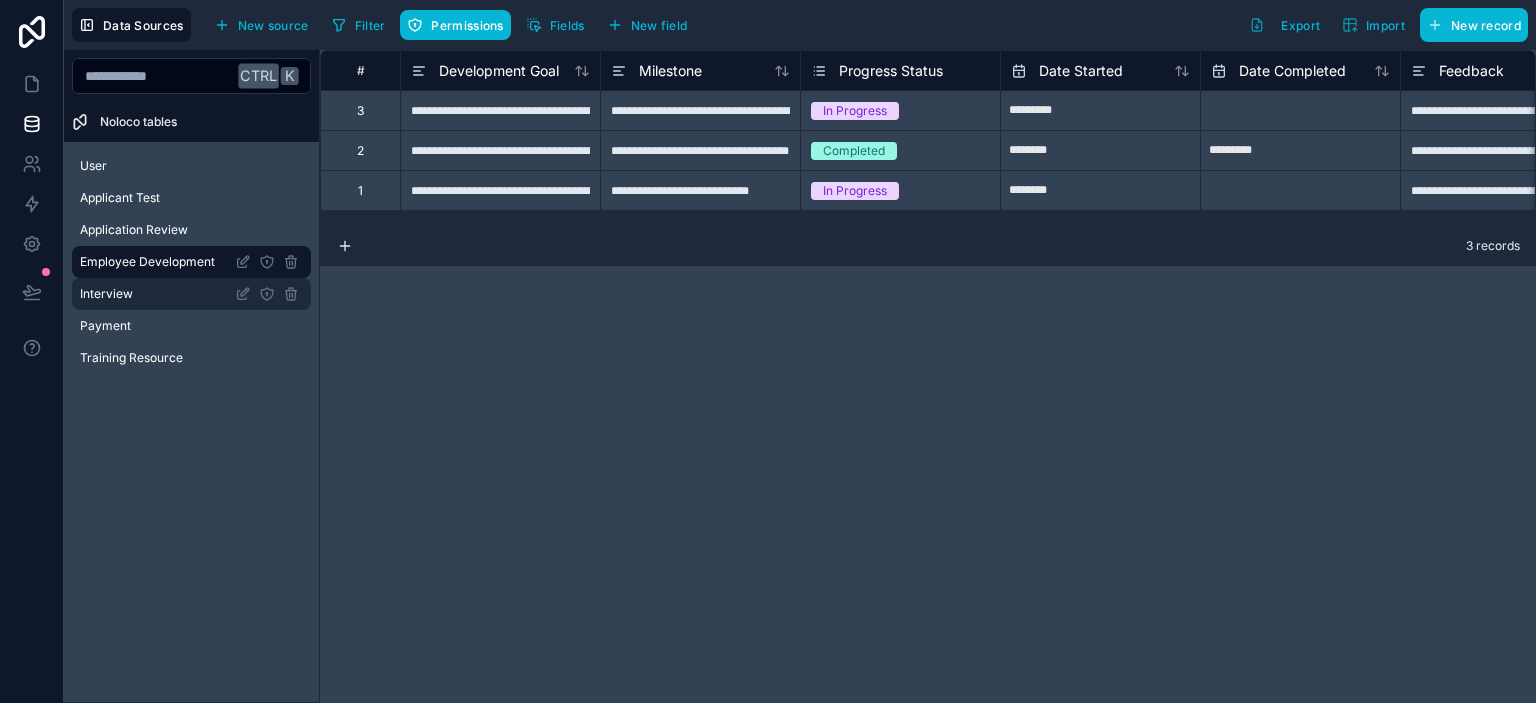 click on "Interview" at bounding box center (191, 294) 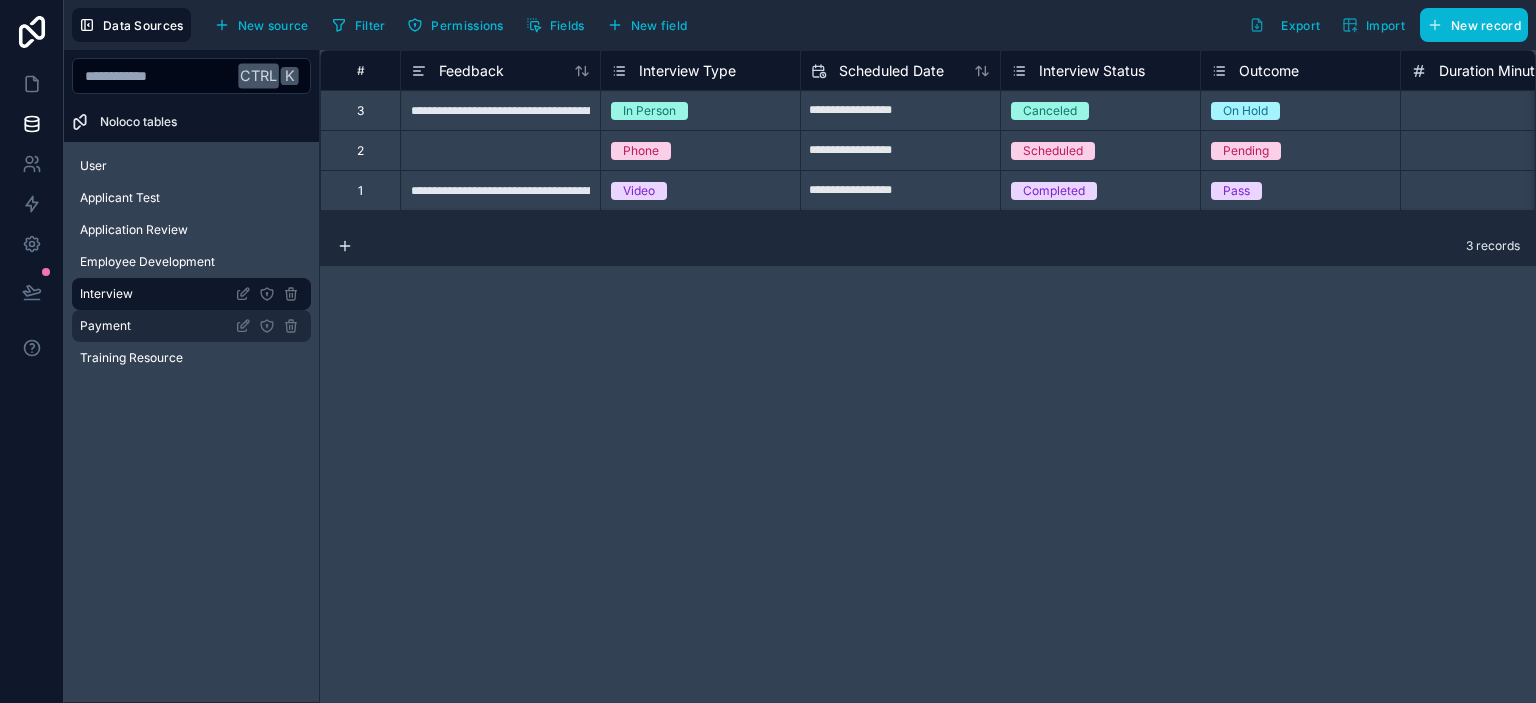 click on "Payment" at bounding box center (191, 326) 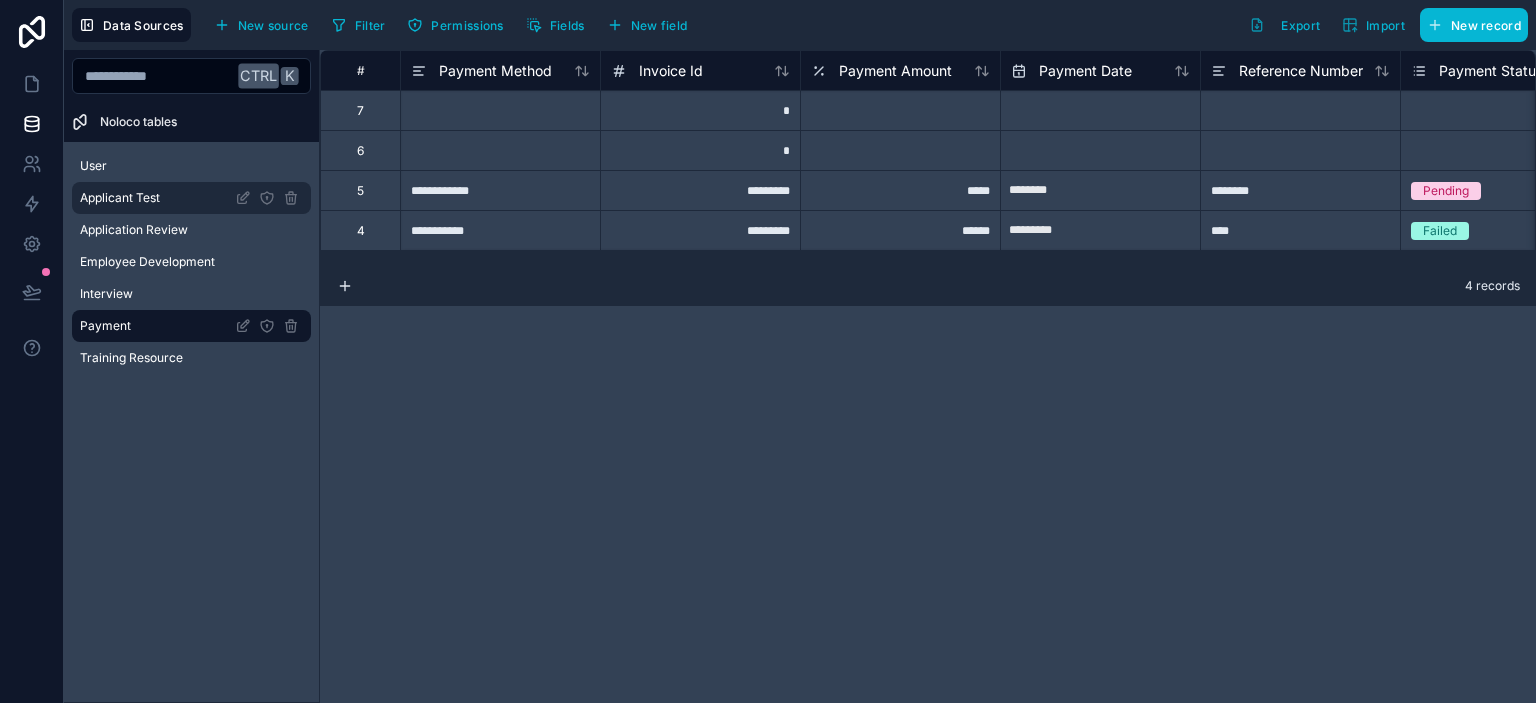 click on "Applicant Test" at bounding box center (120, 198) 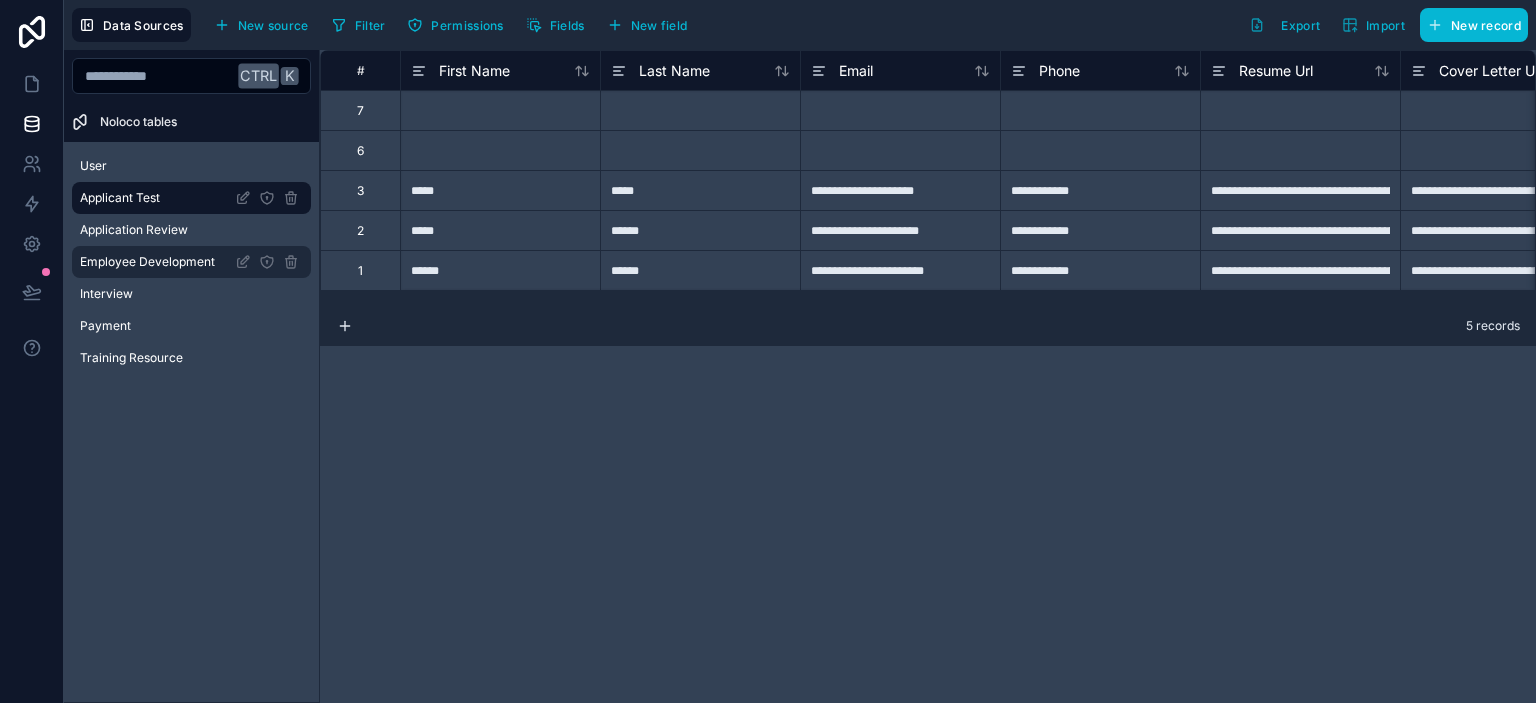 click on "Employee Development" at bounding box center (191, 262) 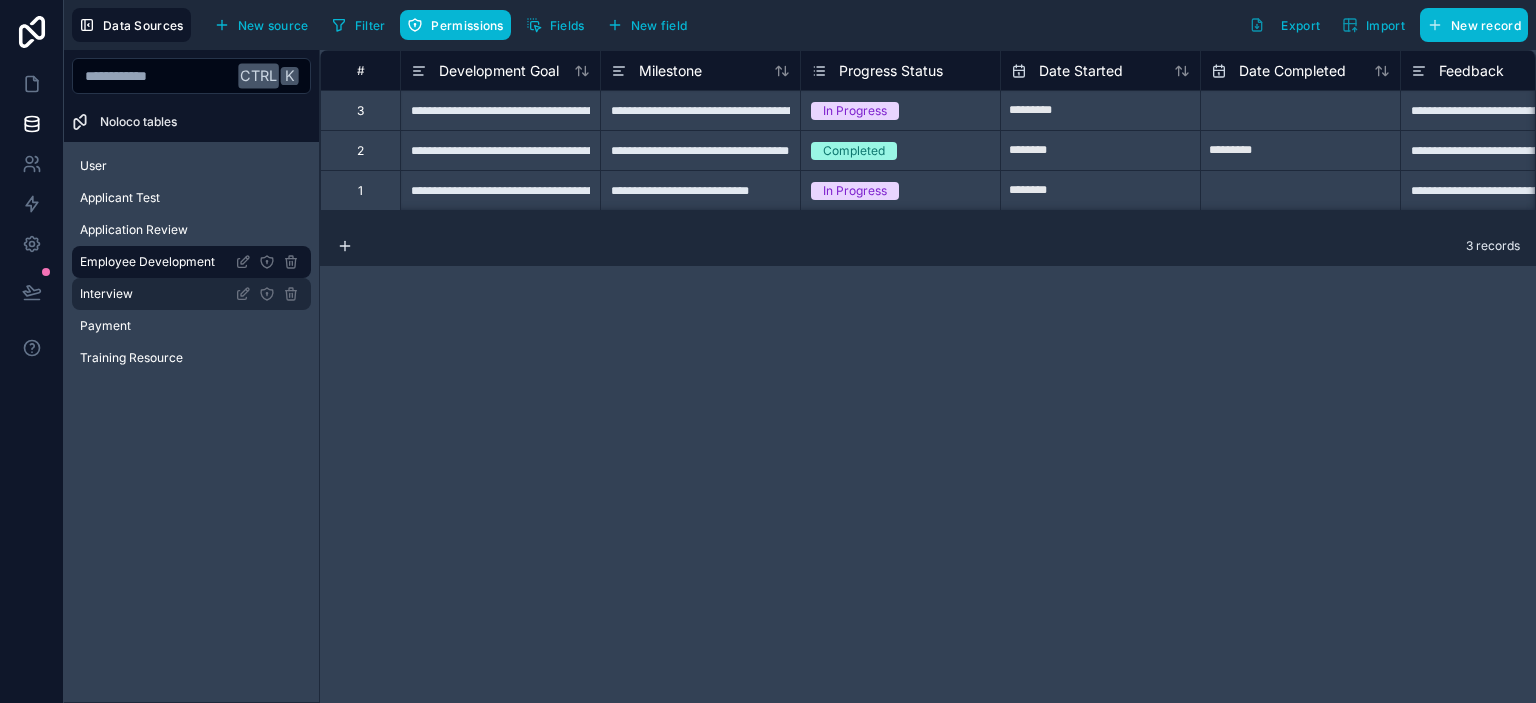 click on "Interview" at bounding box center (106, 294) 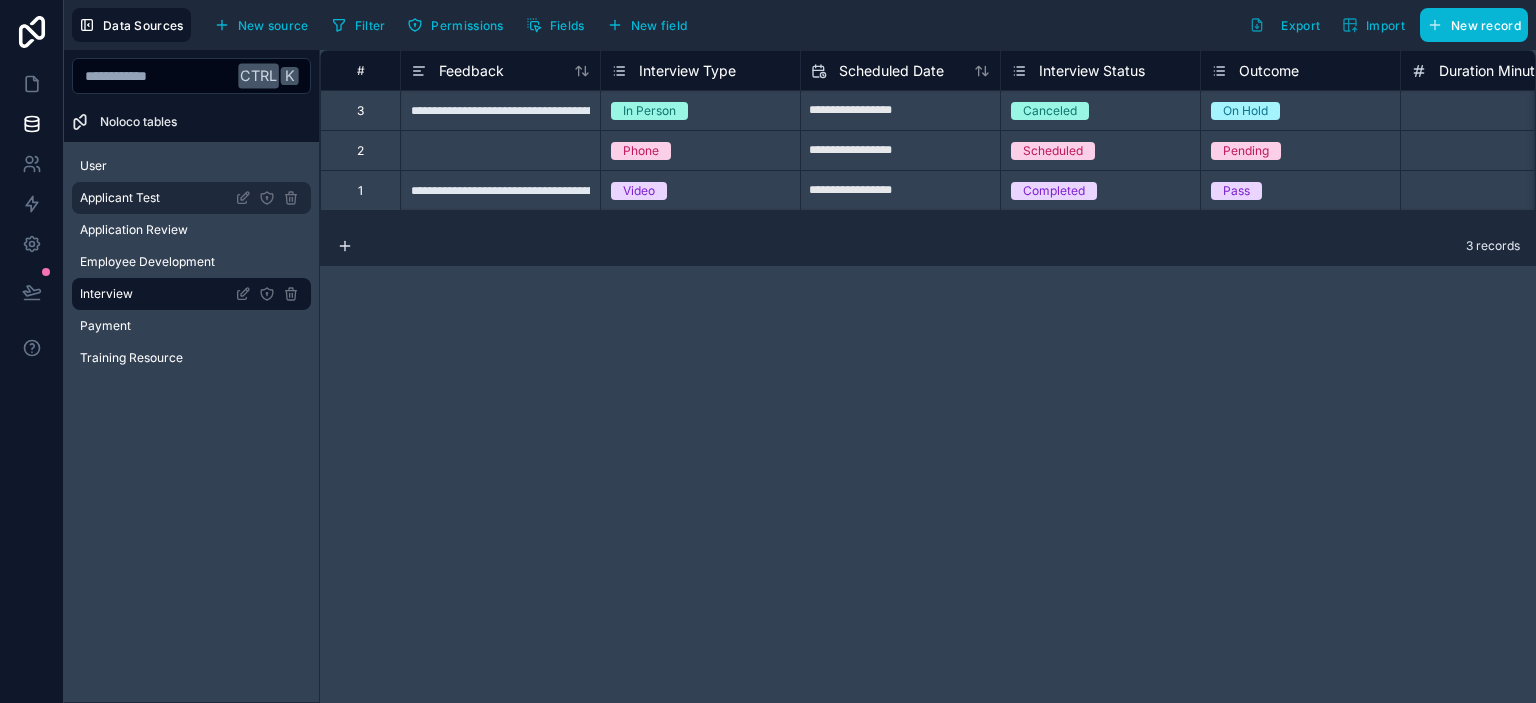 click on "Applicant Test" at bounding box center [191, 198] 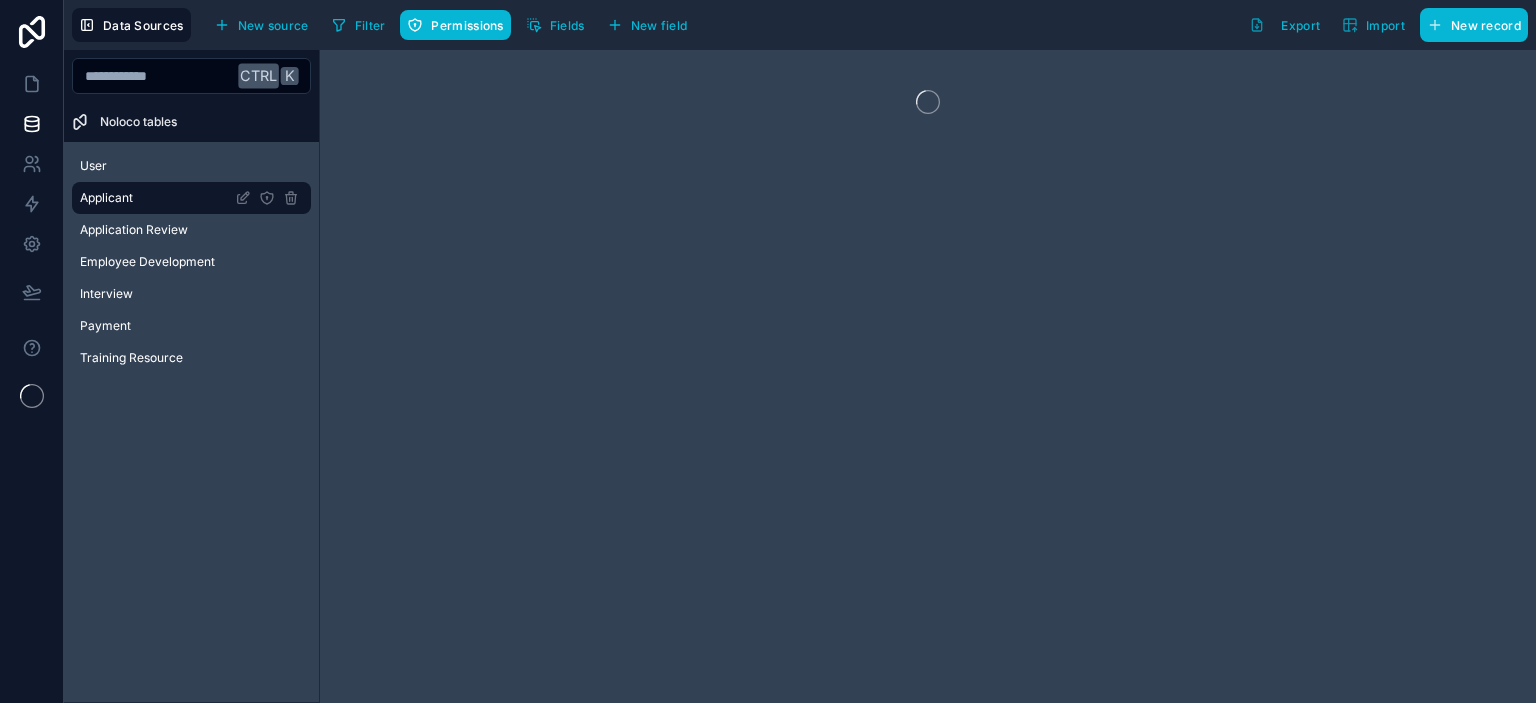 scroll, scrollTop: 0, scrollLeft: 0, axis: both 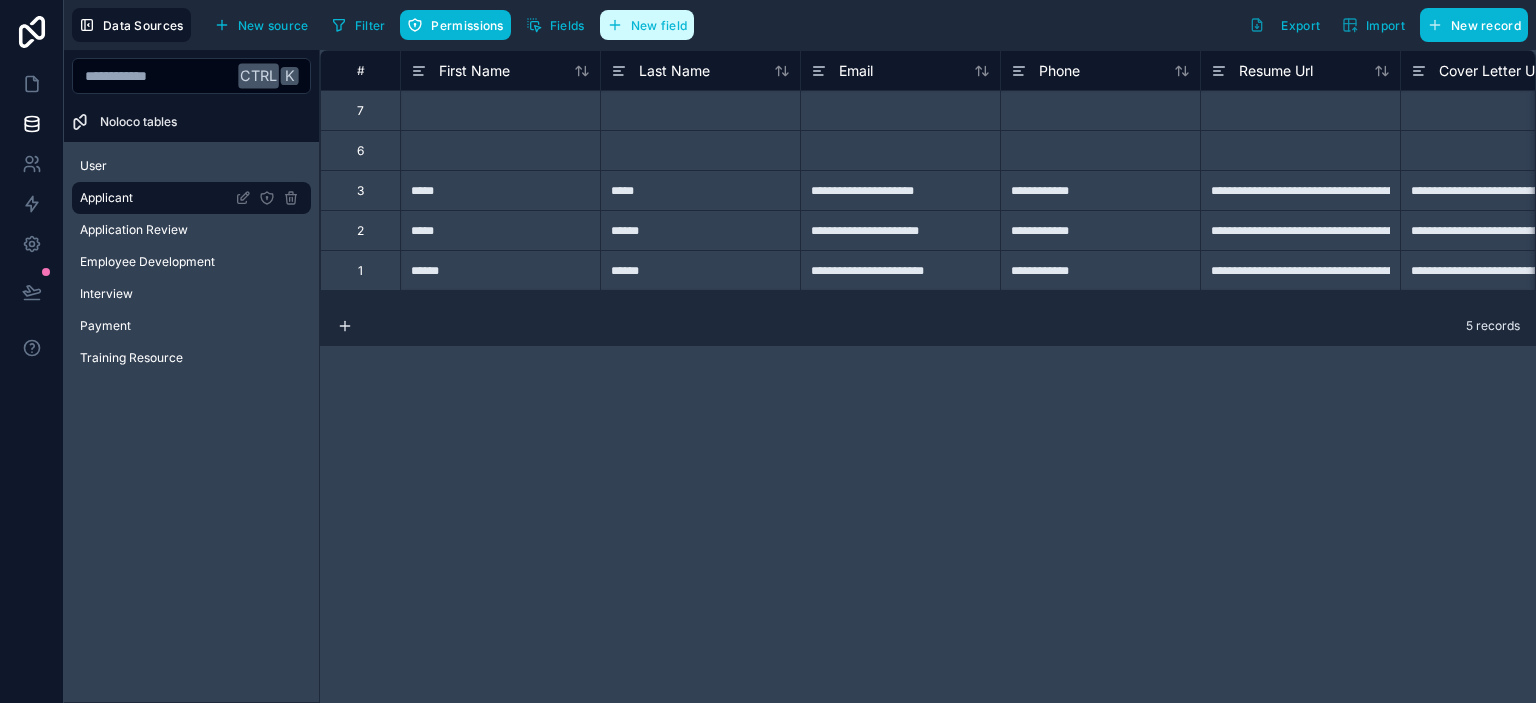 click on "New field" at bounding box center [659, 25] 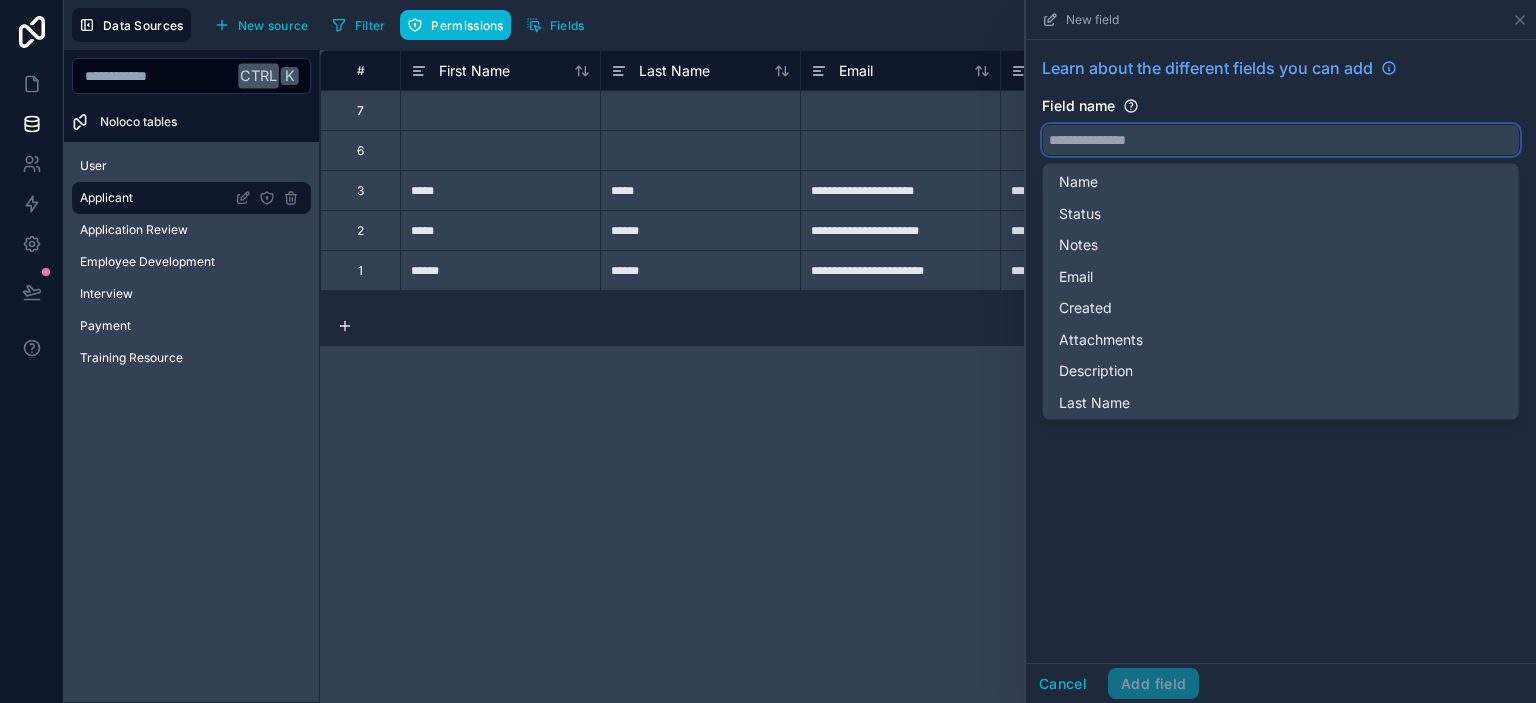 click at bounding box center (1281, 140) 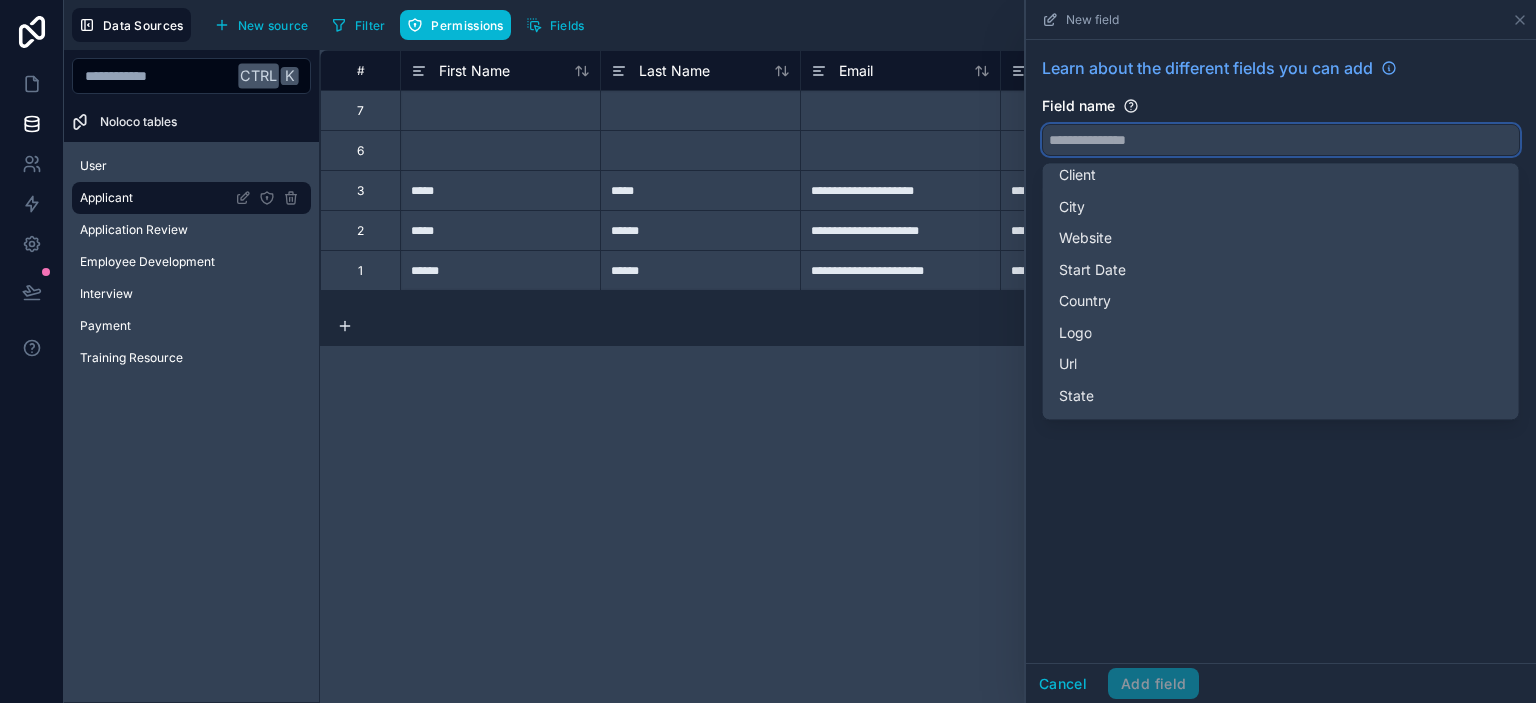 scroll, scrollTop: 900, scrollLeft: 0, axis: vertical 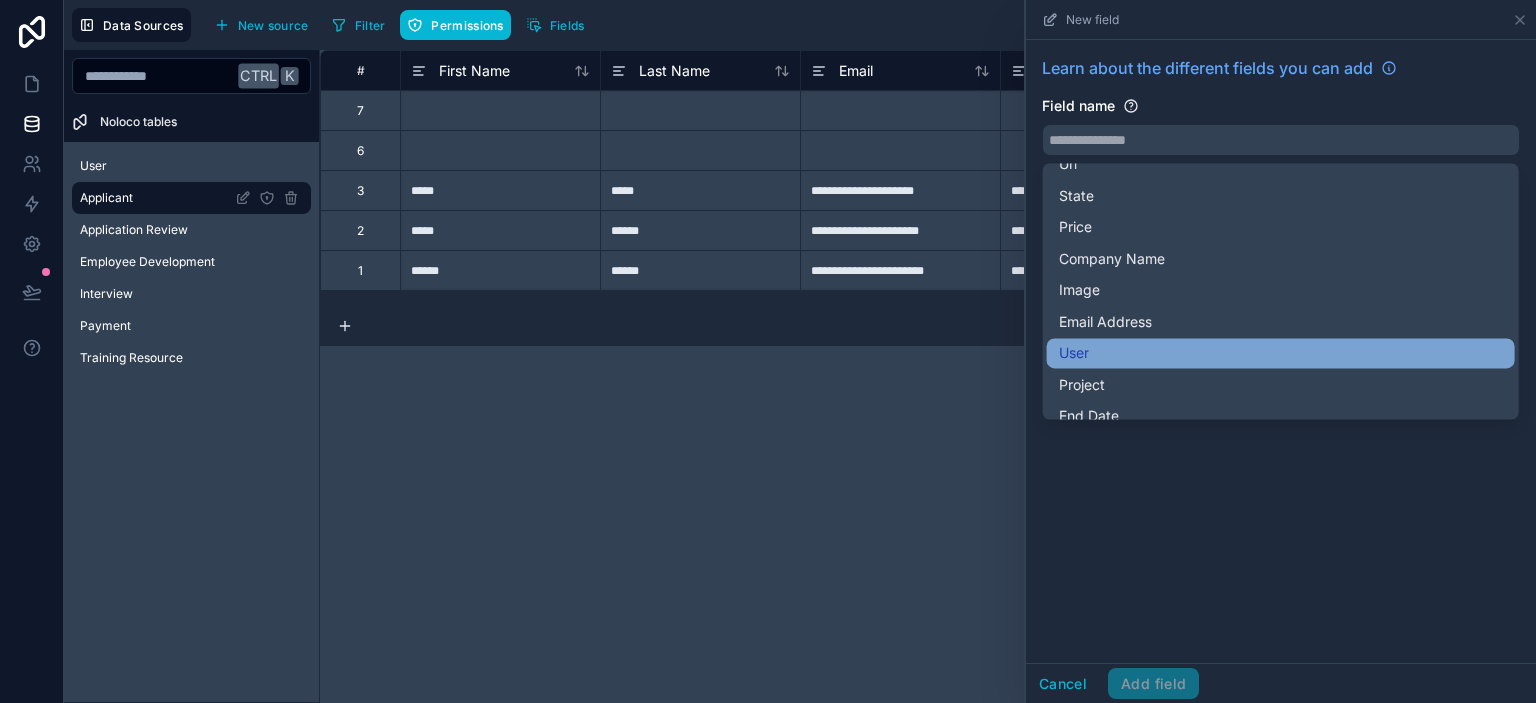 click on "User" at bounding box center [1281, 353] 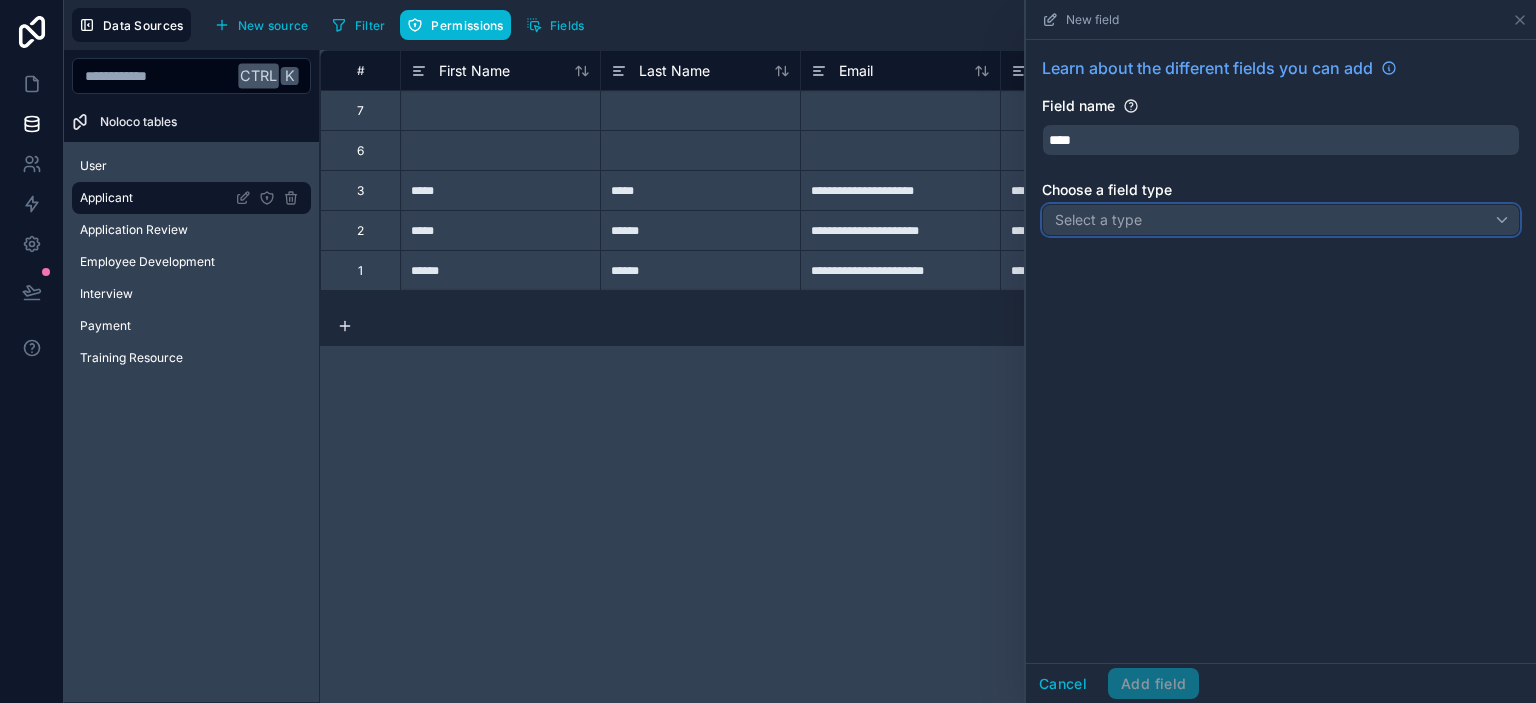 click on "Select a type" at bounding box center [1098, 219] 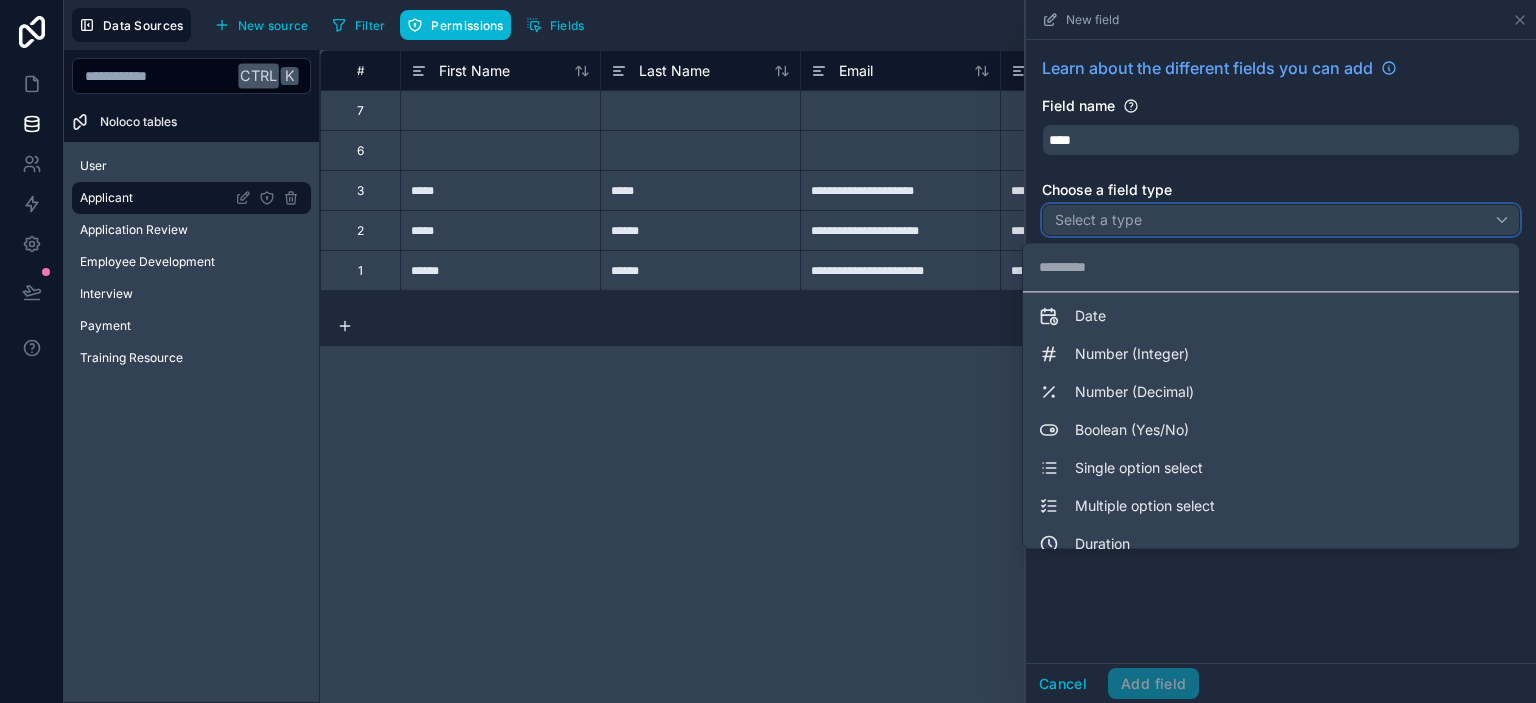 scroll, scrollTop: 0, scrollLeft: 0, axis: both 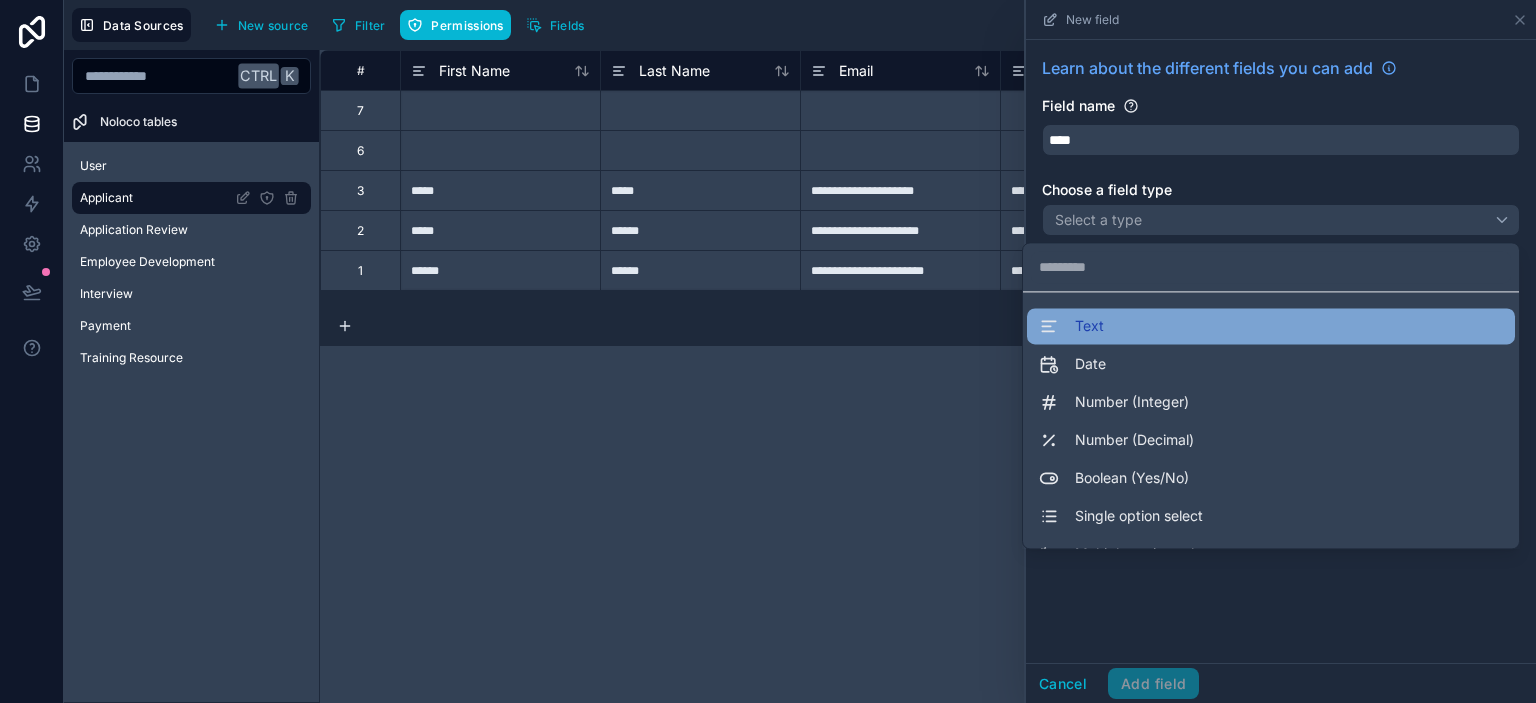 click on "Text" at bounding box center (1271, 326) 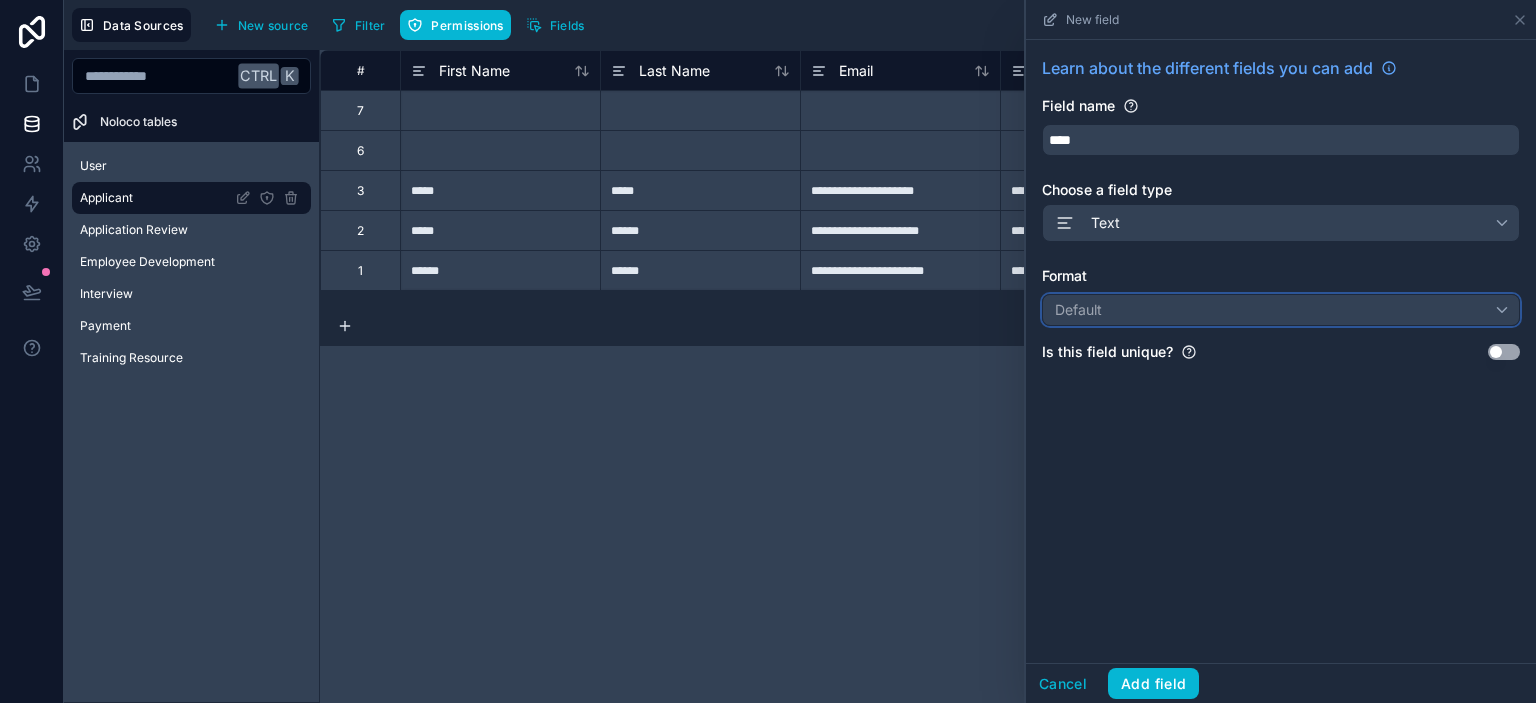 click on "Default" at bounding box center (1281, 310) 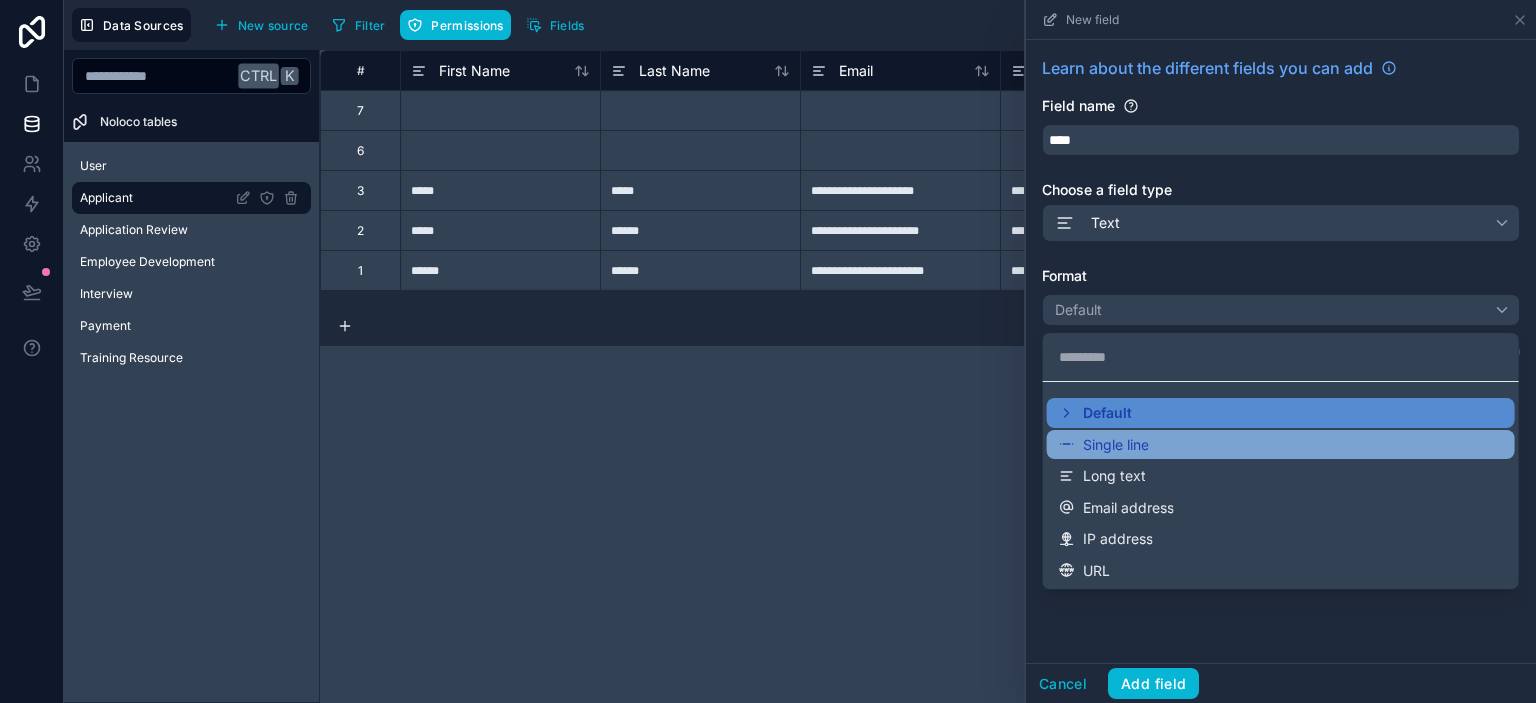 click on "Single line" at bounding box center [1116, 445] 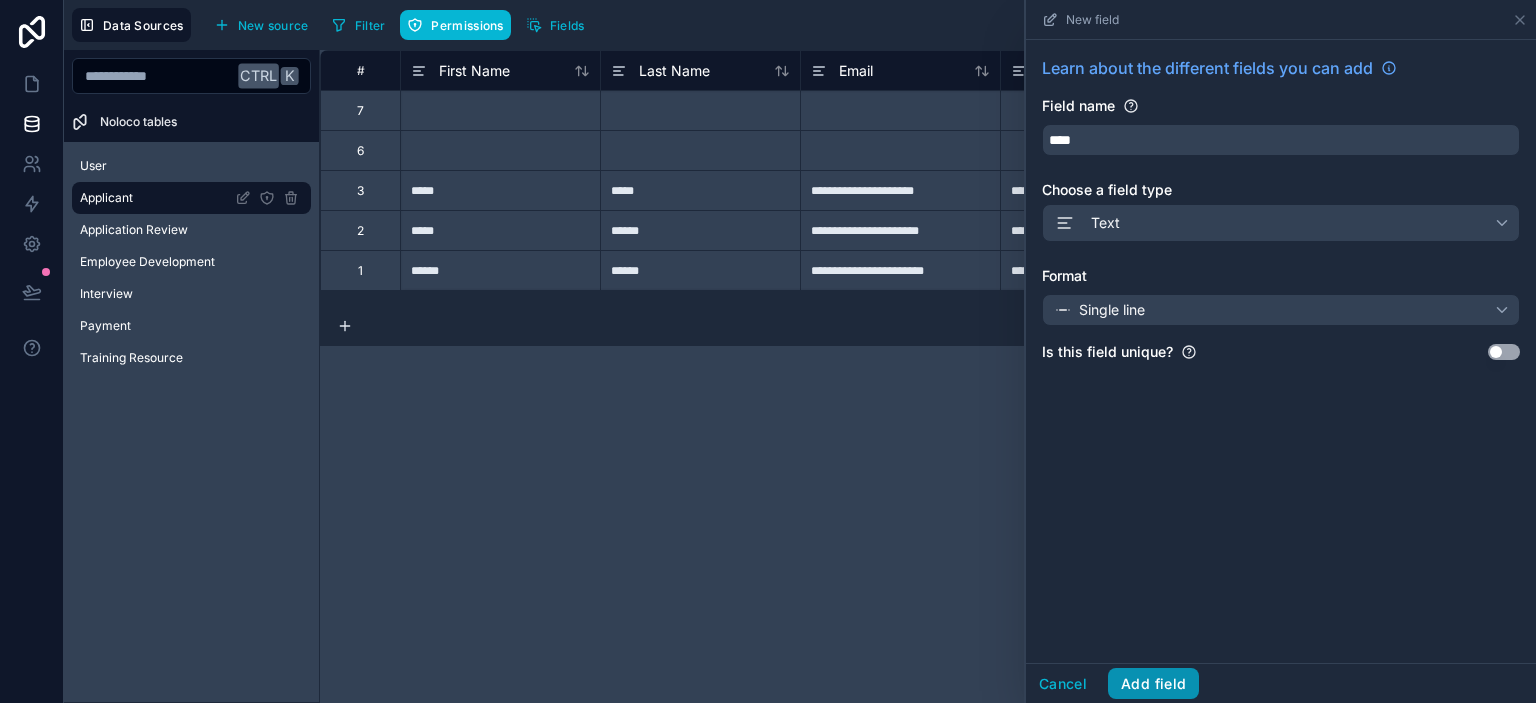 click on "Add field" at bounding box center [1153, 684] 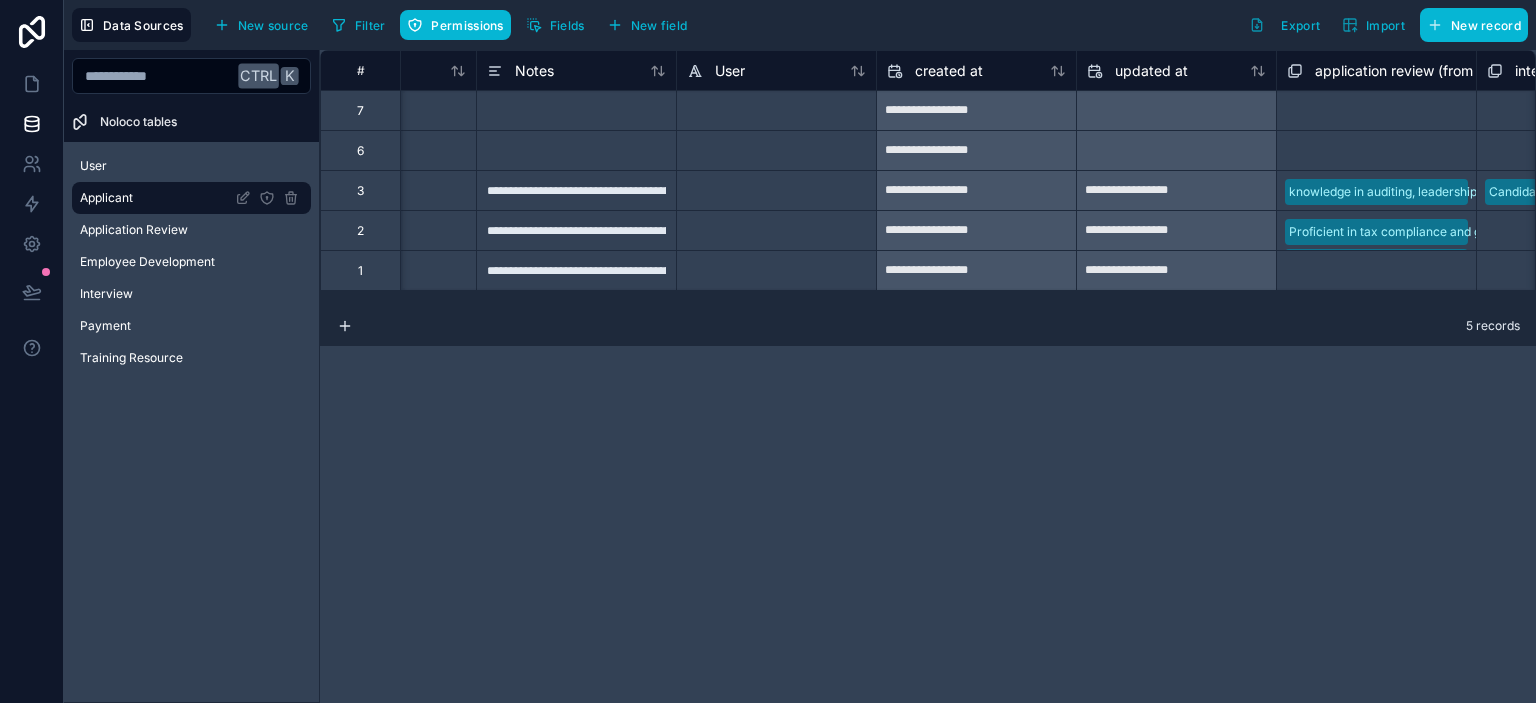 scroll, scrollTop: 0, scrollLeft: 1710, axis: horizontal 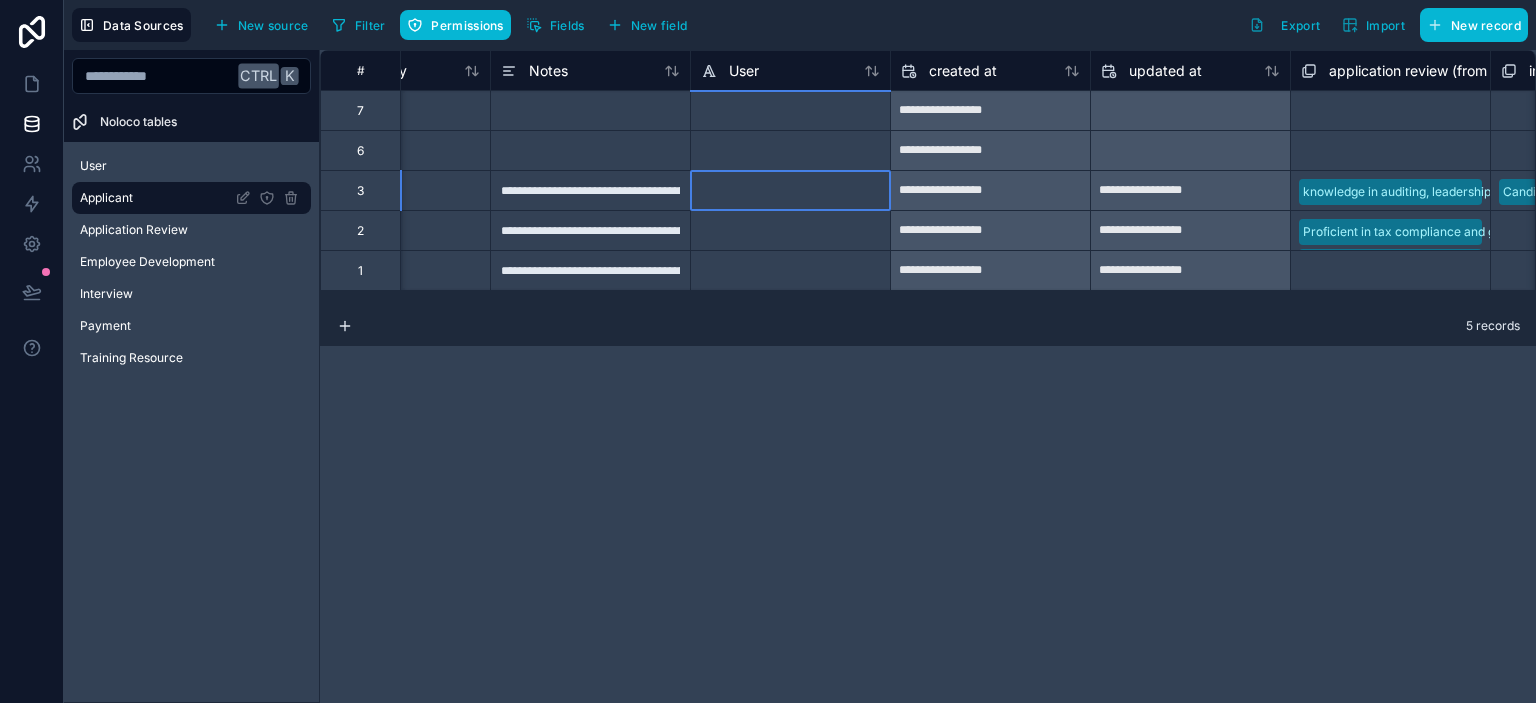 click at bounding box center (790, 190) 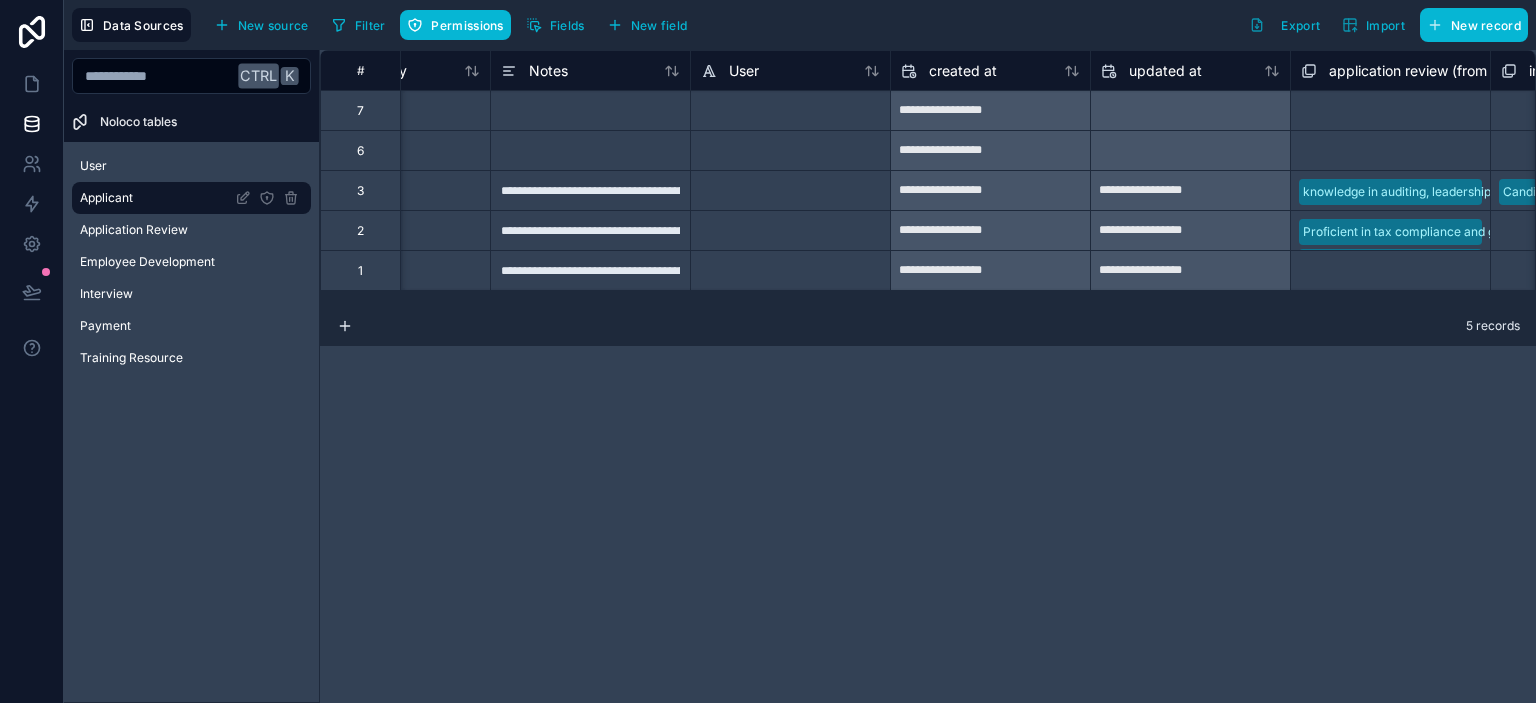 scroll, scrollTop: 0, scrollLeft: 1652, axis: horizontal 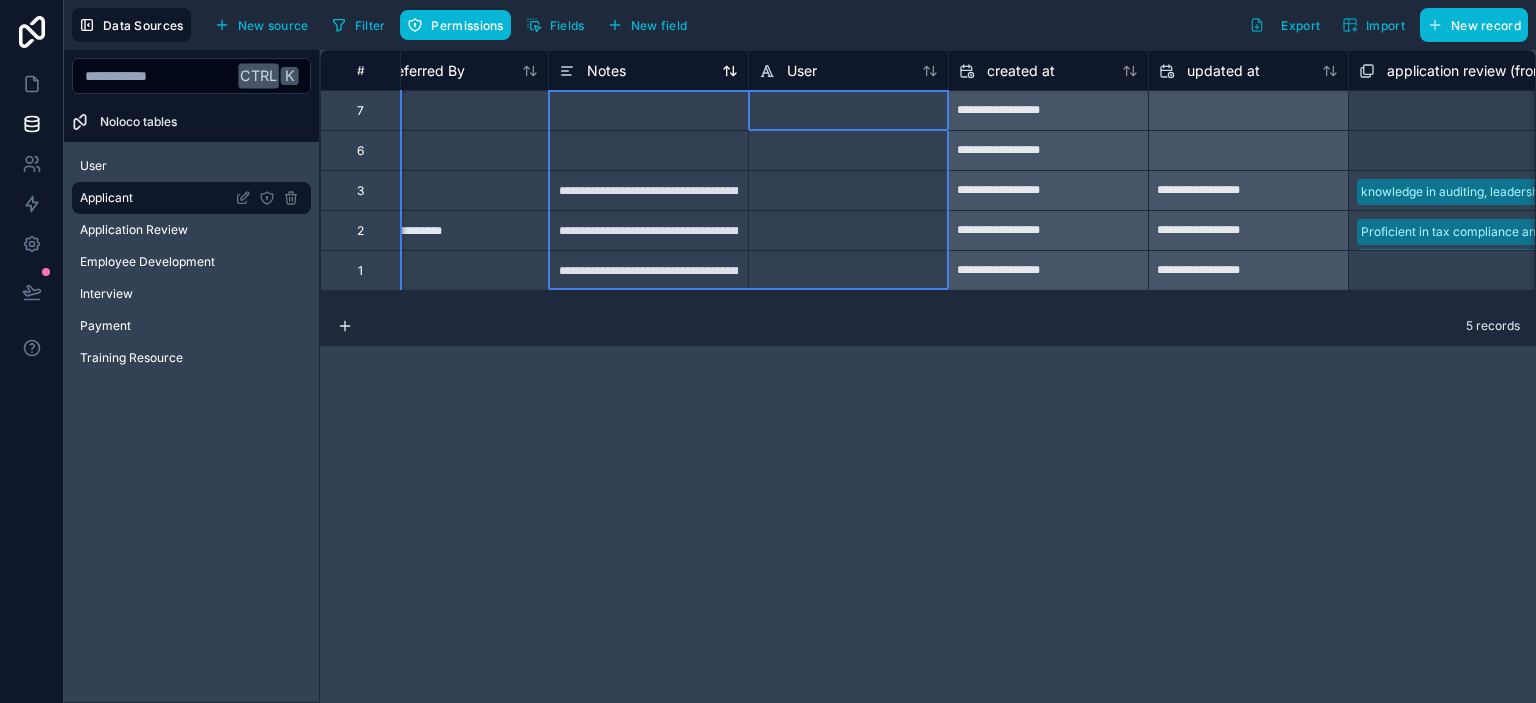 drag, startPoint x: 841, startPoint y: 69, endPoint x: 662, endPoint y: 72, distance: 179.02513 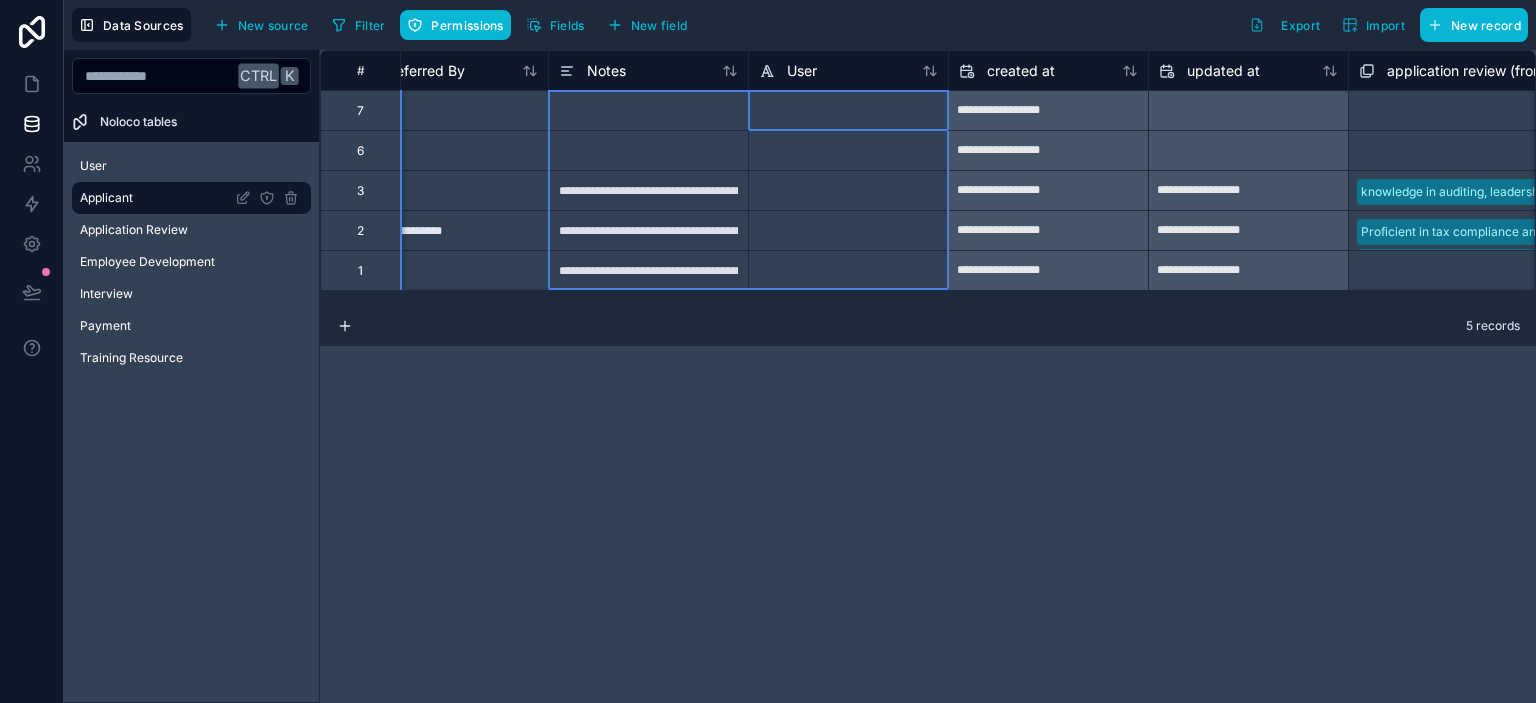click on "**********" at bounding box center [928, 376] 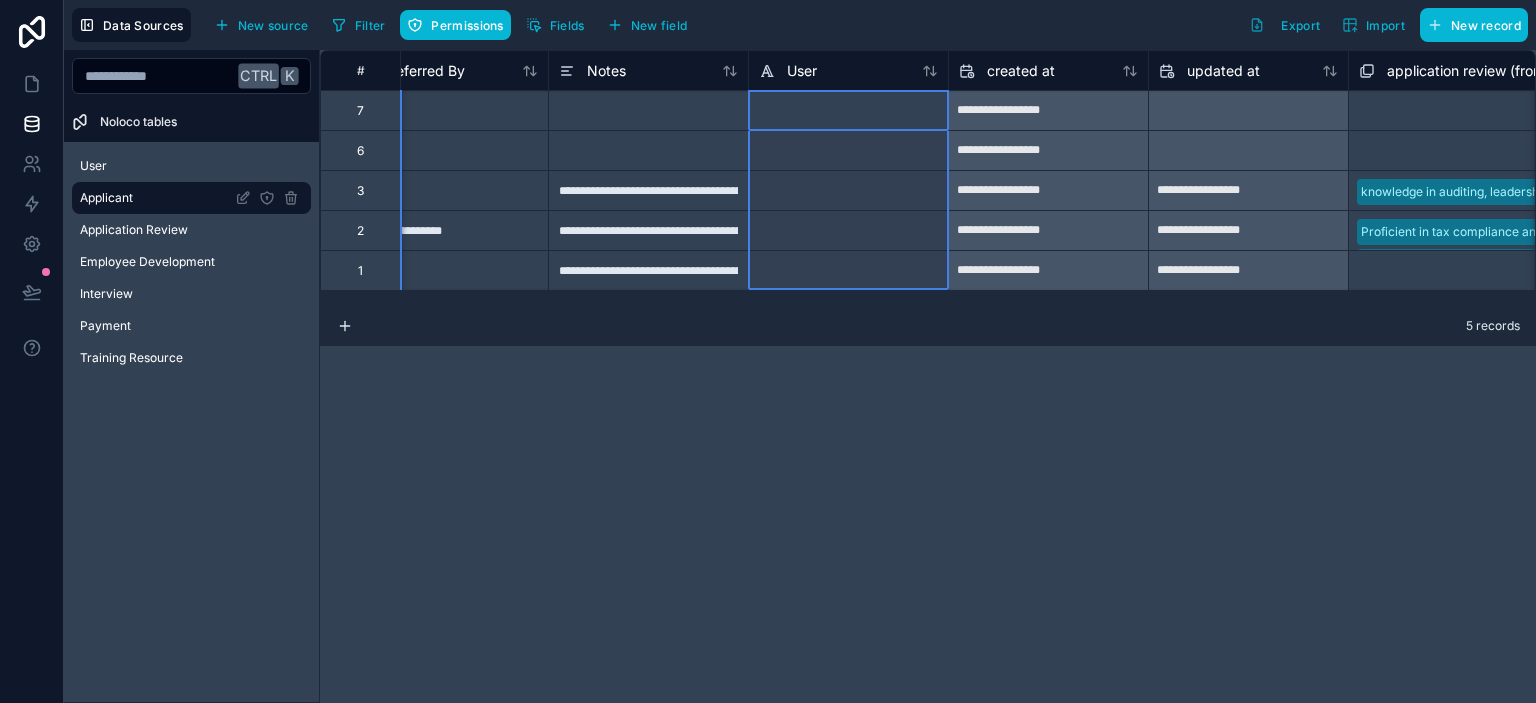 click on "User" at bounding box center [848, 70] 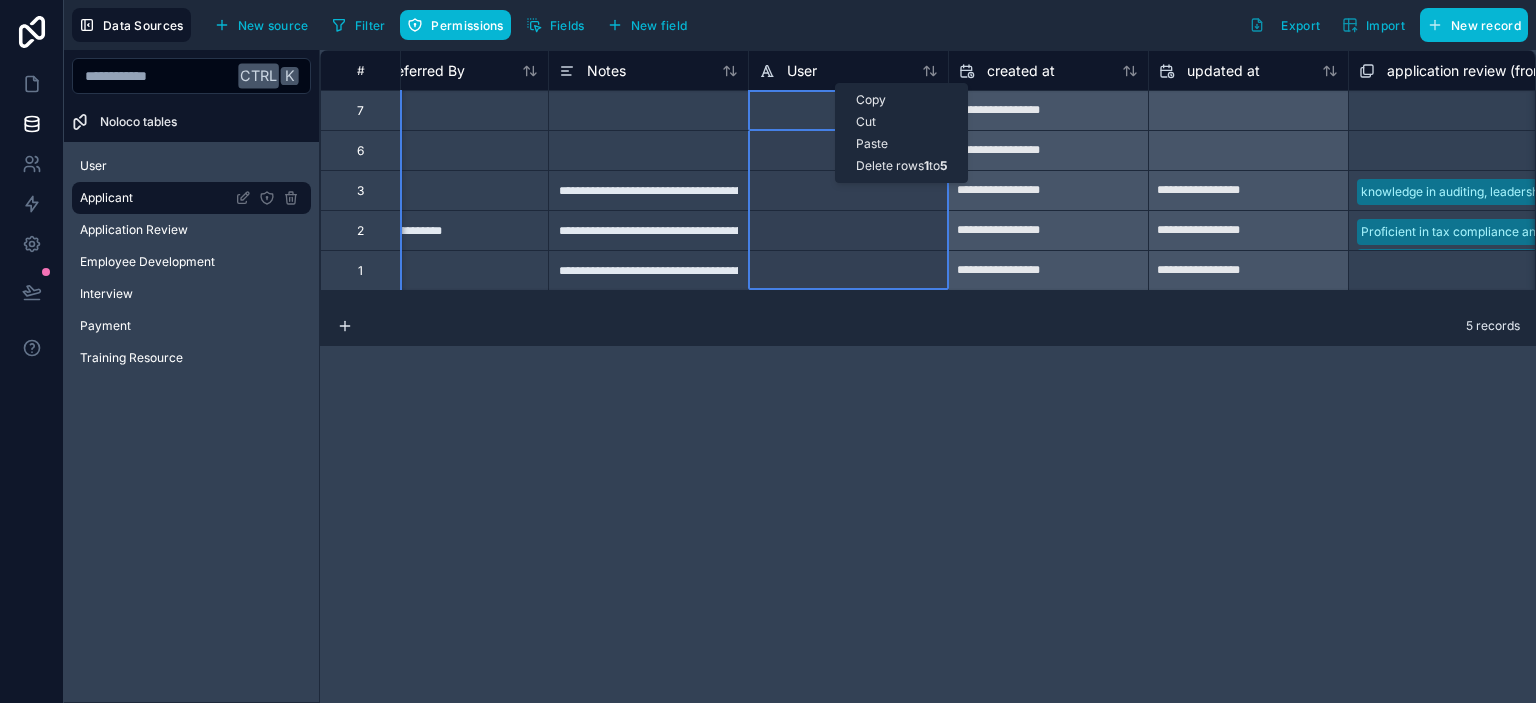 click on "**********" at bounding box center (928, 376) 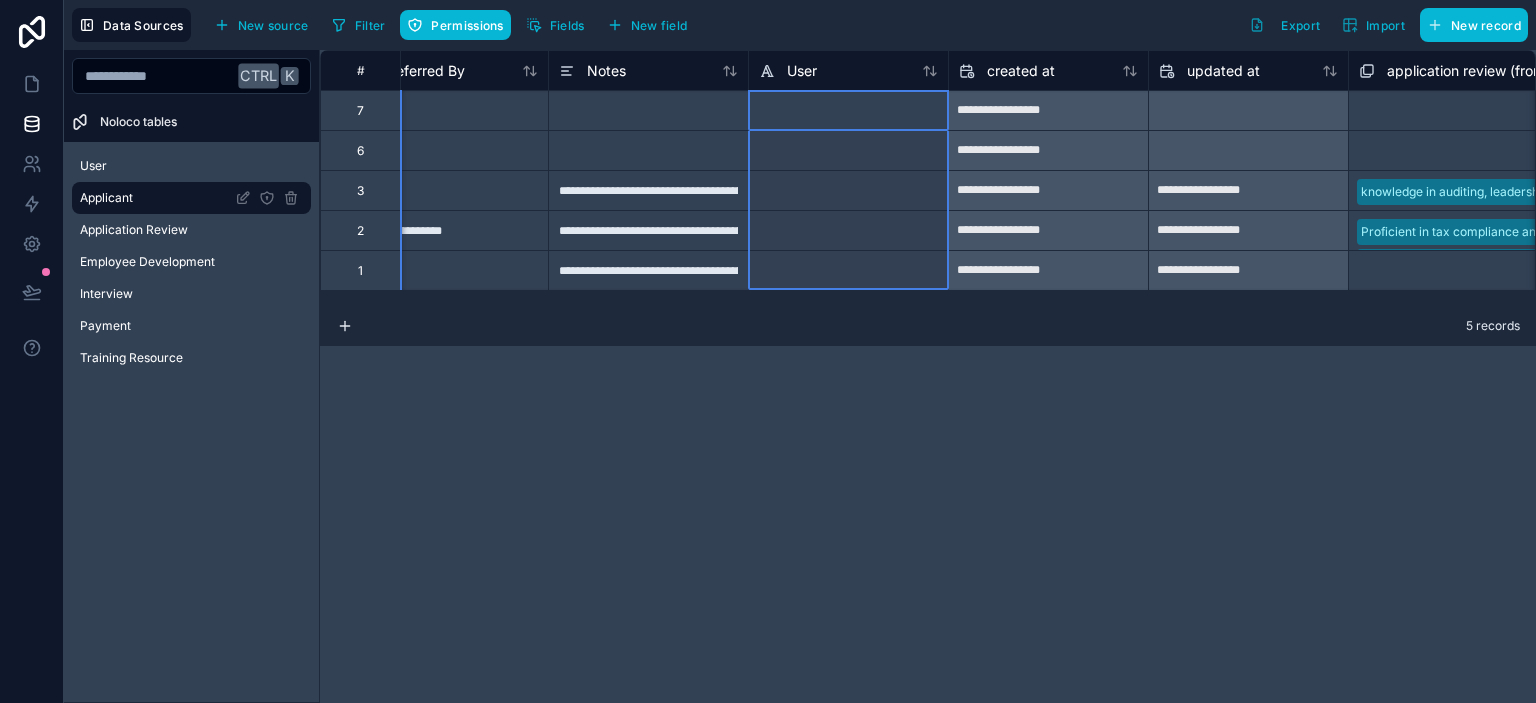 click at bounding box center (848, 190) 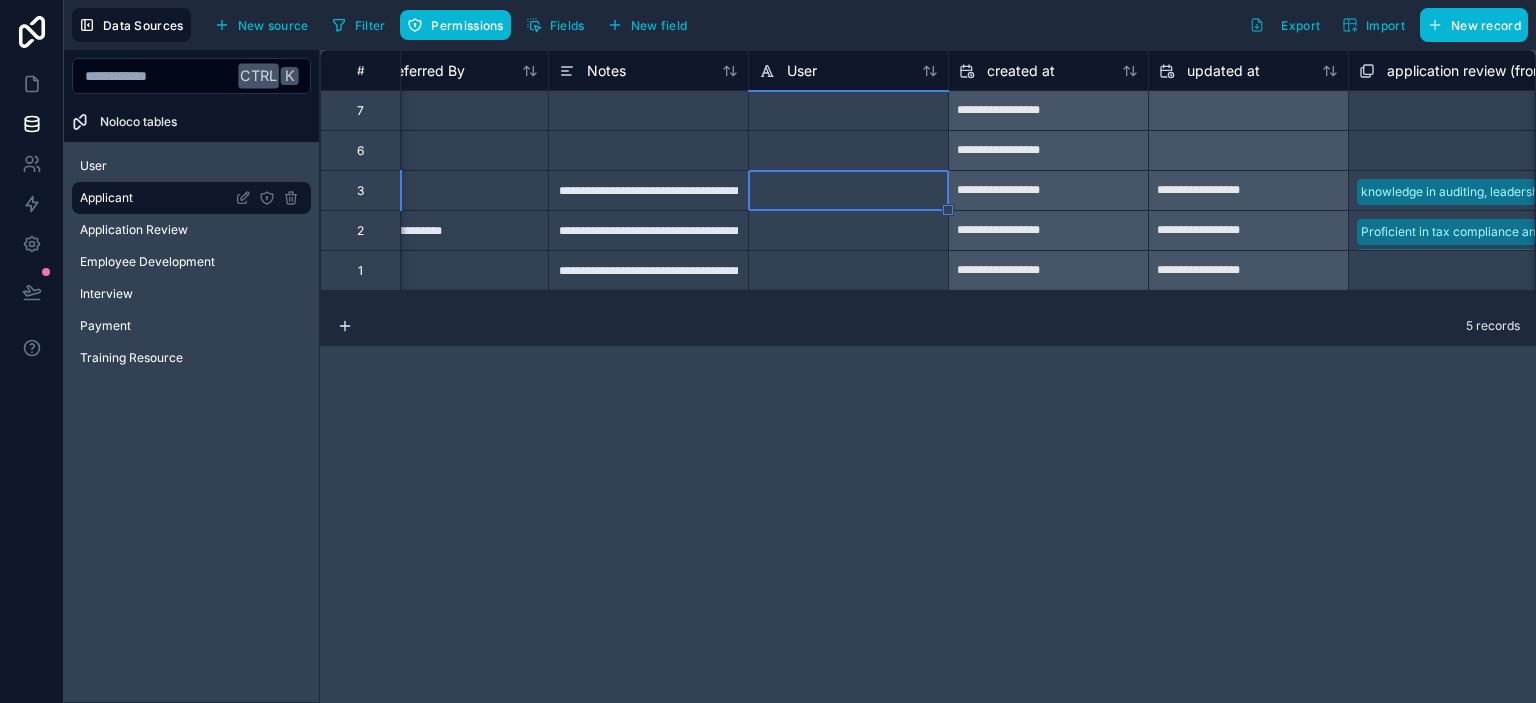 click at bounding box center (848, 190) 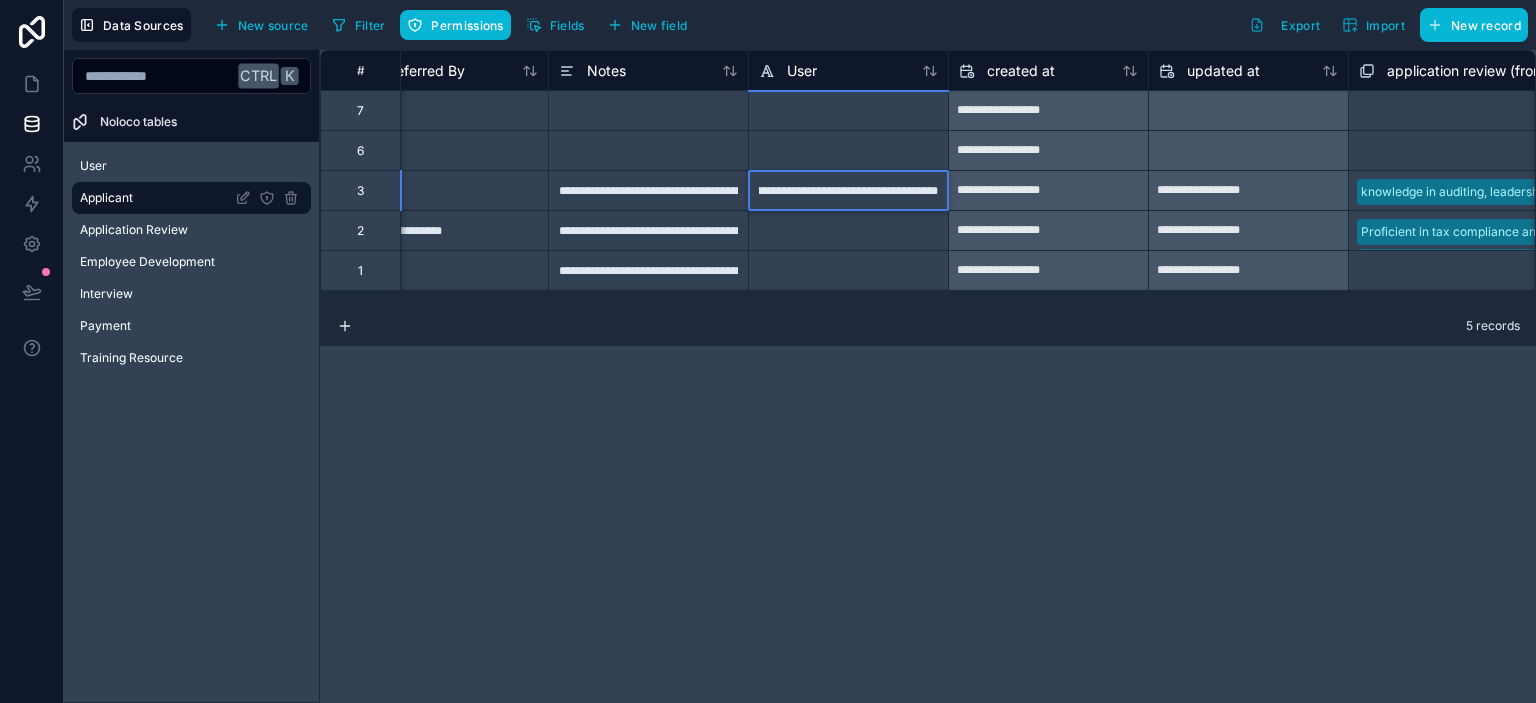 scroll, scrollTop: 0, scrollLeft: 49, axis: horizontal 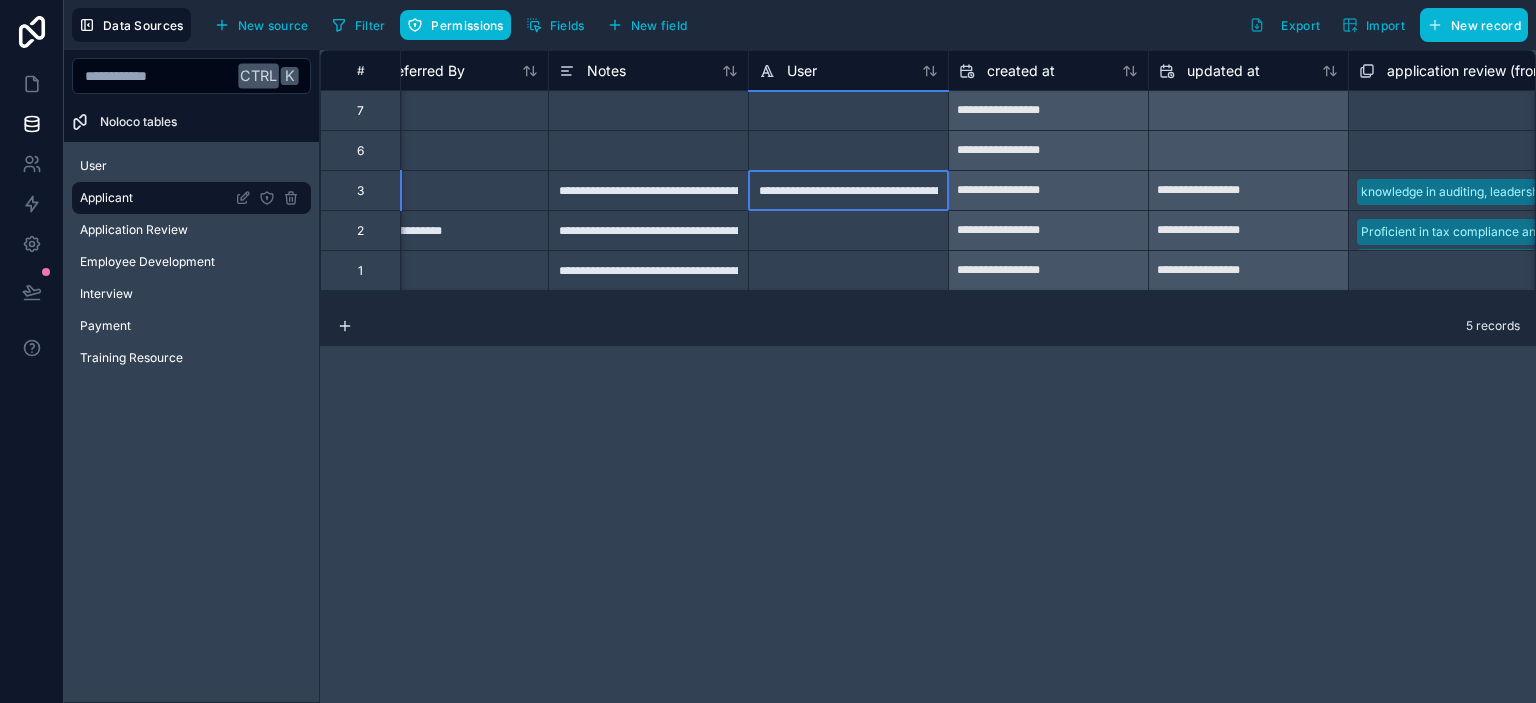 click on "**********" at bounding box center [848, 190] 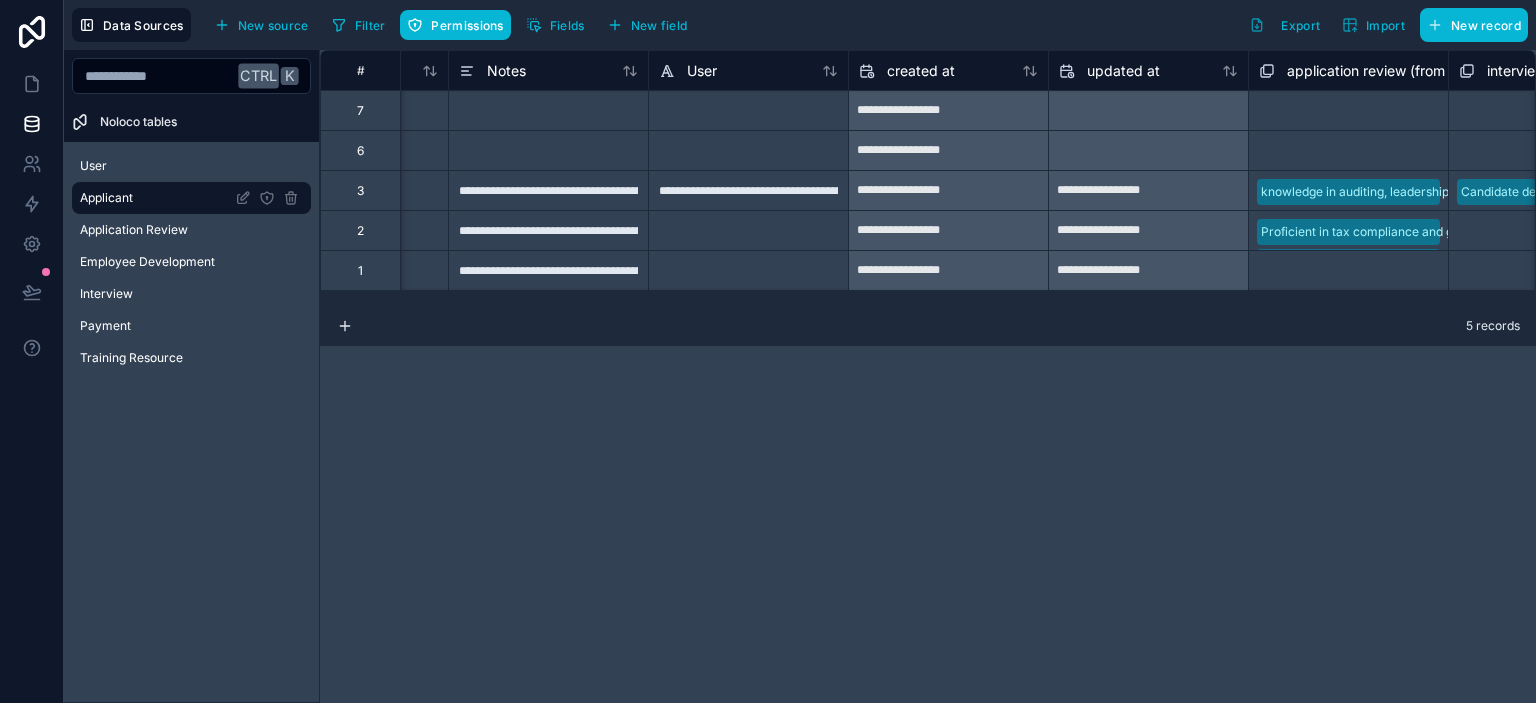 scroll, scrollTop: 0, scrollLeft: 1808, axis: horizontal 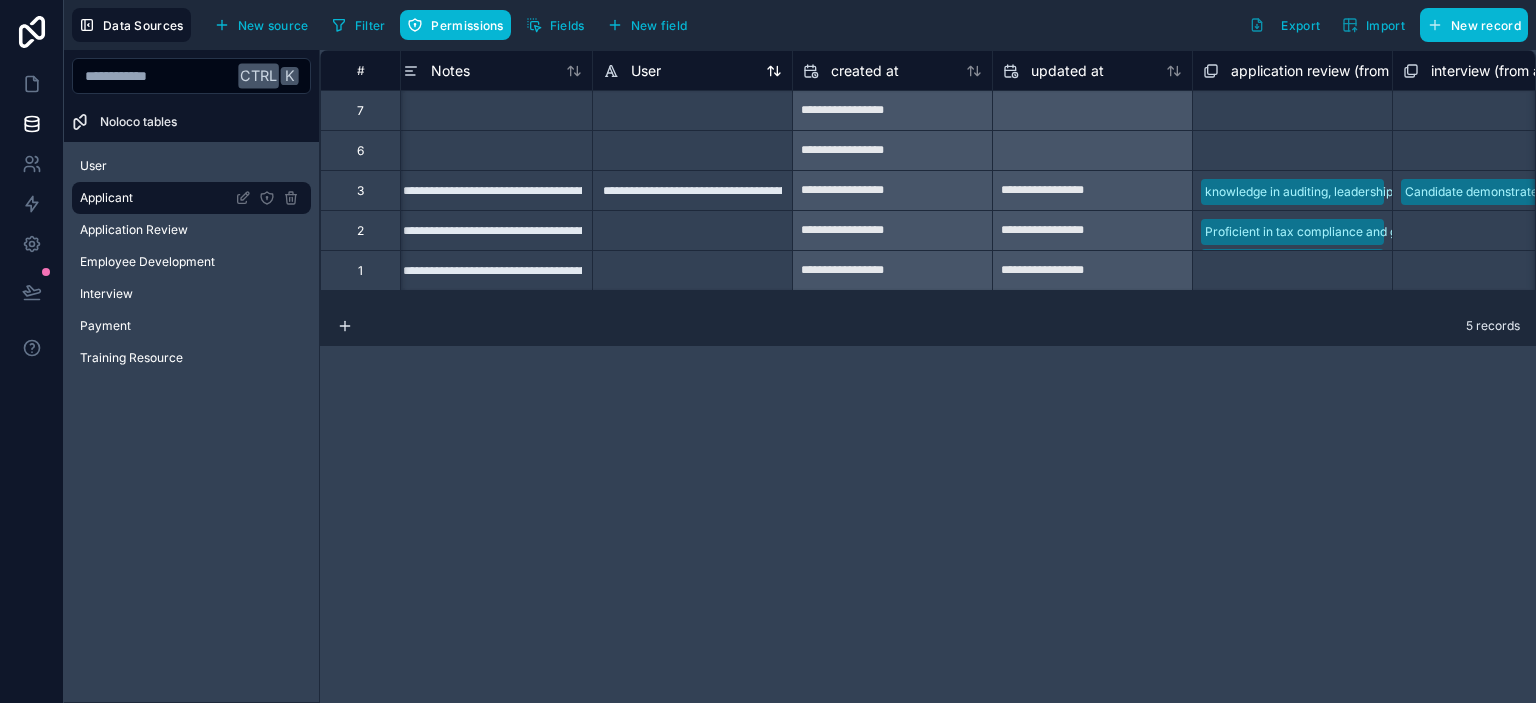 click on "User" at bounding box center [646, 71] 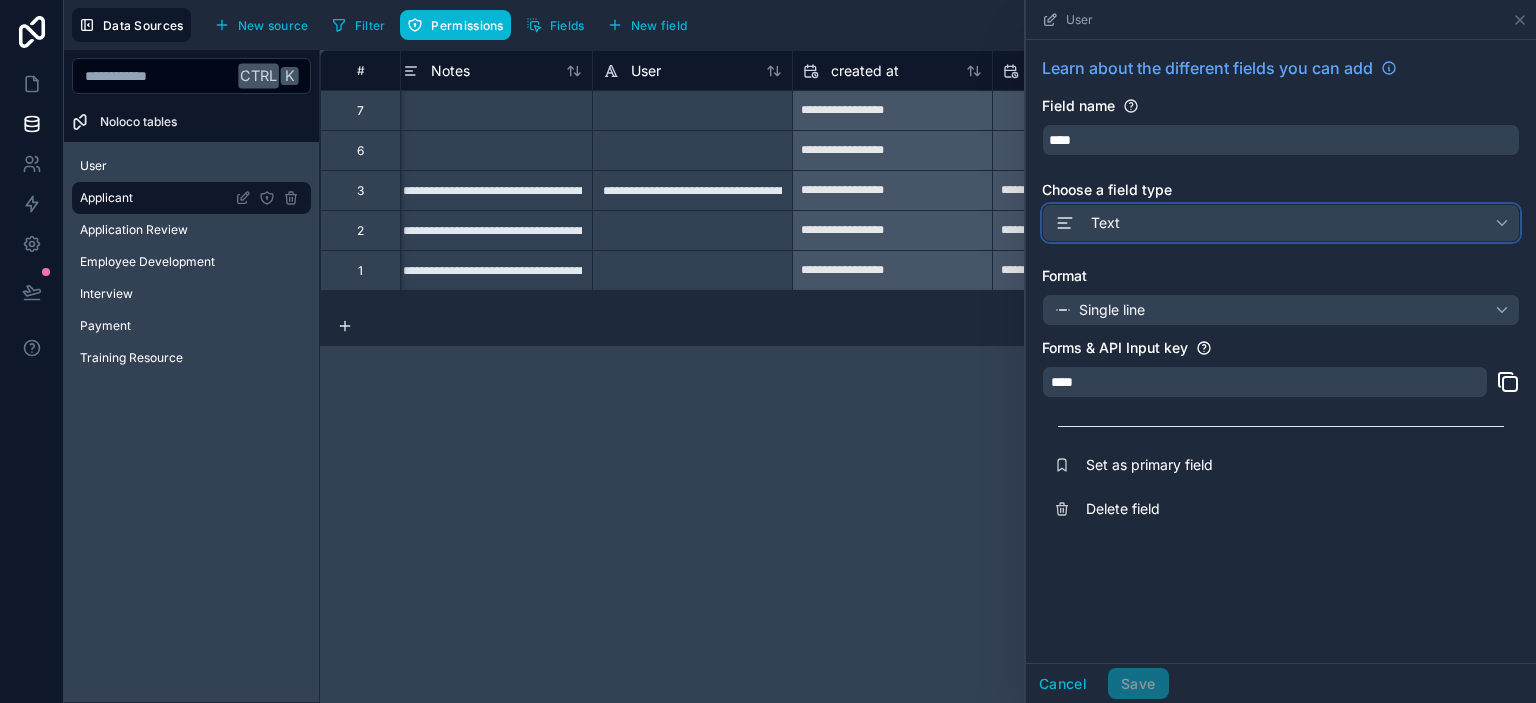 click on "Text" at bounding box center (1281, 223) 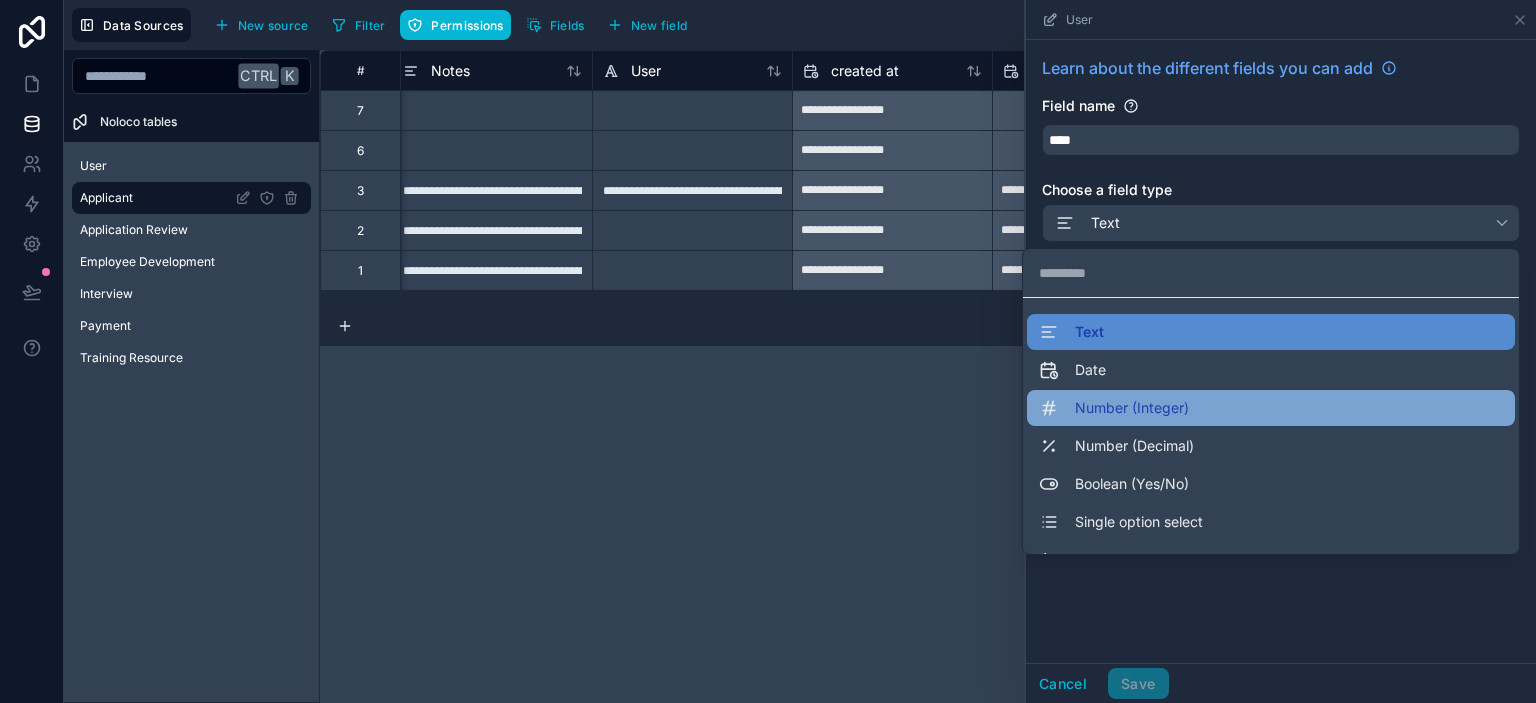 click on "Number (Integer)" at bounding box center [1132, 408] 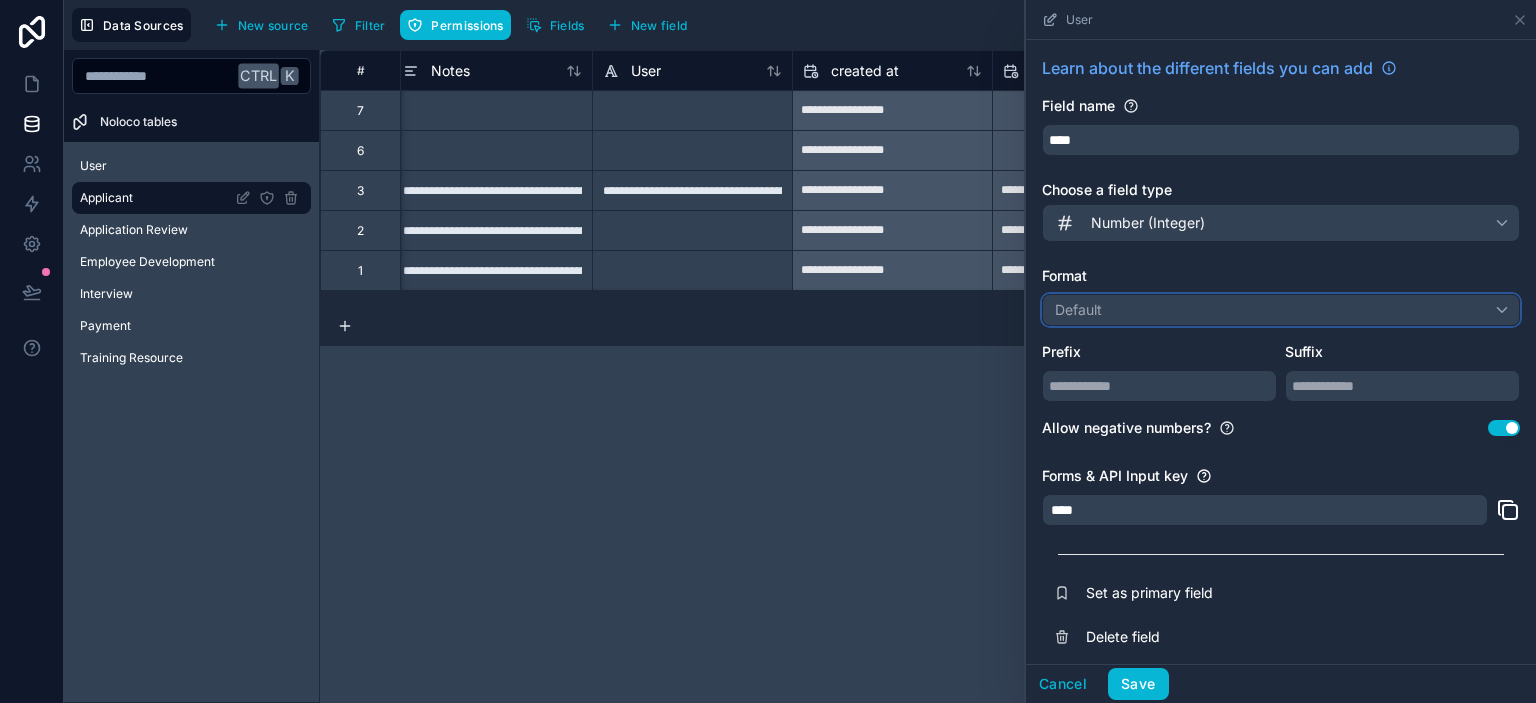 click on "Default" at bounding box center [1281, 310] 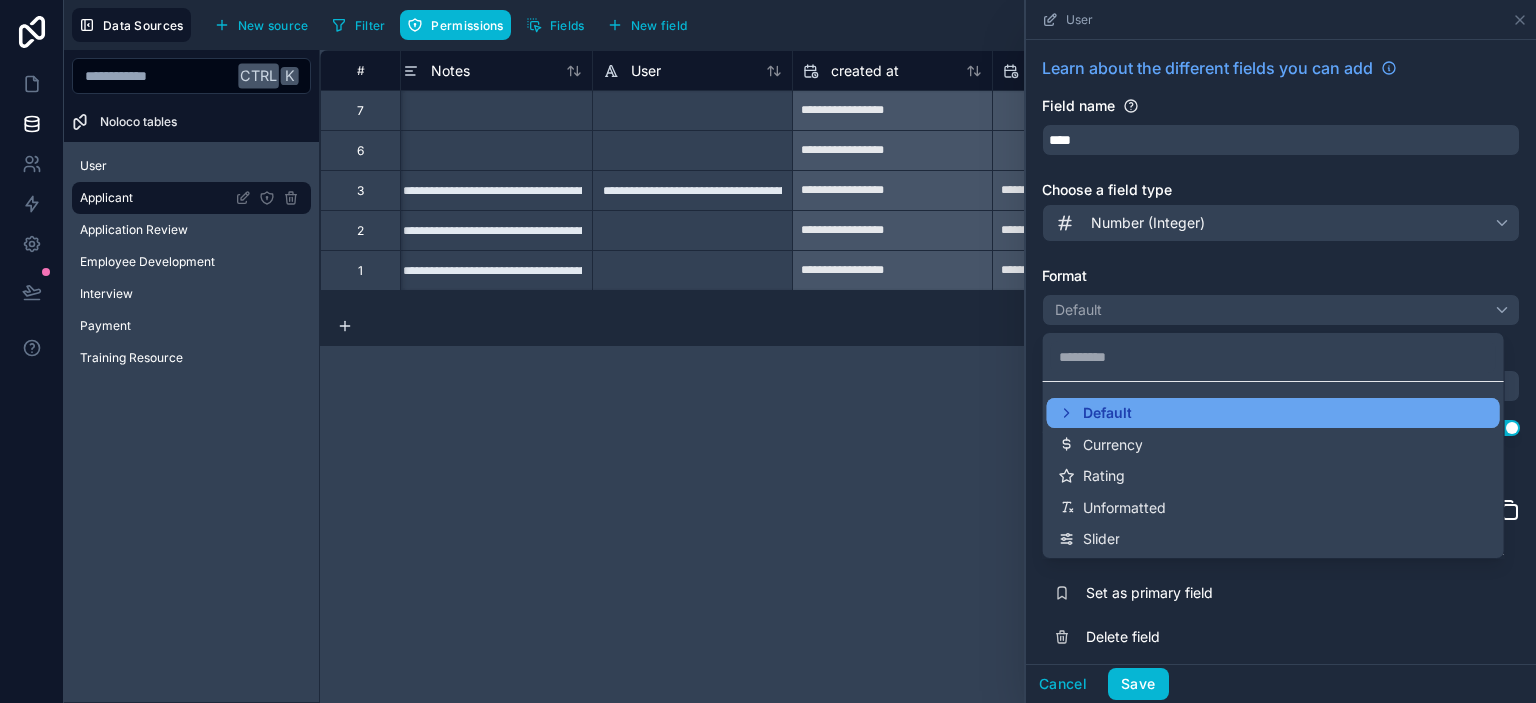 click on "Default" at bounding box center [1107, 413] 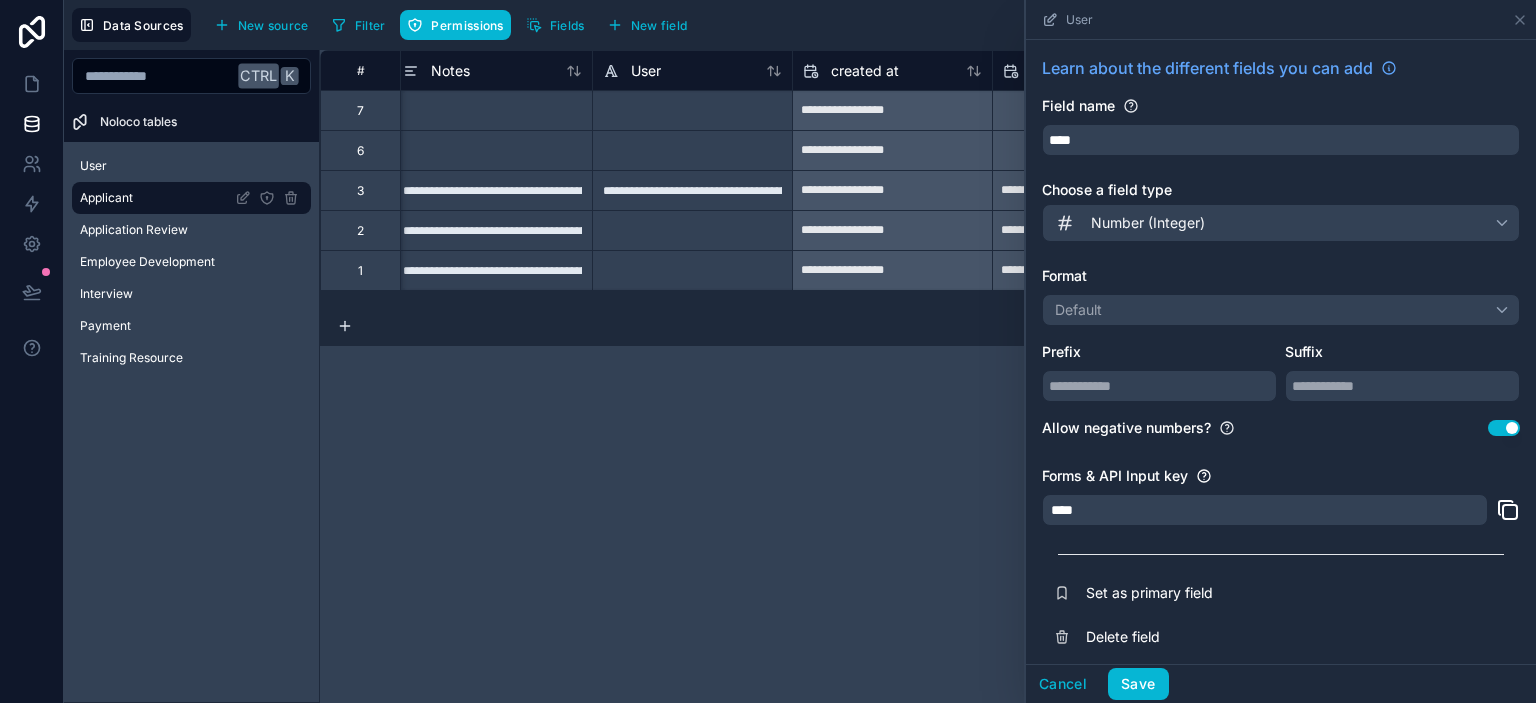 click on "Learn about the different fields you can add Field name **** Choose a field type Number (Integer) Format Default Prefix Suffix Allow negative numbers? Use setting Forms & API Input key **** Set as primary field Delete field" at bounding box center [1281, 357] 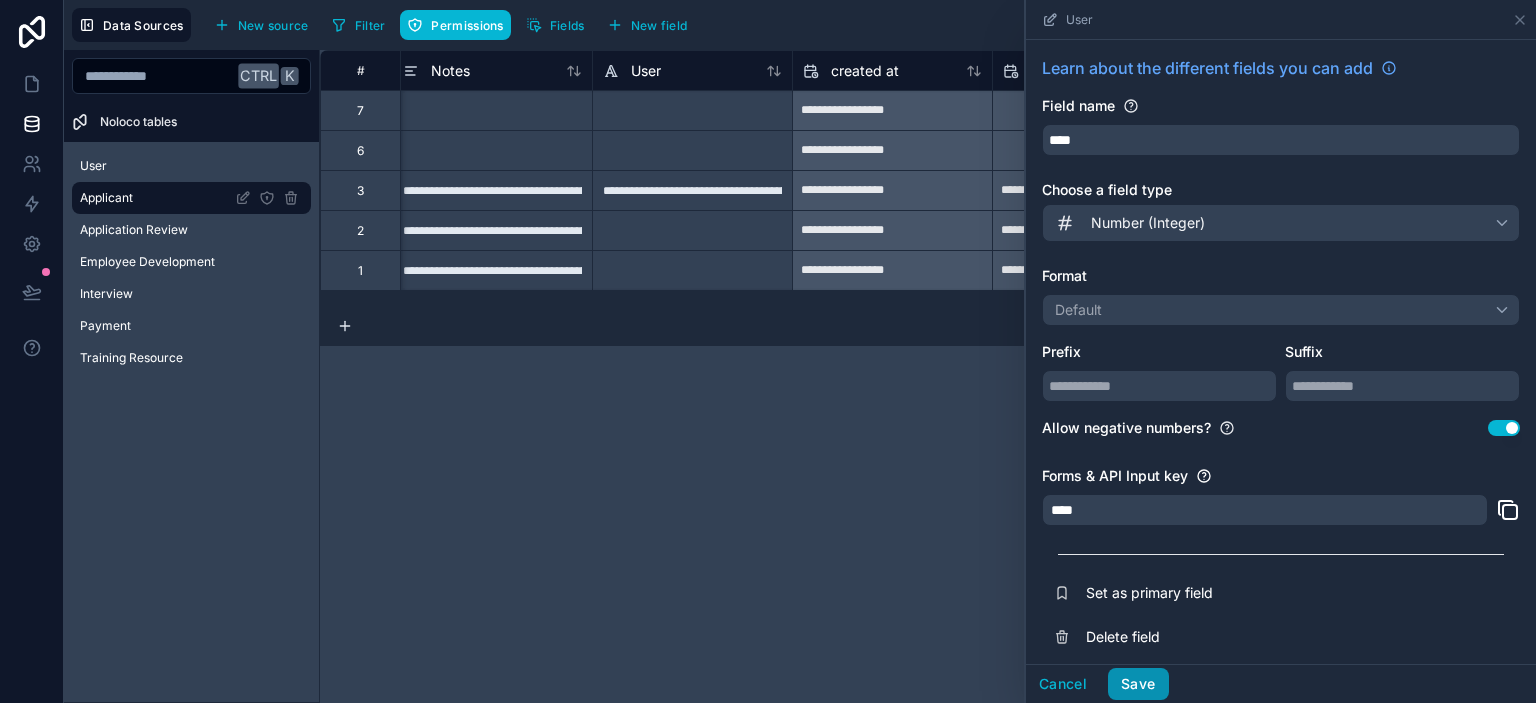 click on "Save" at bounding box center (1138, 684) 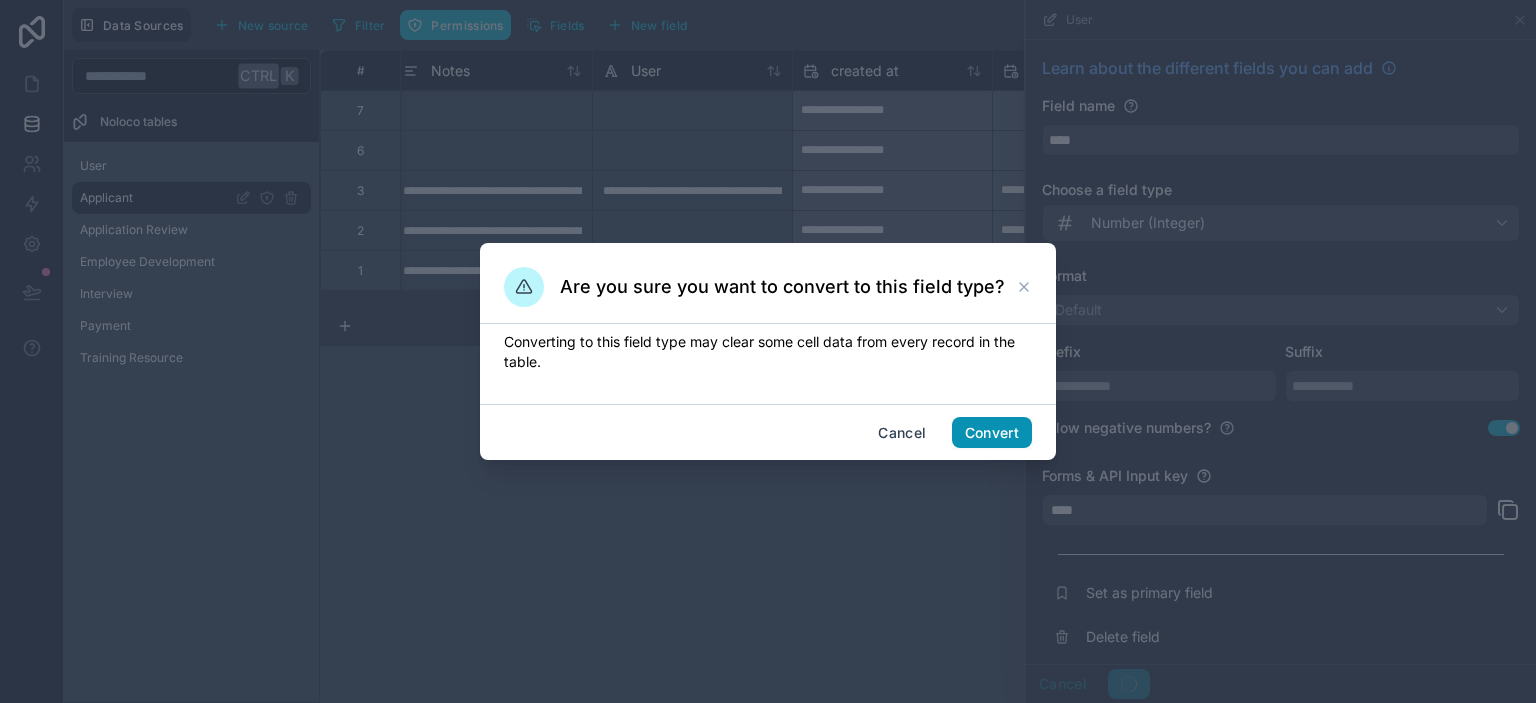 click on "Convert" at bounding box center [992, 433] 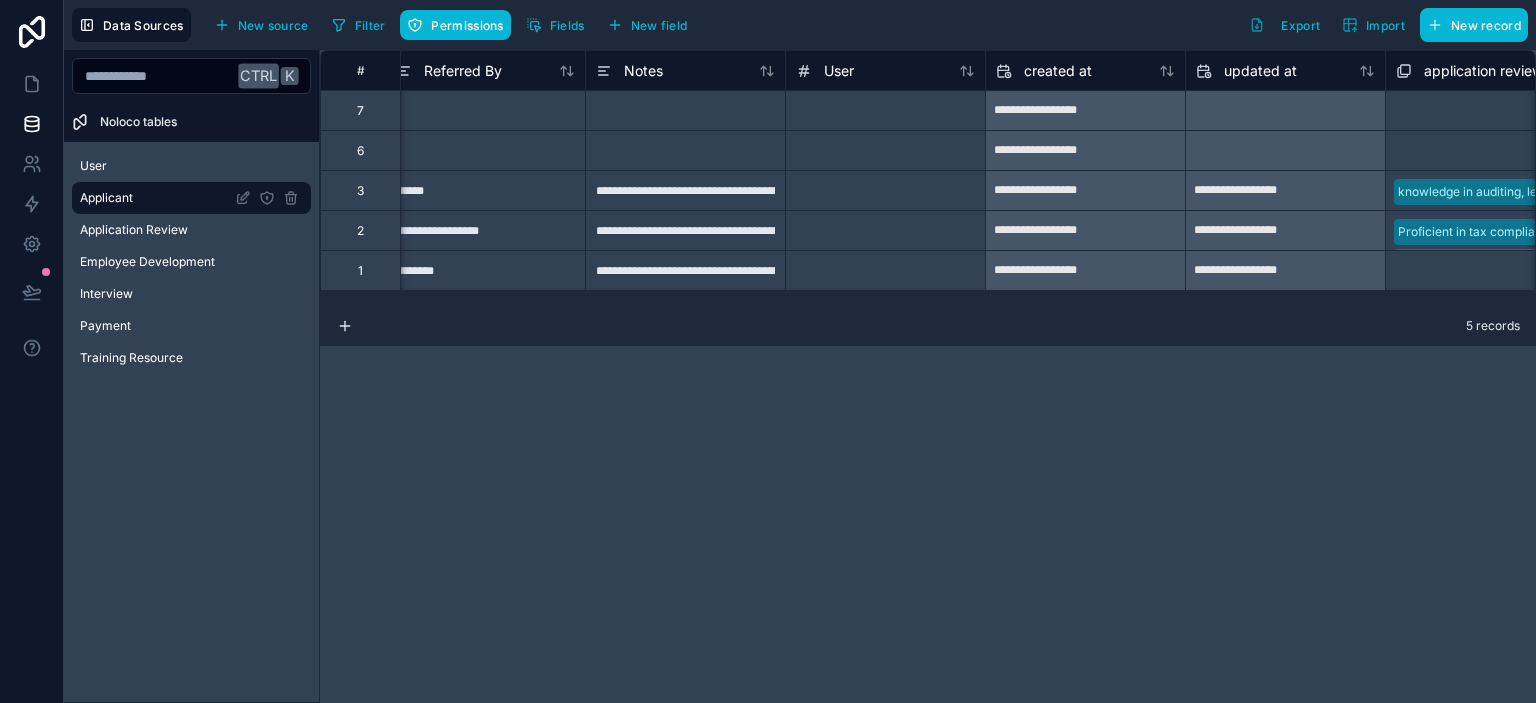 scroll, scrollTop: 0, scrollLeft: 1672, axis: horizontal 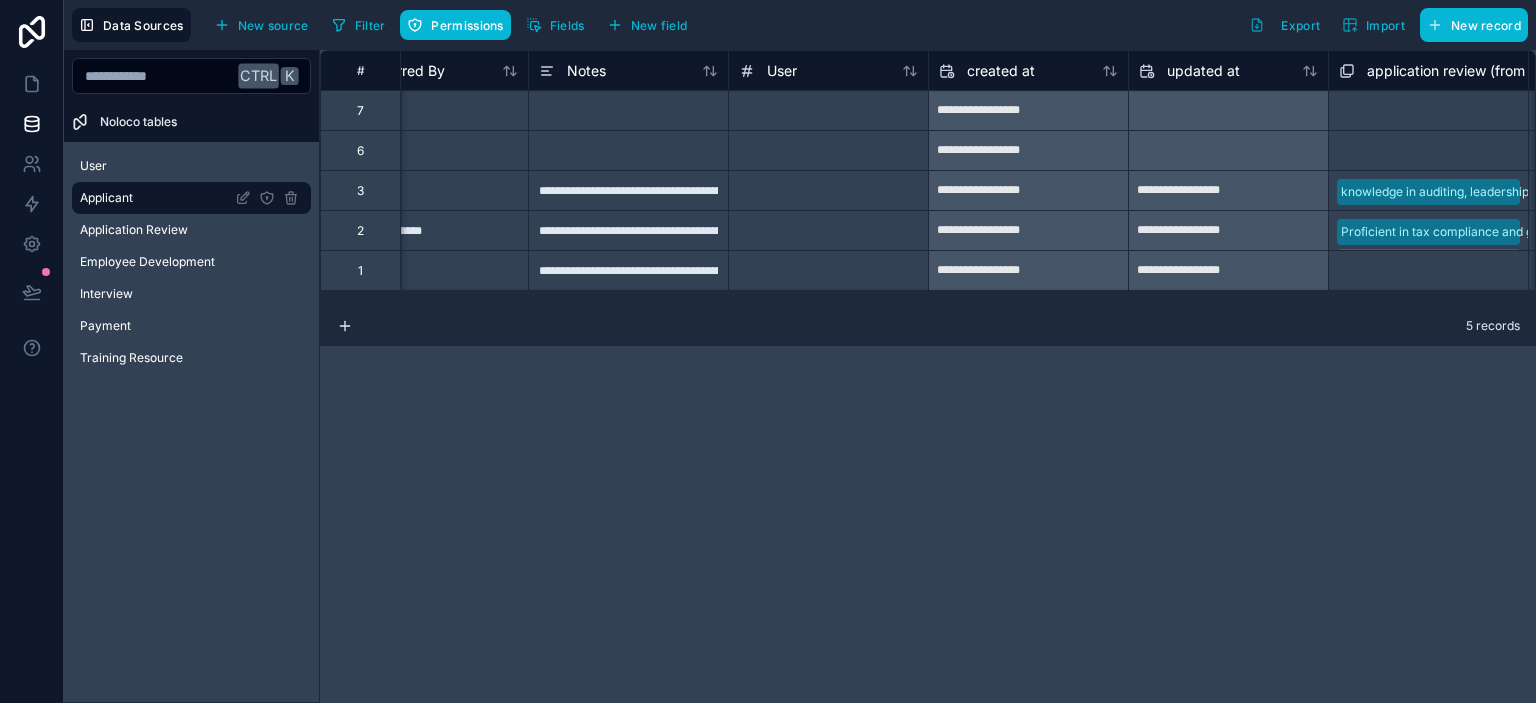 click at bounding box center (828, 190) 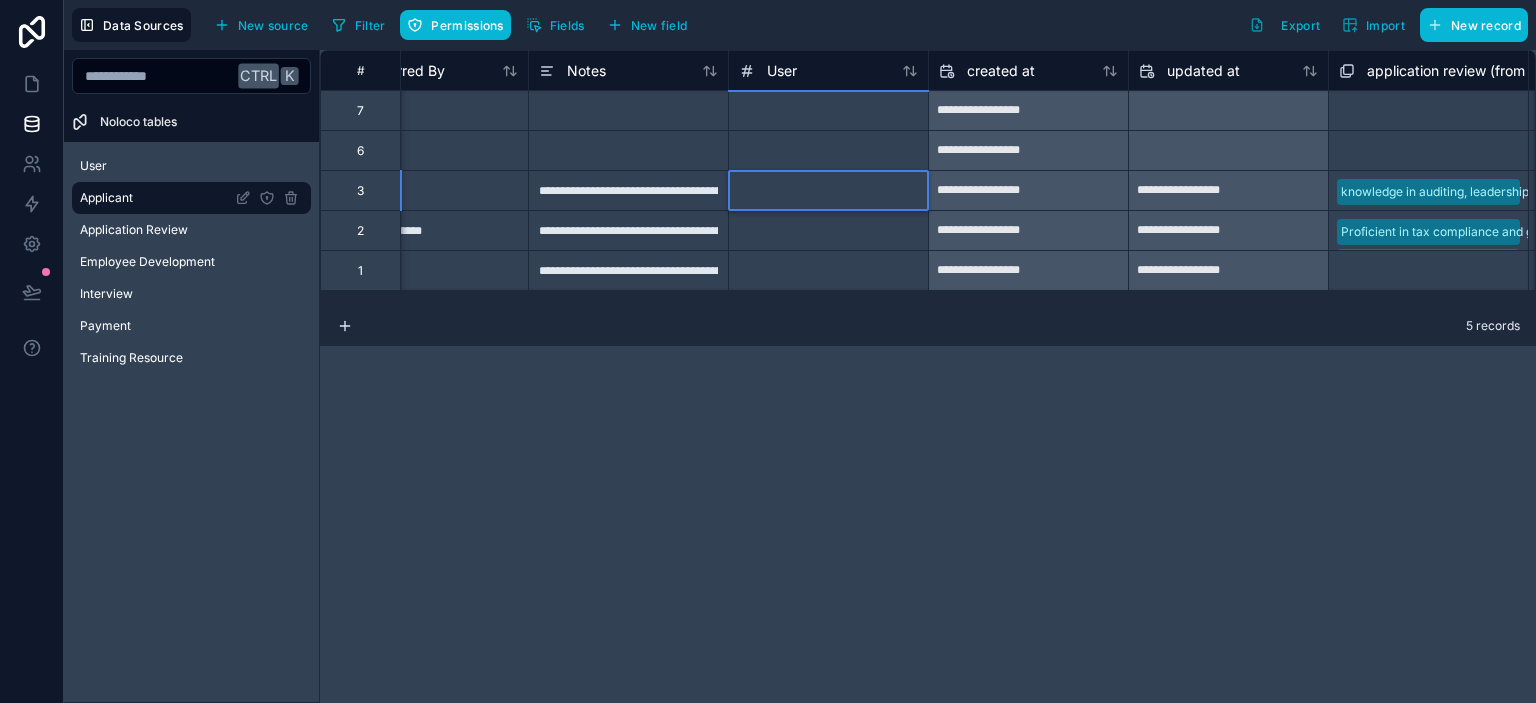 click at bounding box center (828, 190) 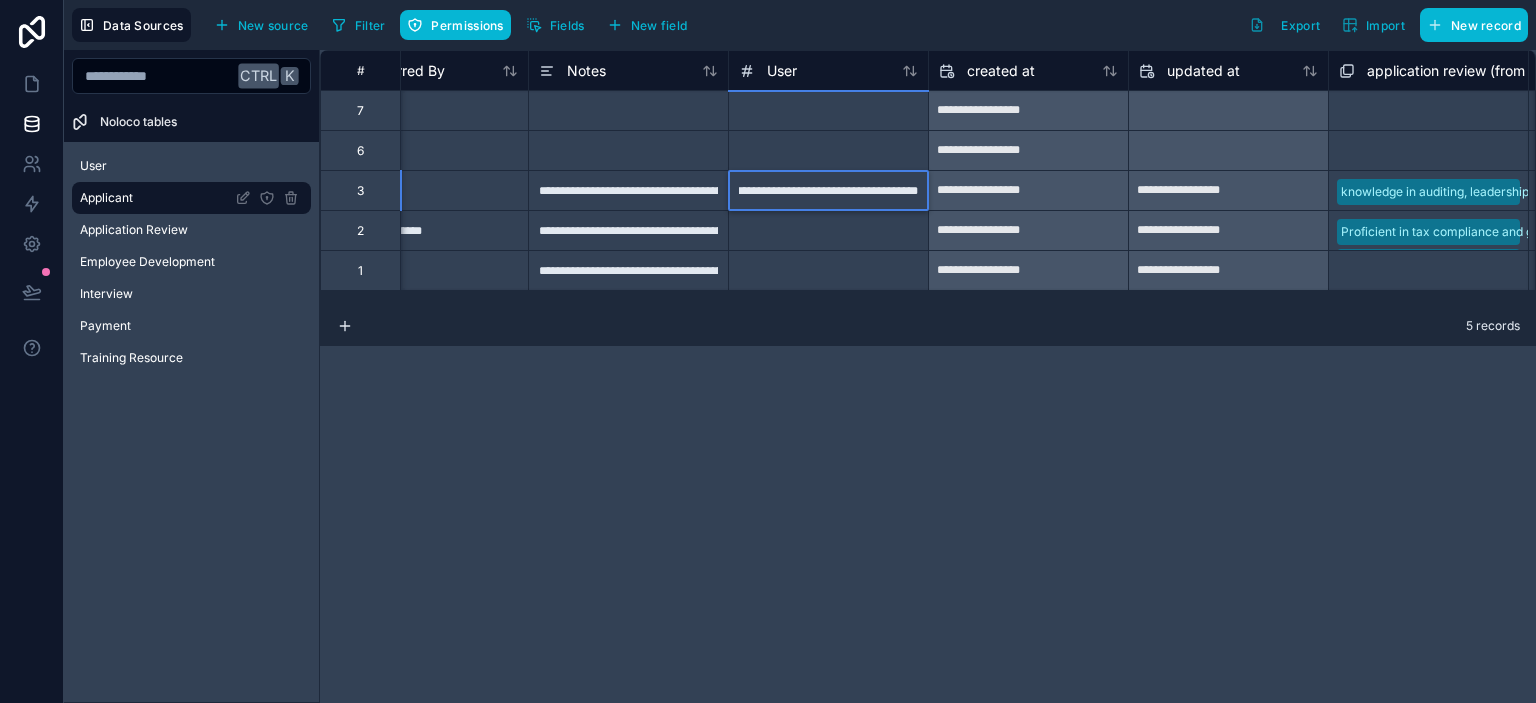 scroll, scrollTop: 0, scrollLeft: 56, axis: horizontal 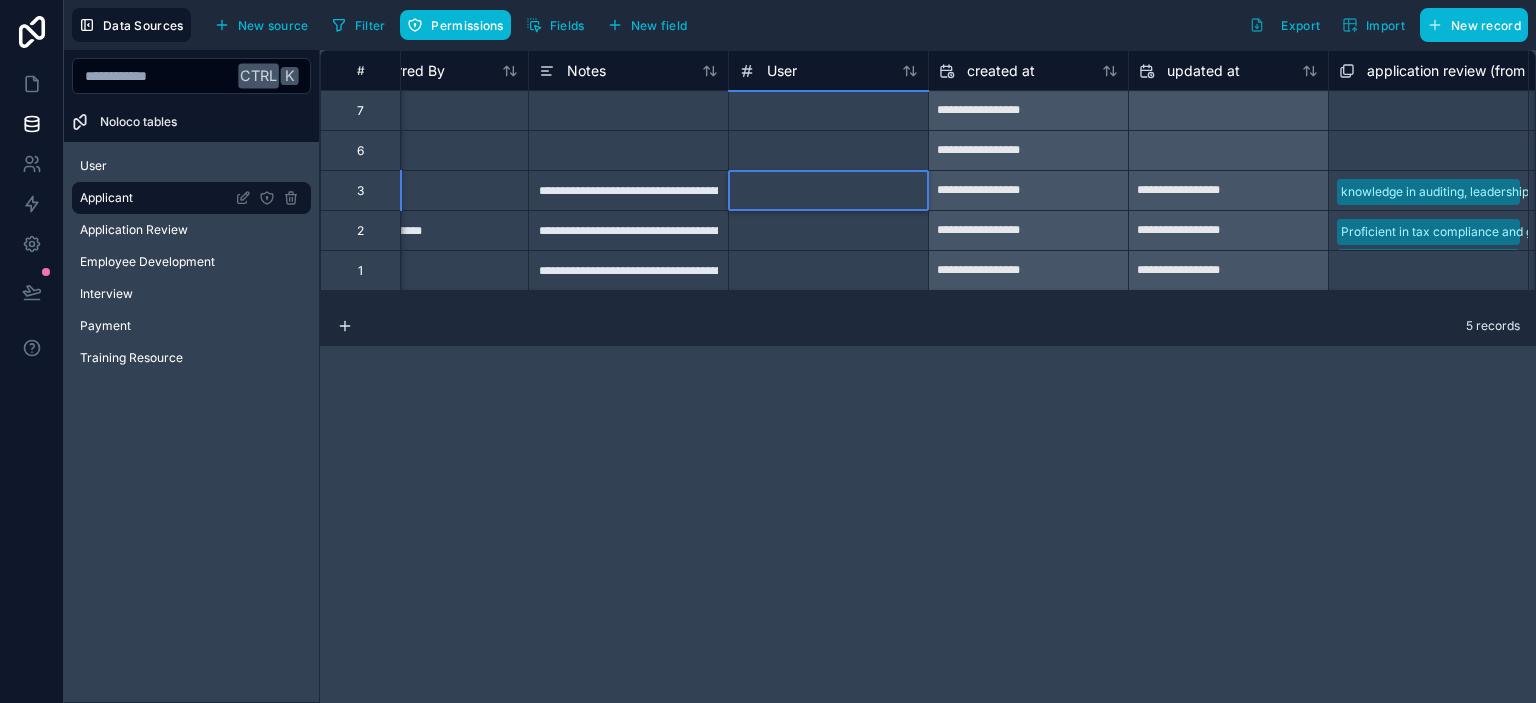 click on "**********" at bounding box center (928, 376) 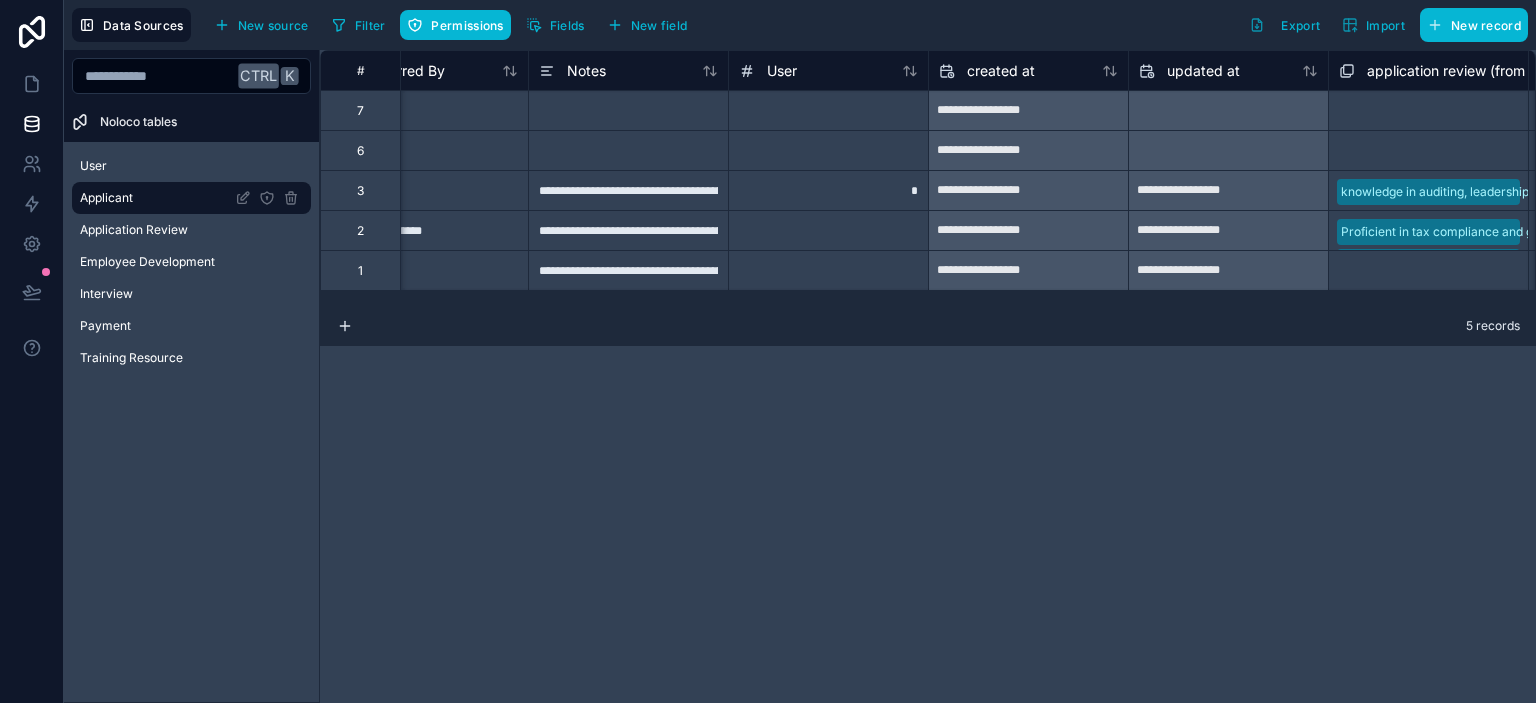 click on "*" at bounding box center [828, 190] 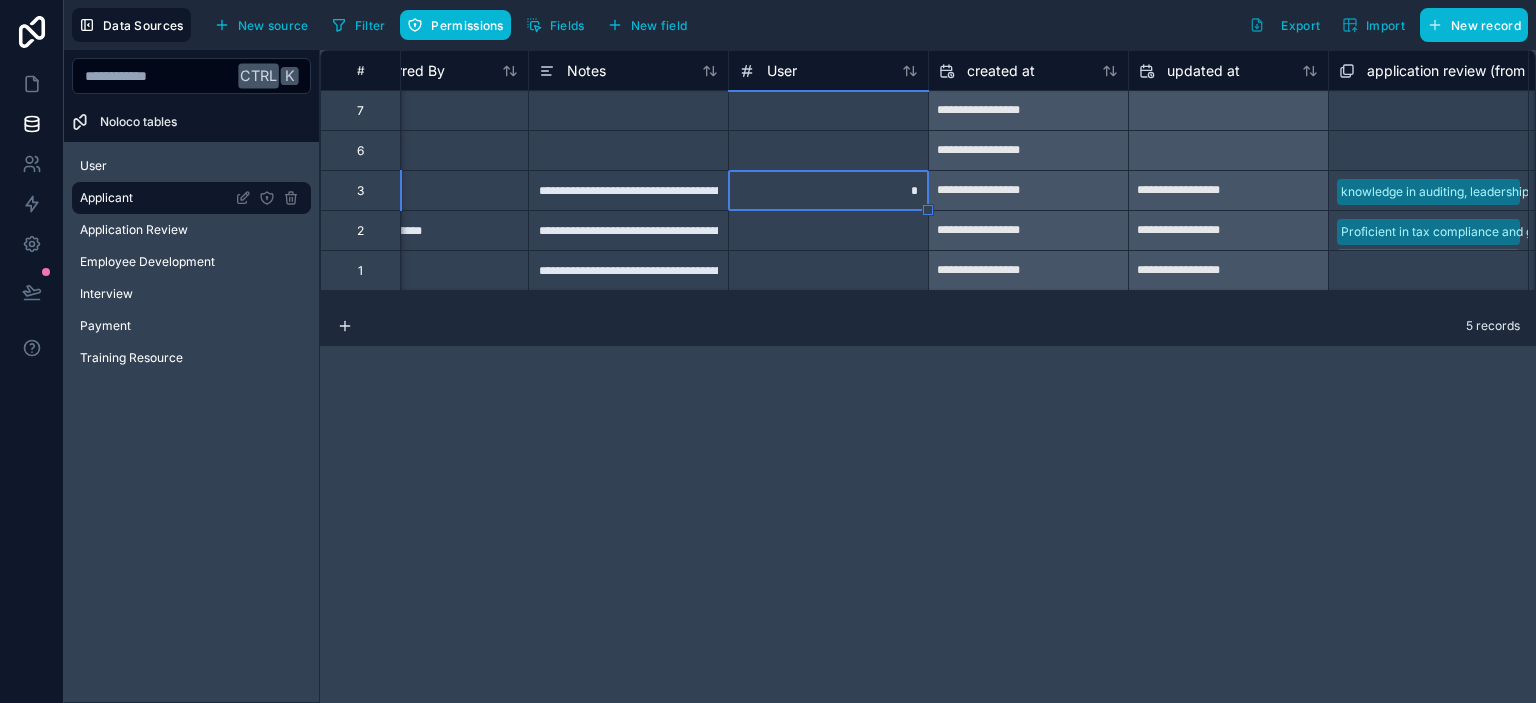 click on "*" at bounding box center [828, 190] 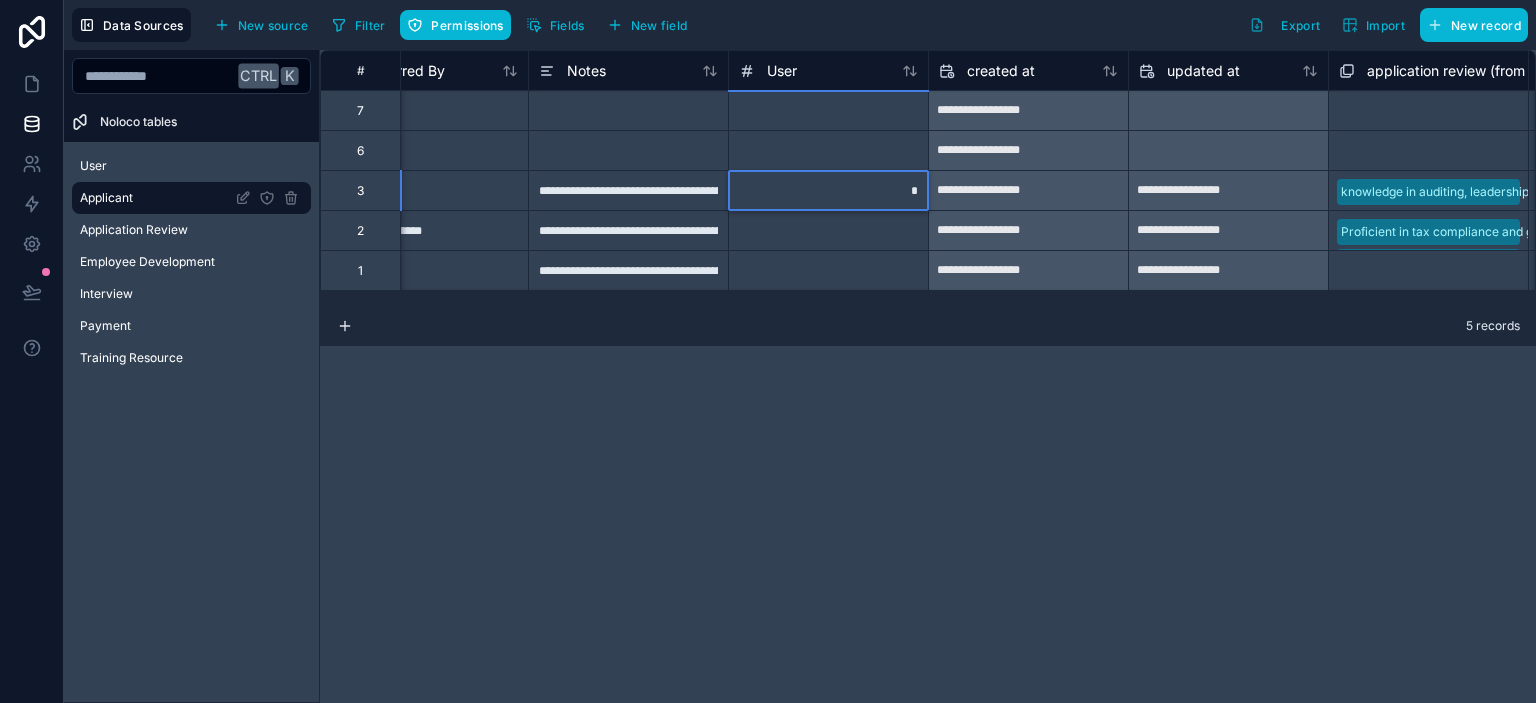 click on "*" at bounding box center [828, 190] 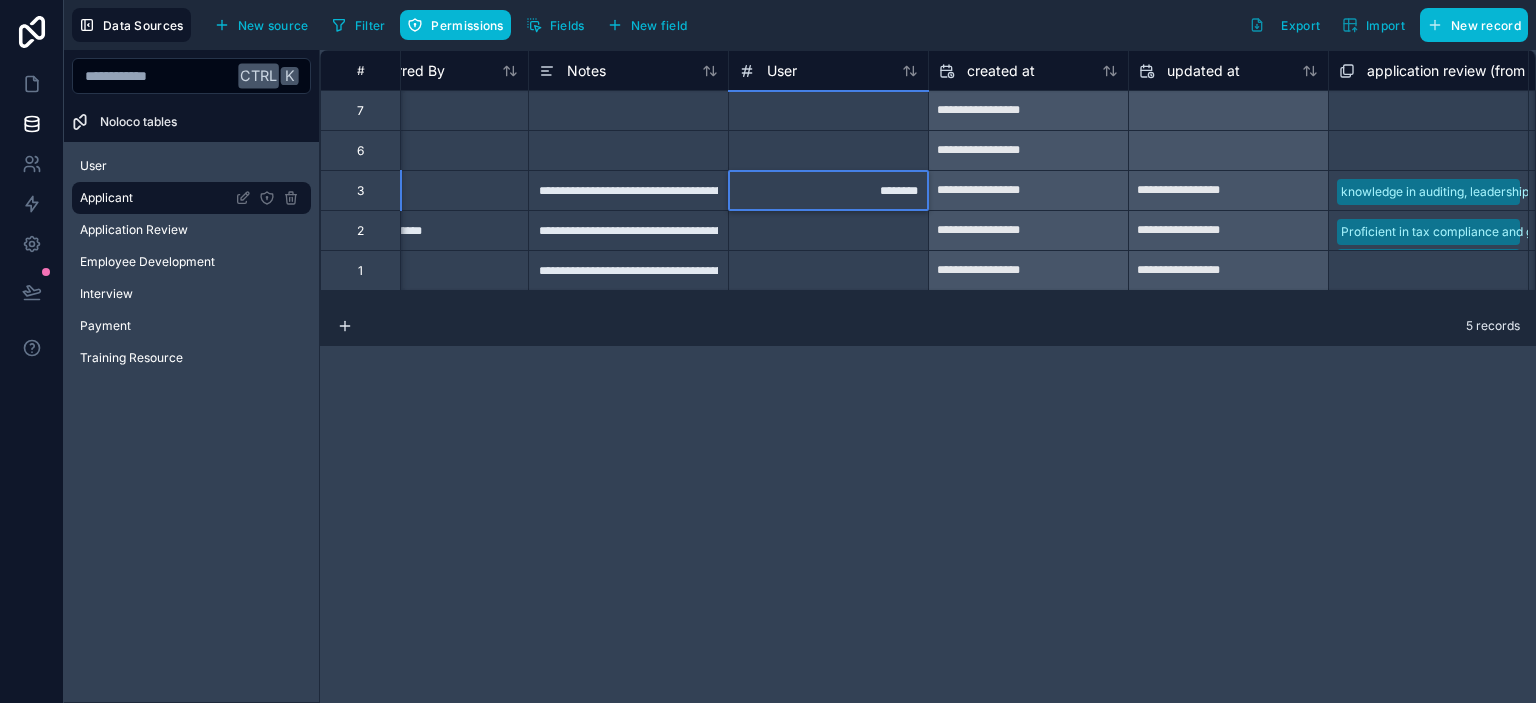 type on "*********" 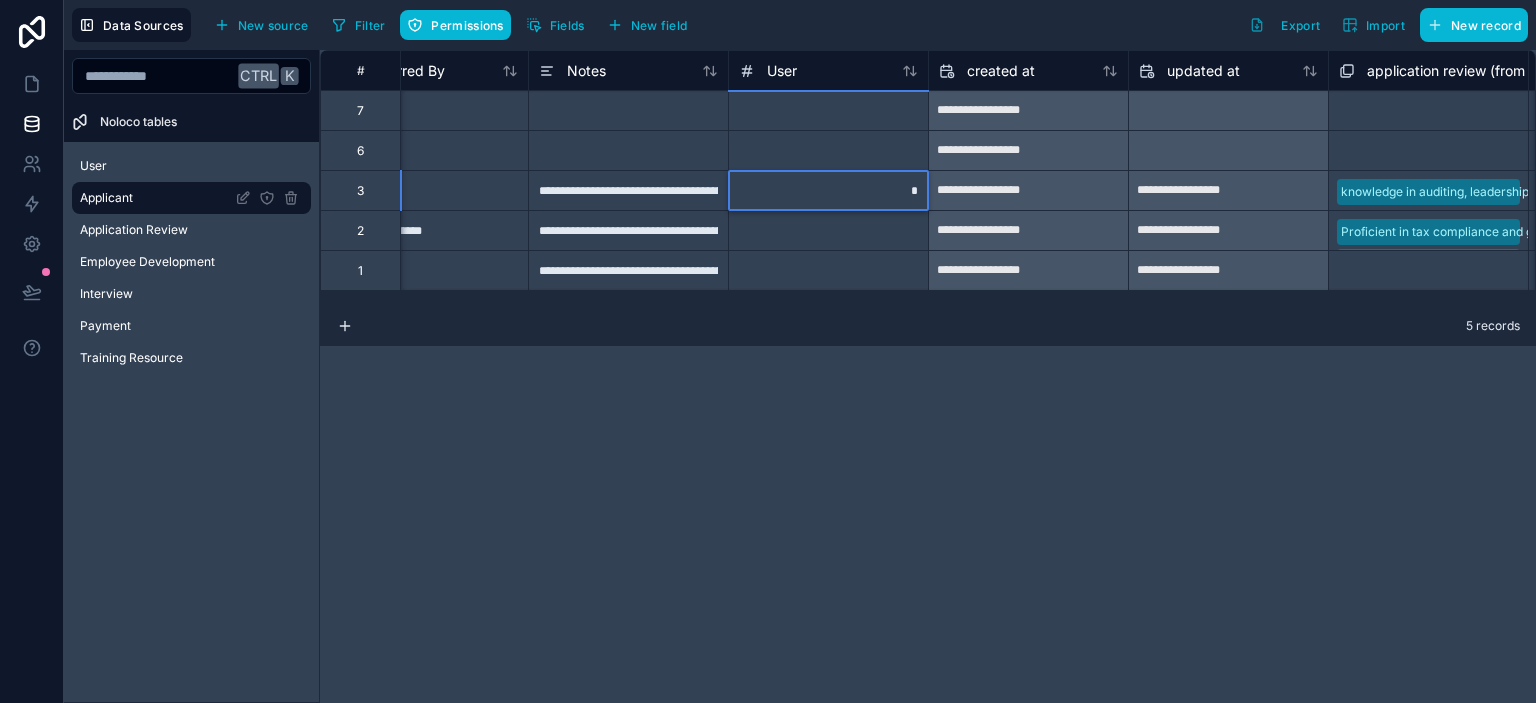 click at bounding box center [828, 230] 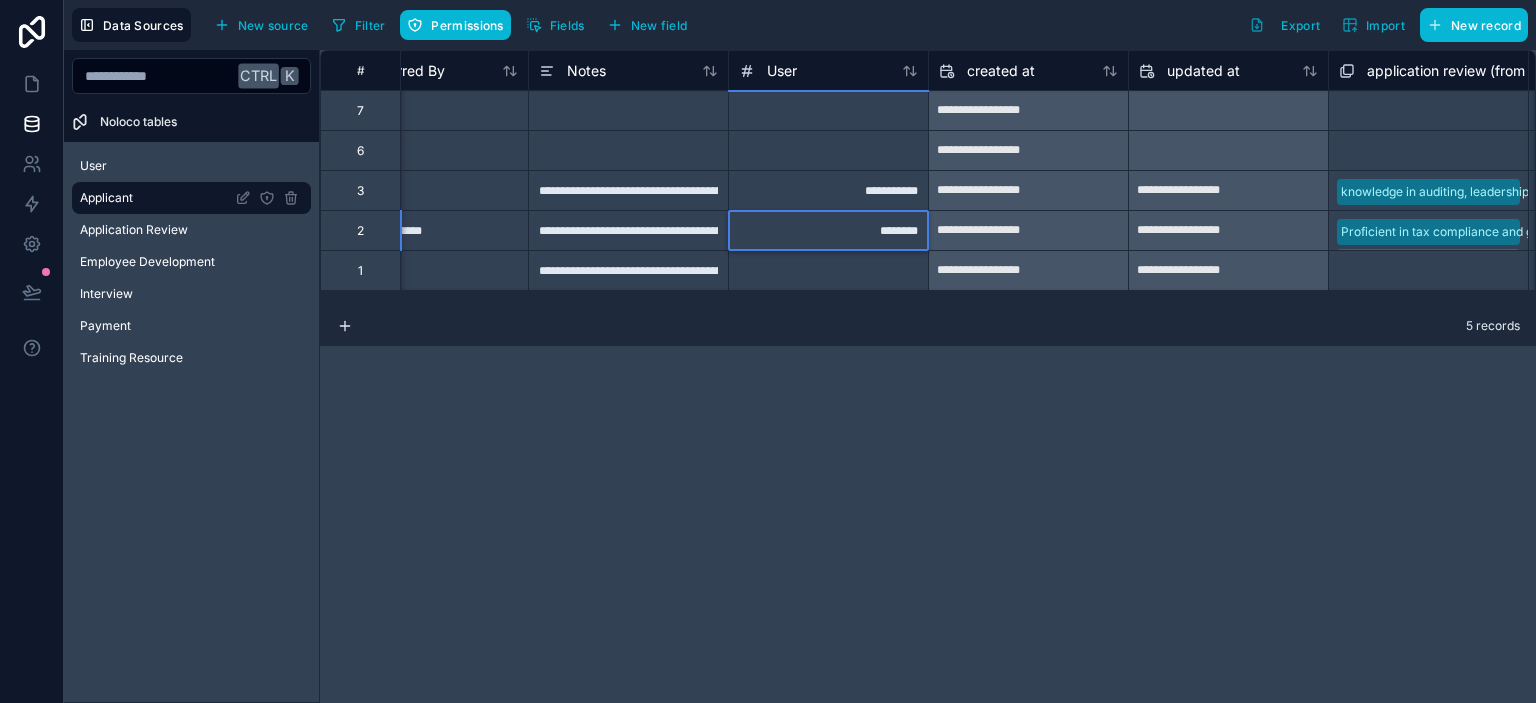 type on "*********" 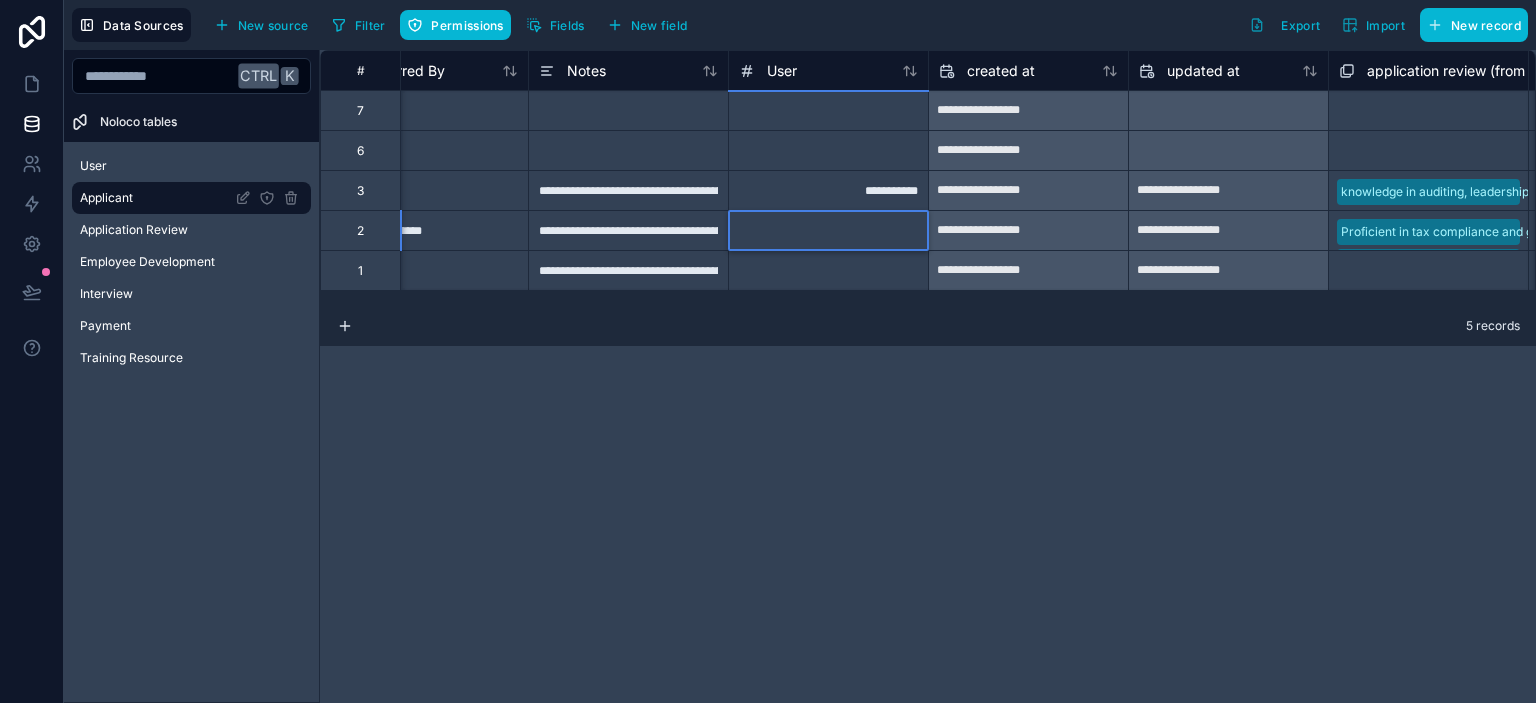 click at bounding box center (828, 270) 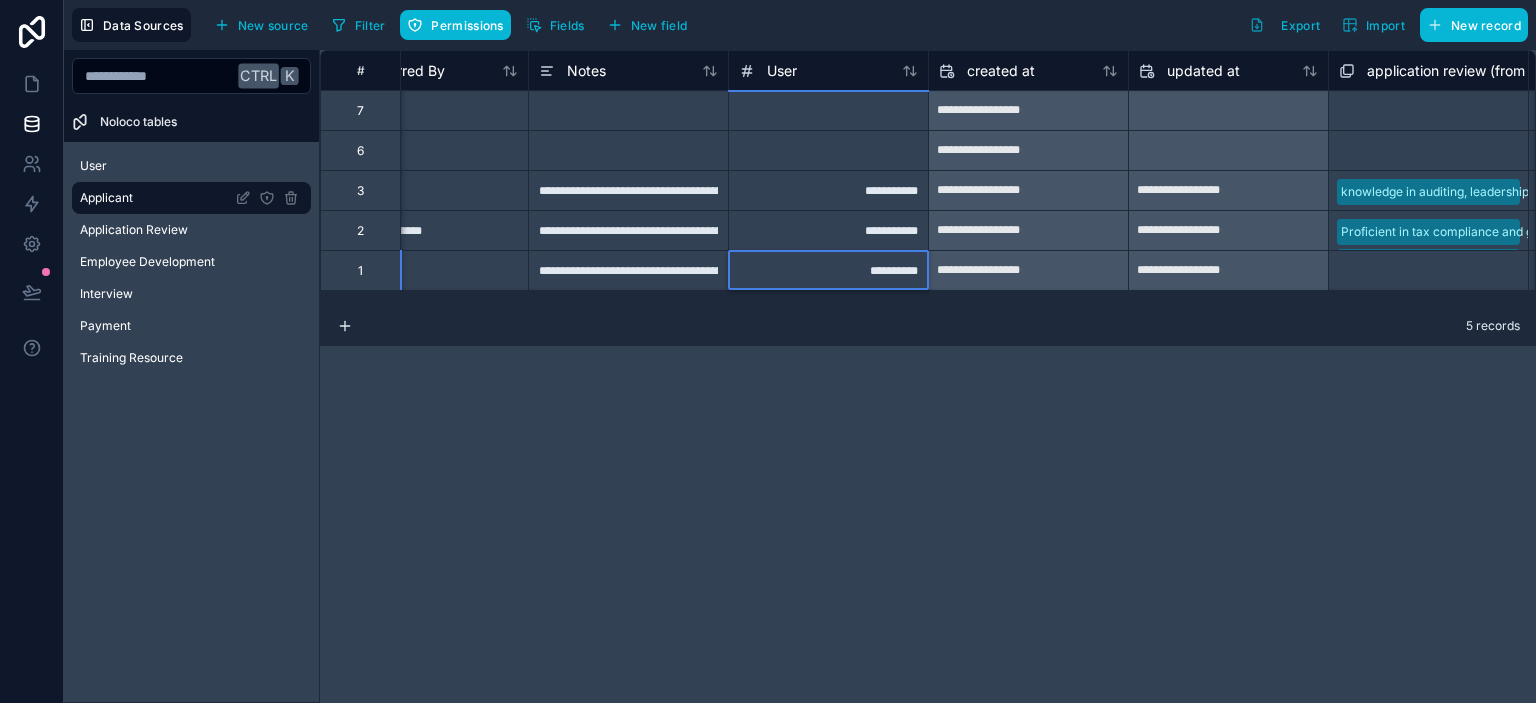 type on "**********" 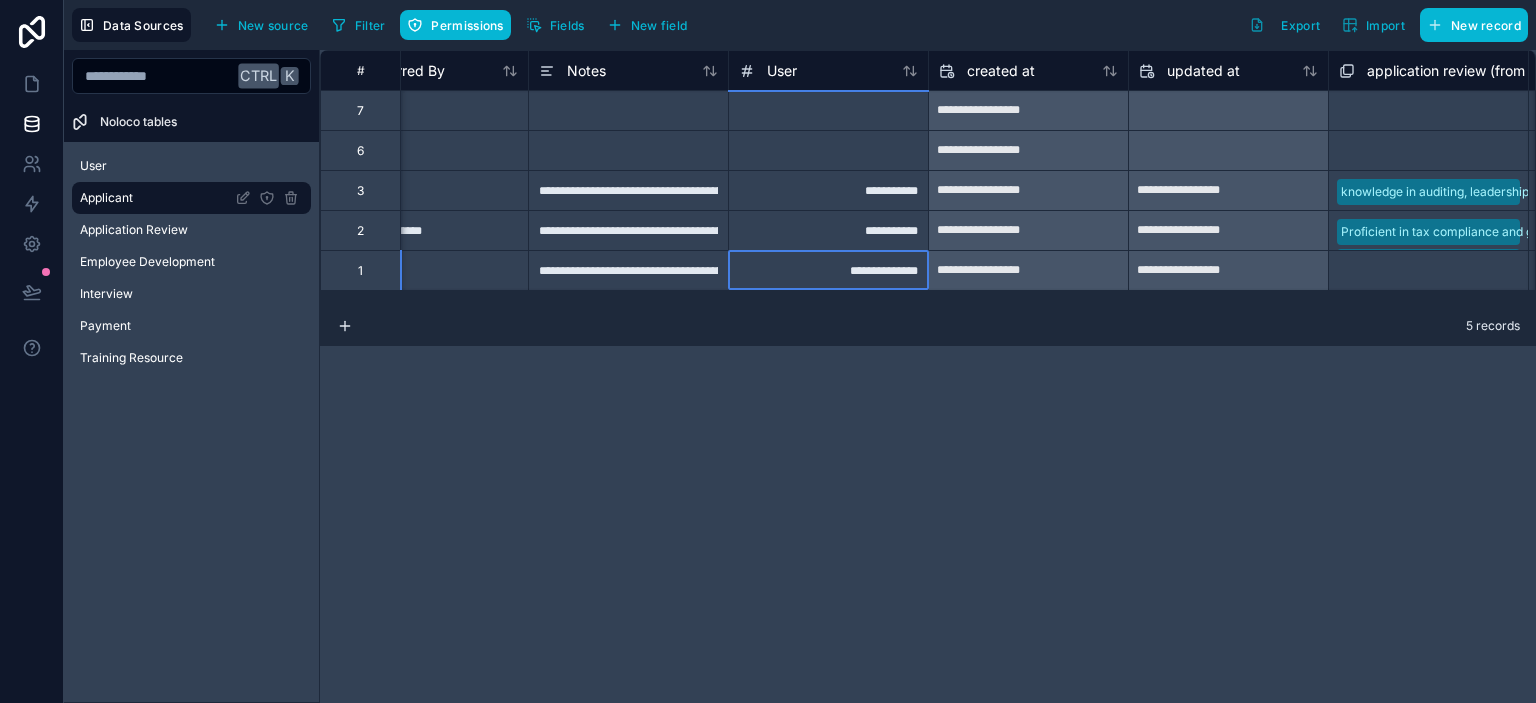 click on "**********" at bounding box center (928, 376) 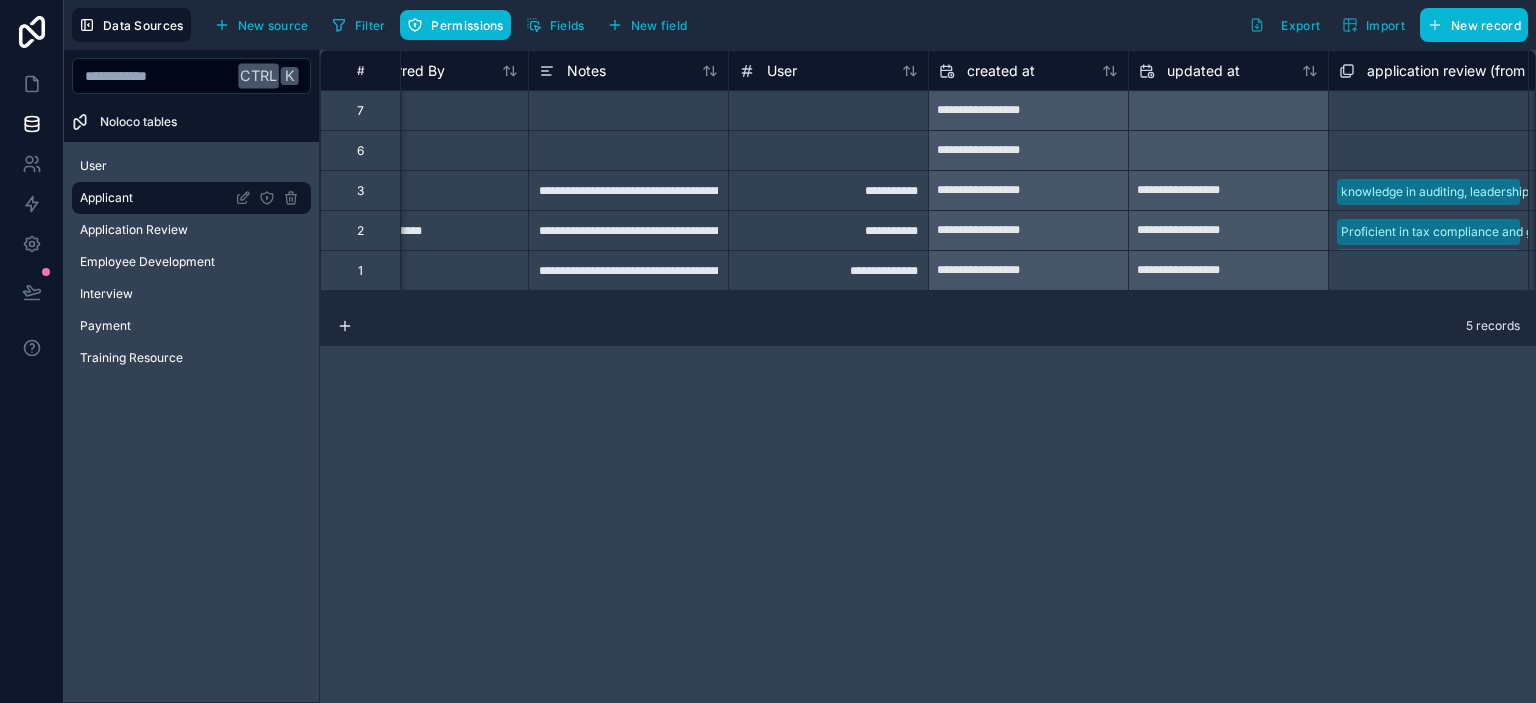click on "**********" at bounding box center [828, 190] 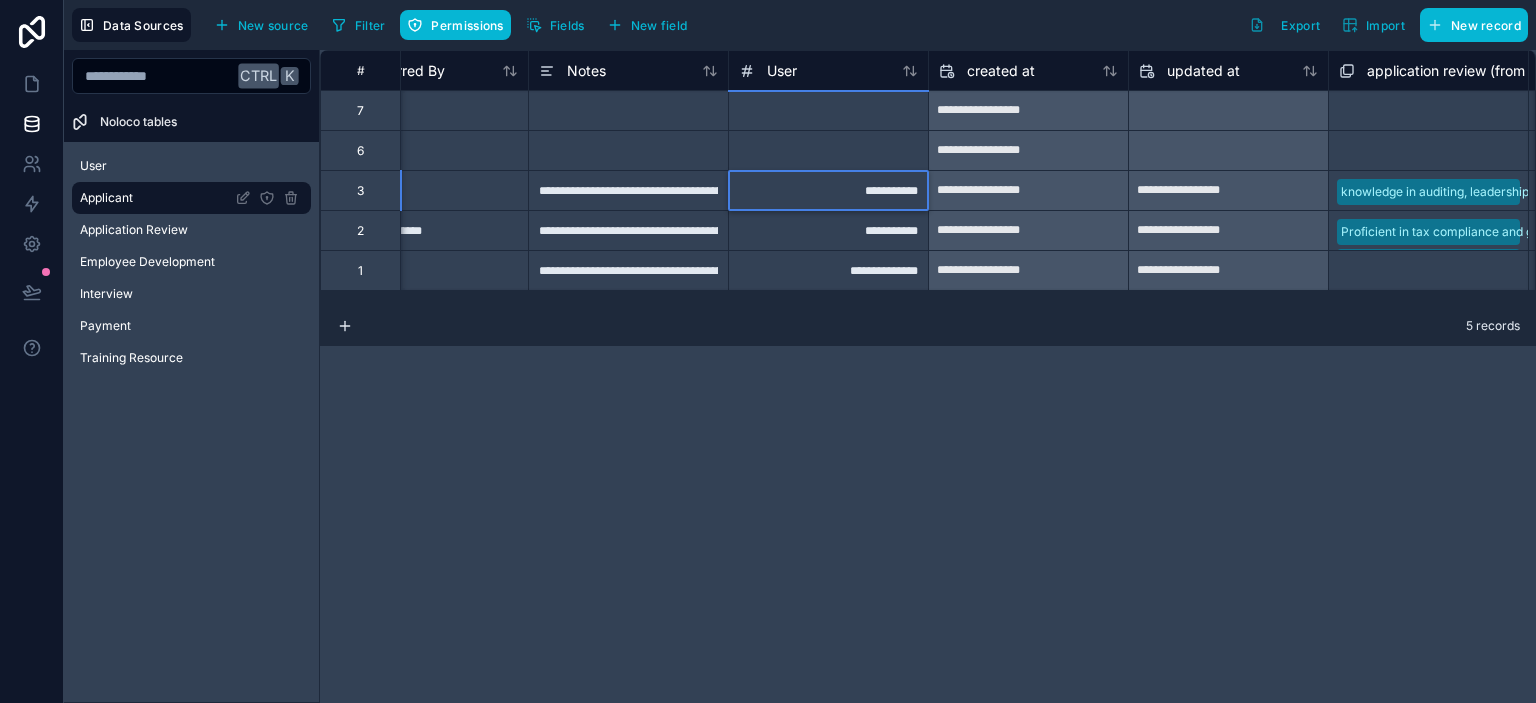 click on "**********" at bounding box center (828, 190) 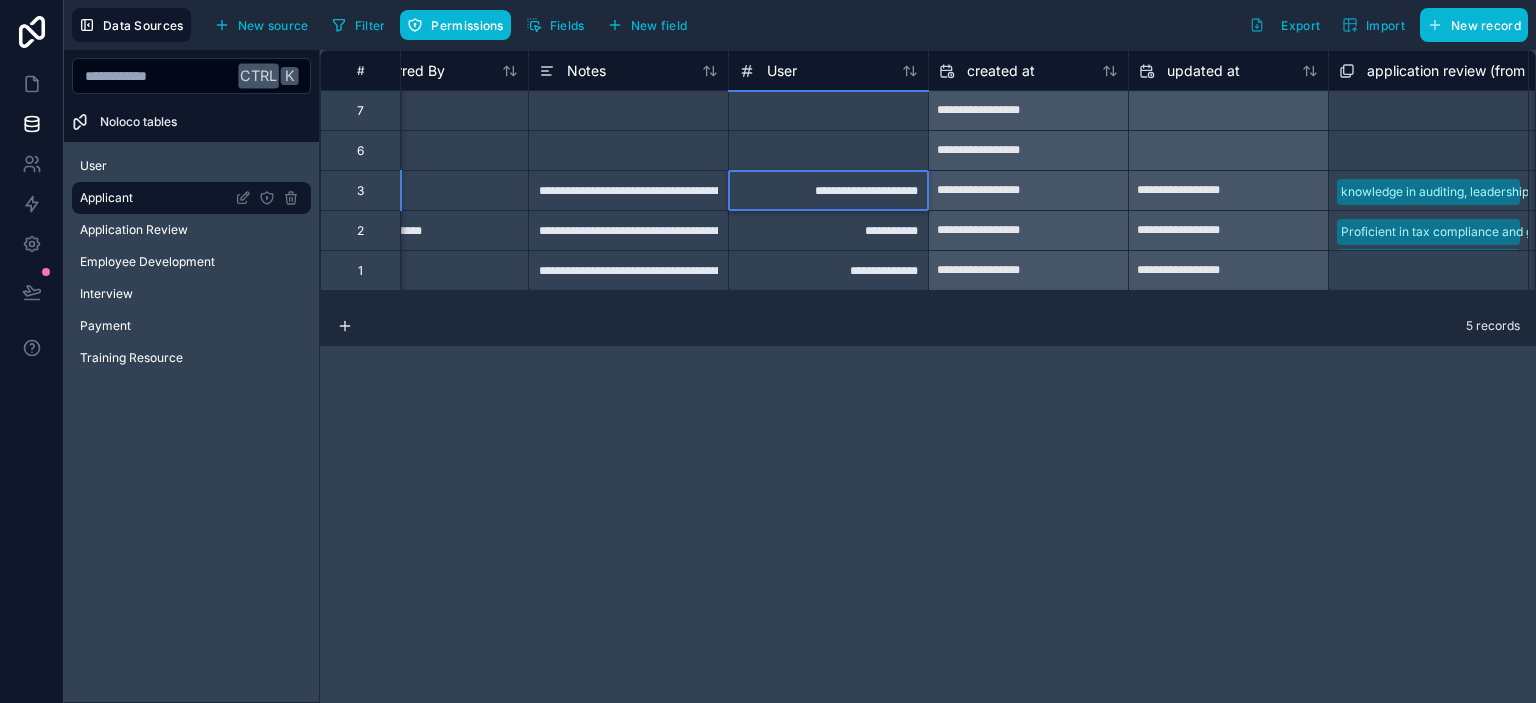 type on "**********" 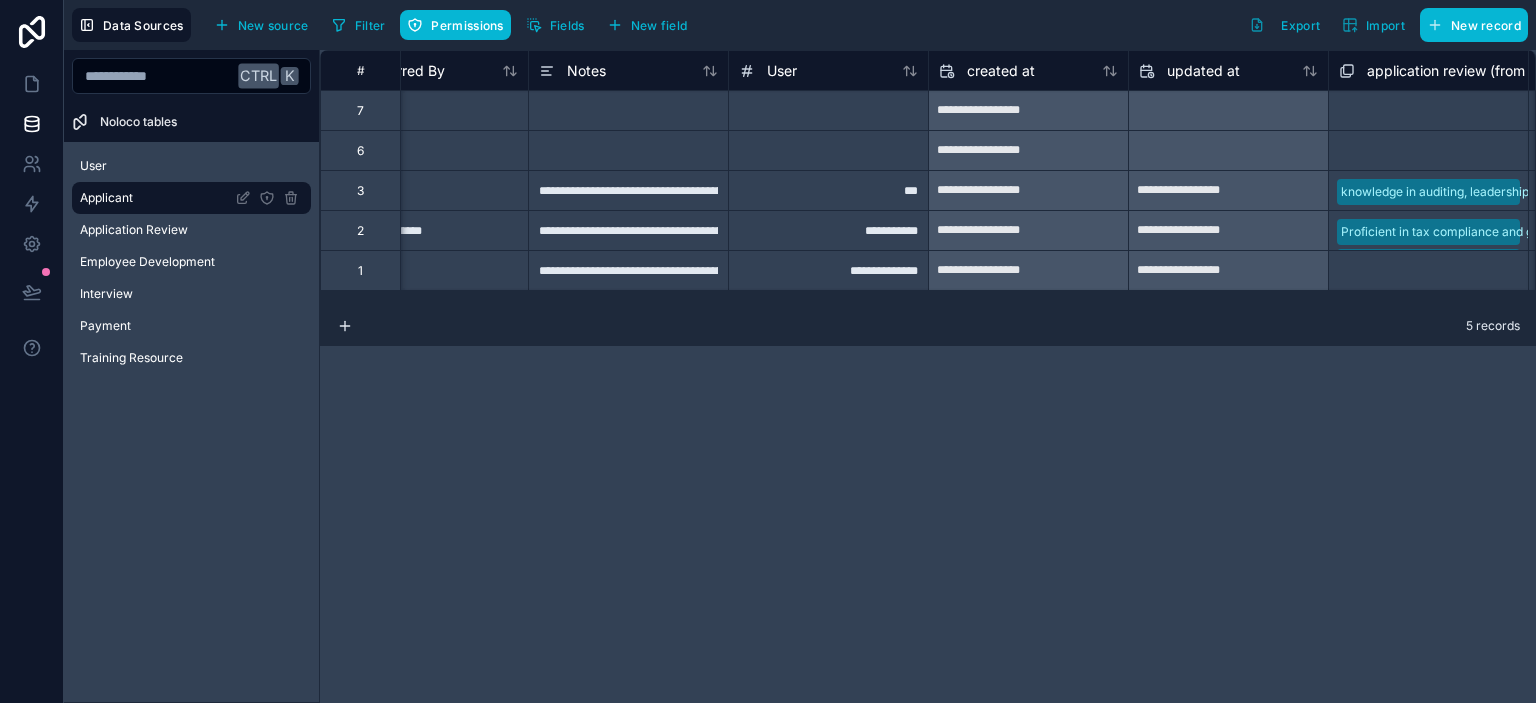 click on "**********" at bounding box center (928, 376) 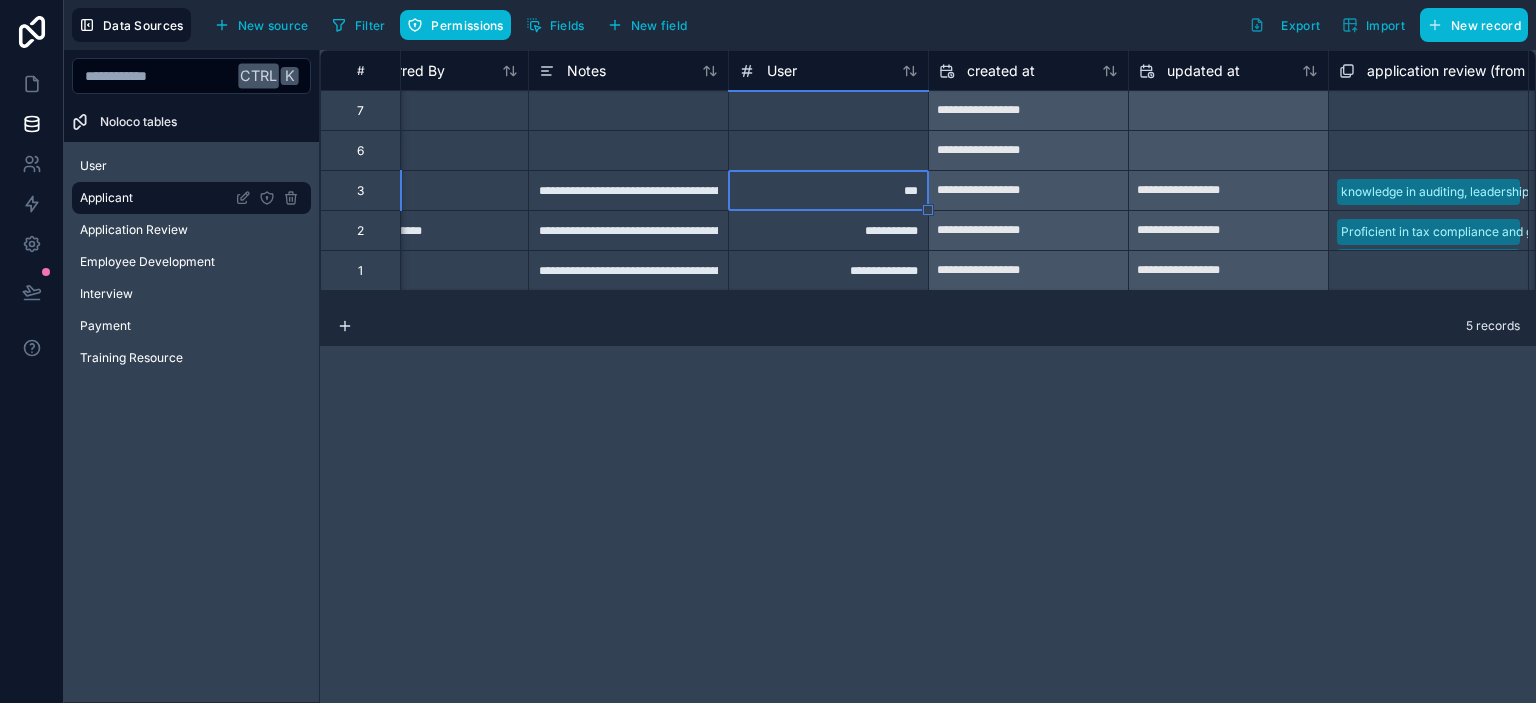 click on "***" at bounding box center (828, 190) 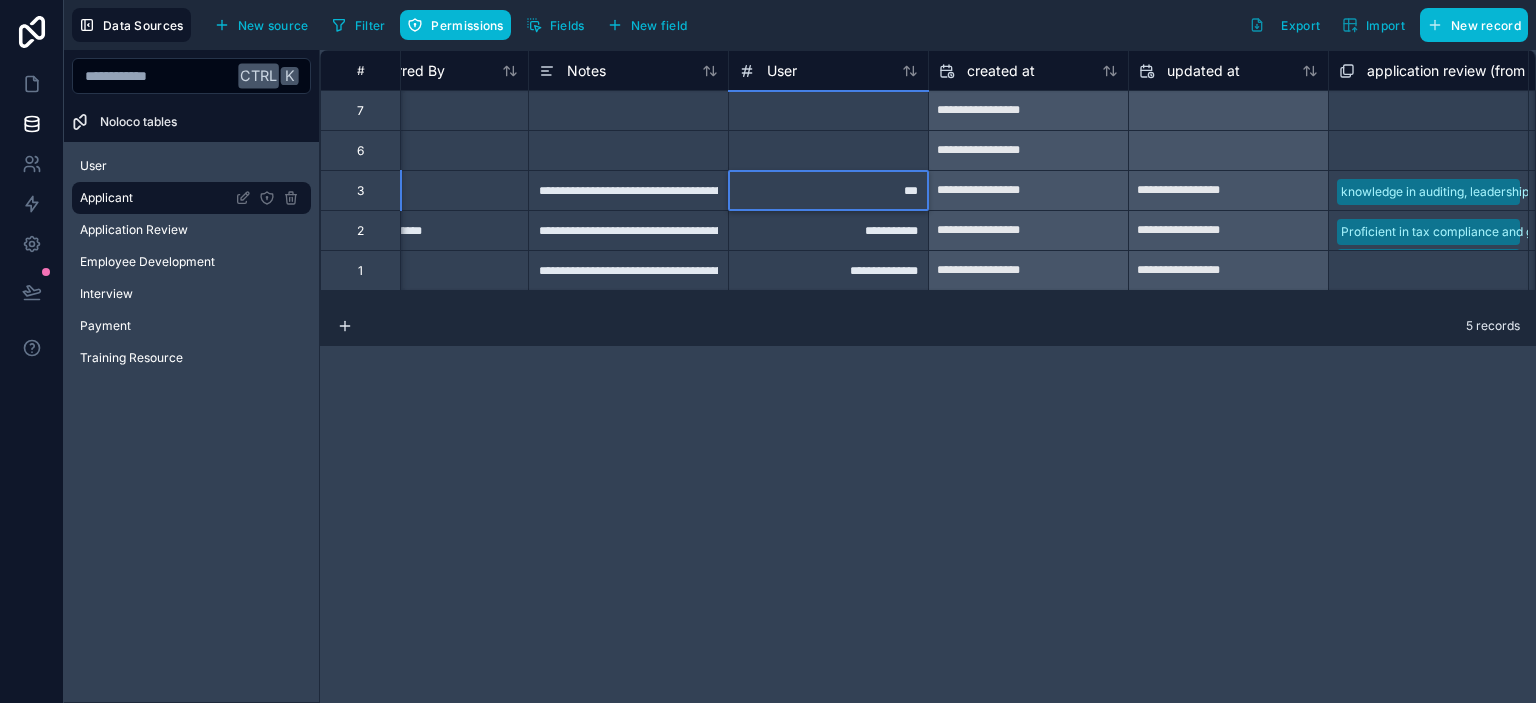 click on "***" at bounding box center [828, 190] 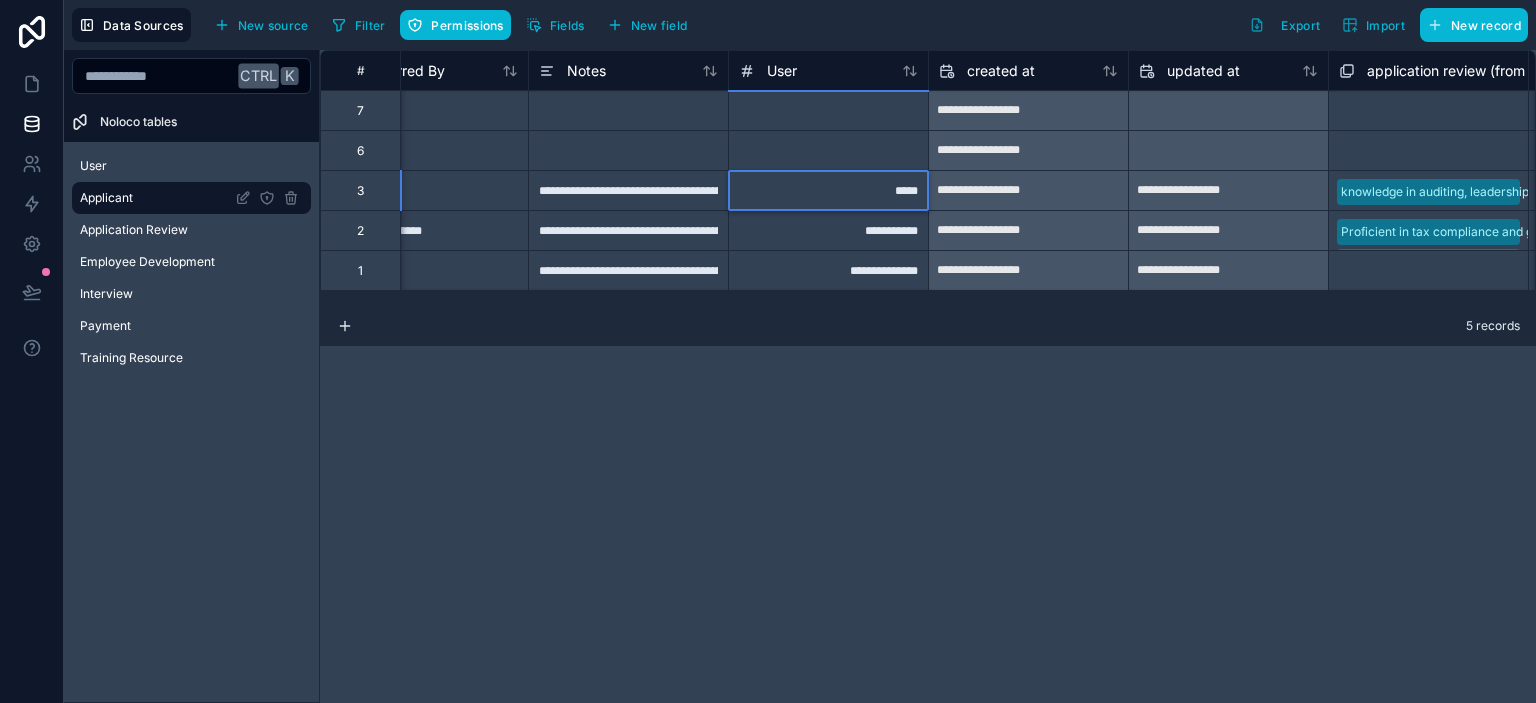 type on "******" 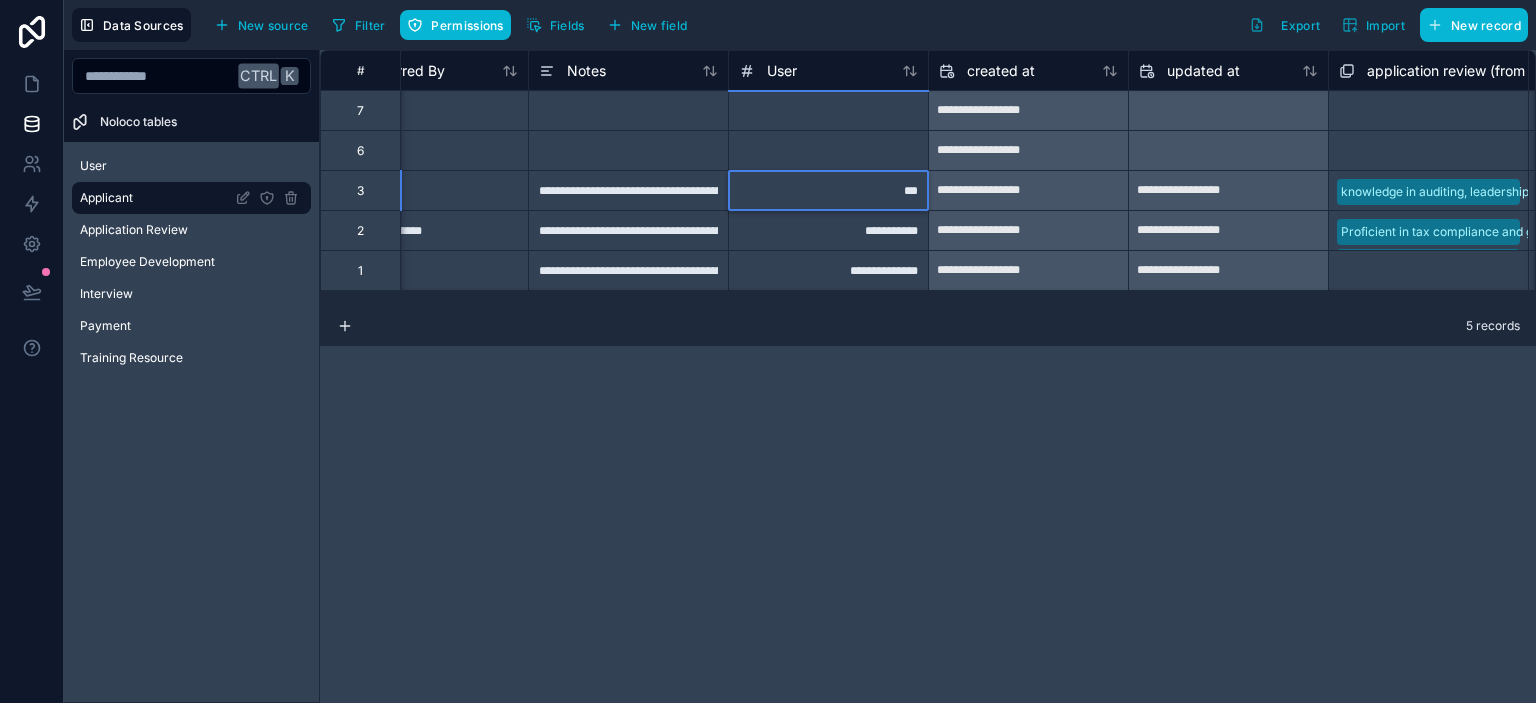 click on "**********" at bounding box center [928, 376] 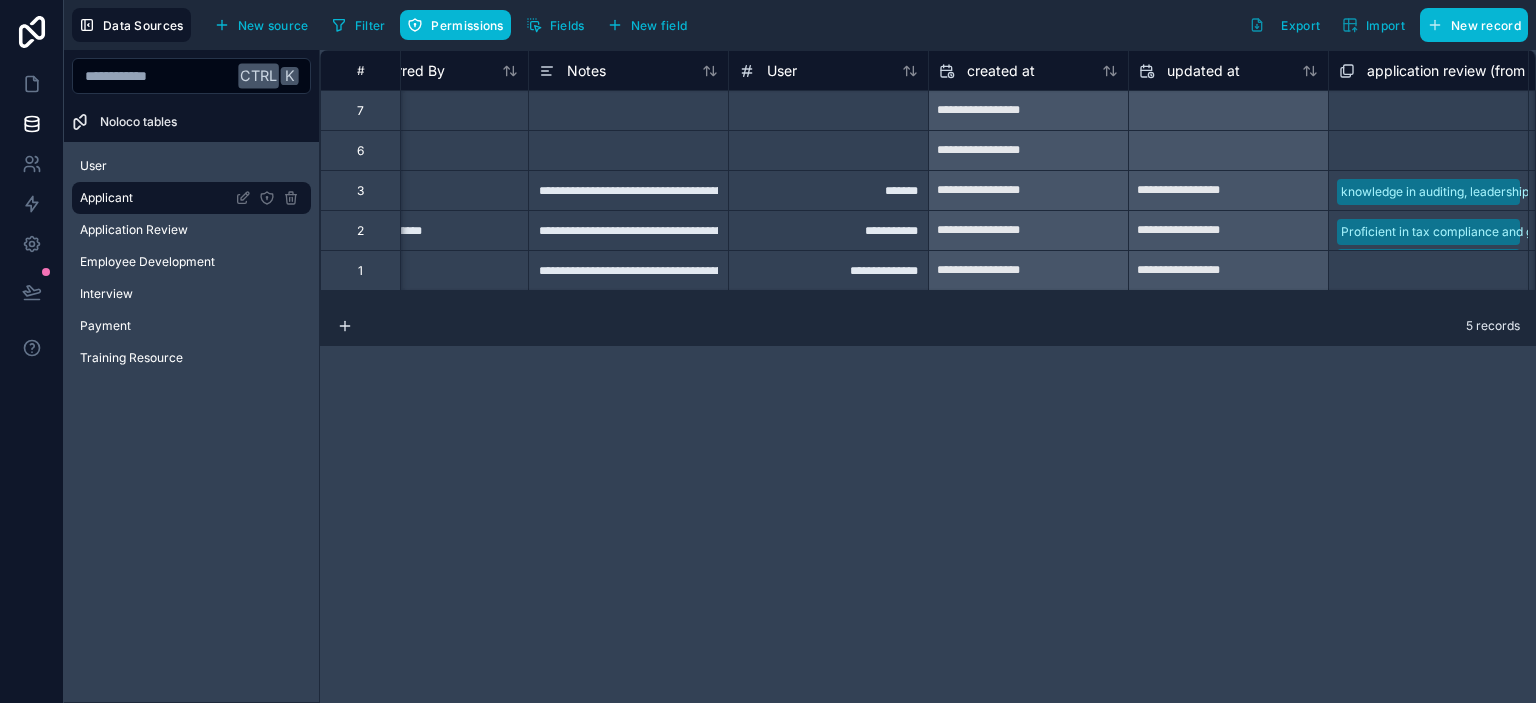 click on "*******" at bounding box center [828, 190] 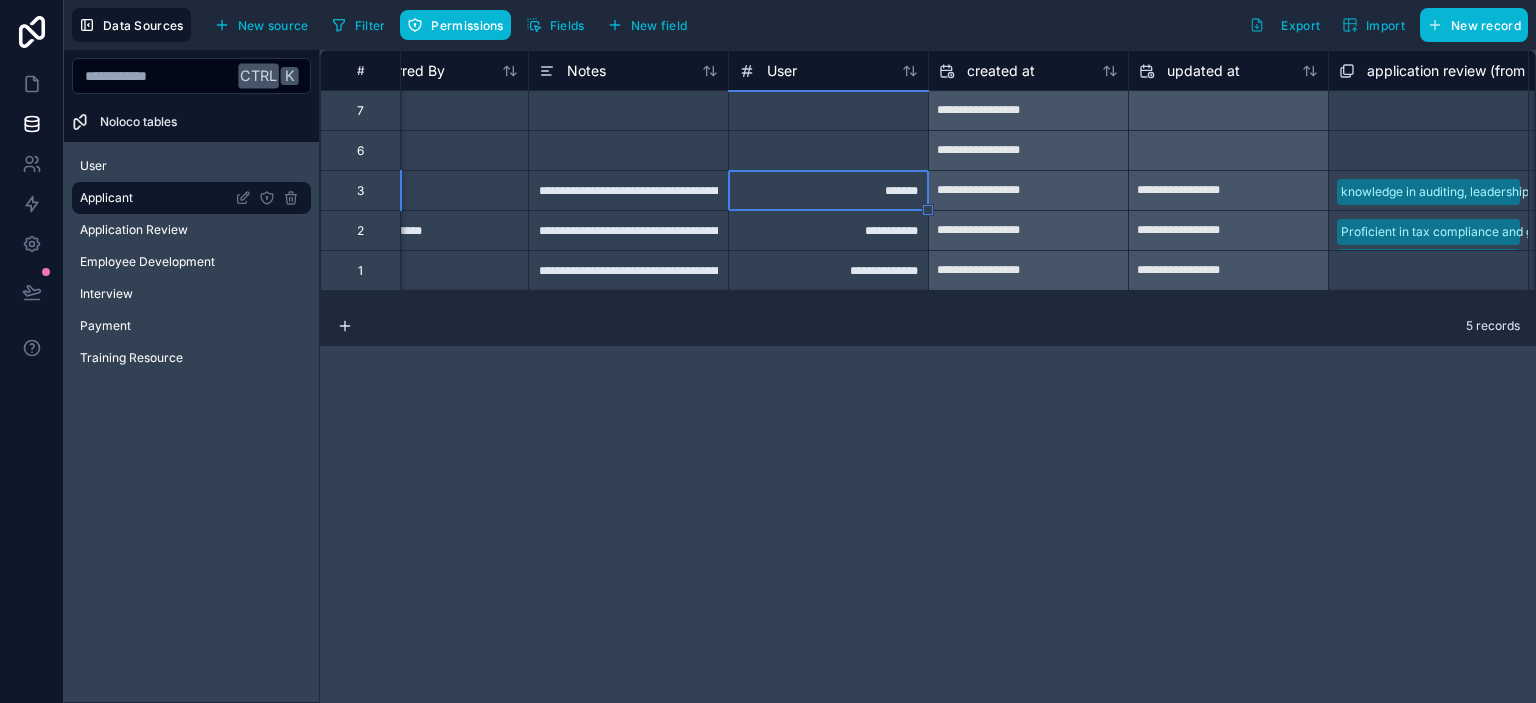 click on "*******" at bounding box center [828, 190] 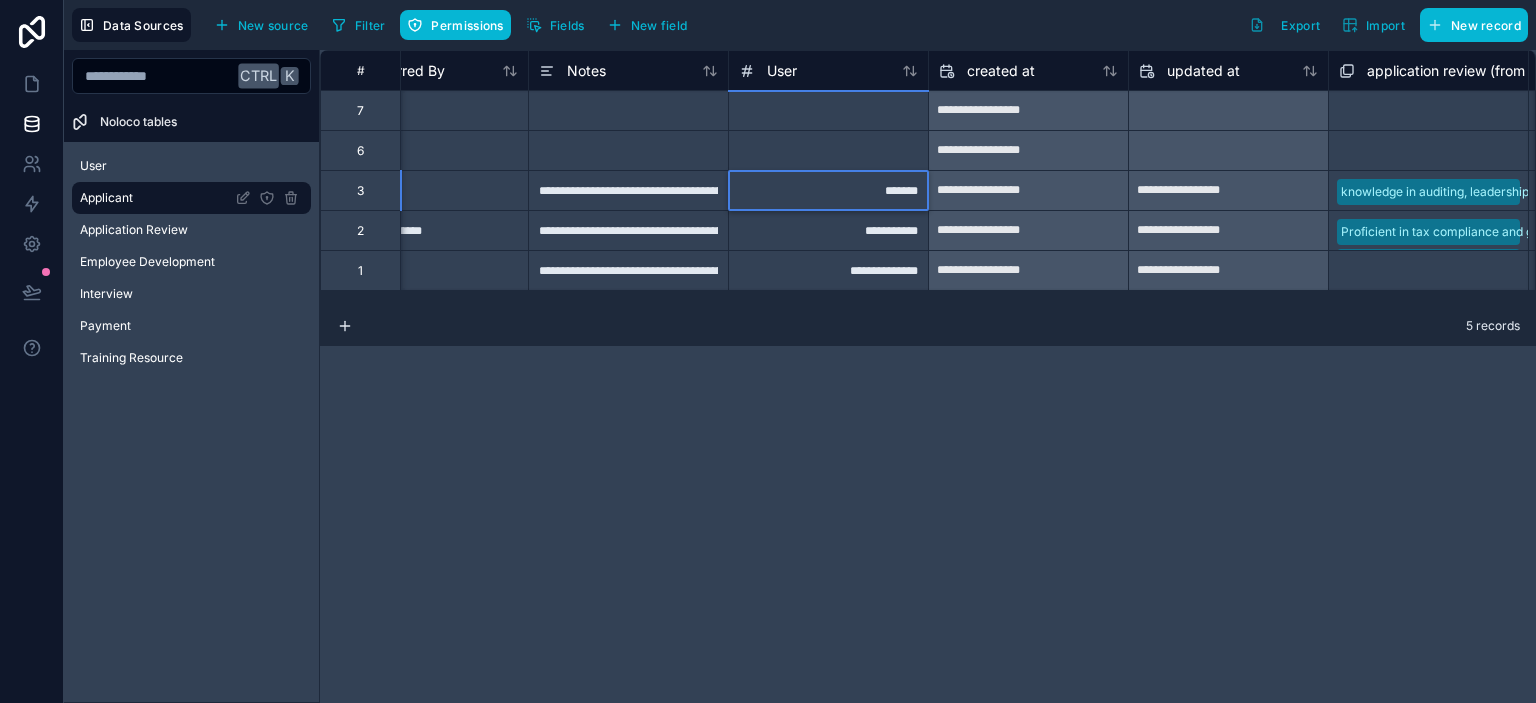 click on "*******" at bounding box center [828, 190] 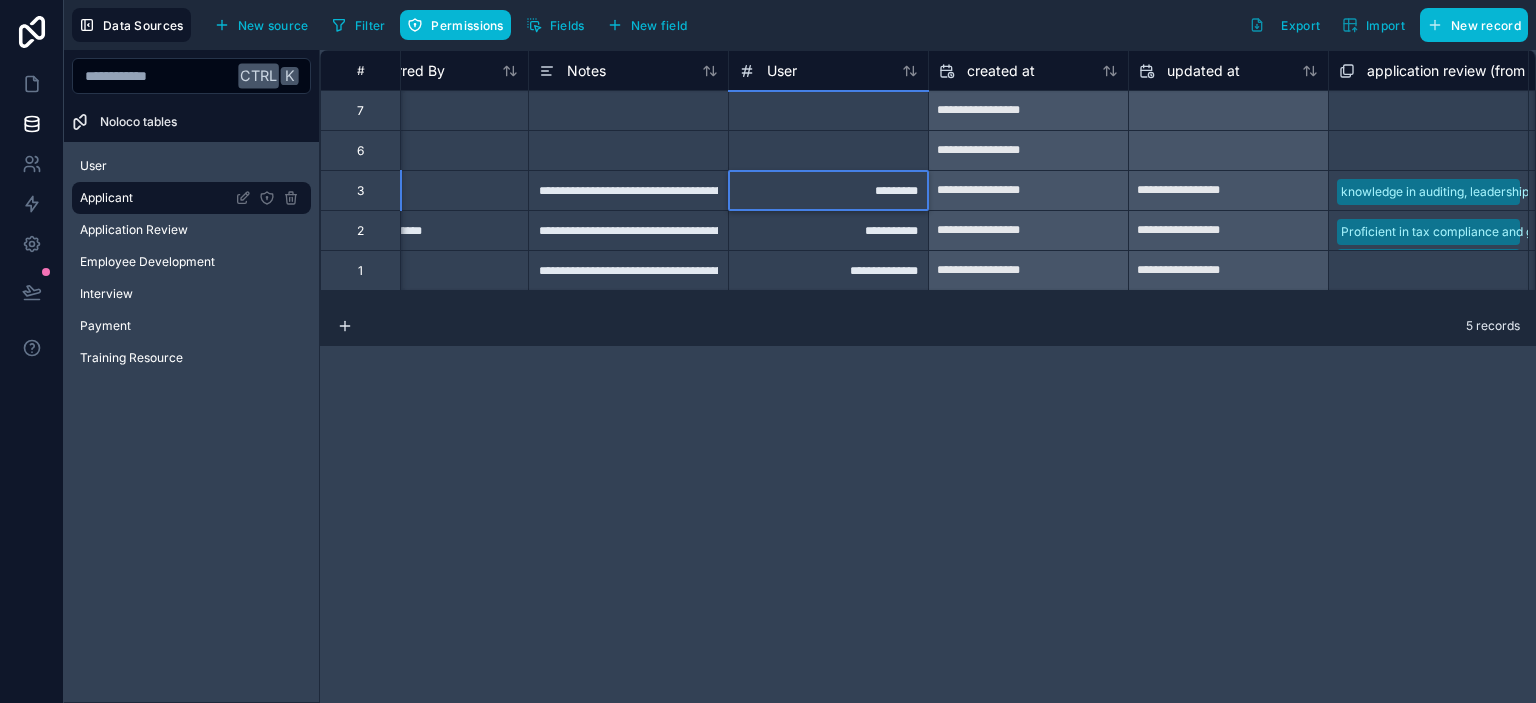 type on "**********" 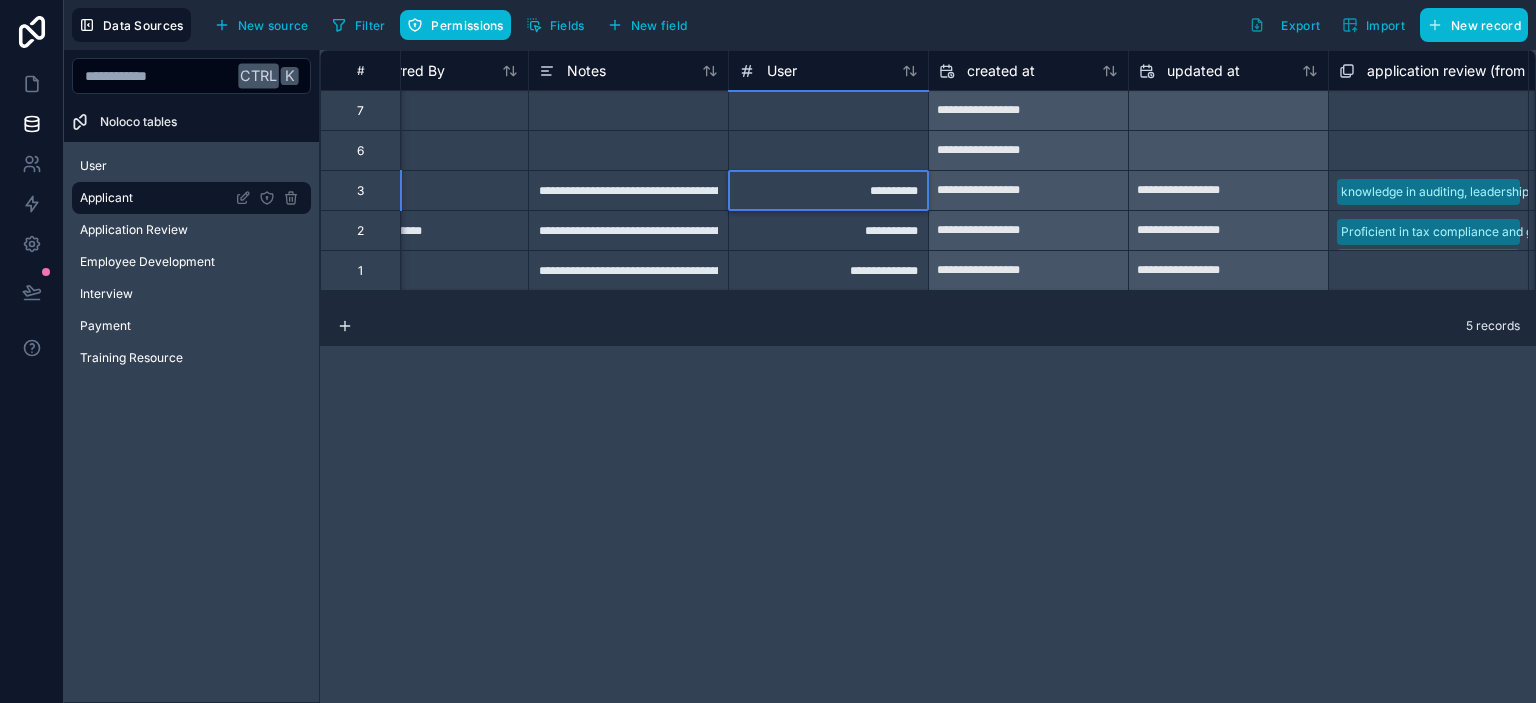 click on "**********" at bounding box center [928, 376] 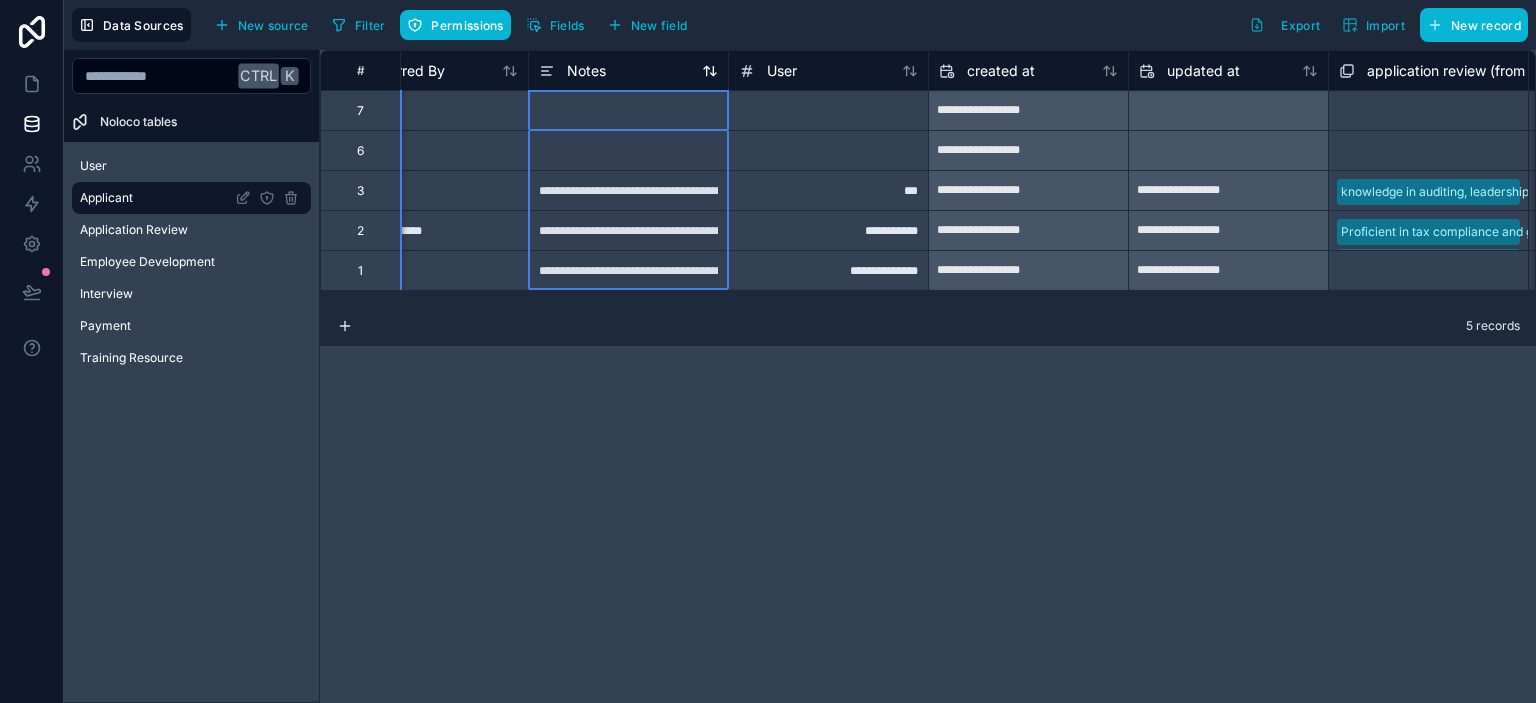 click 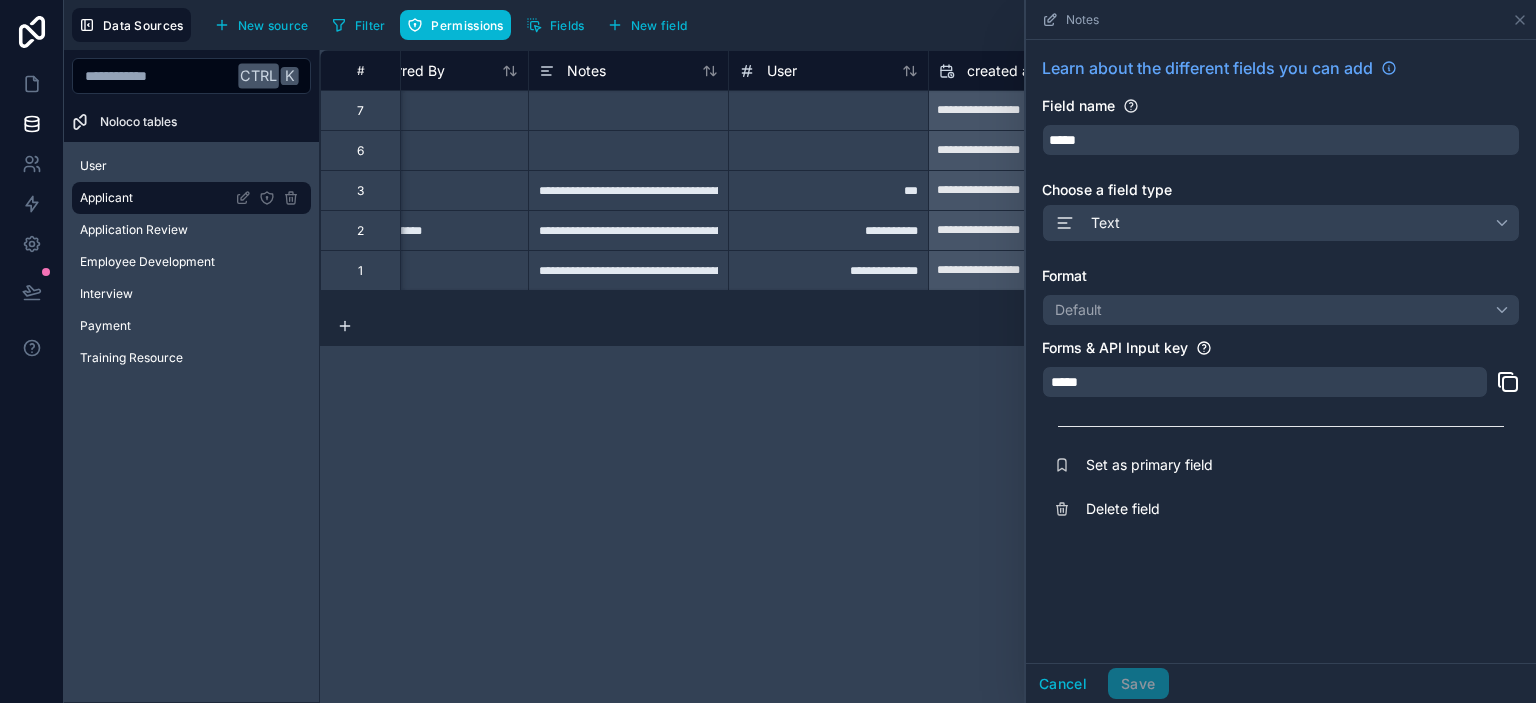 click on "**********" at bounding box center (928, 376) 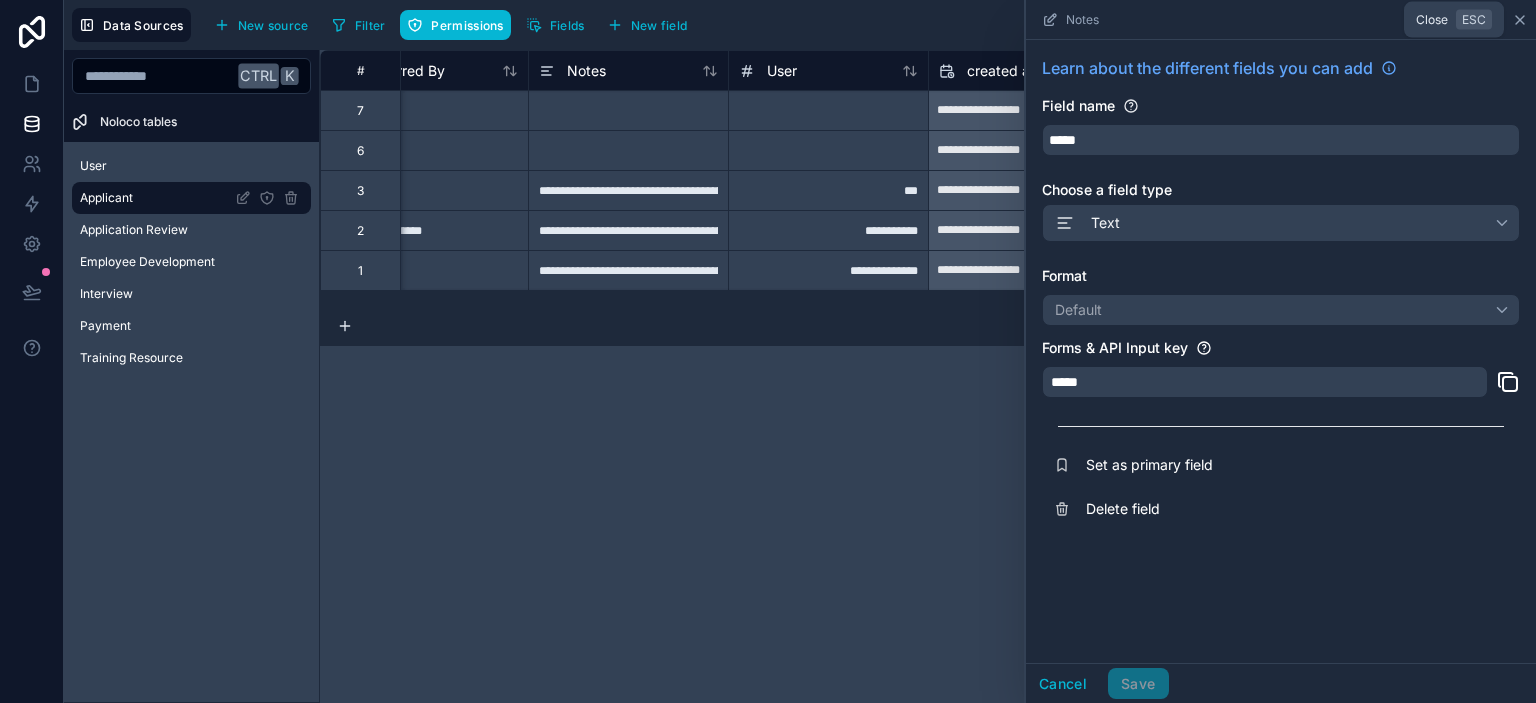 click 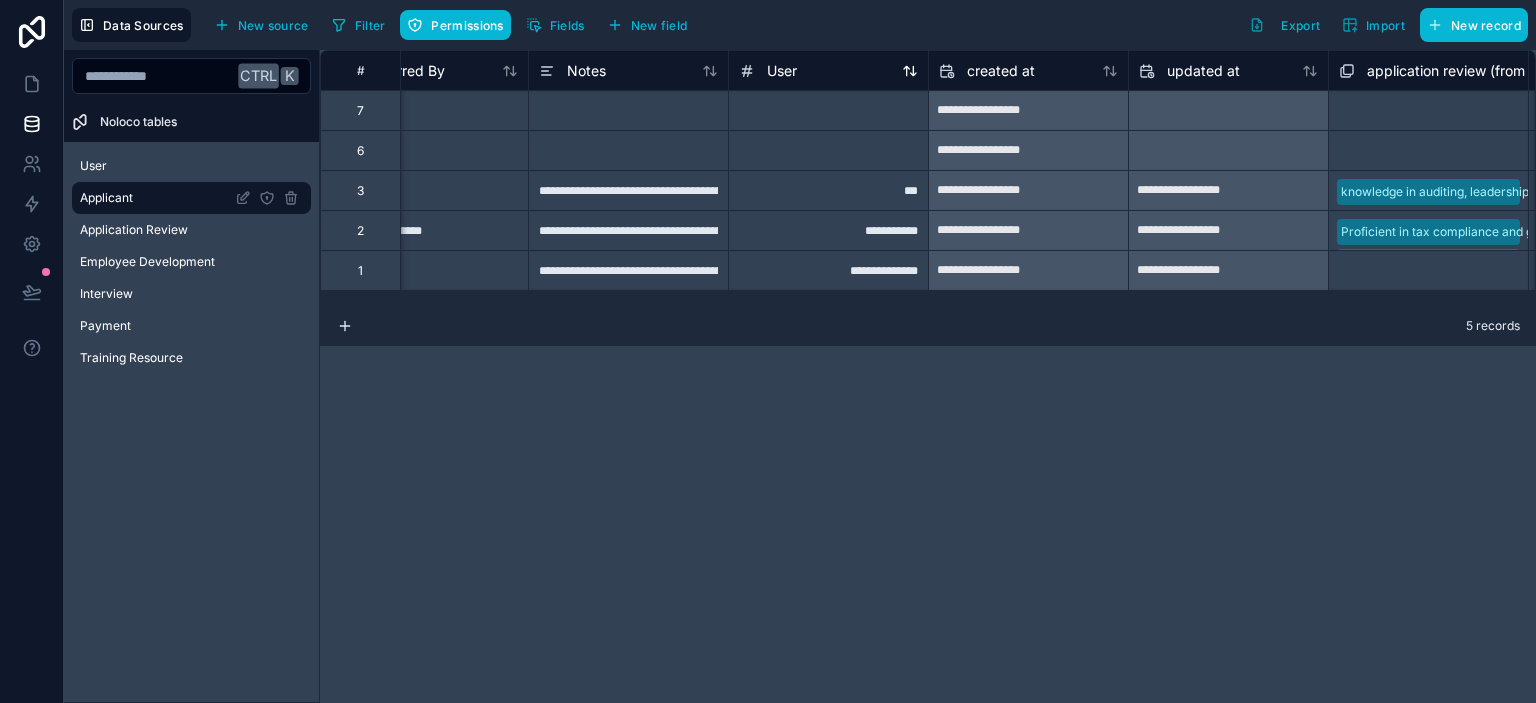 click 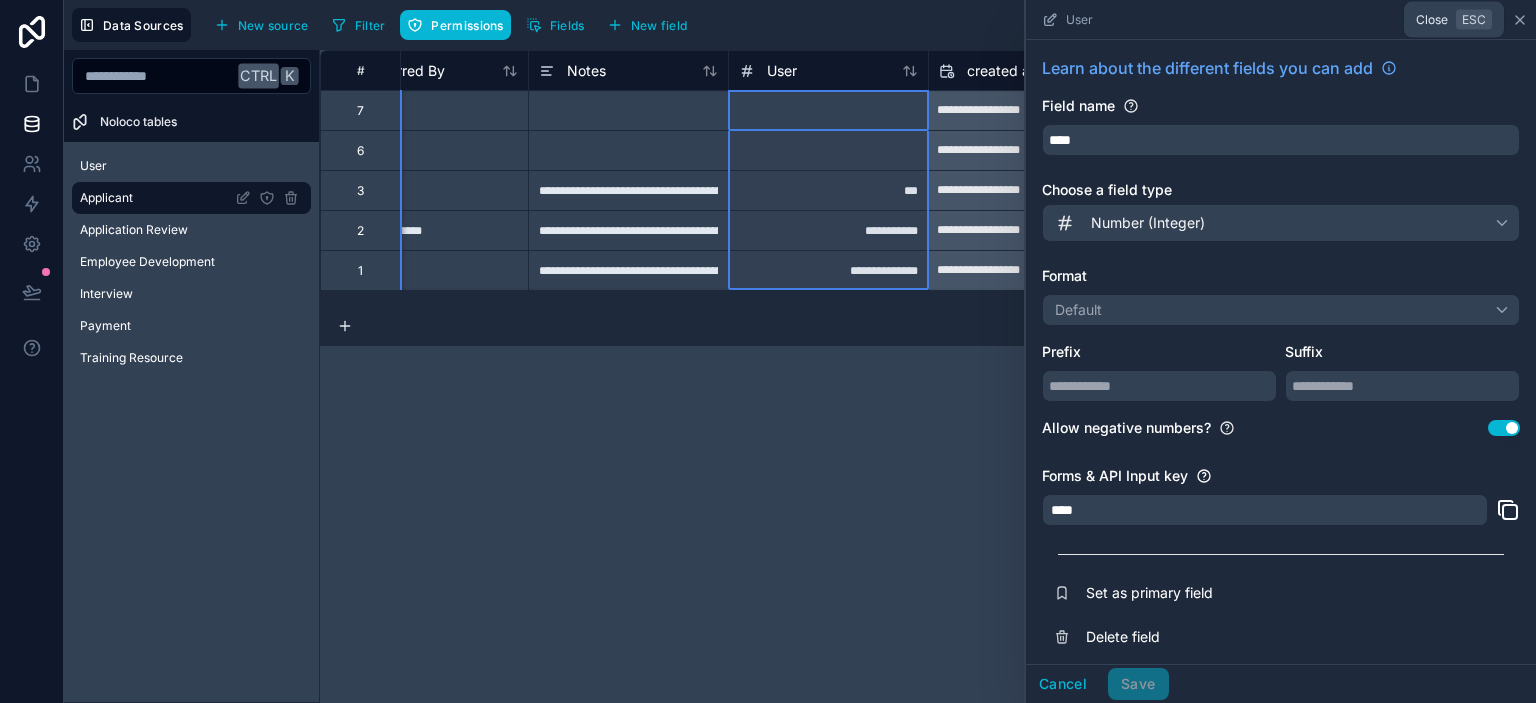 click 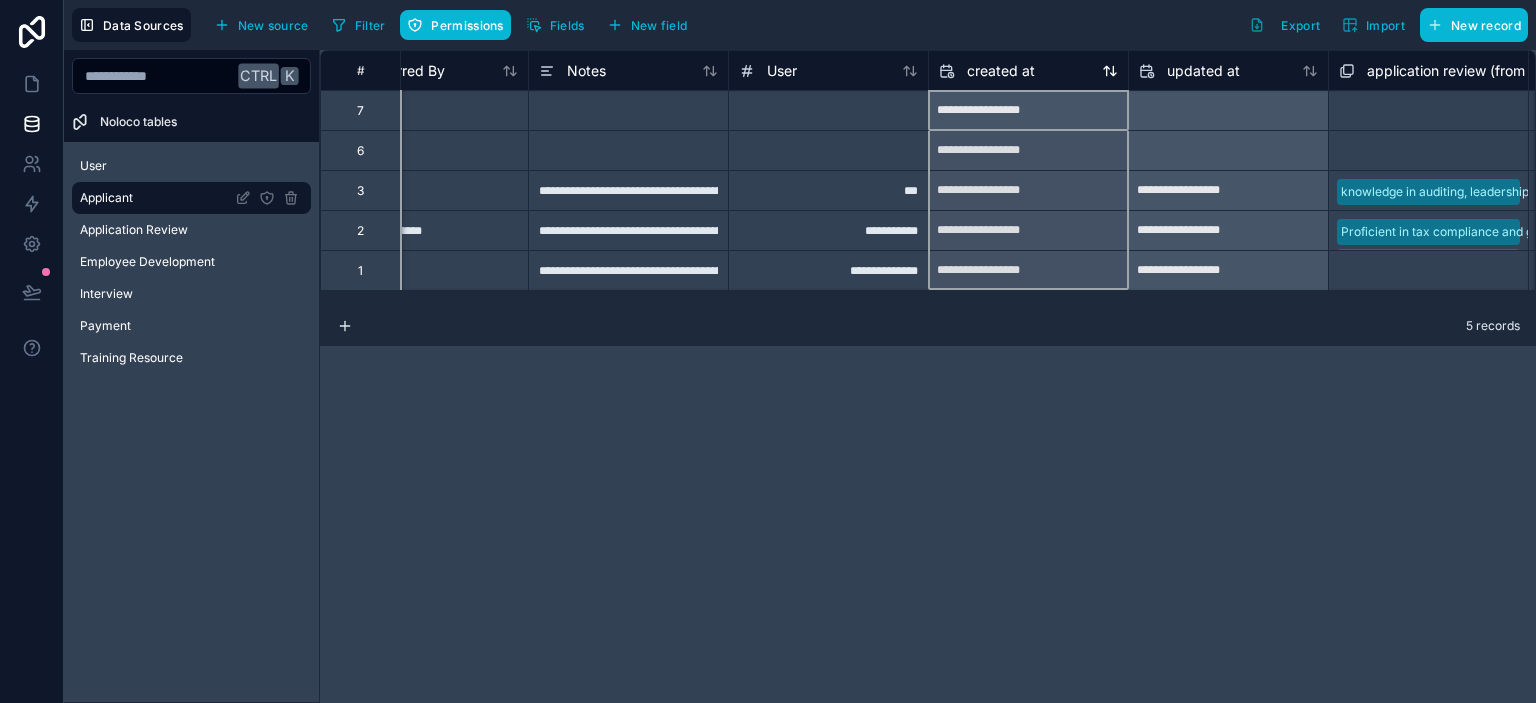click 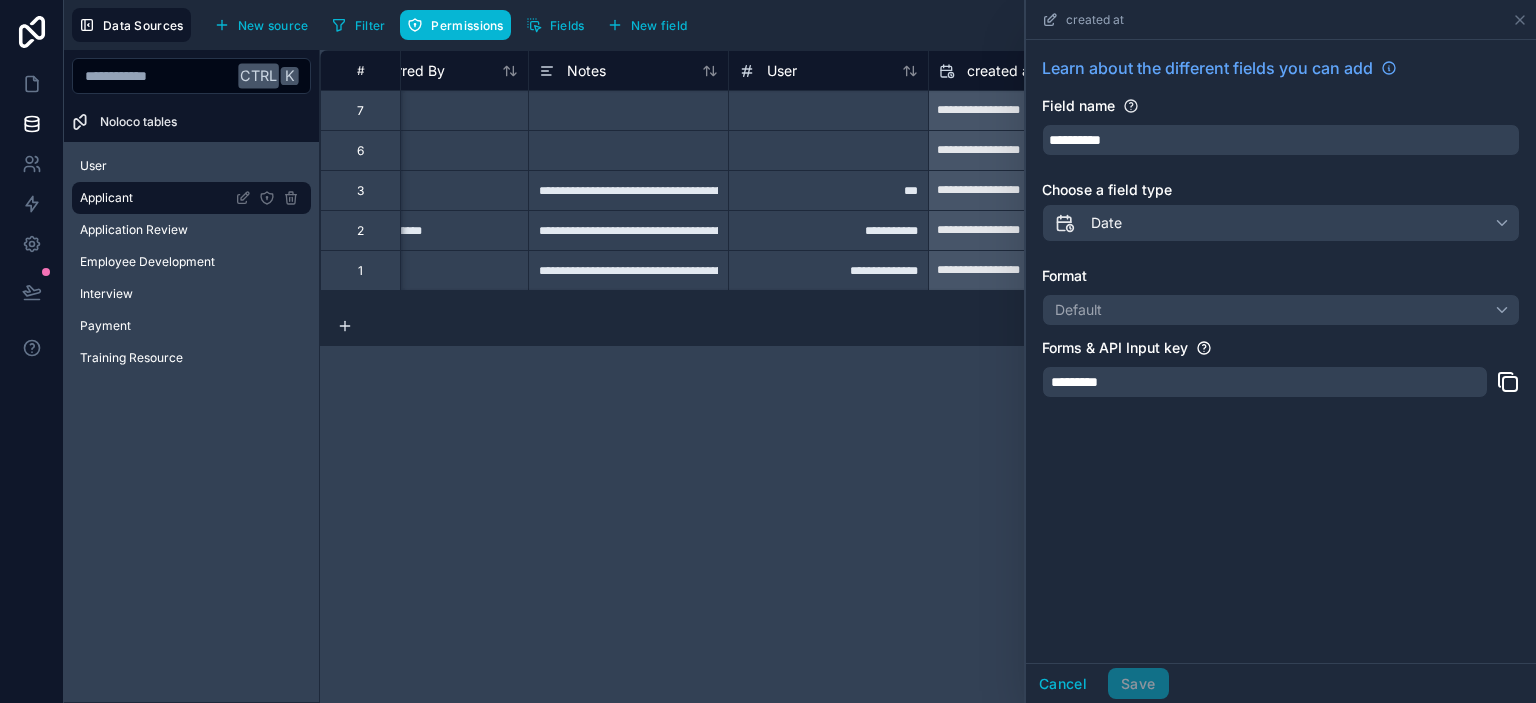 click on "*********" at bounding box center [1265, 382] 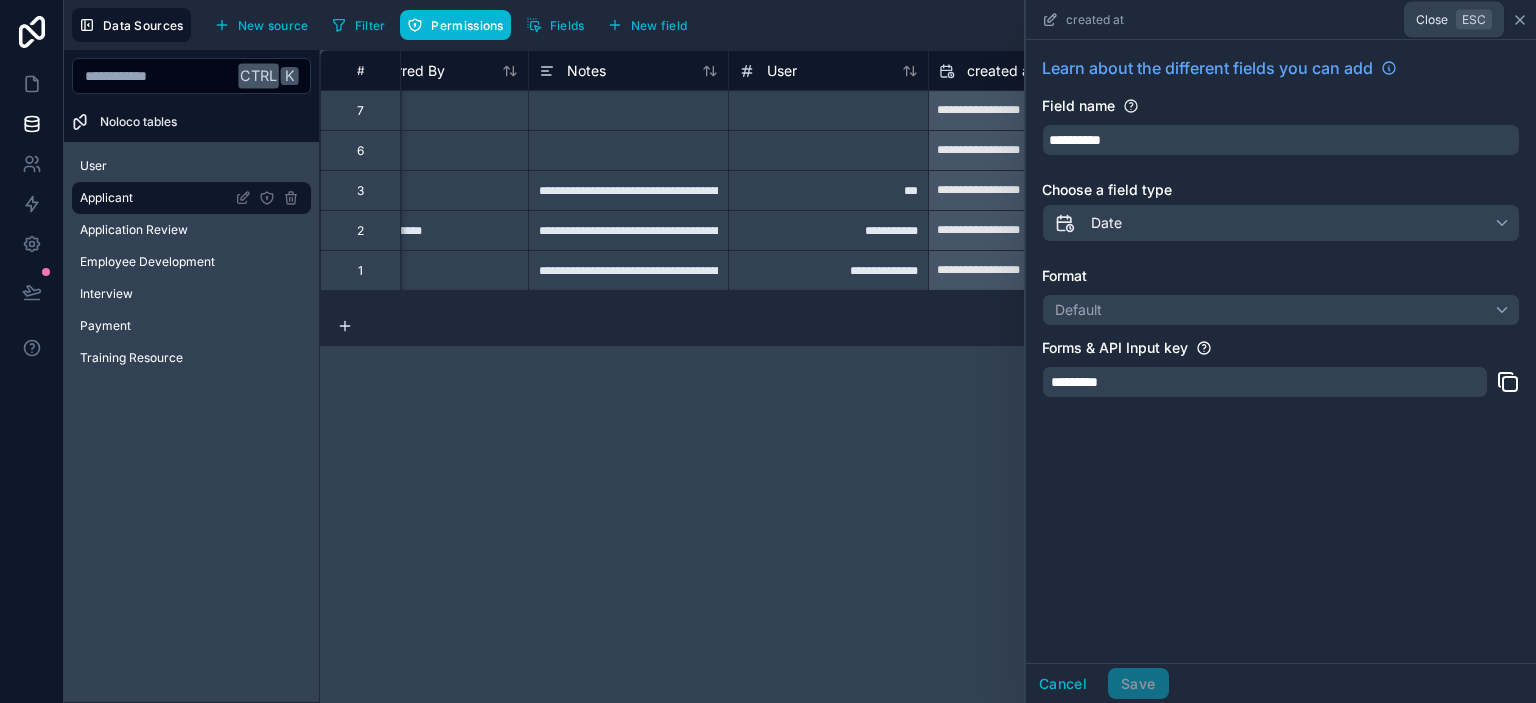 click 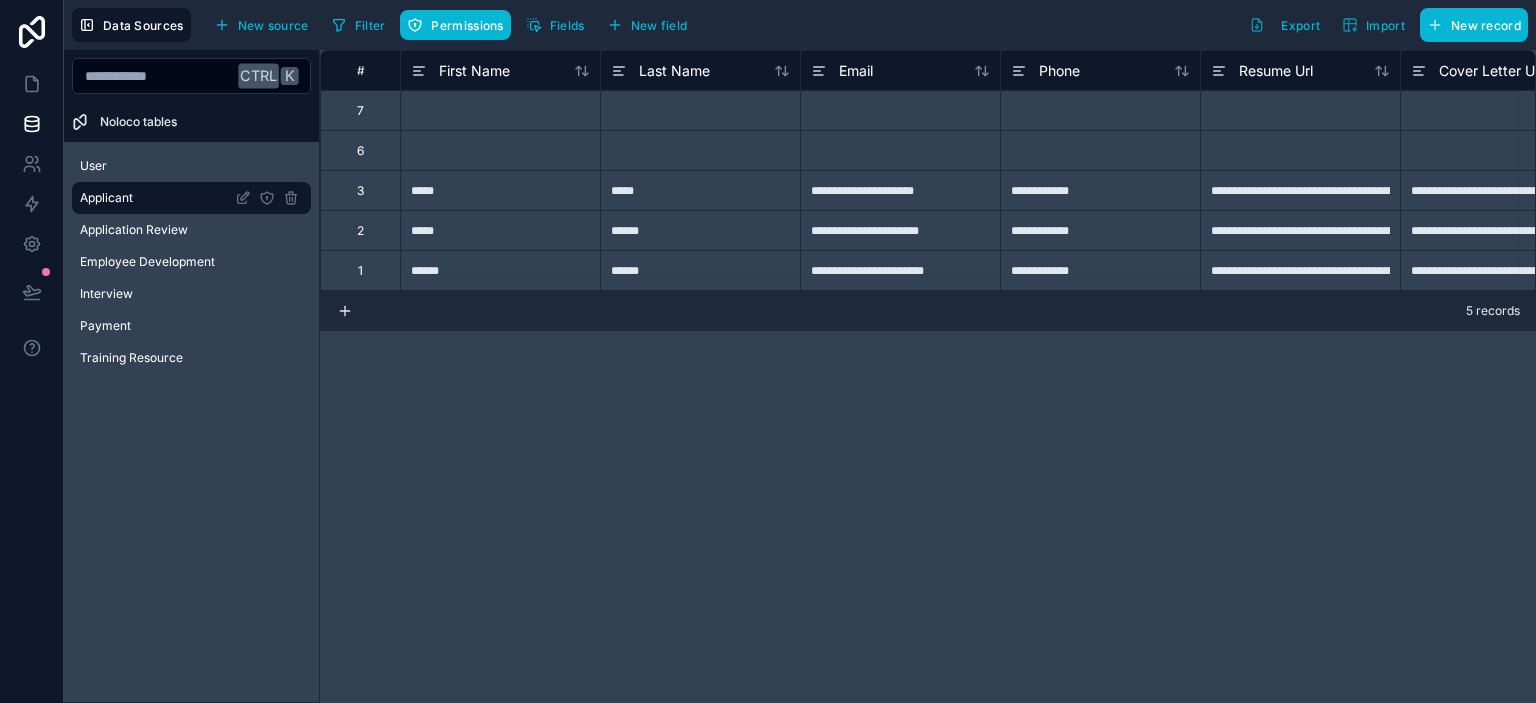 scroll, scrollTop: 0, scrollLeft: 0, axis: both 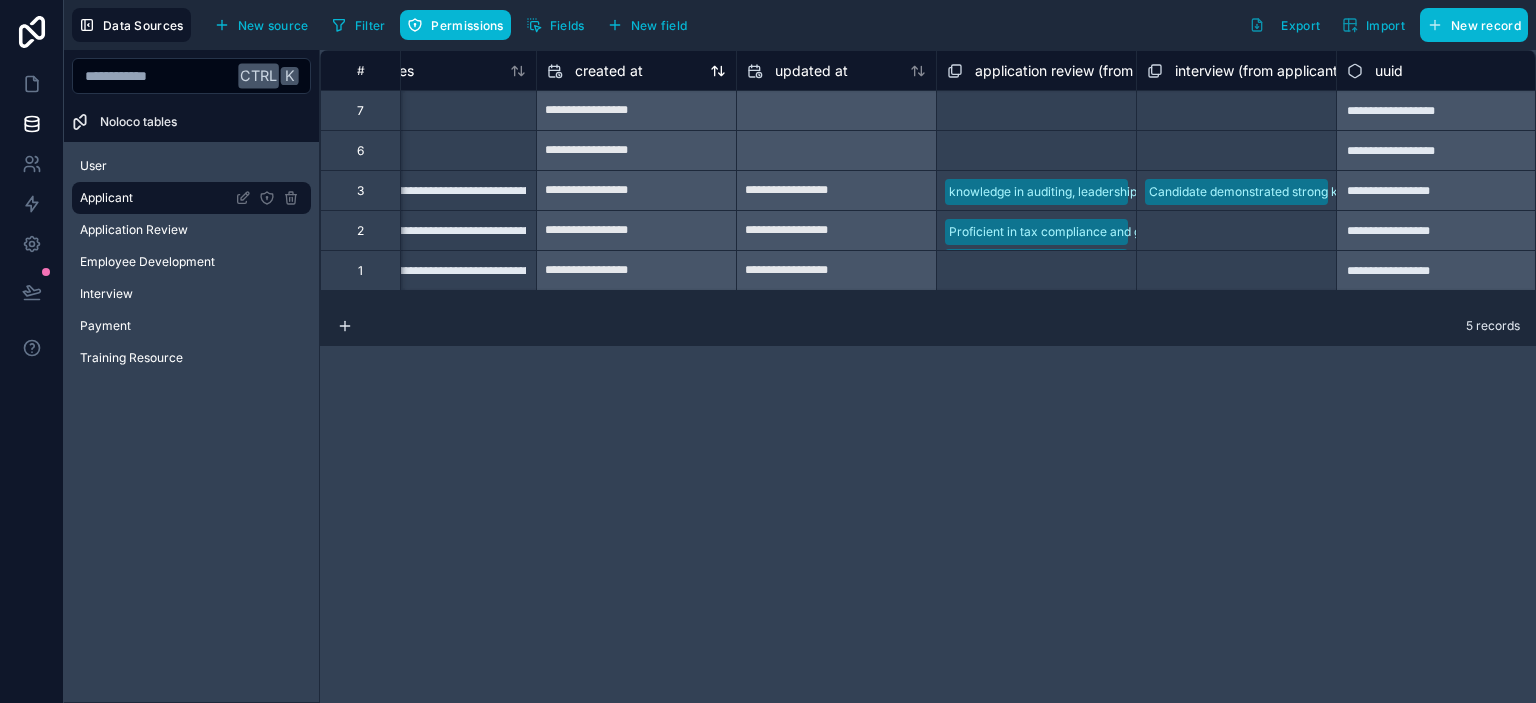 click 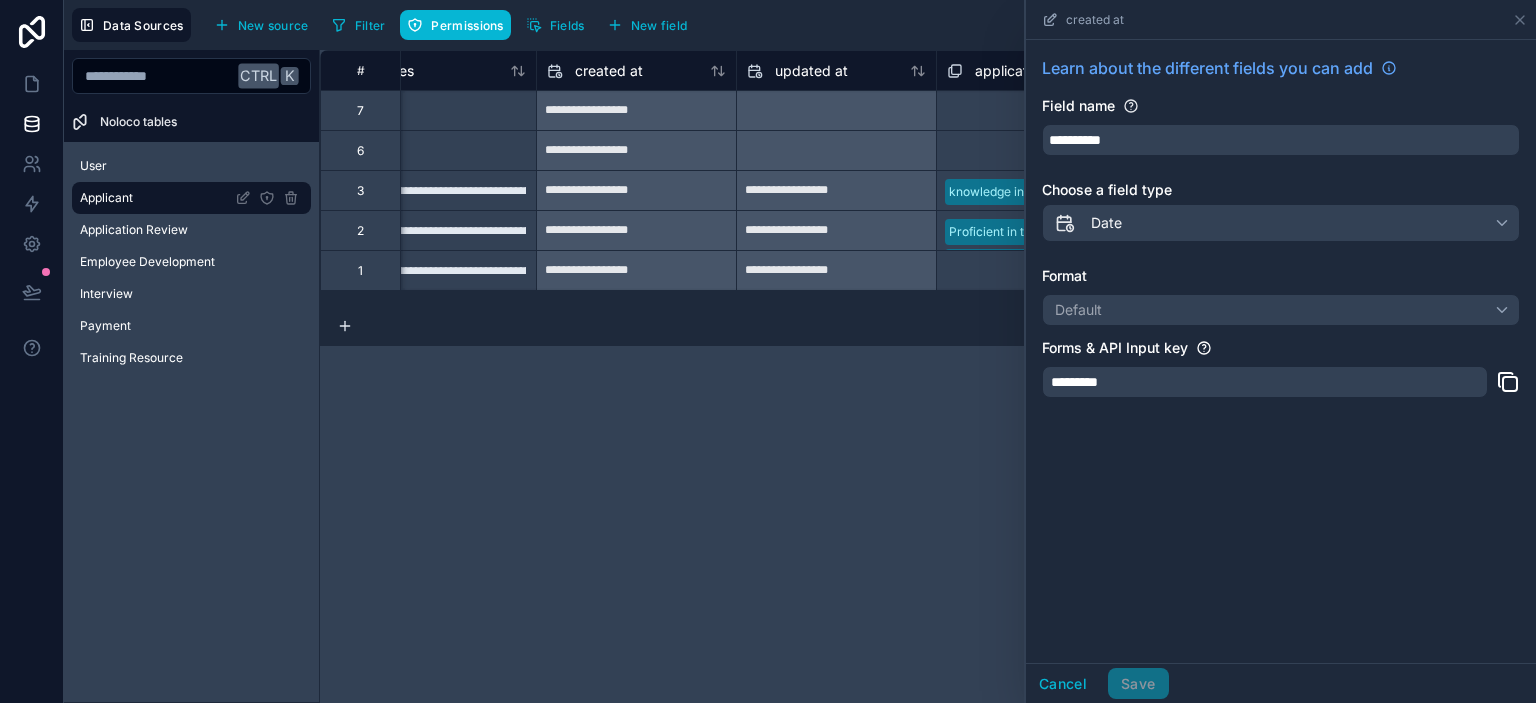 click on "*********" at bounding box center [1265, 382] 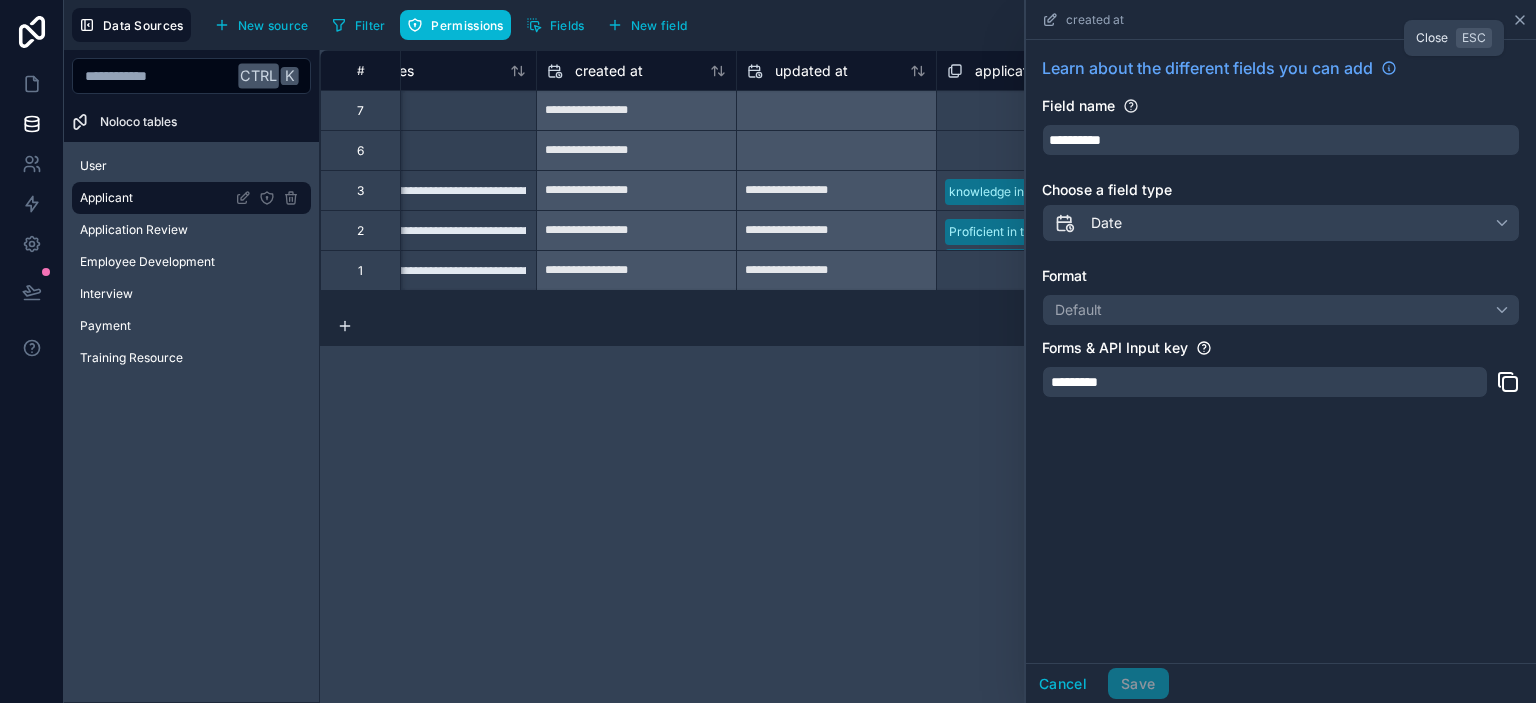 click 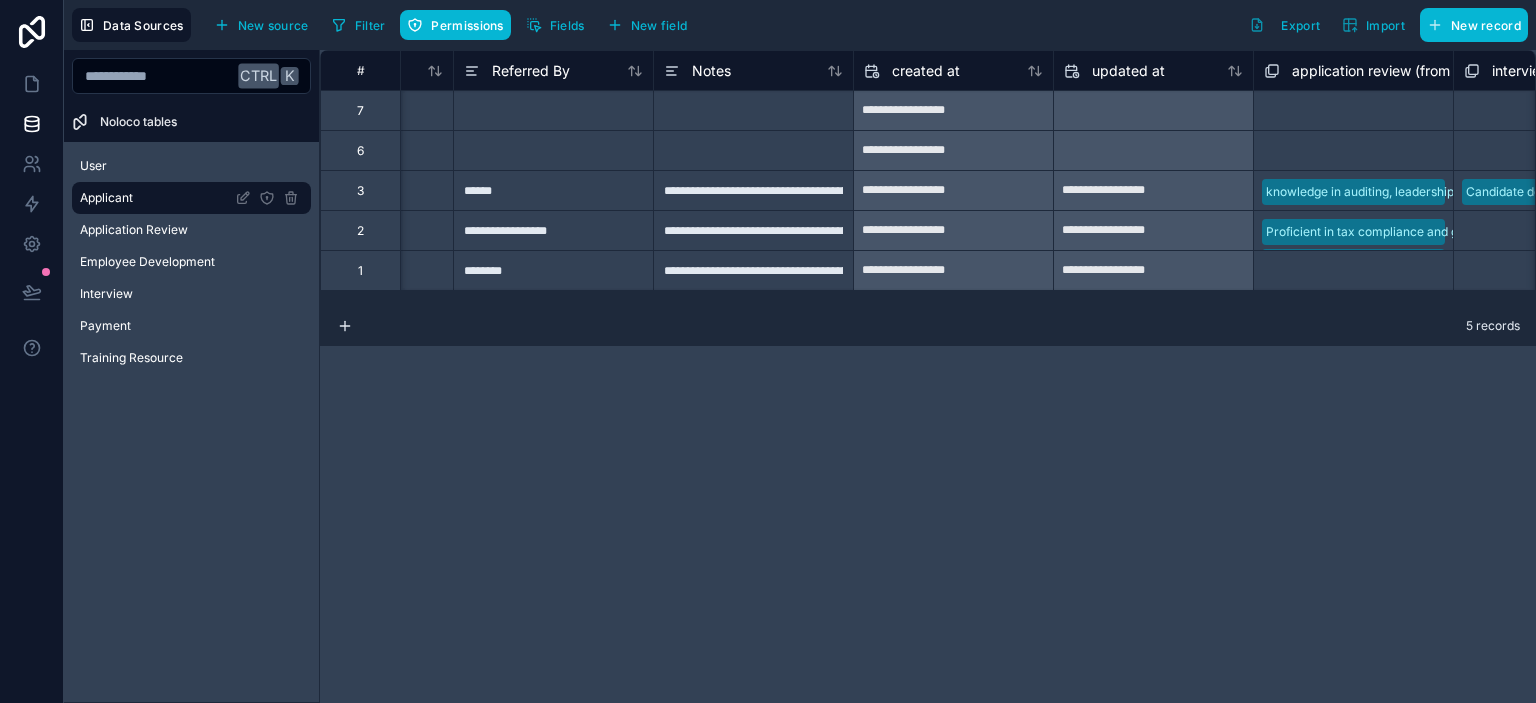 scroll, scrollTop: 0, scrollLeft: 1423, axis: horizontal 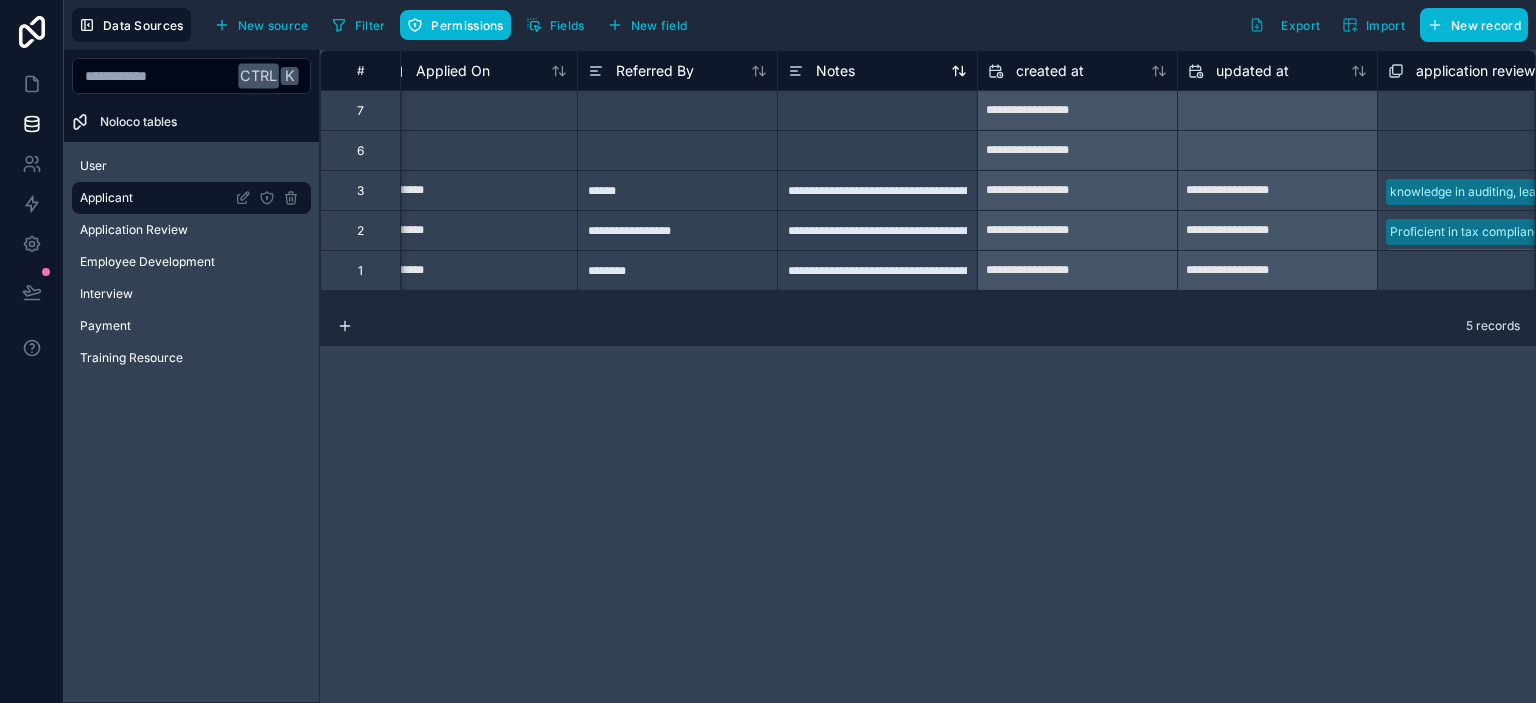 click 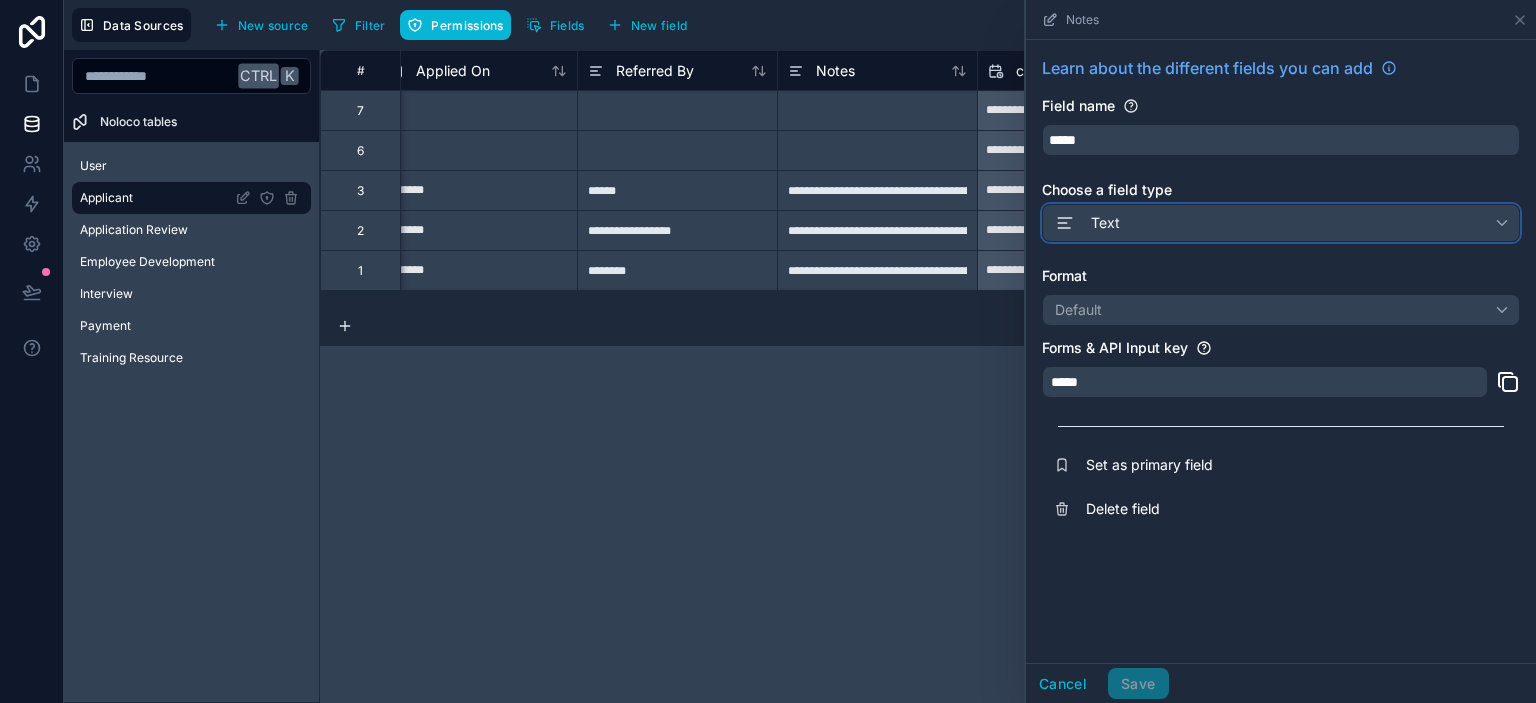 click on "Text" at bounding box center (1281, 223) 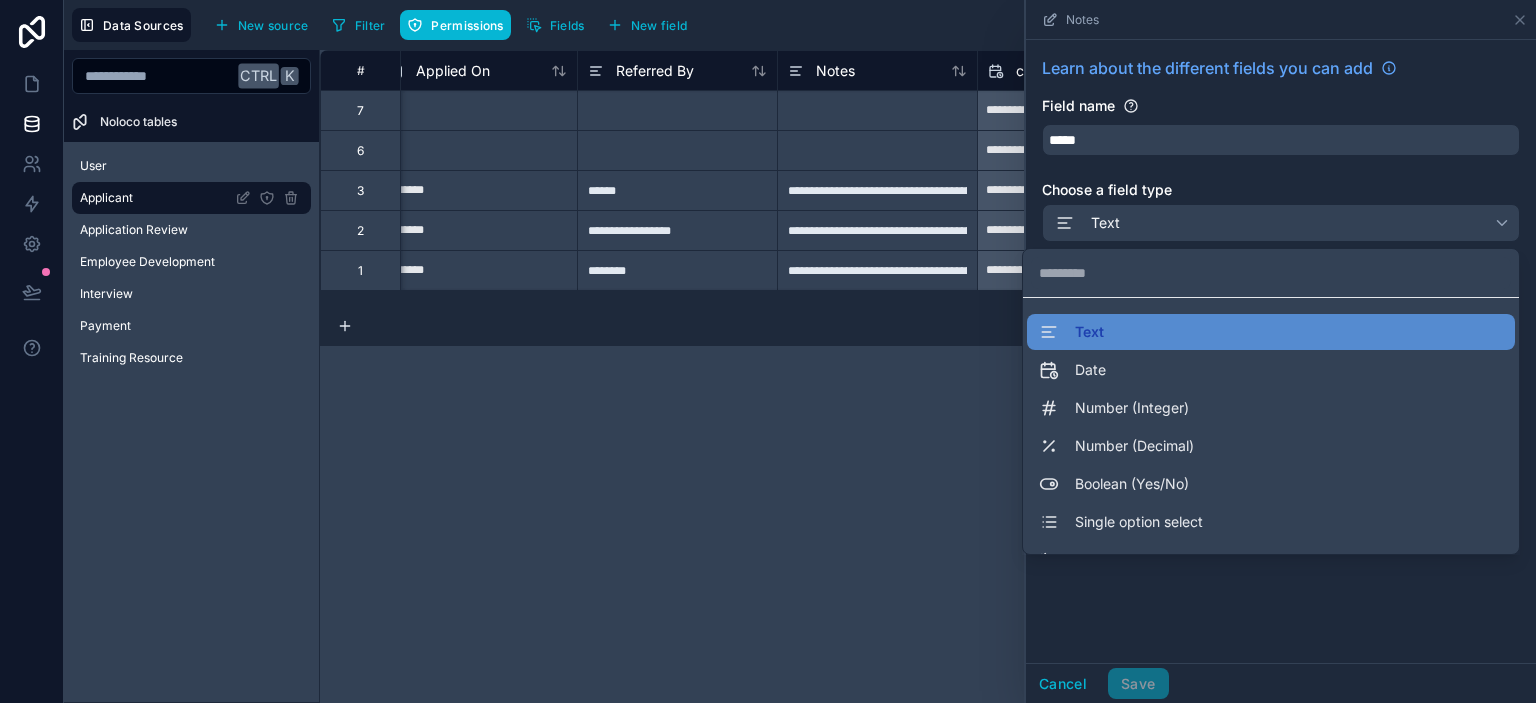 click at bounding box center [1281, 351] 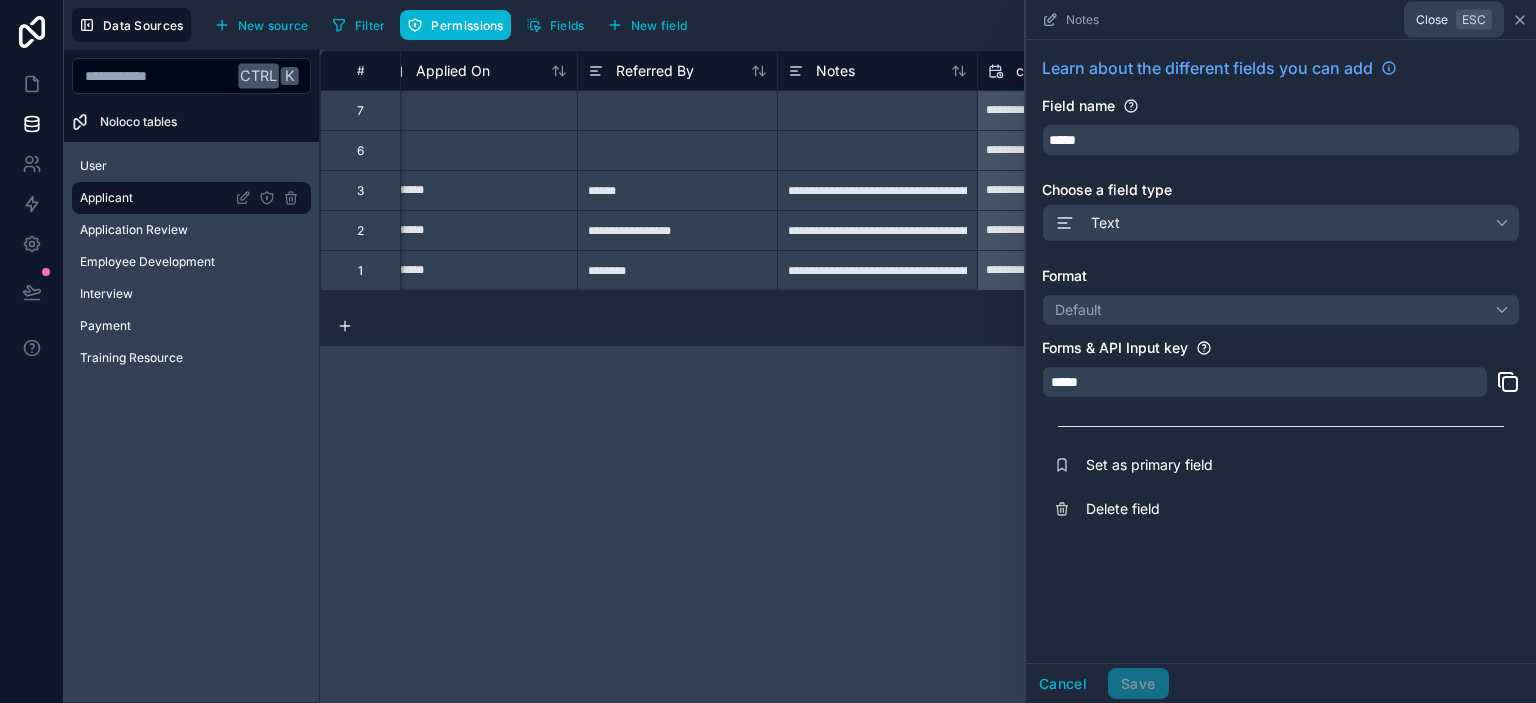click 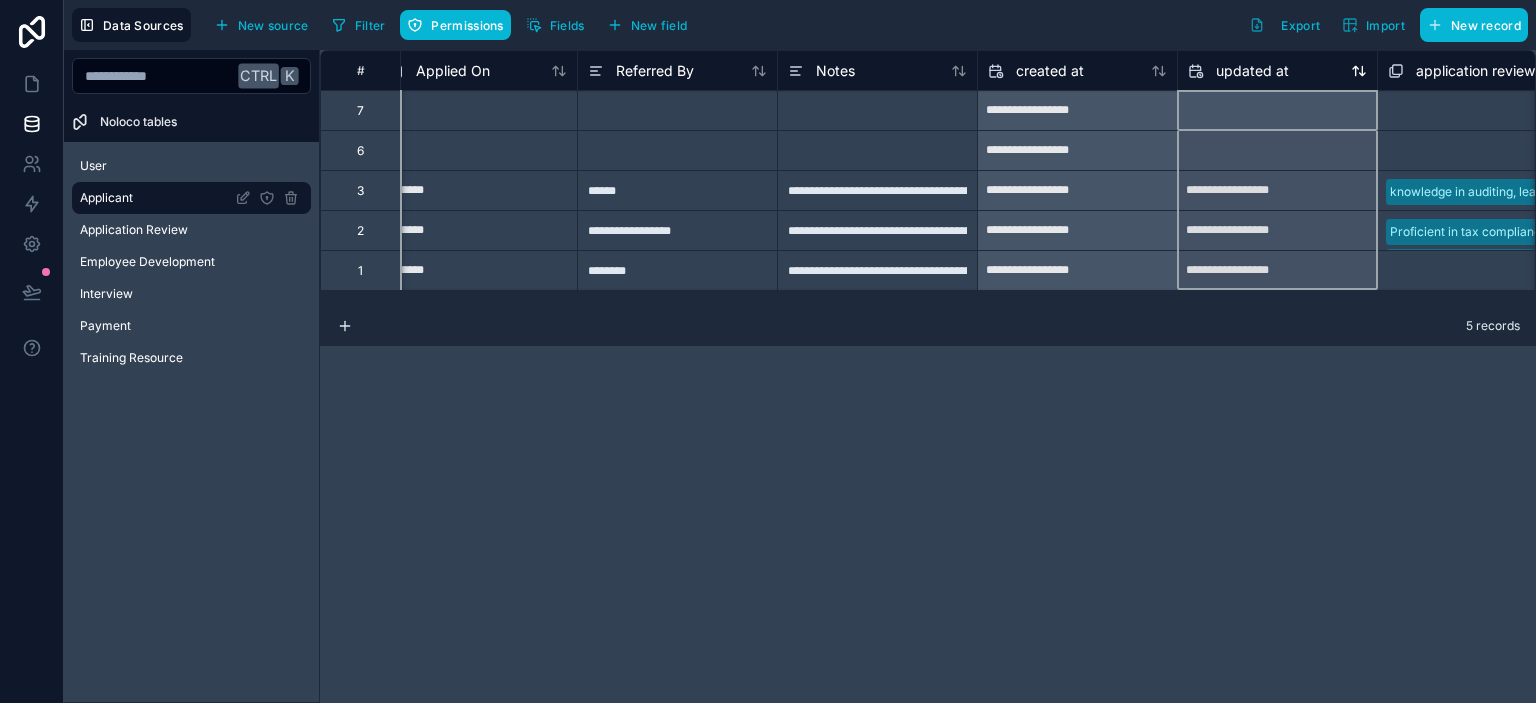 click 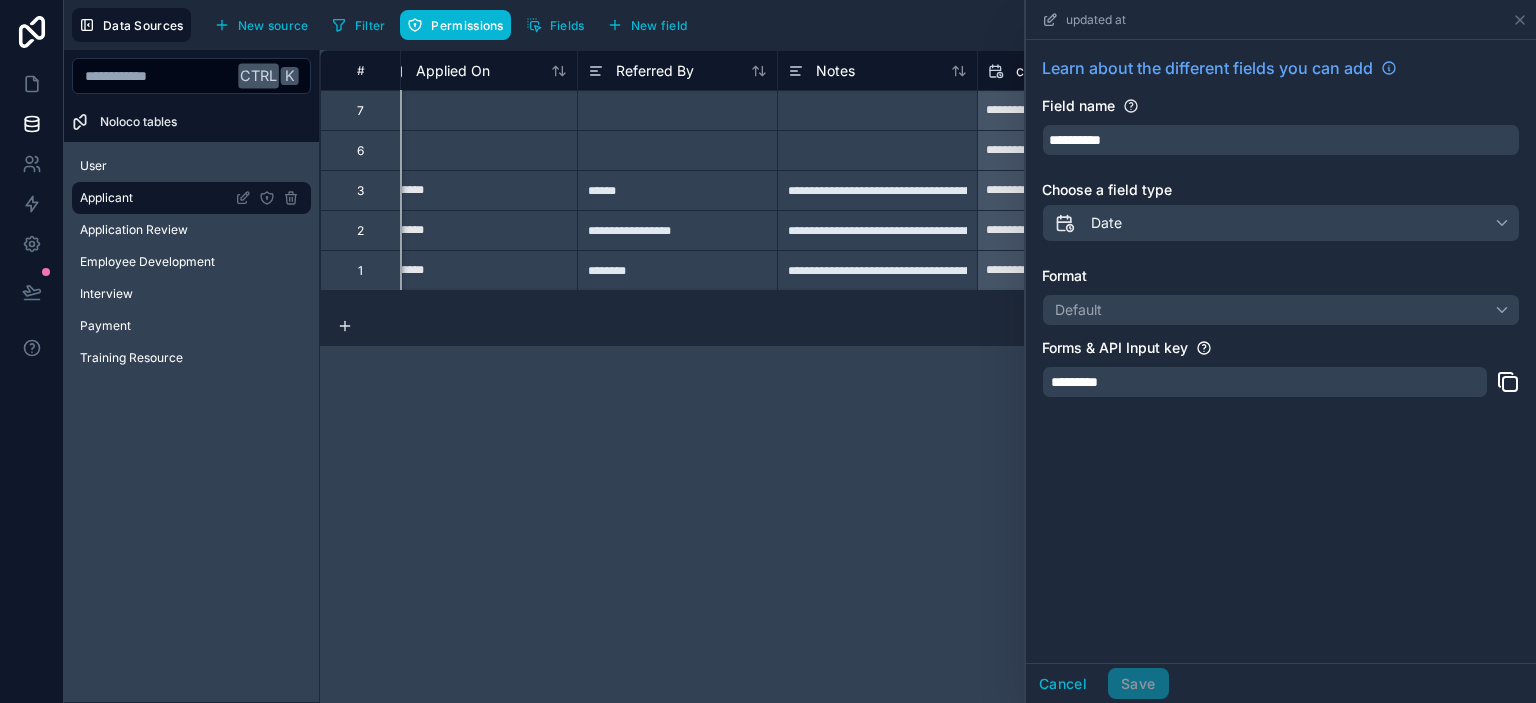 click on "*********" at bounding box center (1265, 382) 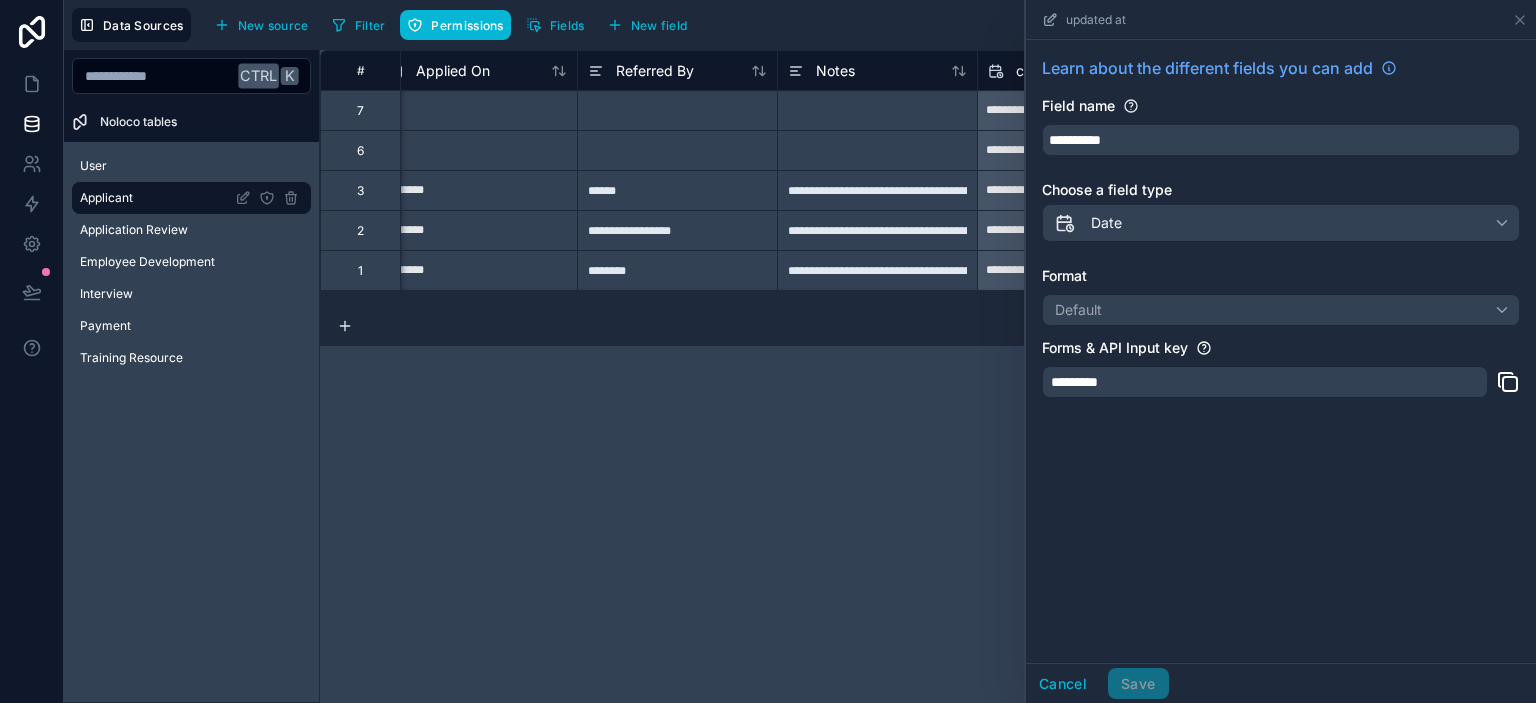 click on "*********" at bounding box center [1265, 382] 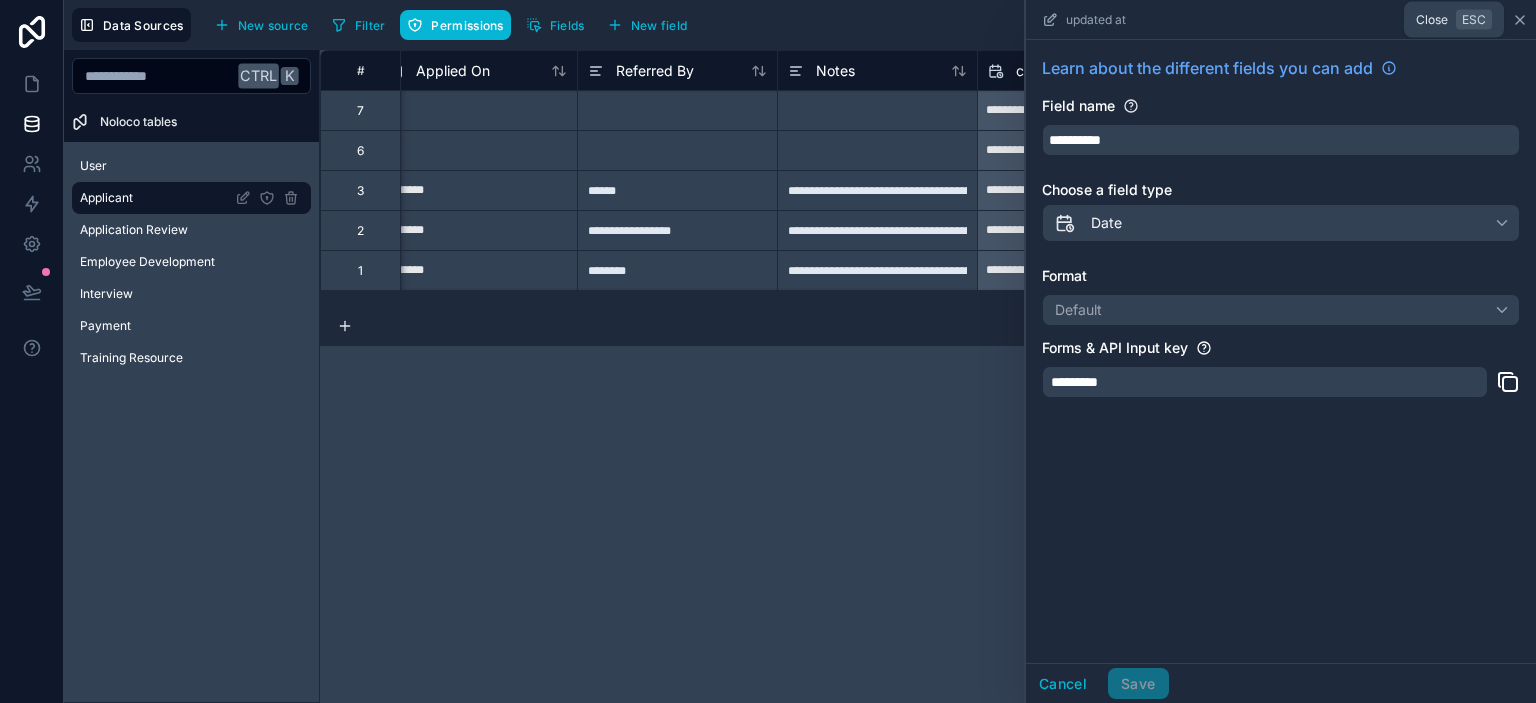 click 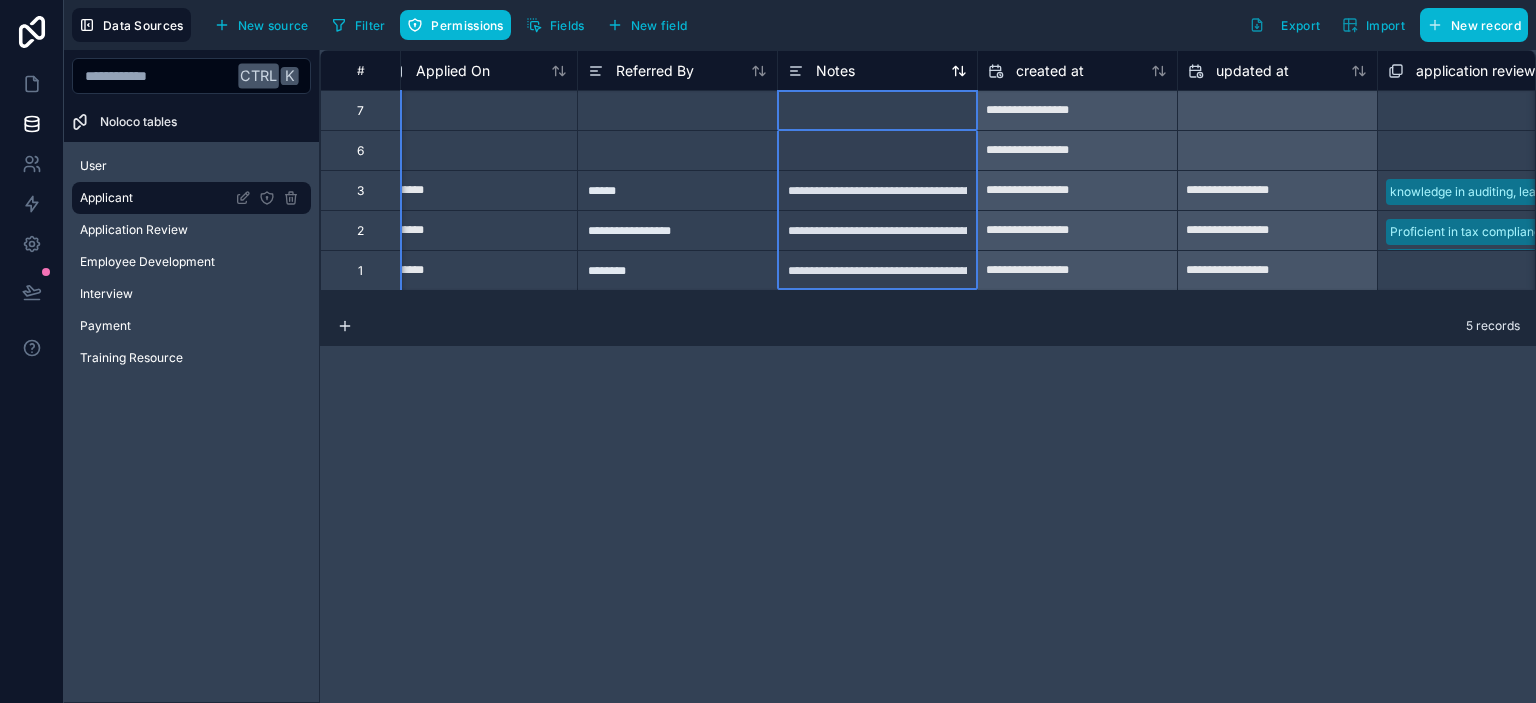 click on "Notes" at bounding box center [821, 71] 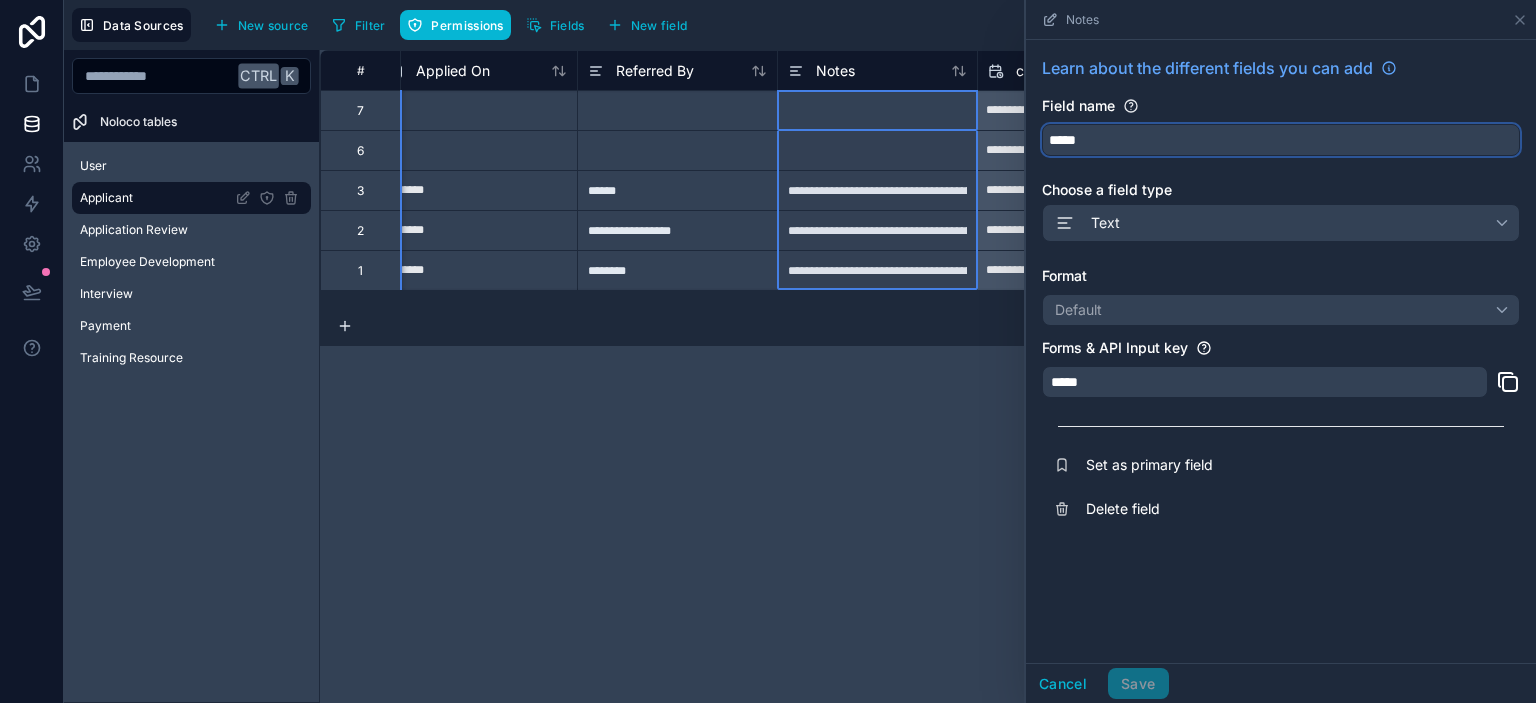 click on "*****" at bounding box center (1281, 140) 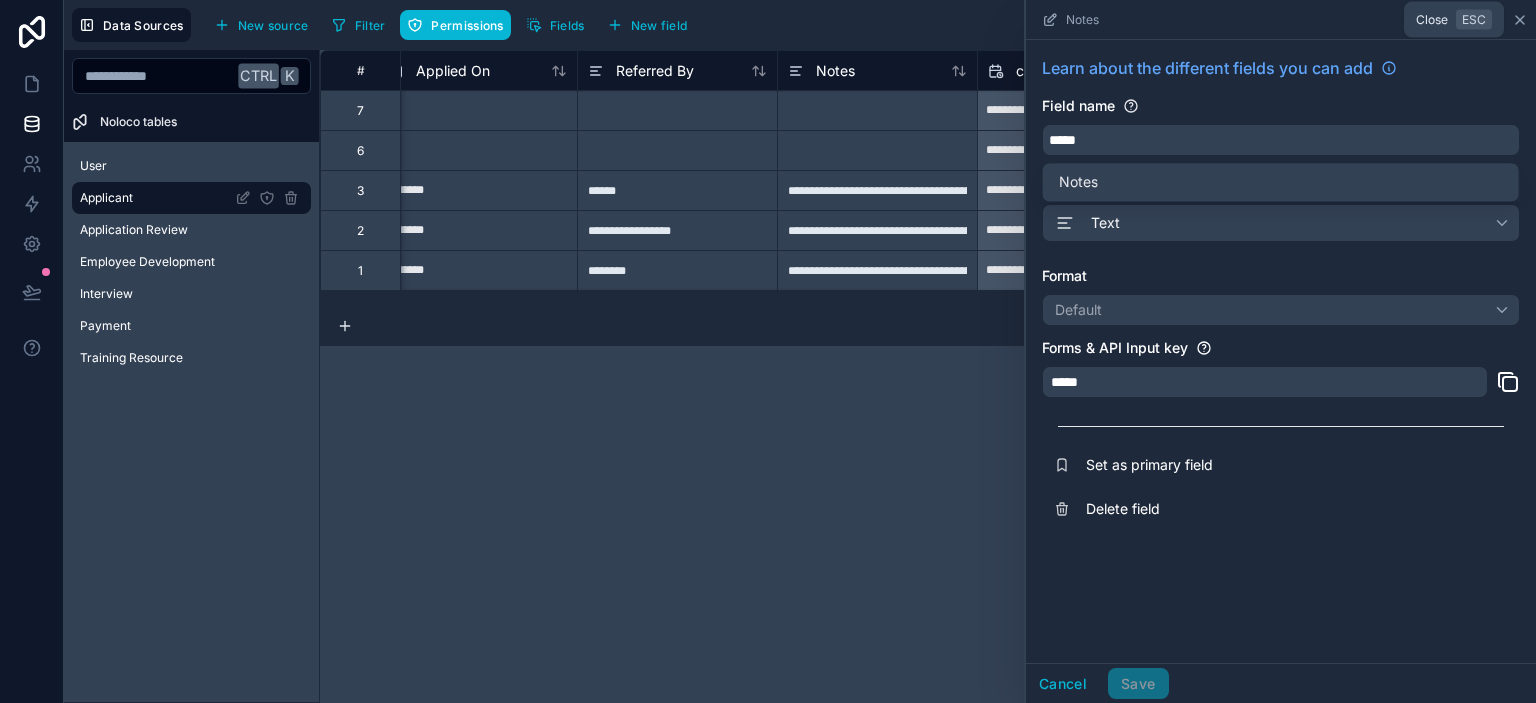 click 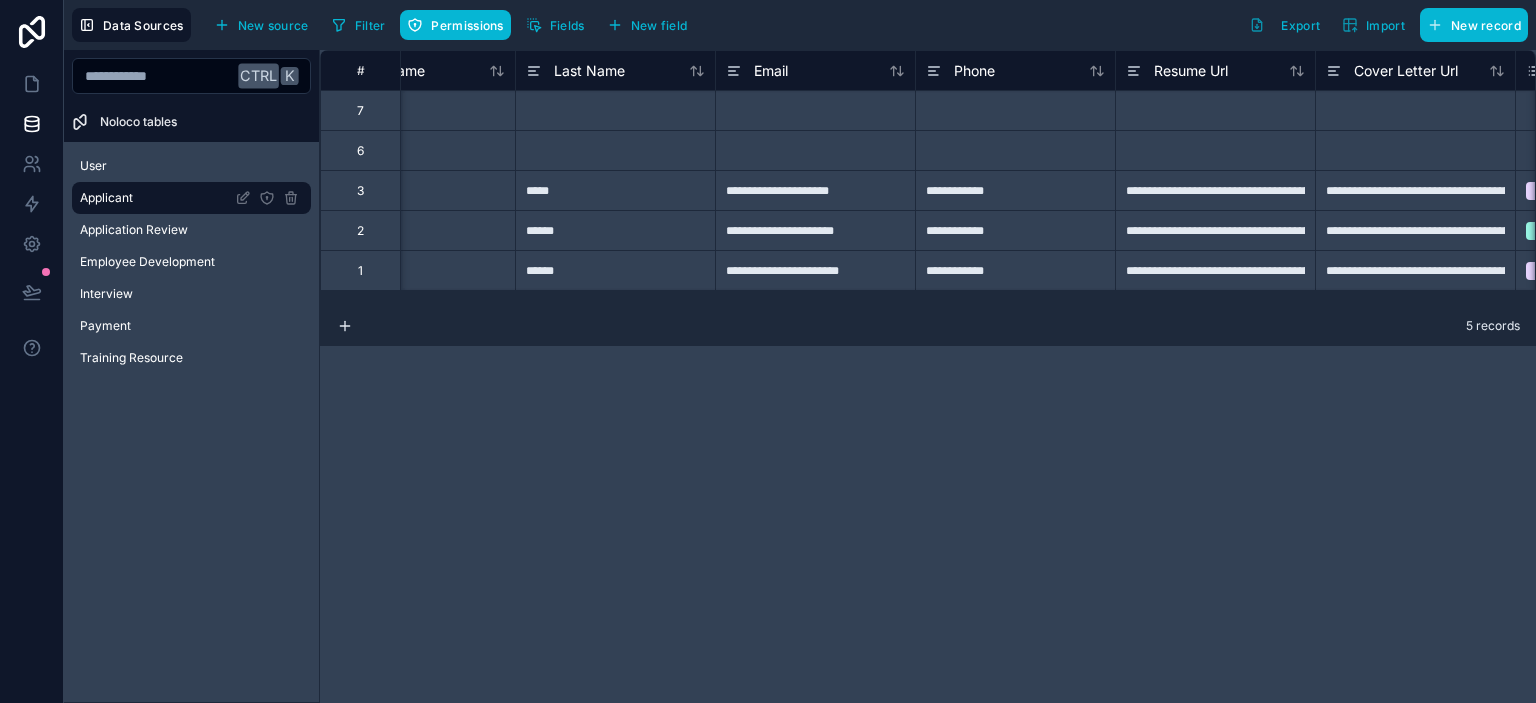 scroll, scrollTop: 0, scrollLeft: 0, axis: both 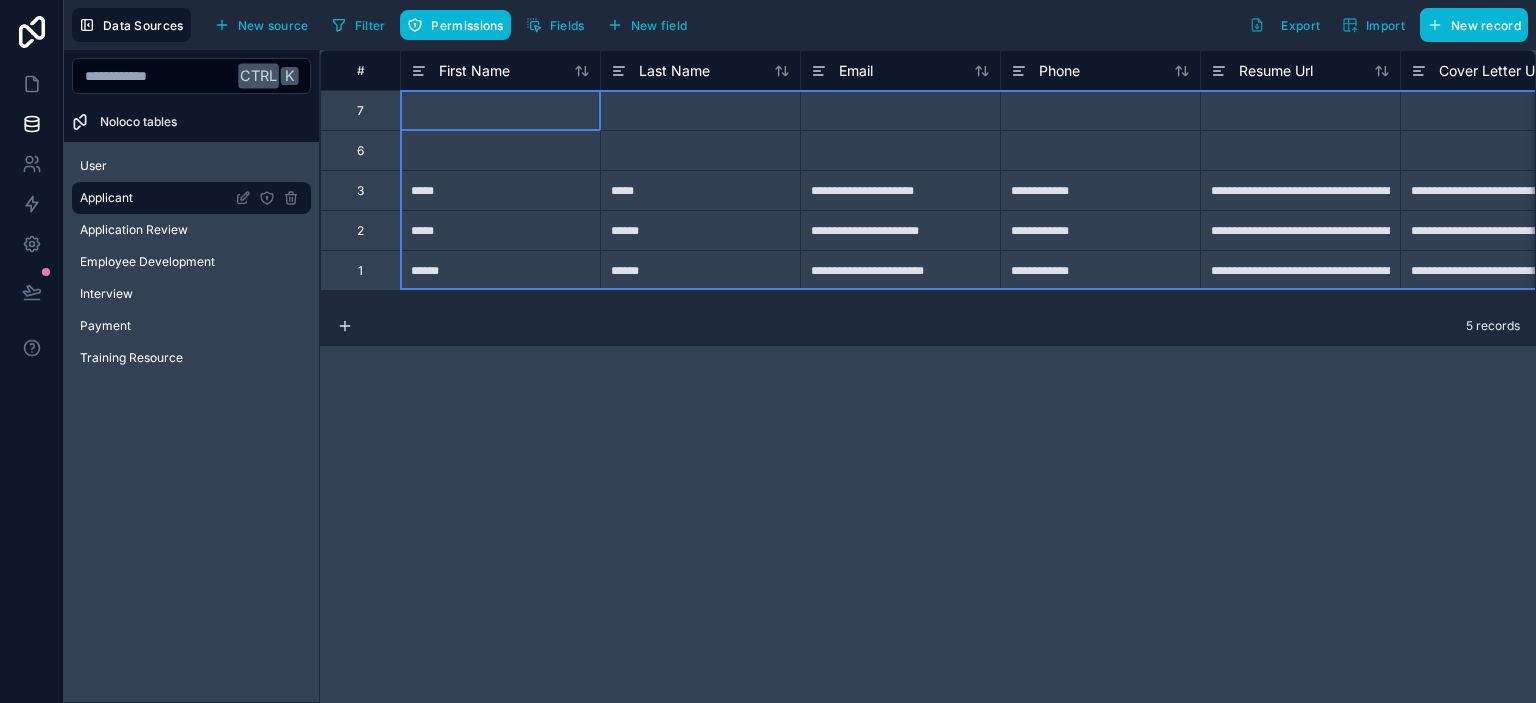 click on "#" at bounding box center [360, 70] 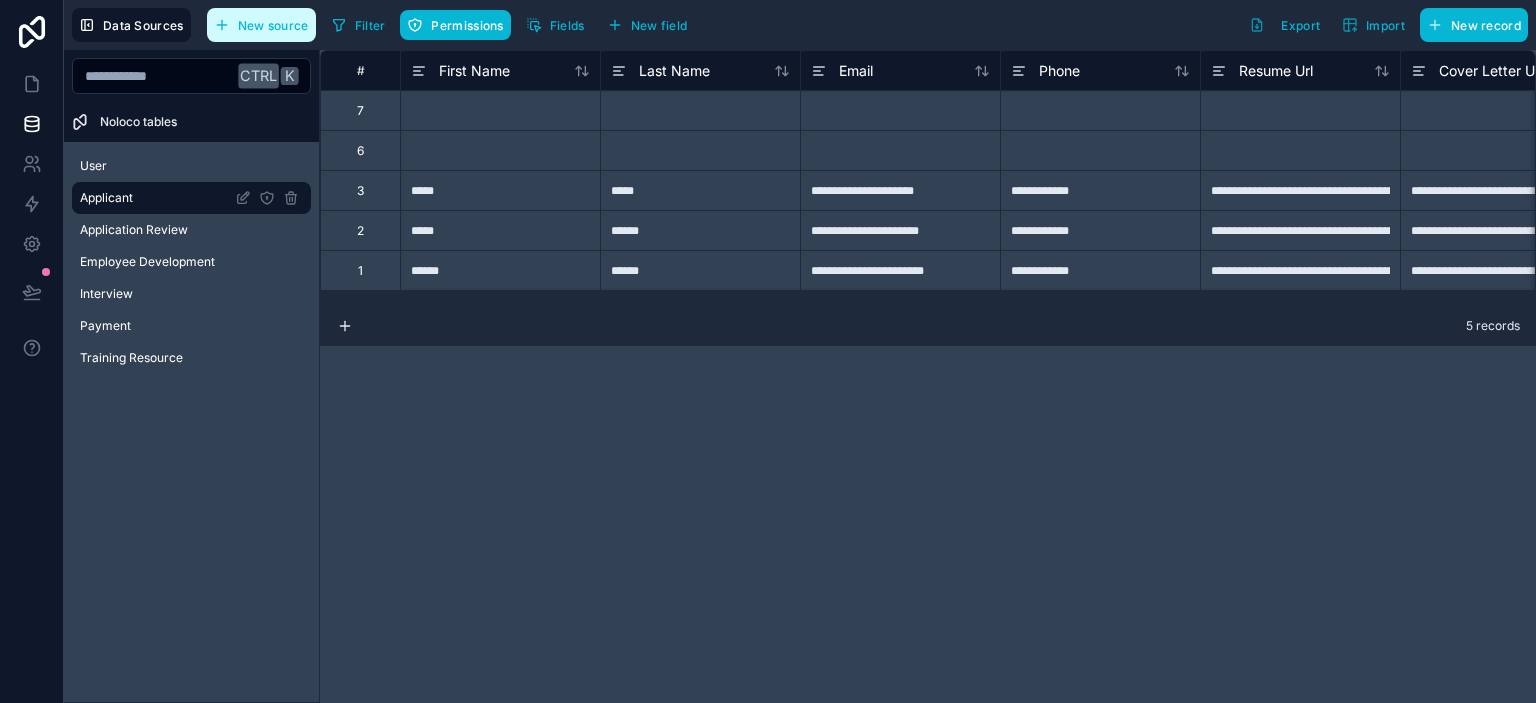click on "New source" at bounding box center (273, 25) 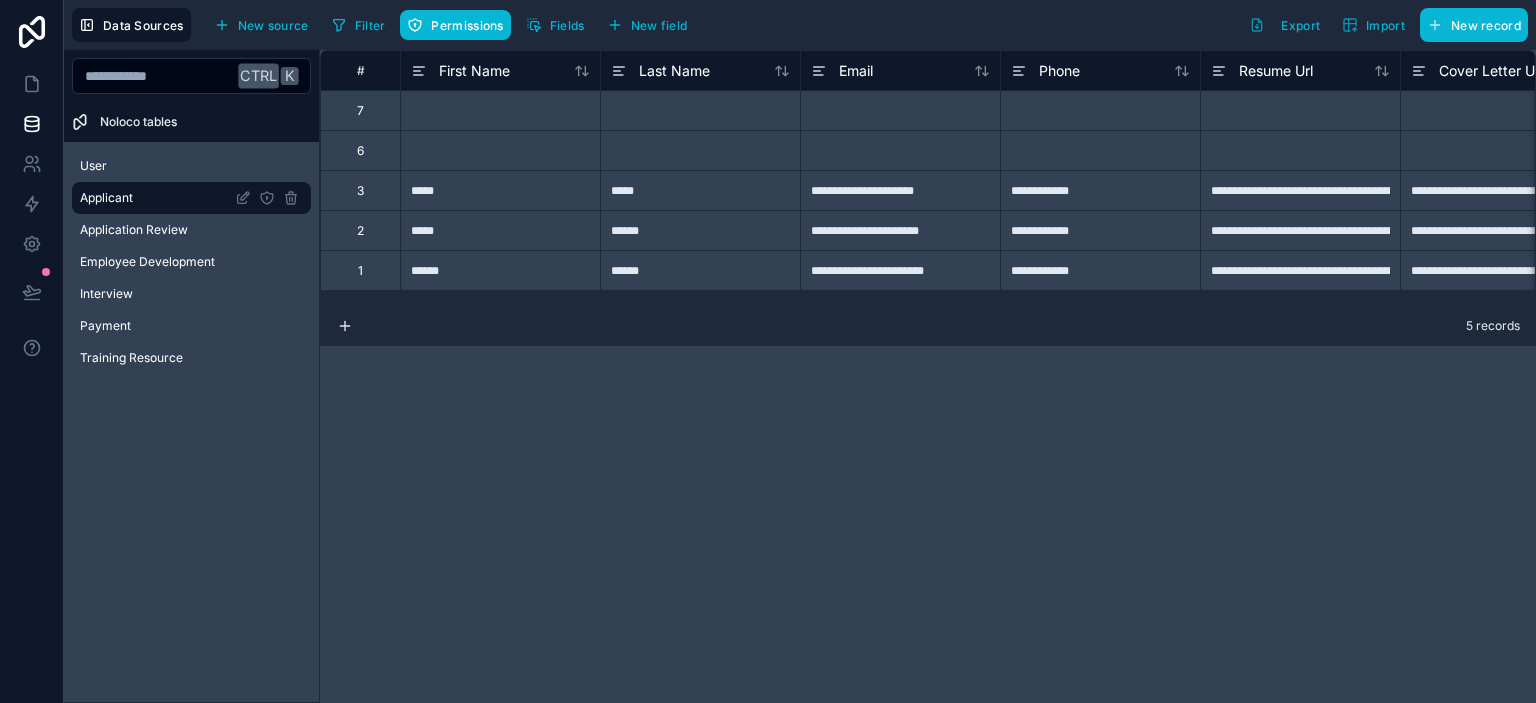click on "**********" at bounding box center [928, 376] 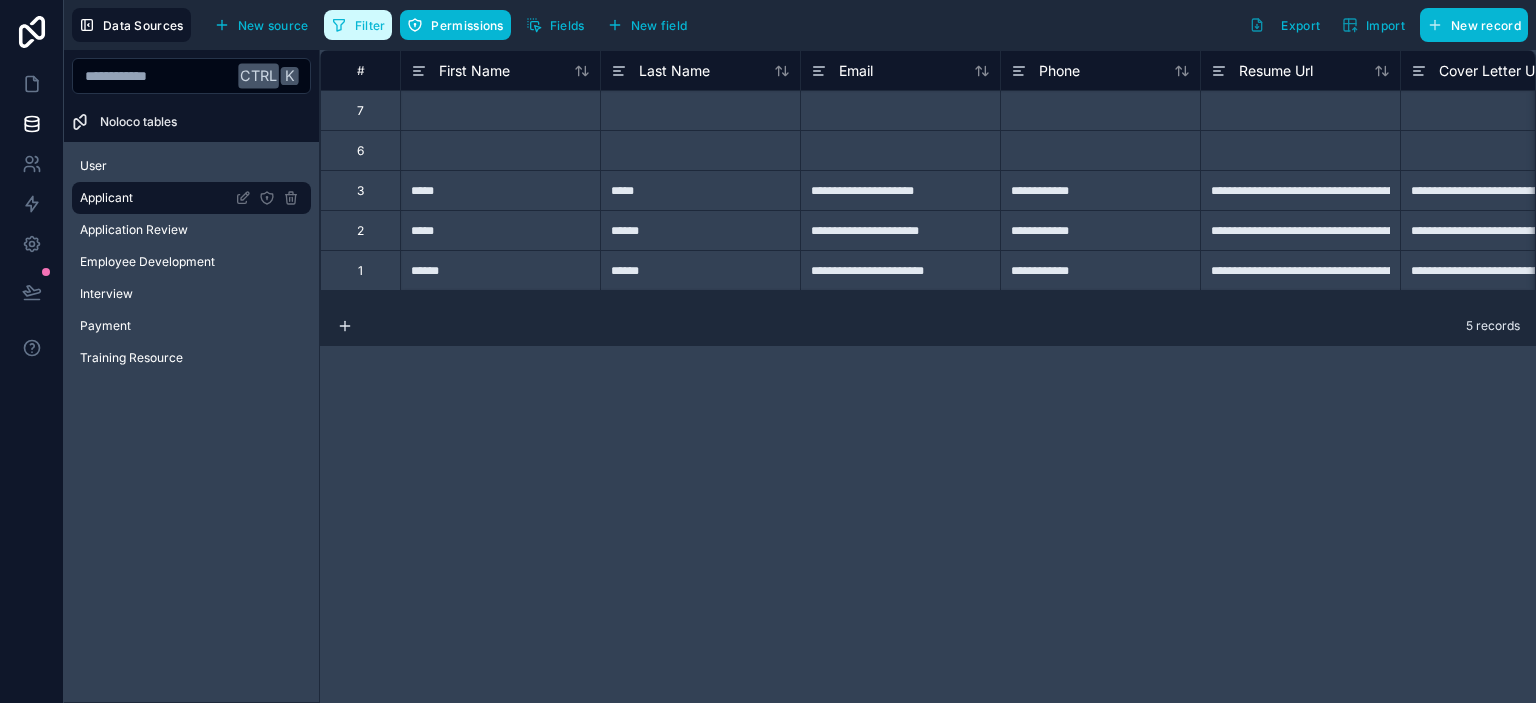 click on "Filter" at bounding box center [370, 25] 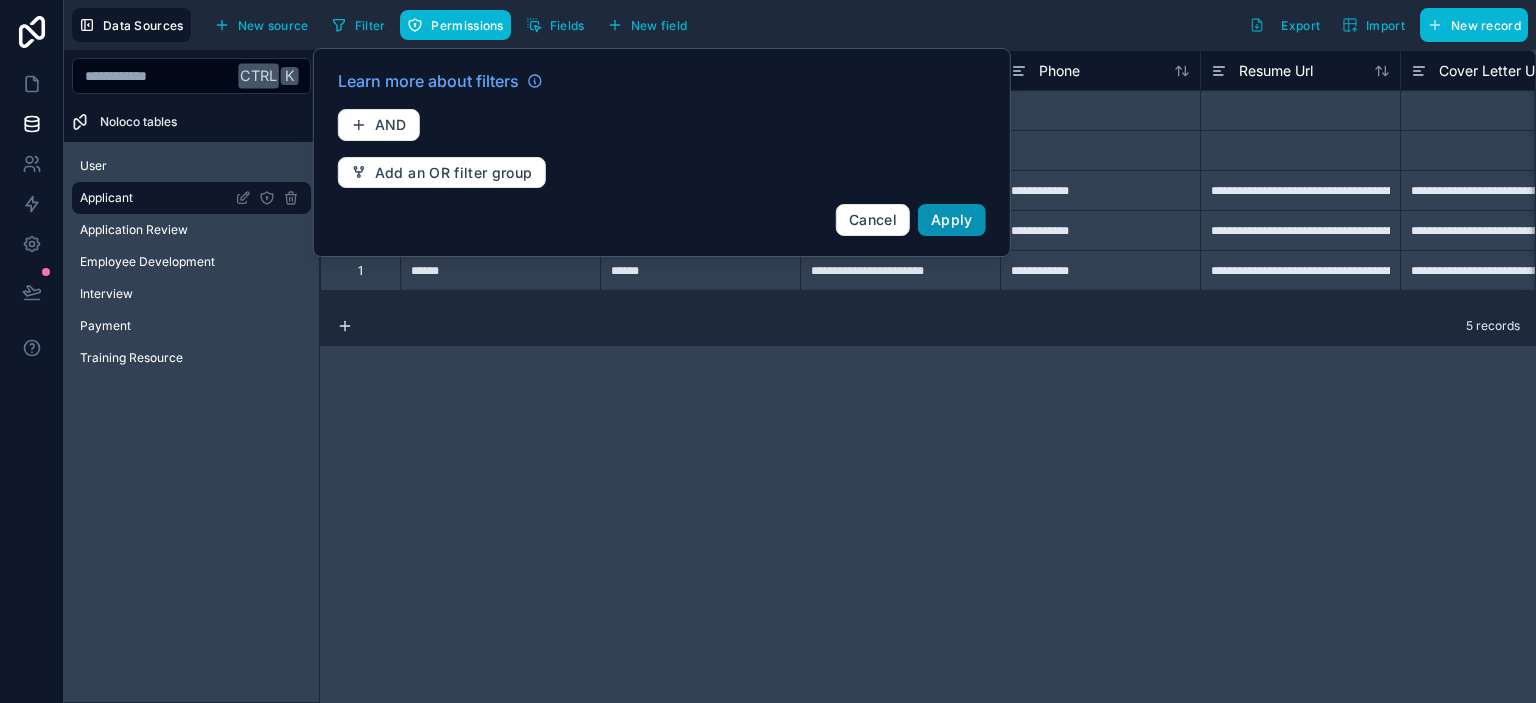 click on "Apply" at bounding box center [952, 219] 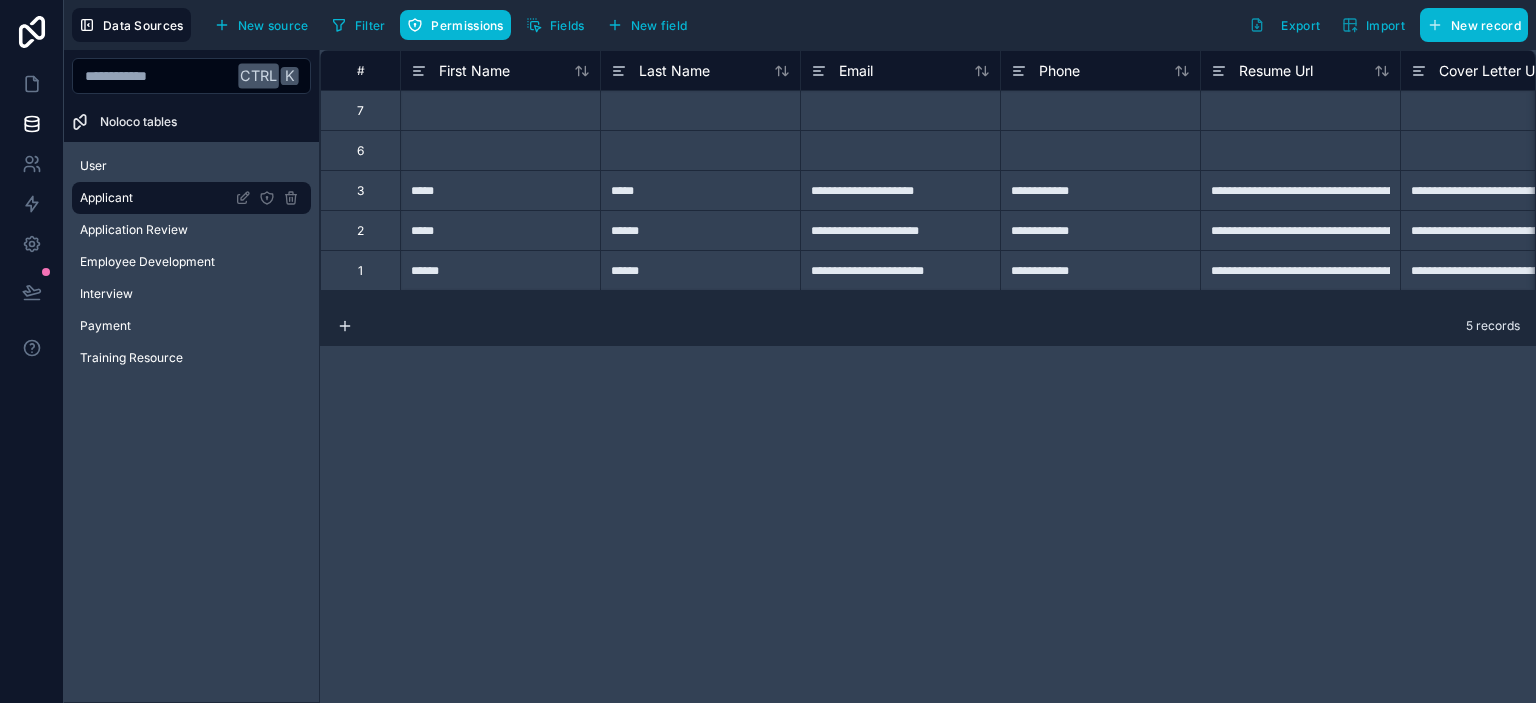 click on "7" at bounding box center [360, 110] 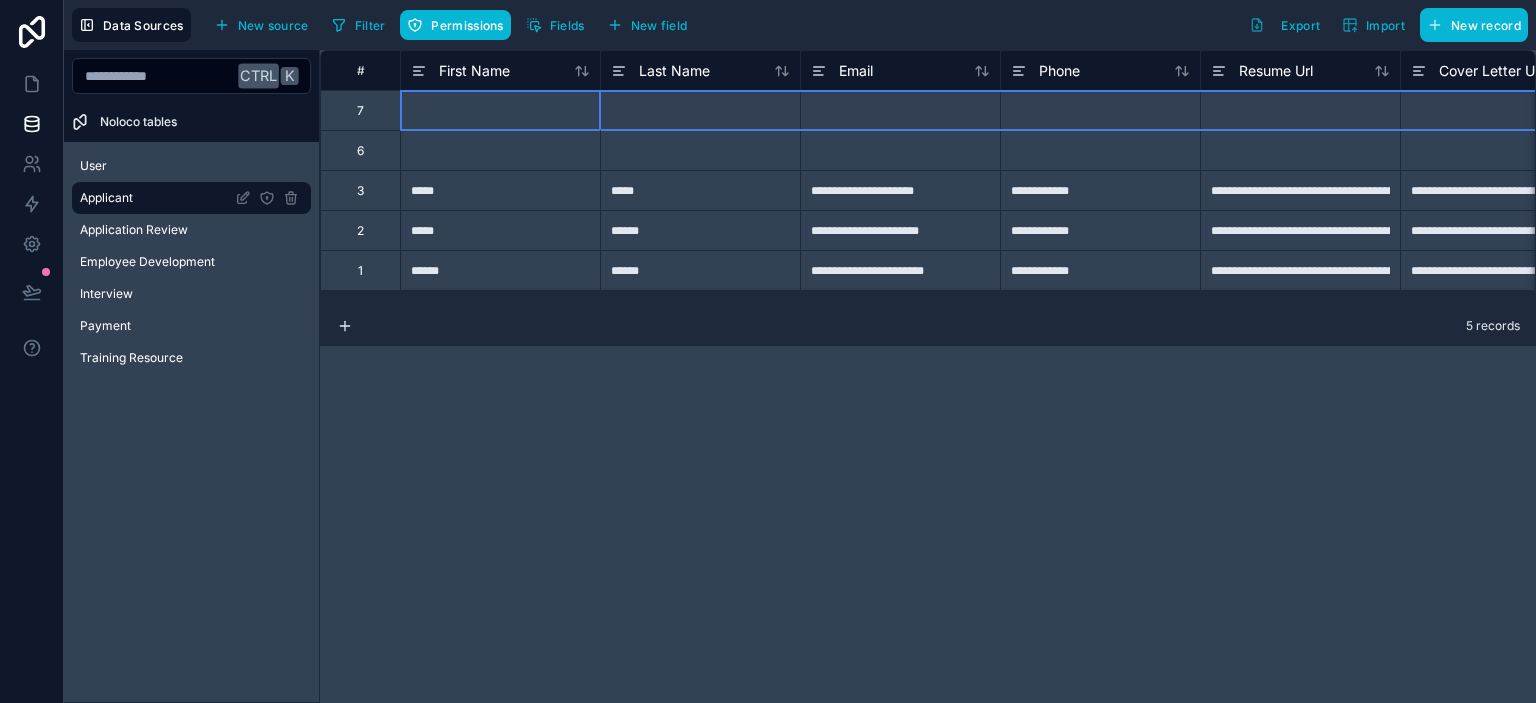 scroll, scrollTop: 0, scrollLeft: 1864, axis: horizontal 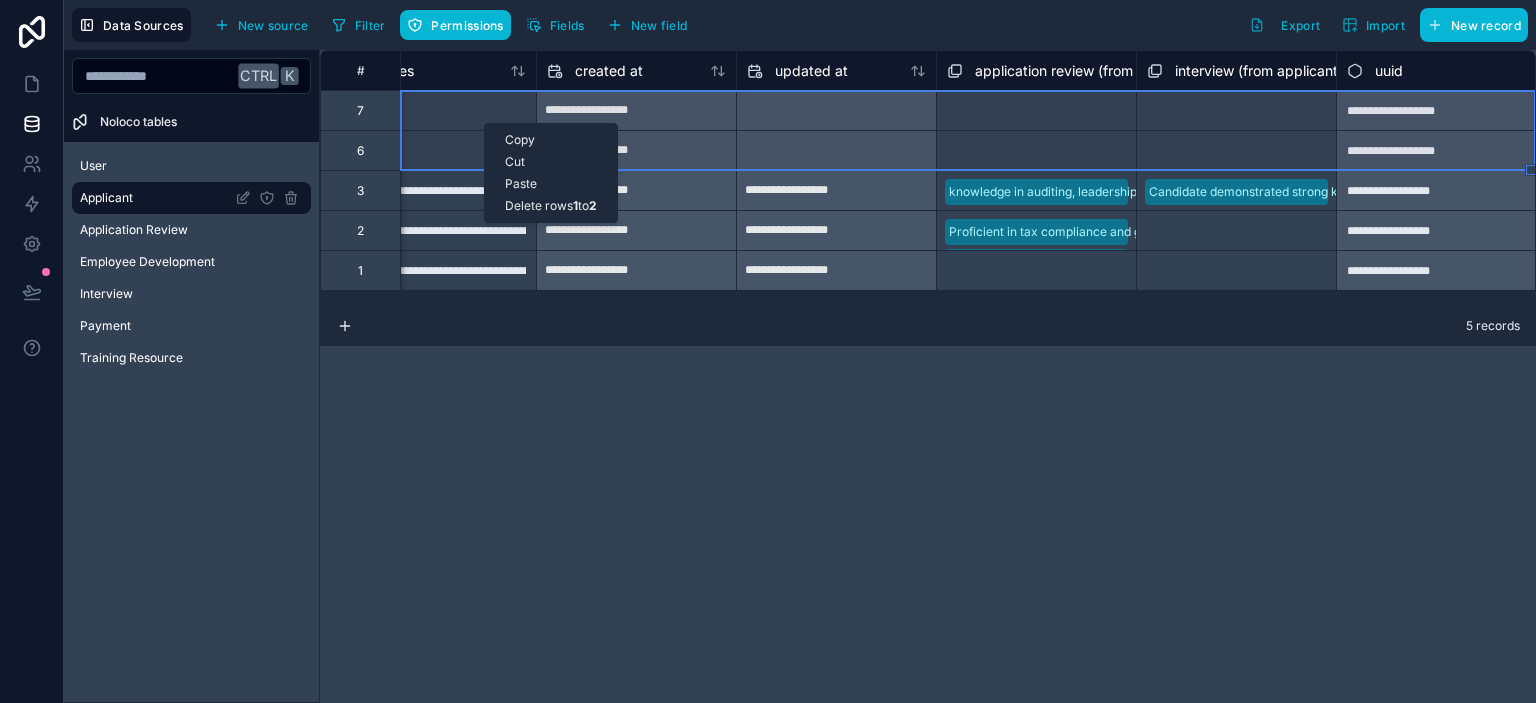 click on "Delete rows  1  to  2" at bounding box center (551, 206) 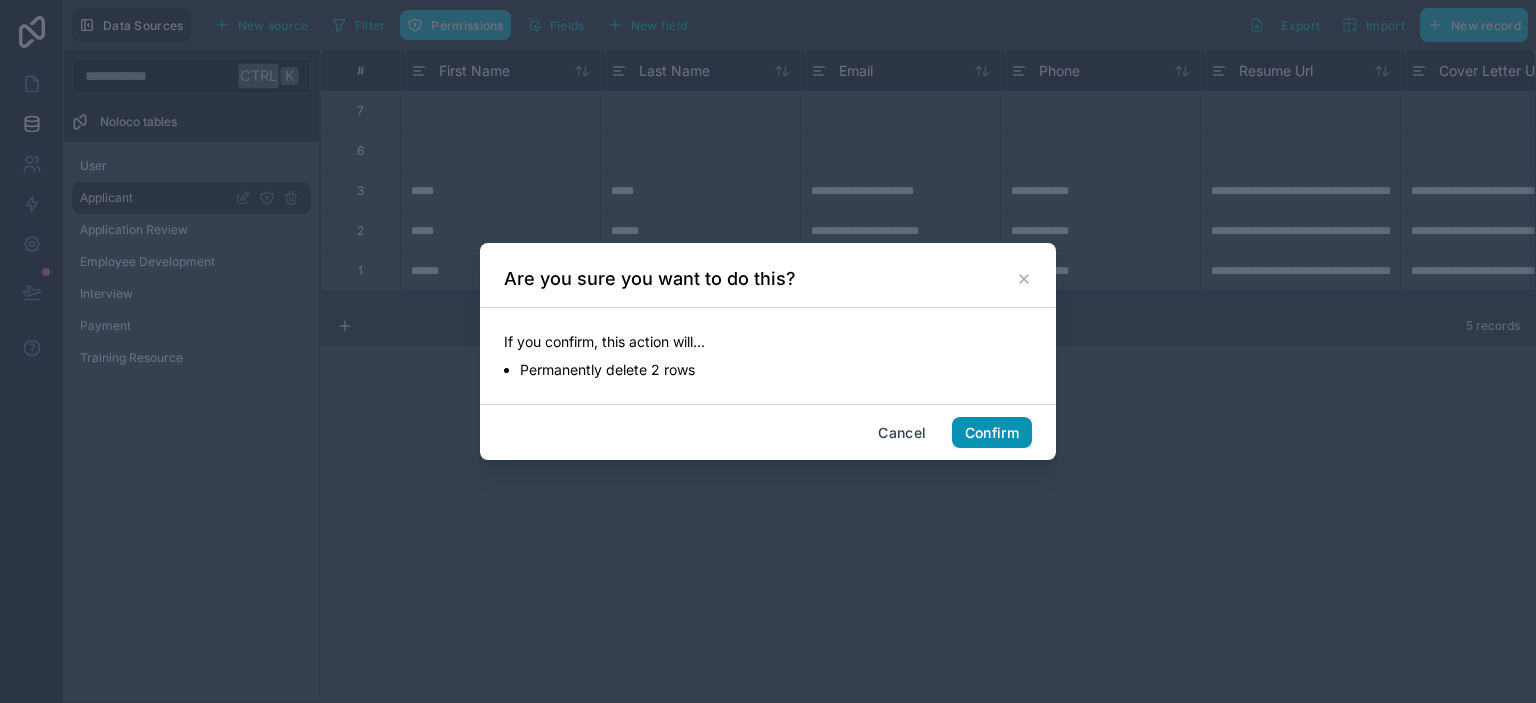 click on "Confirm" at bounding box center (992, 433) 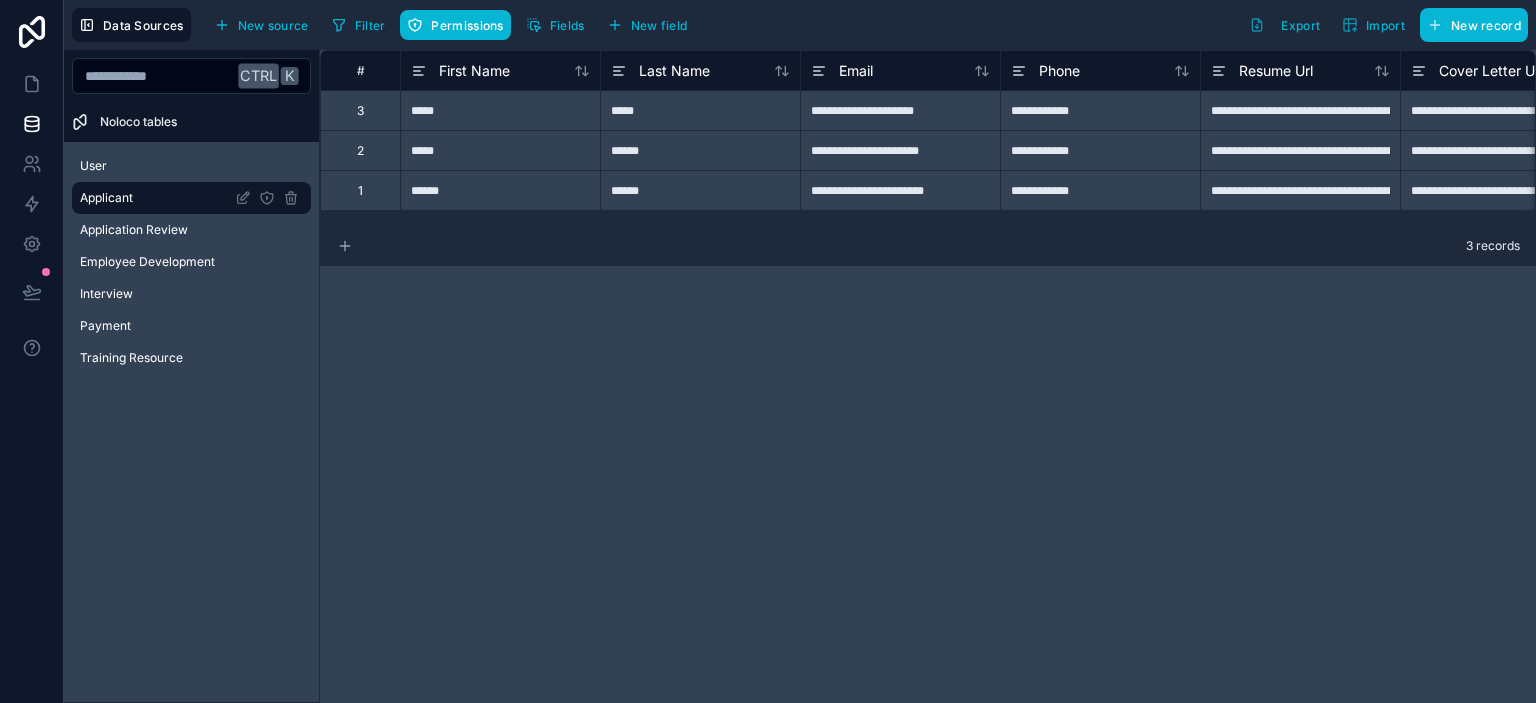 click 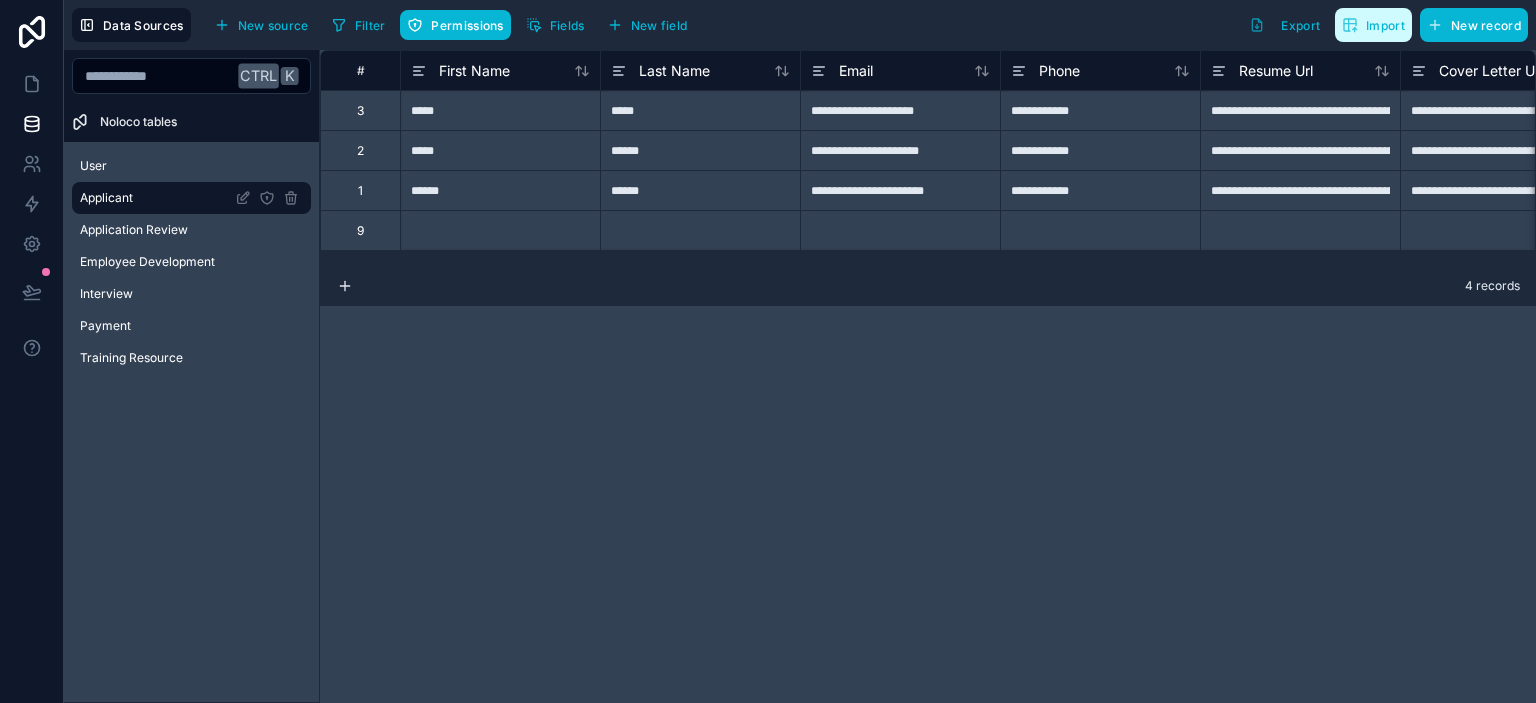 click on "Import" at bounding box center [1385, 25] 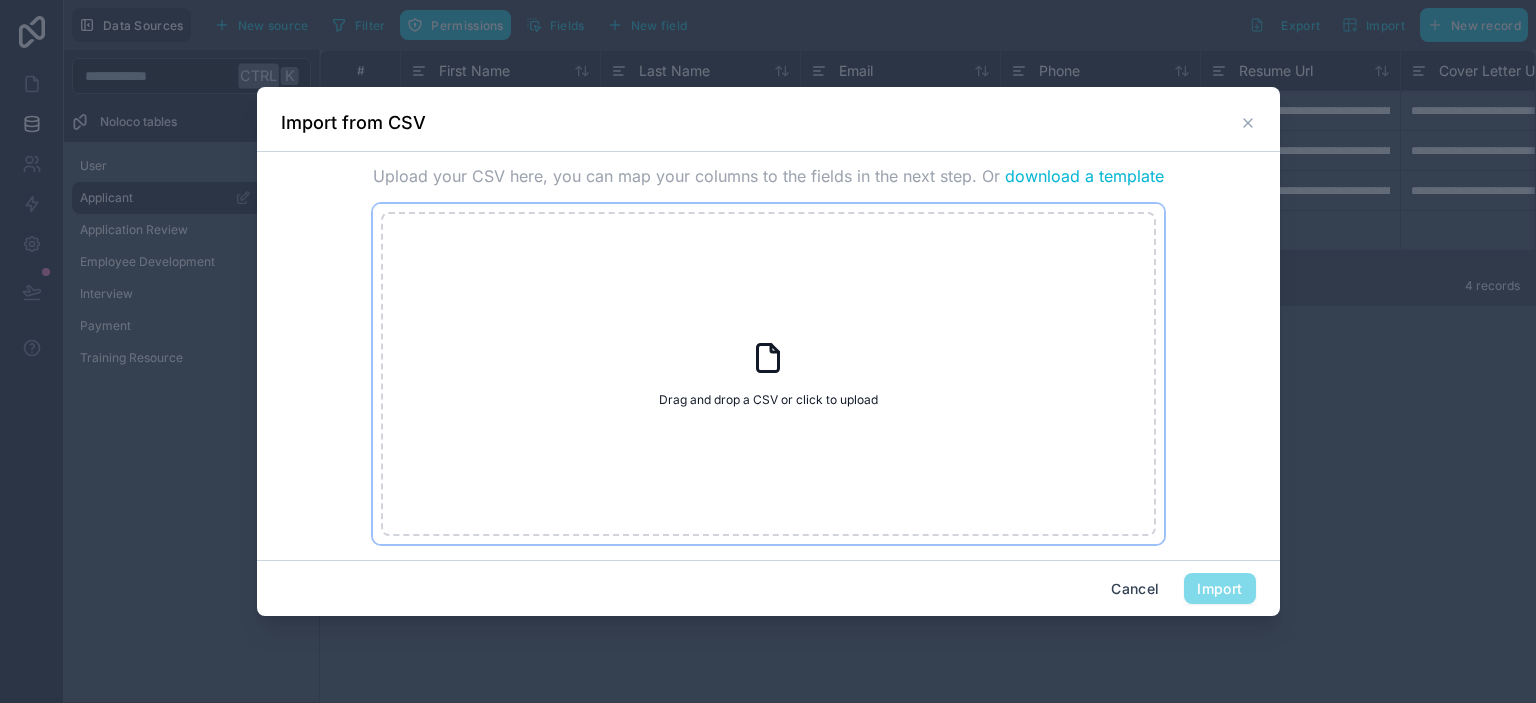 click 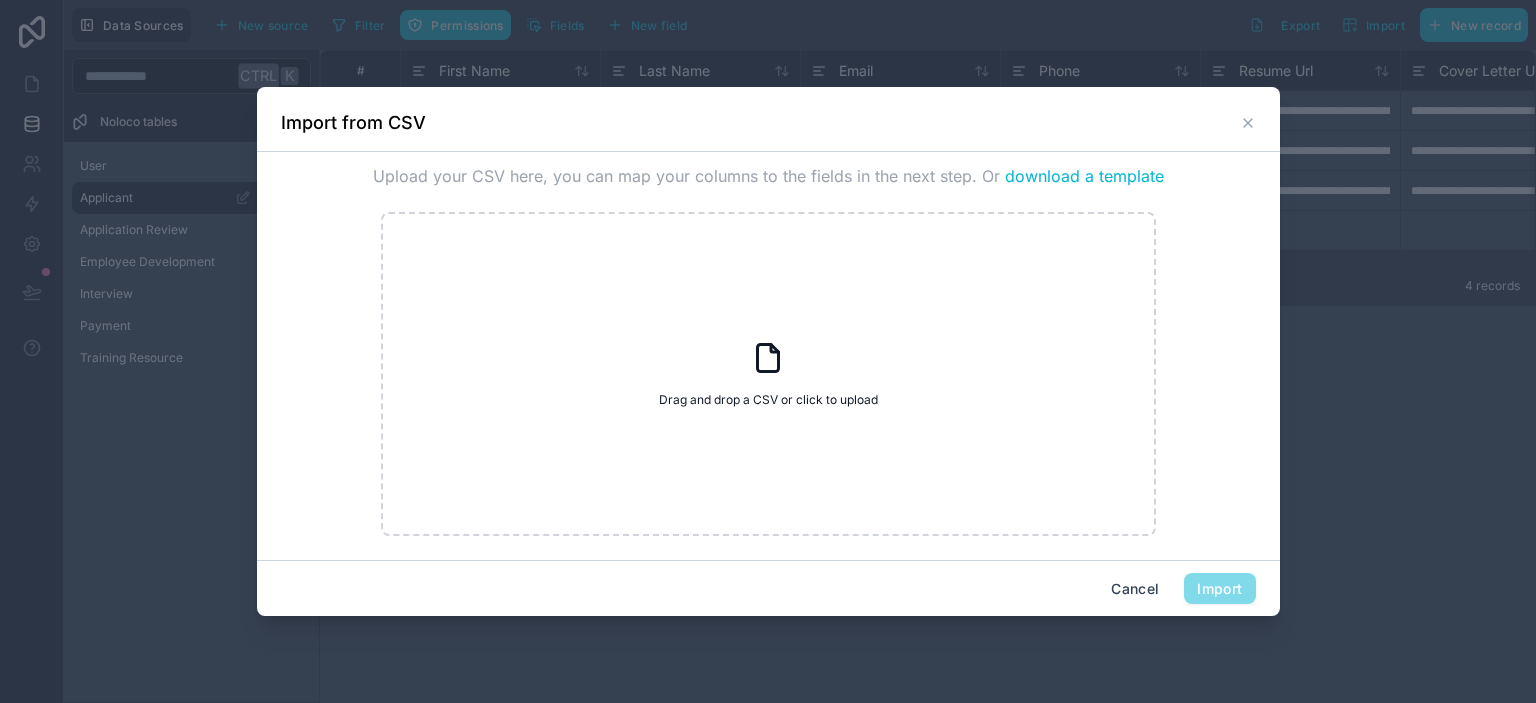 click 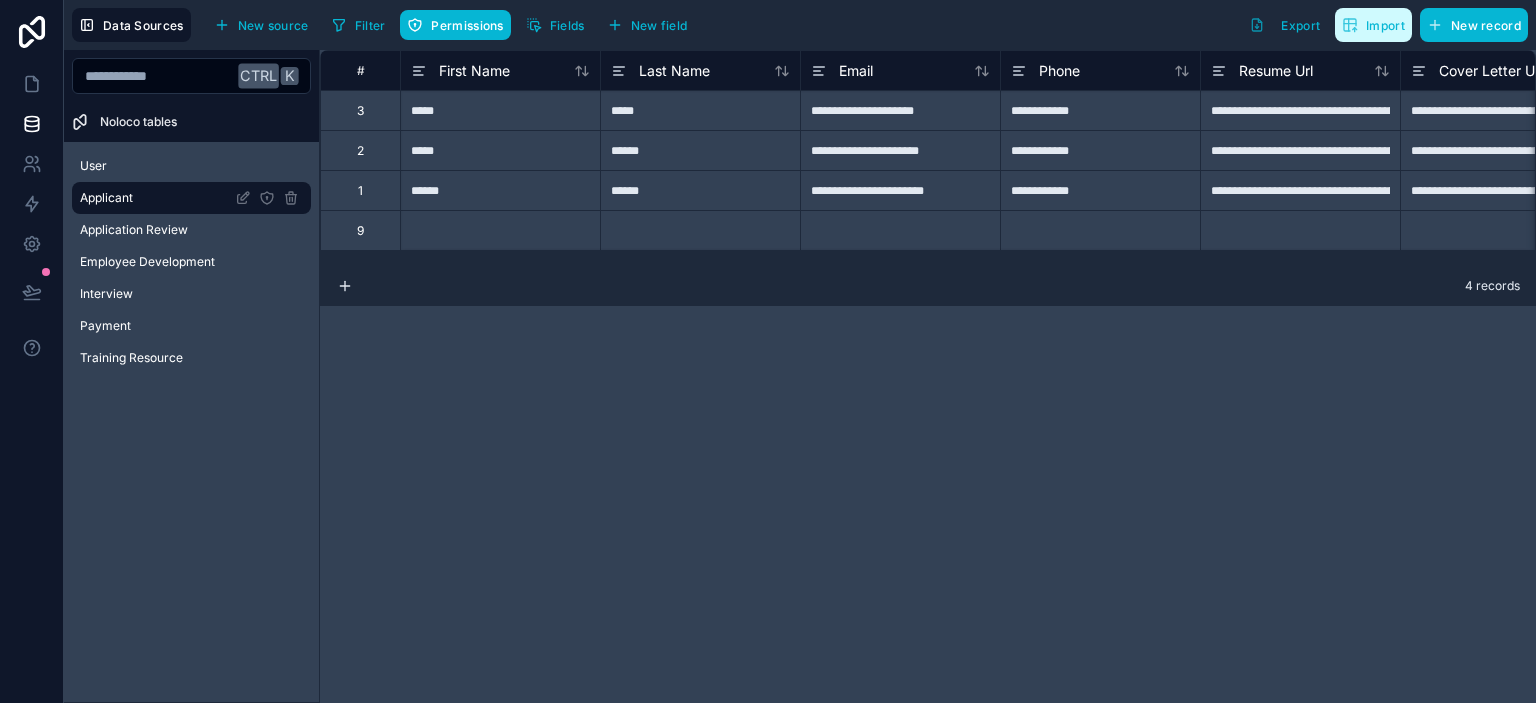click on "Import" at bounding box center (1373, 25) 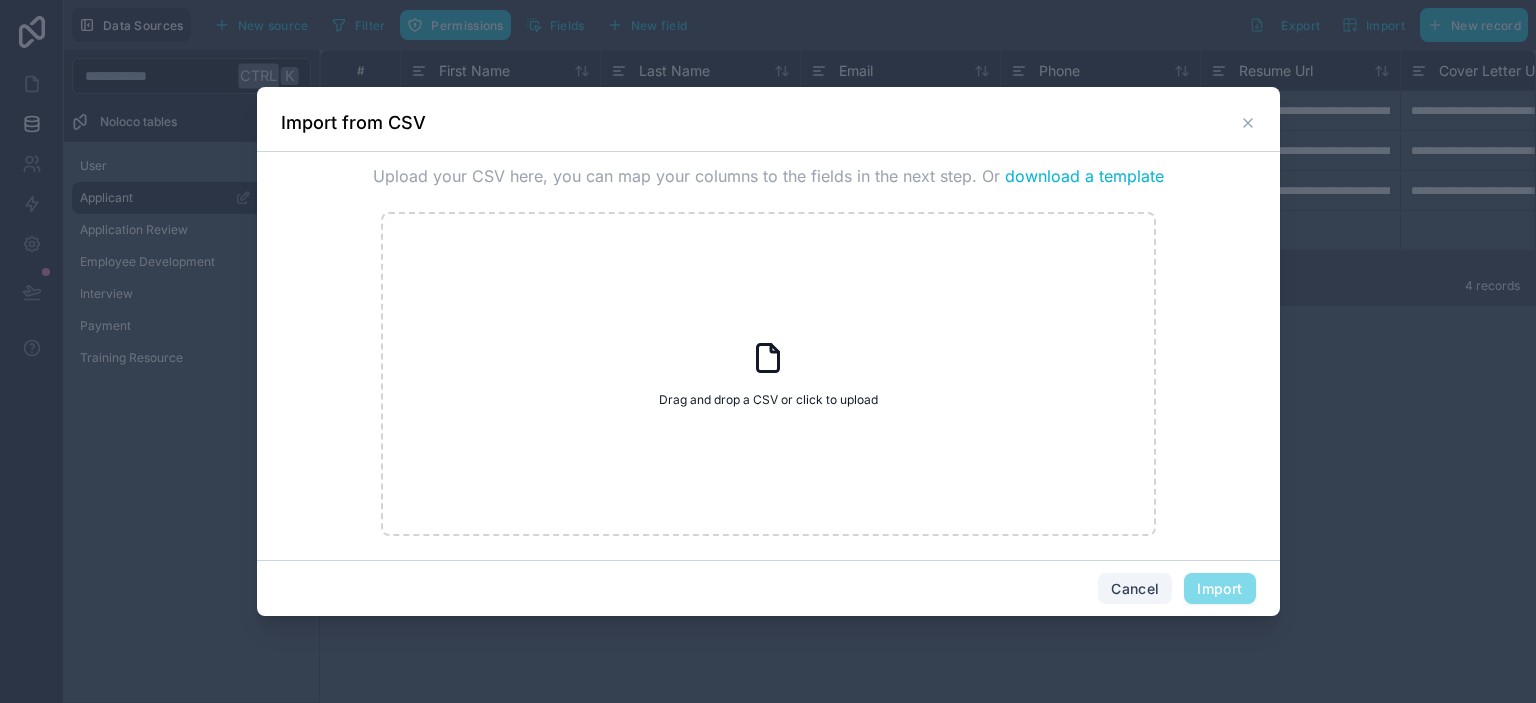 click on "Cancel" at bounding box center (1135, 589) 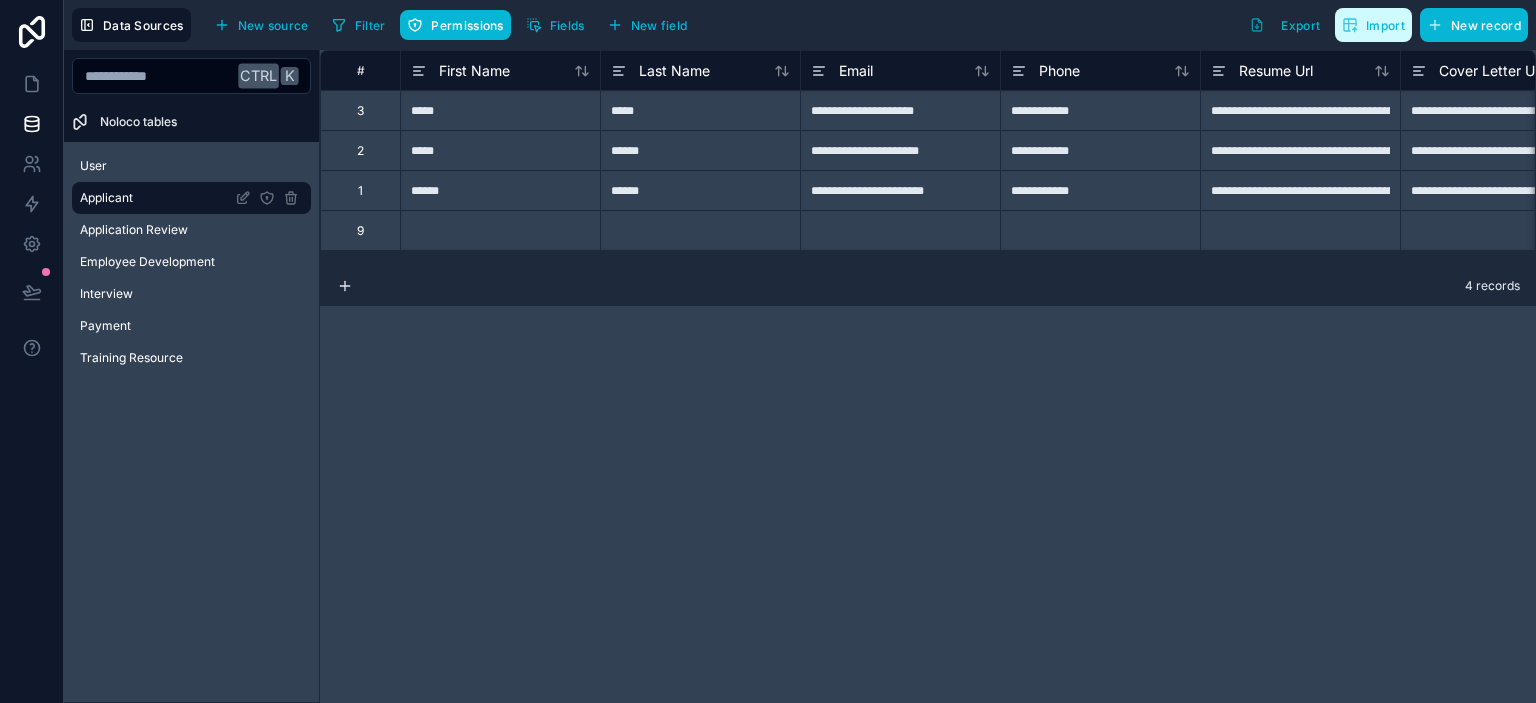 click on "Import" at bounding box center (1373, 25) 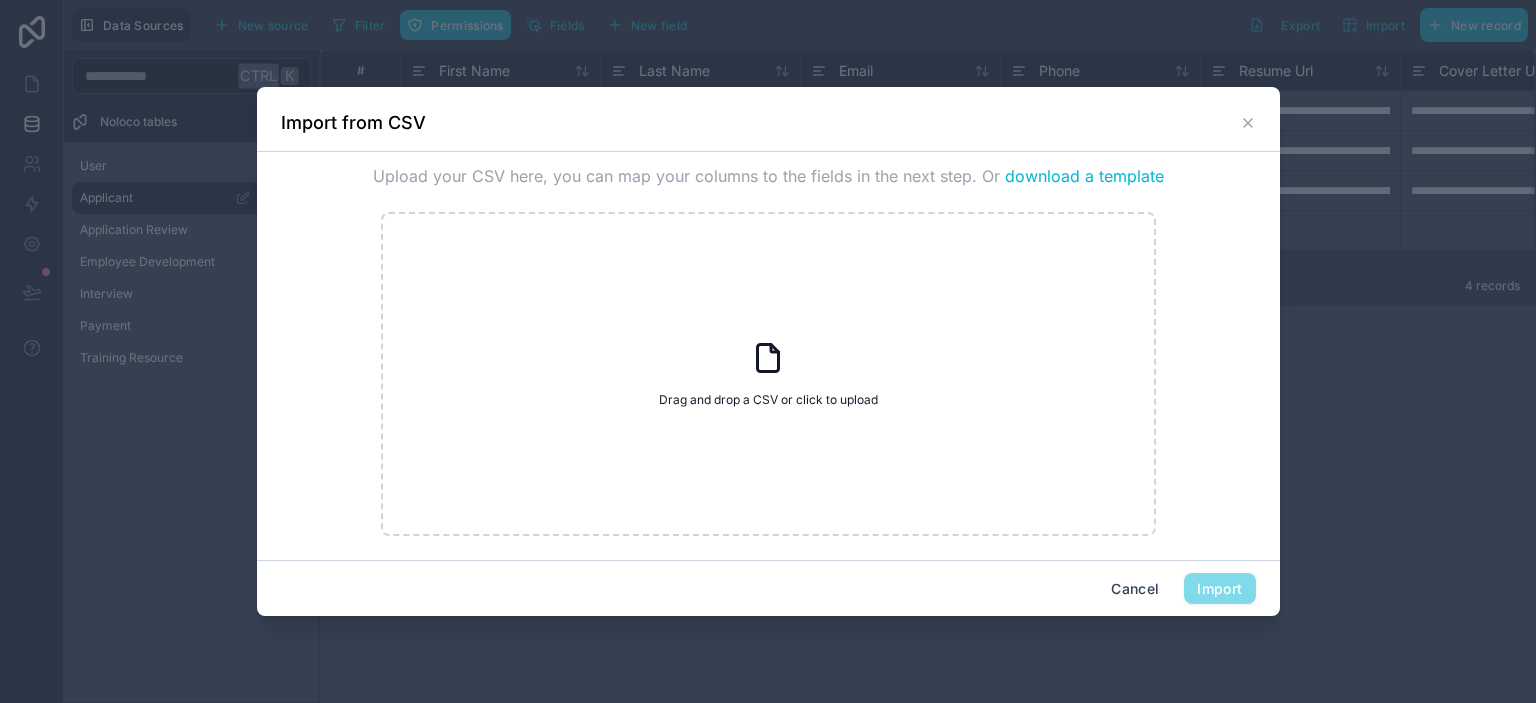 click 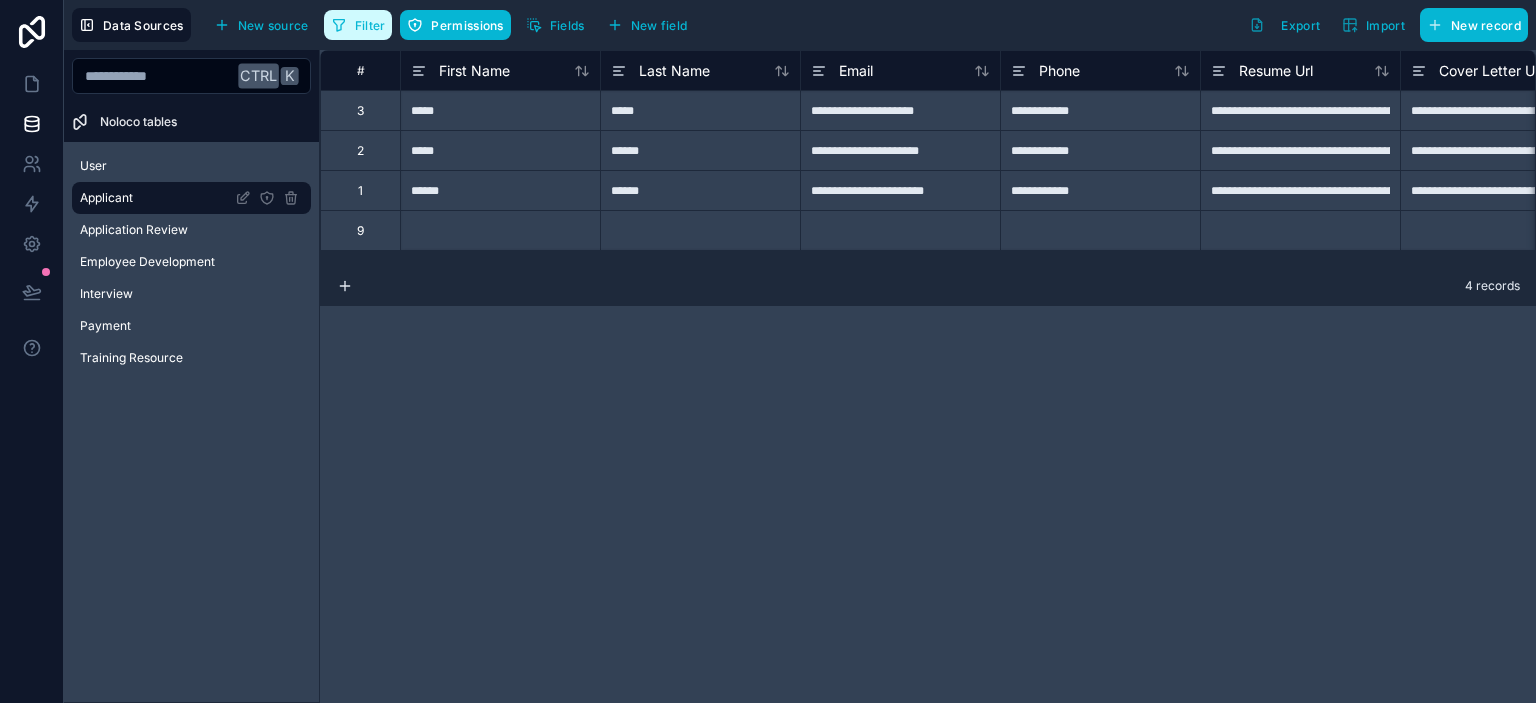 click on "Filter" at bounding box center [358, 25] 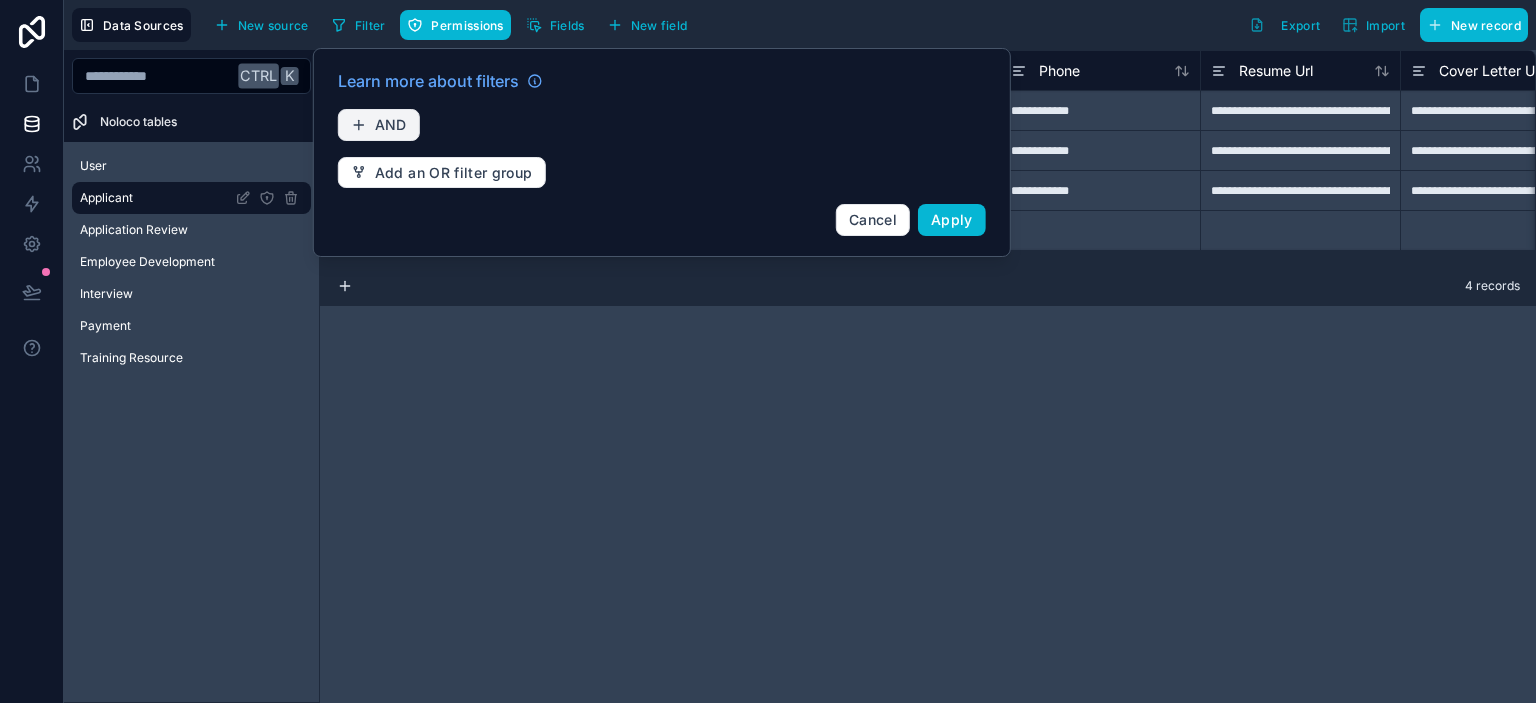 click on "AND" at bounding box center [391, 125] 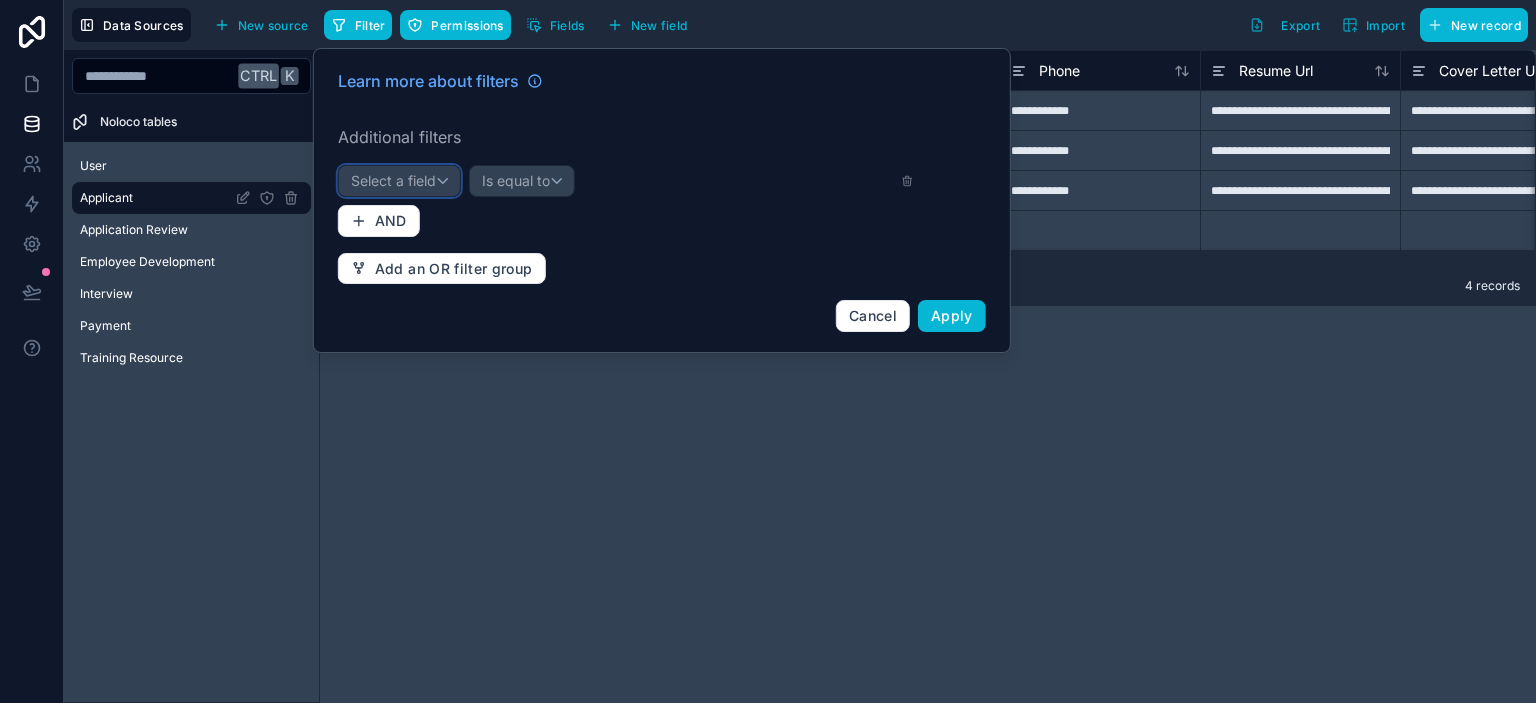 click on "Select a field" at bounding box center [393, 180] 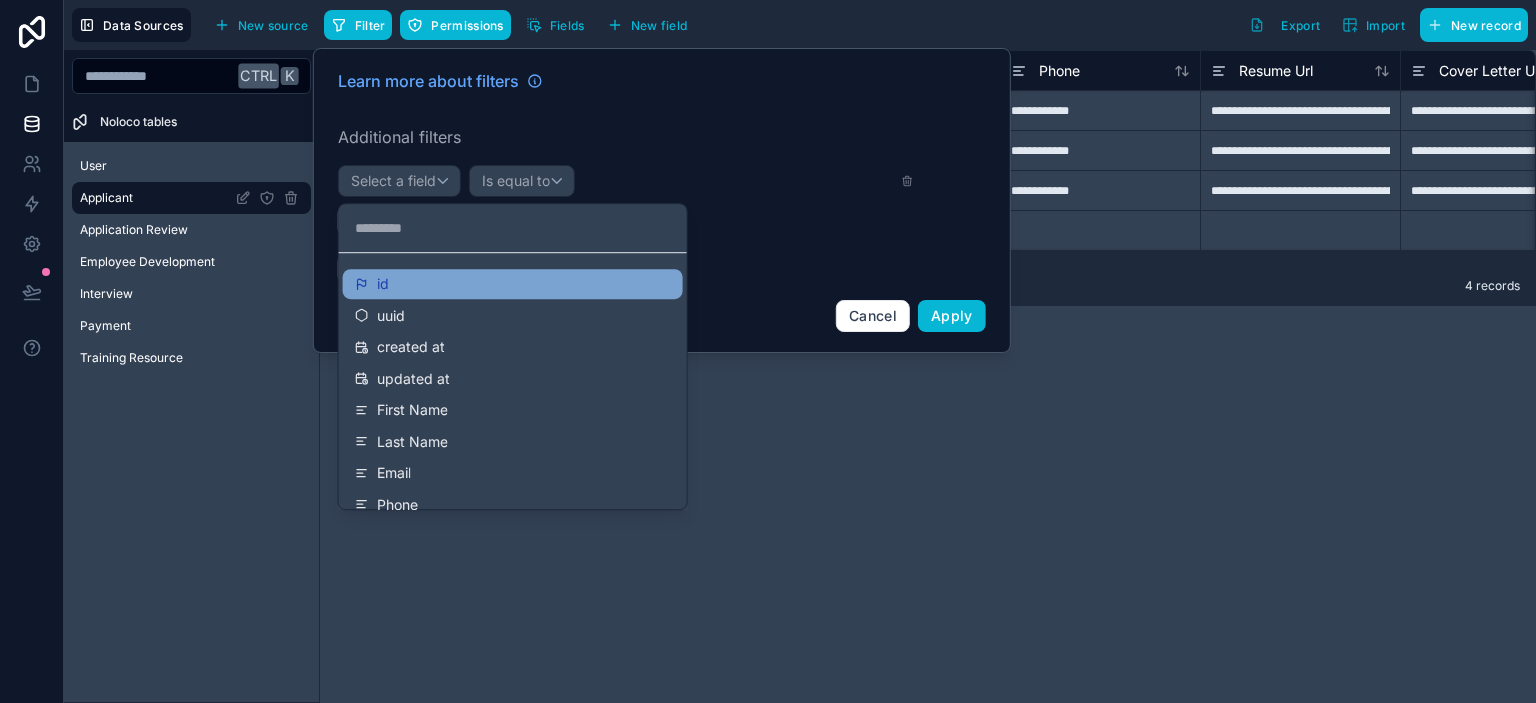 click on "id" at bounding box center [513, 284] 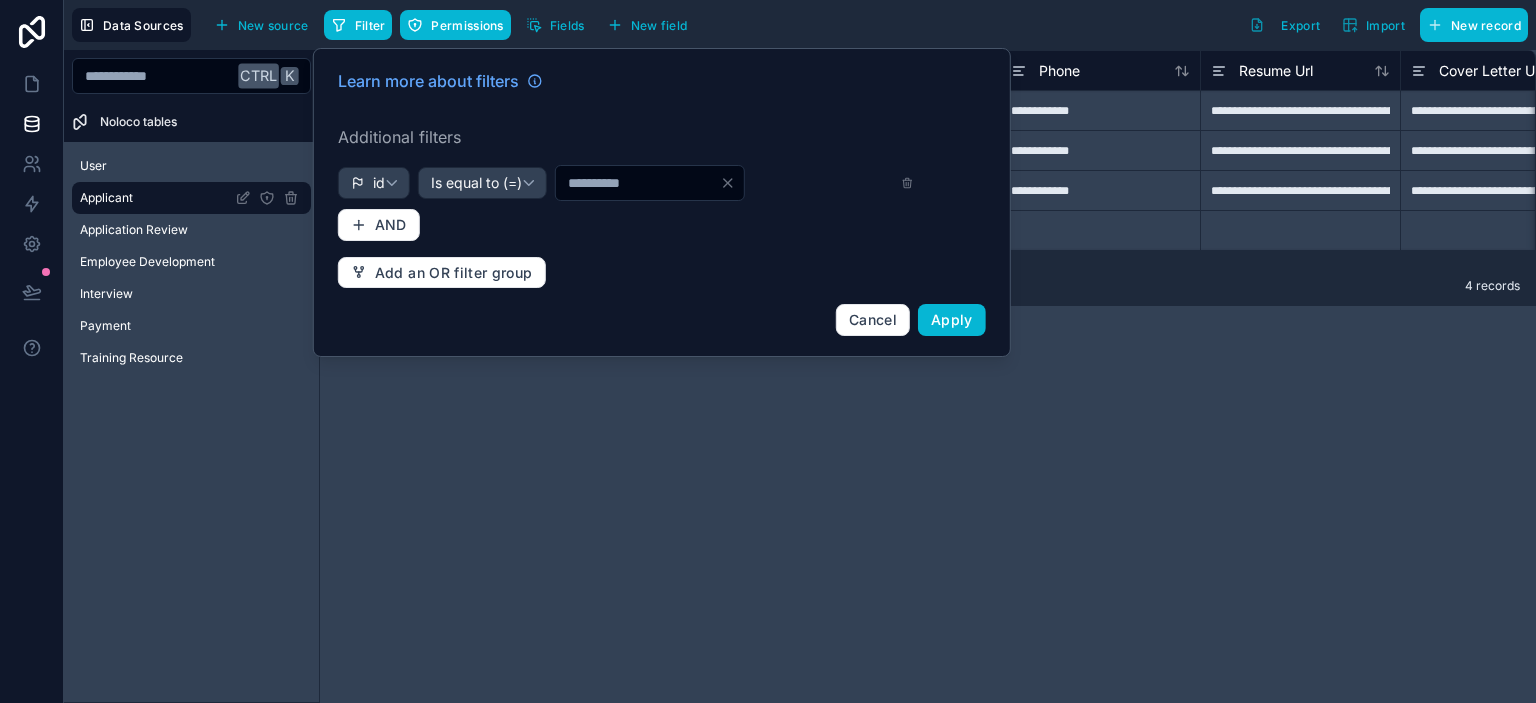 click on "*" at bounding box center [638, 183] 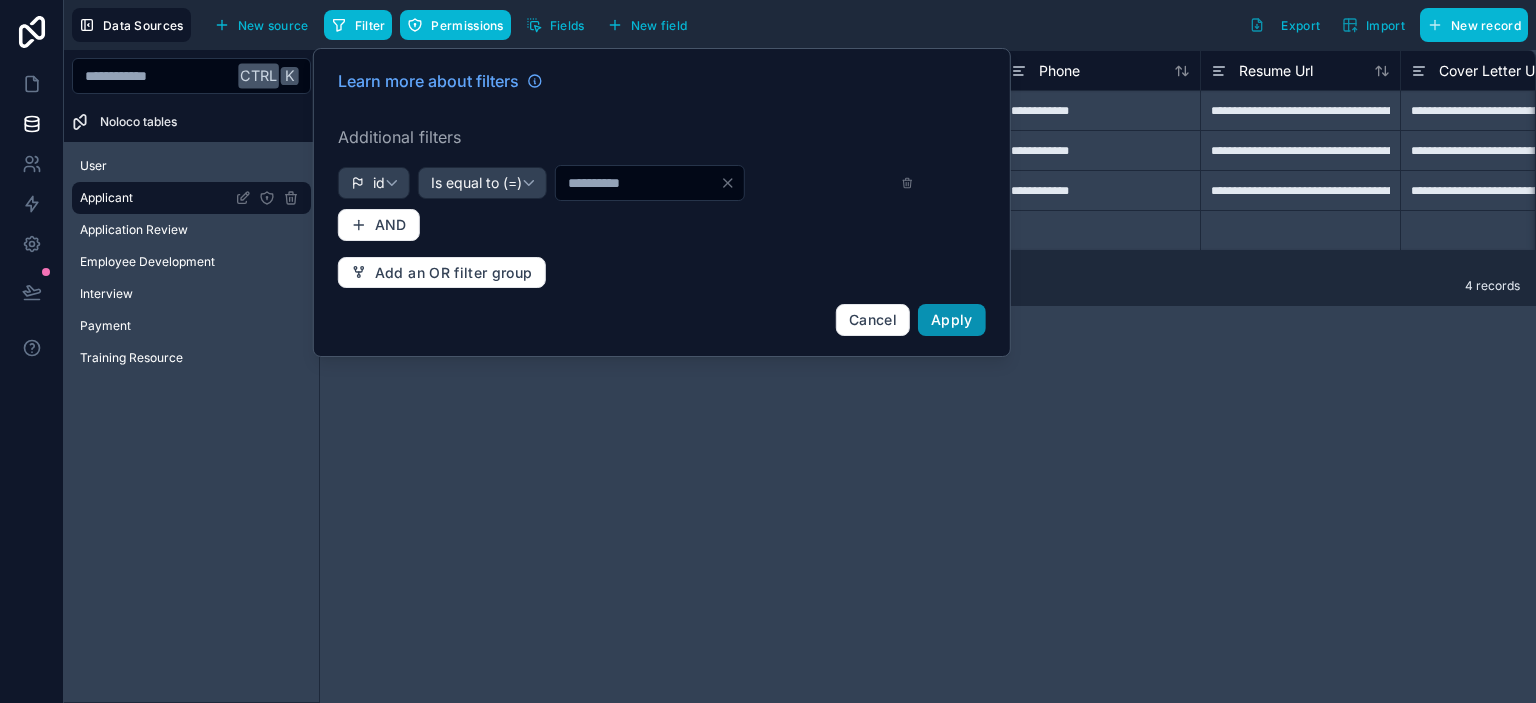 type on "**" 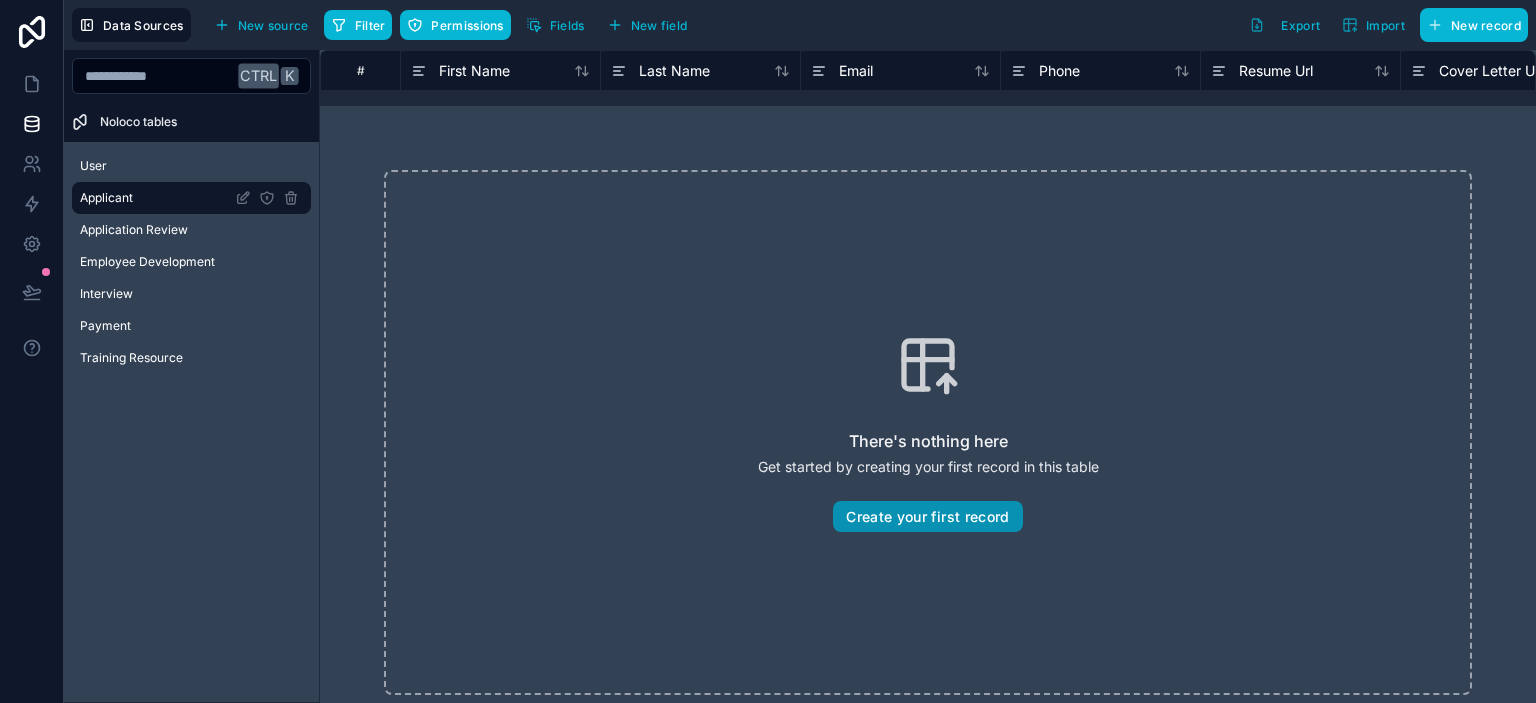click on "Create your first record" at bounding box center [927, 517] 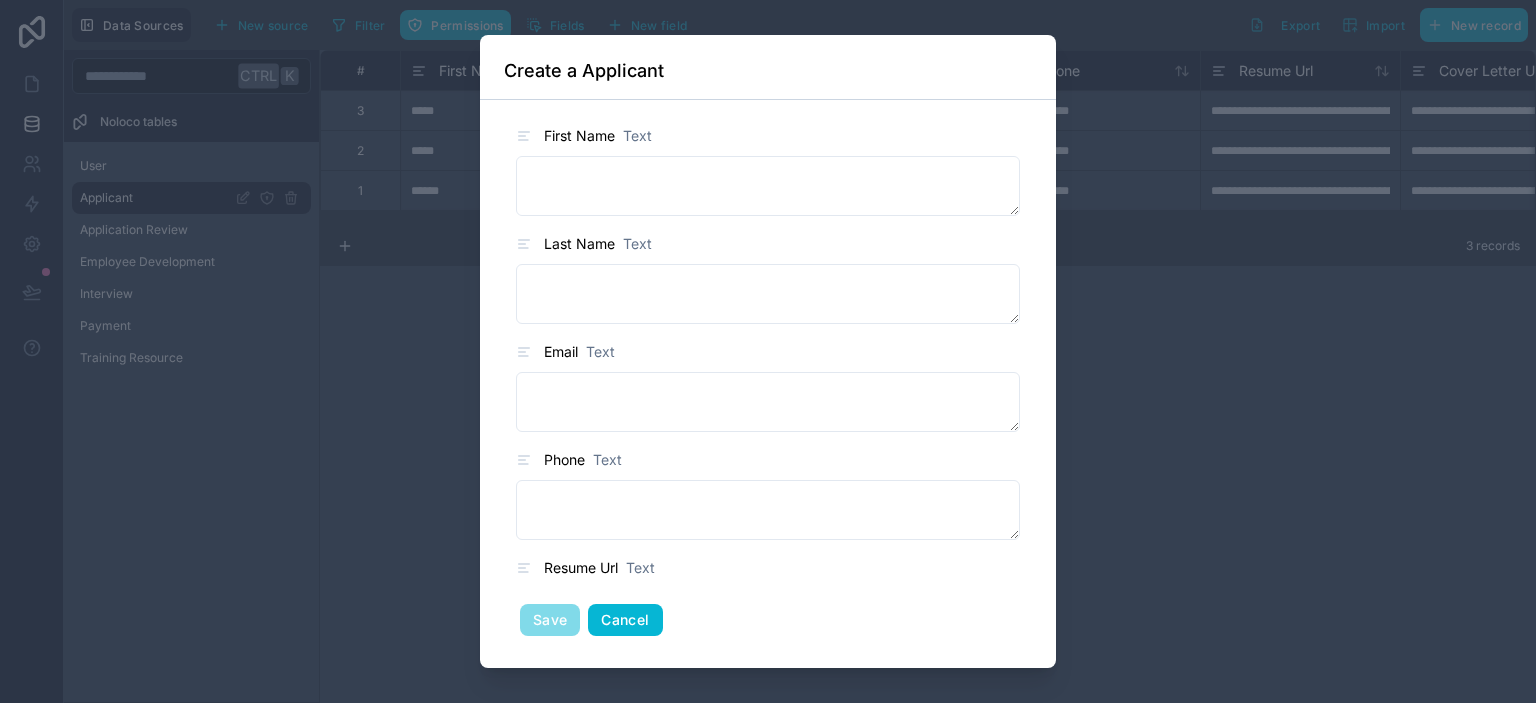 click on "Cancel" at bounding box center [625, 620] 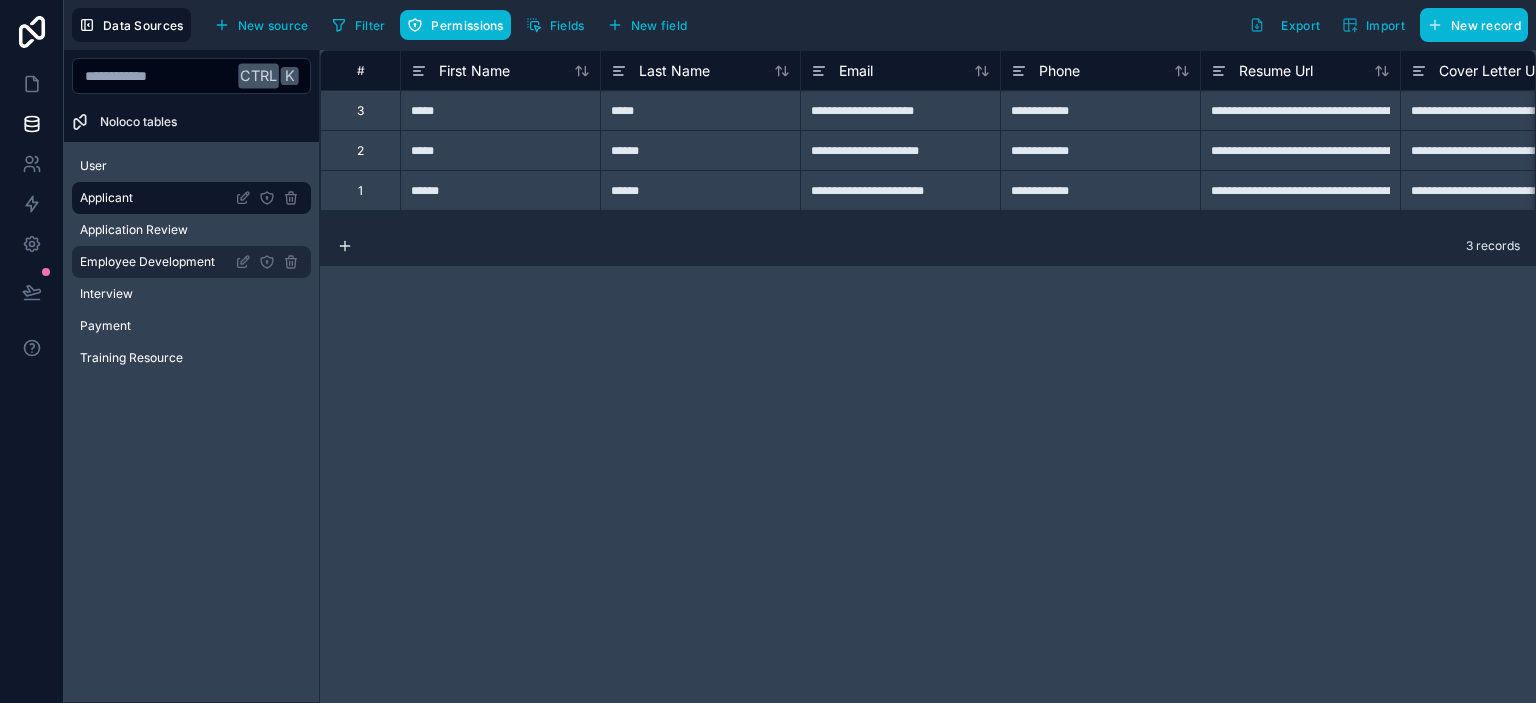 click on "Employee Development" at bounding box center [147, 262] 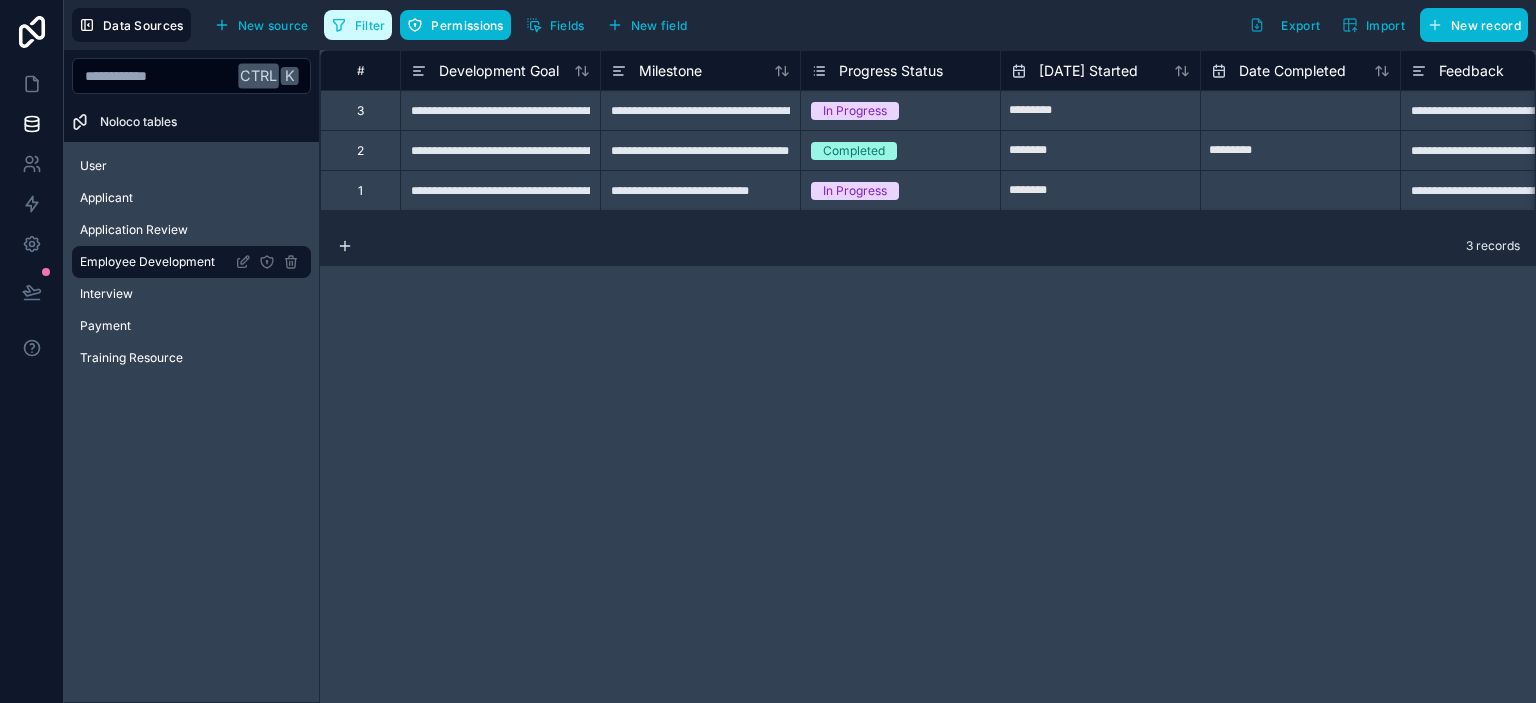 click on "Filter" at bounding box center [358, 25] 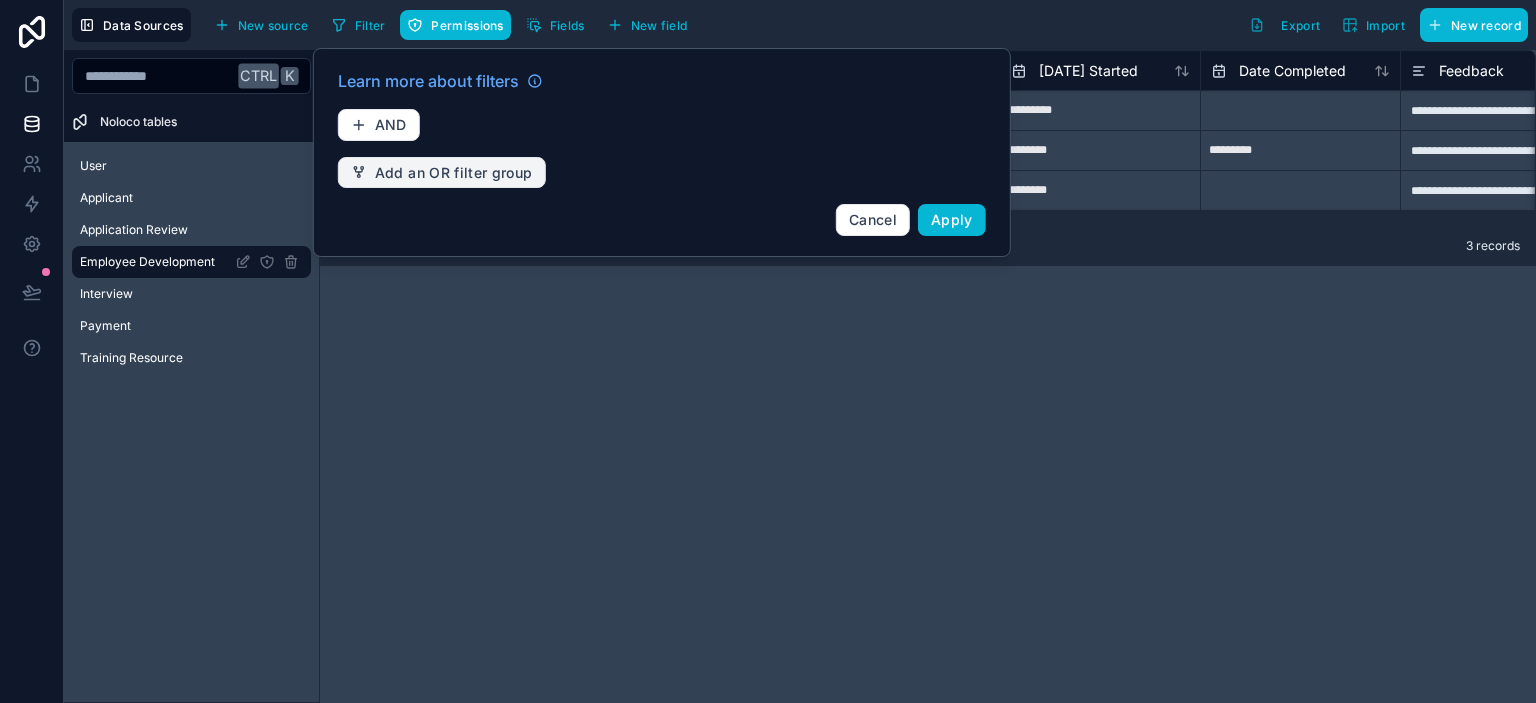 click on "Add an OR filter group" at bounding box center [454, 173] 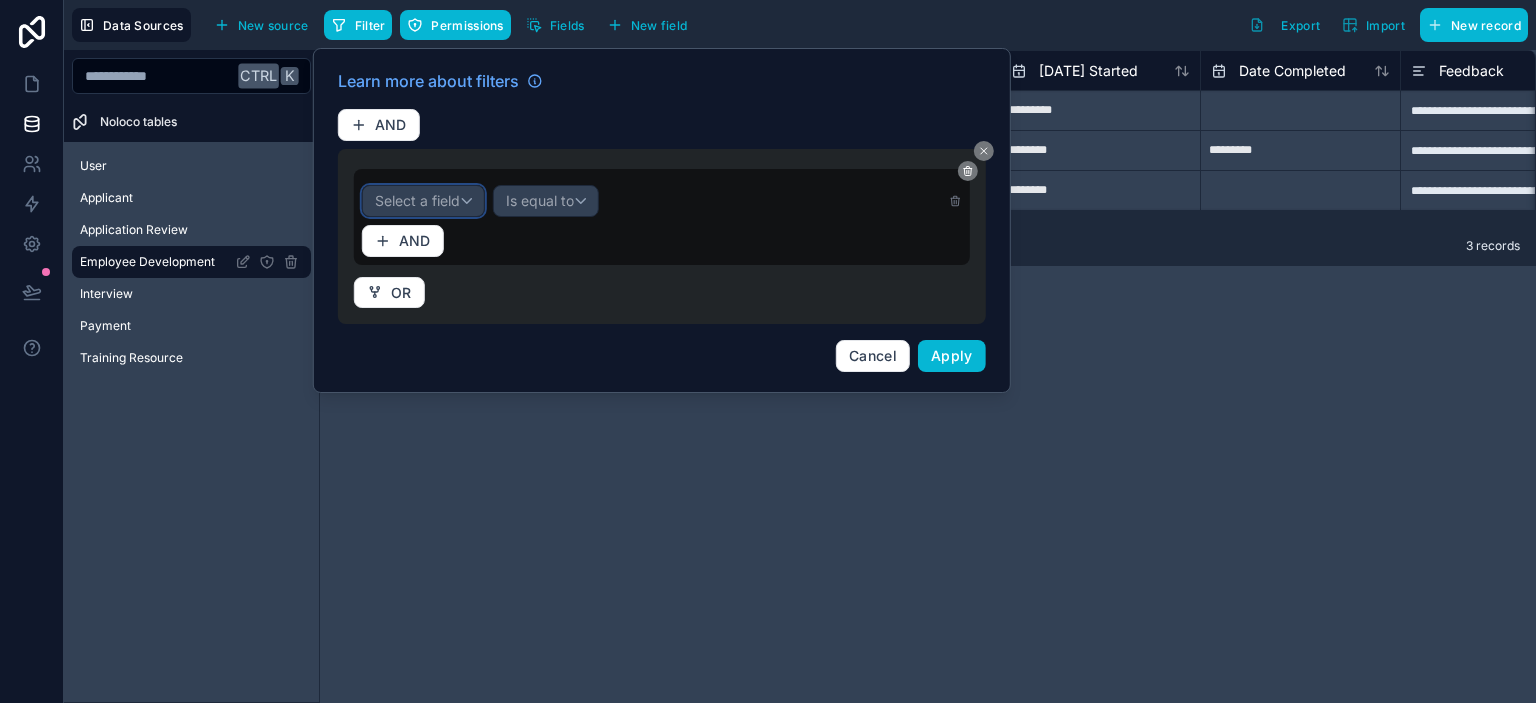 click on "Select a field" at bounding box center [417, 200] 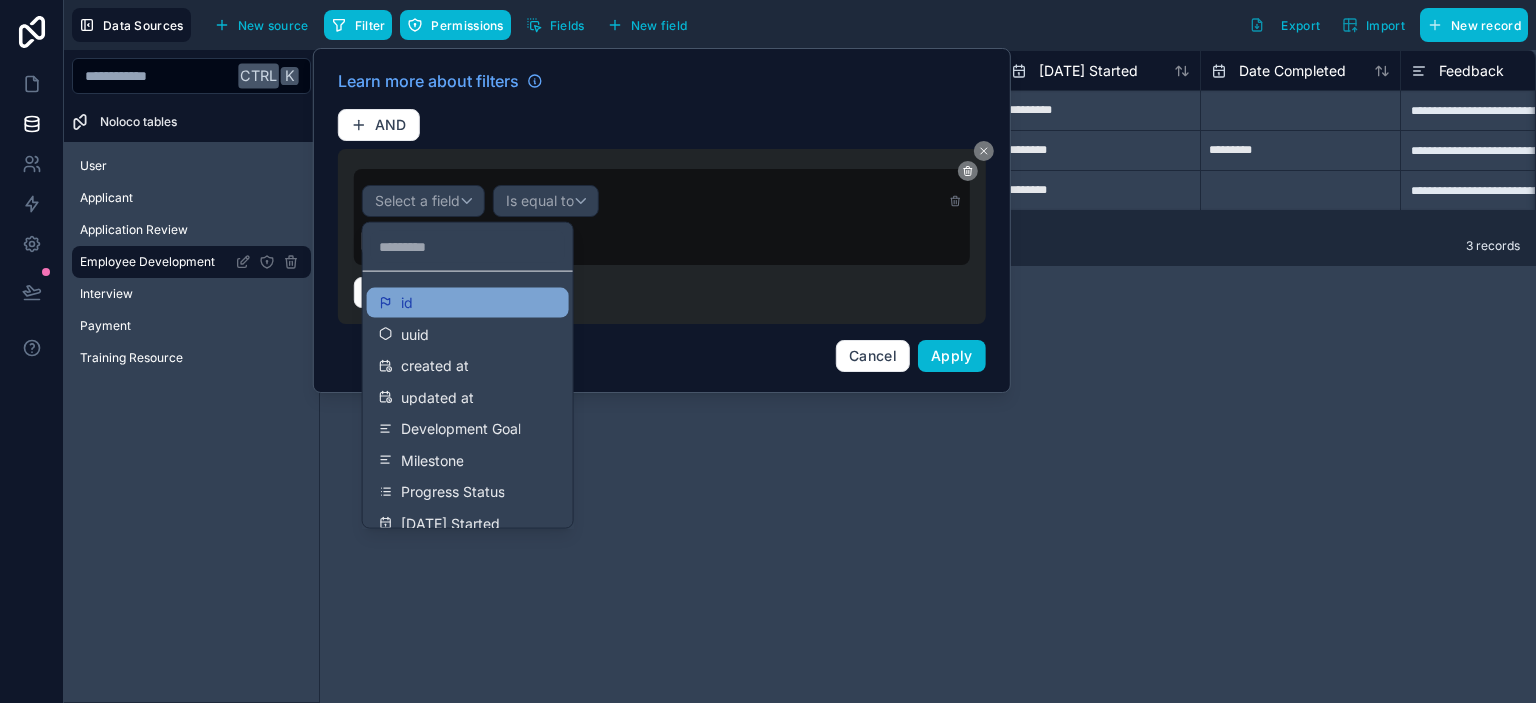 click on "id" at bounding box center (468, 303) 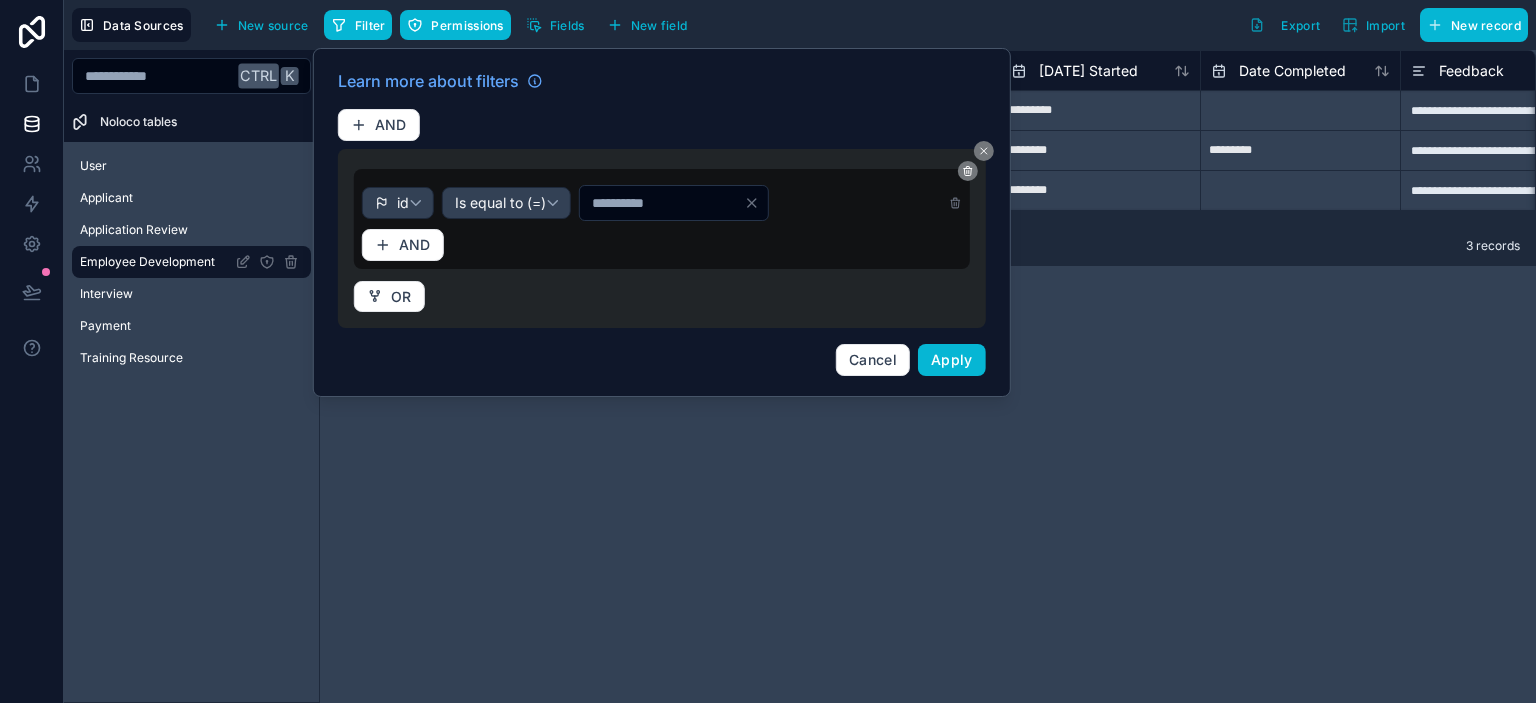 click on "*" at bounding box center (662, 203) 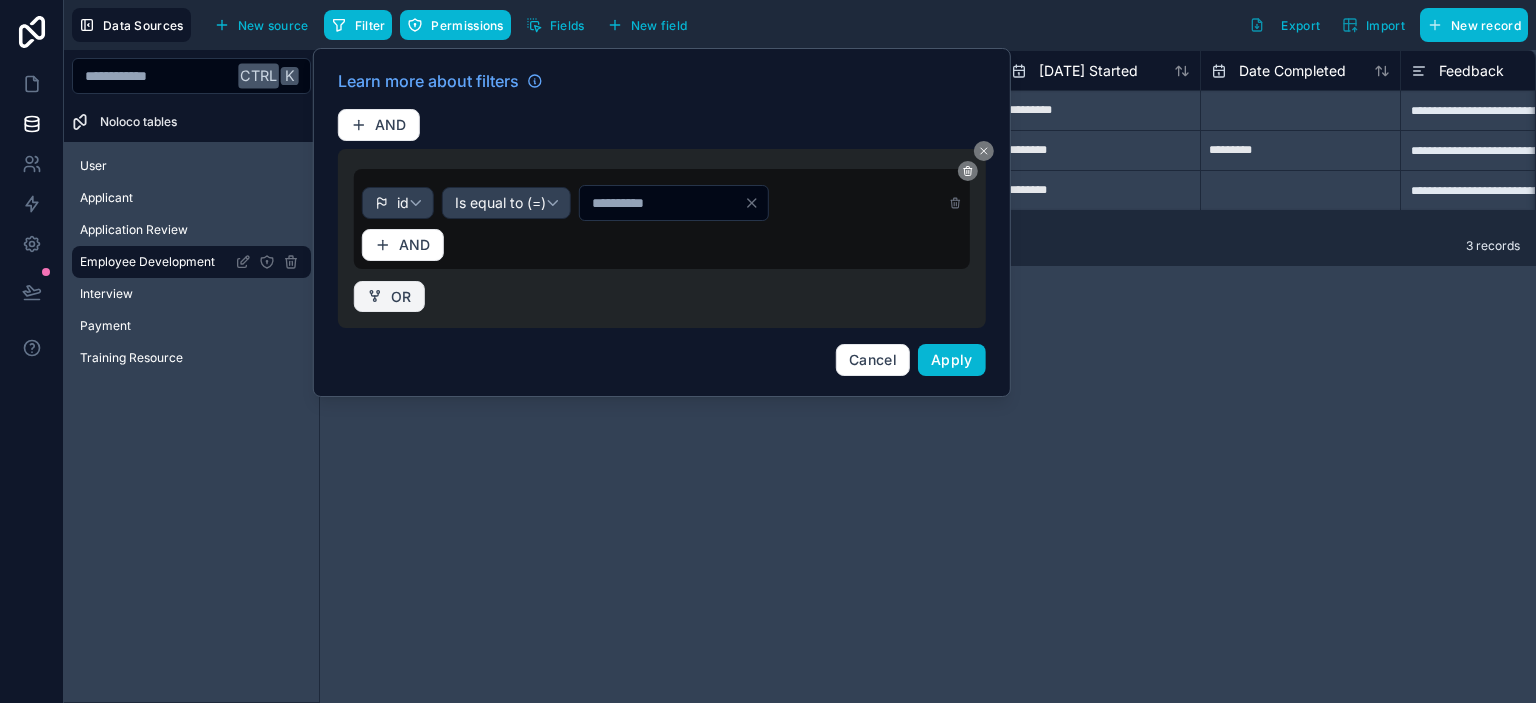 type on "**" 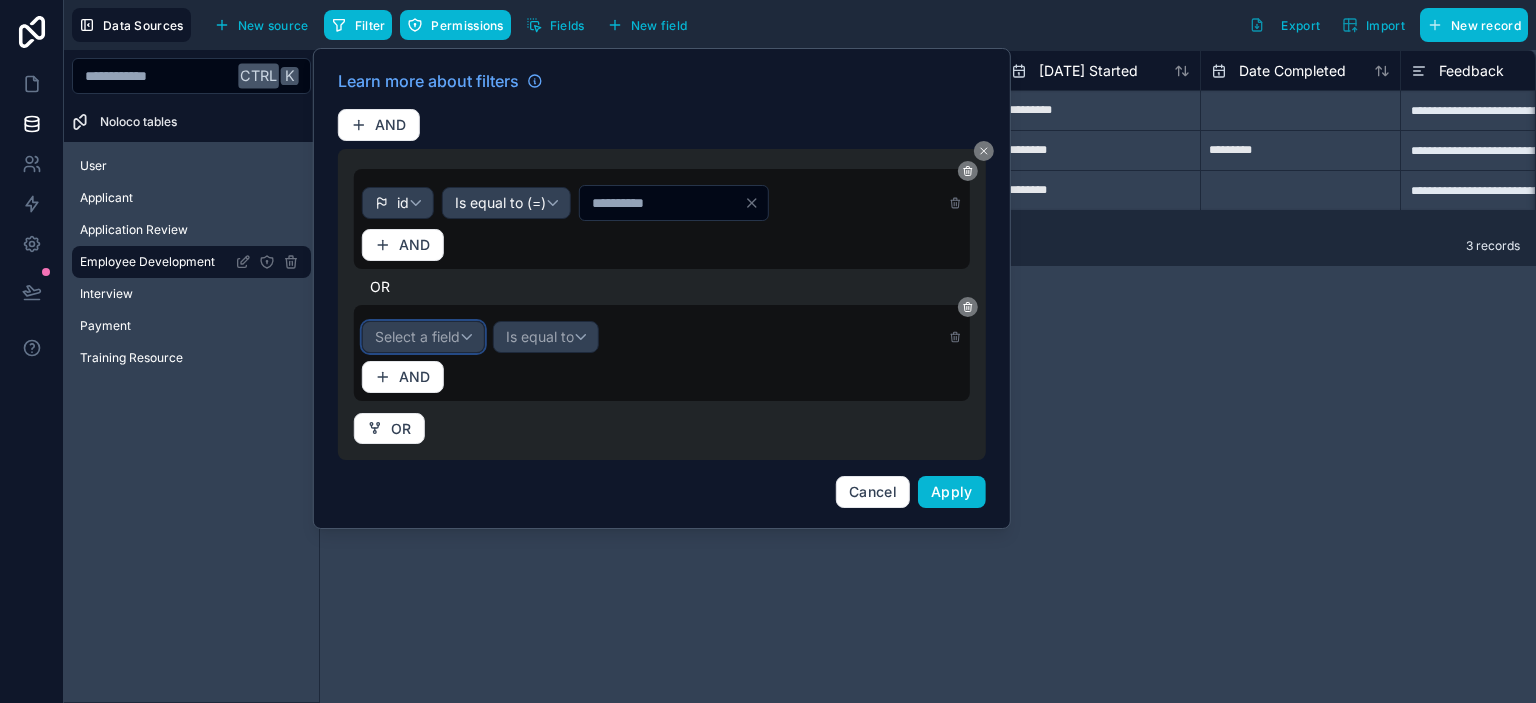 click on "Select a field" at bounding box center [417, 336] 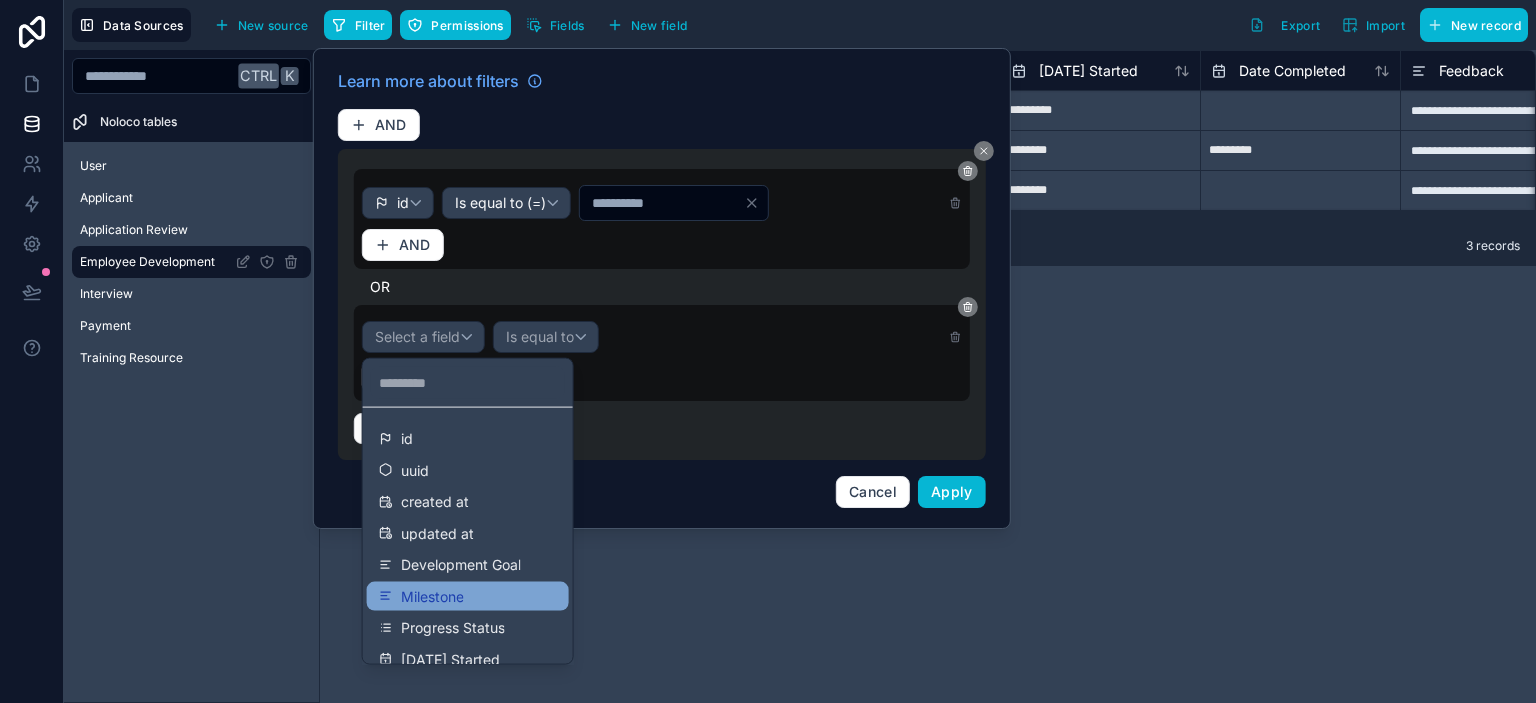 click on "Milestone" at bounding box center (432, 596) 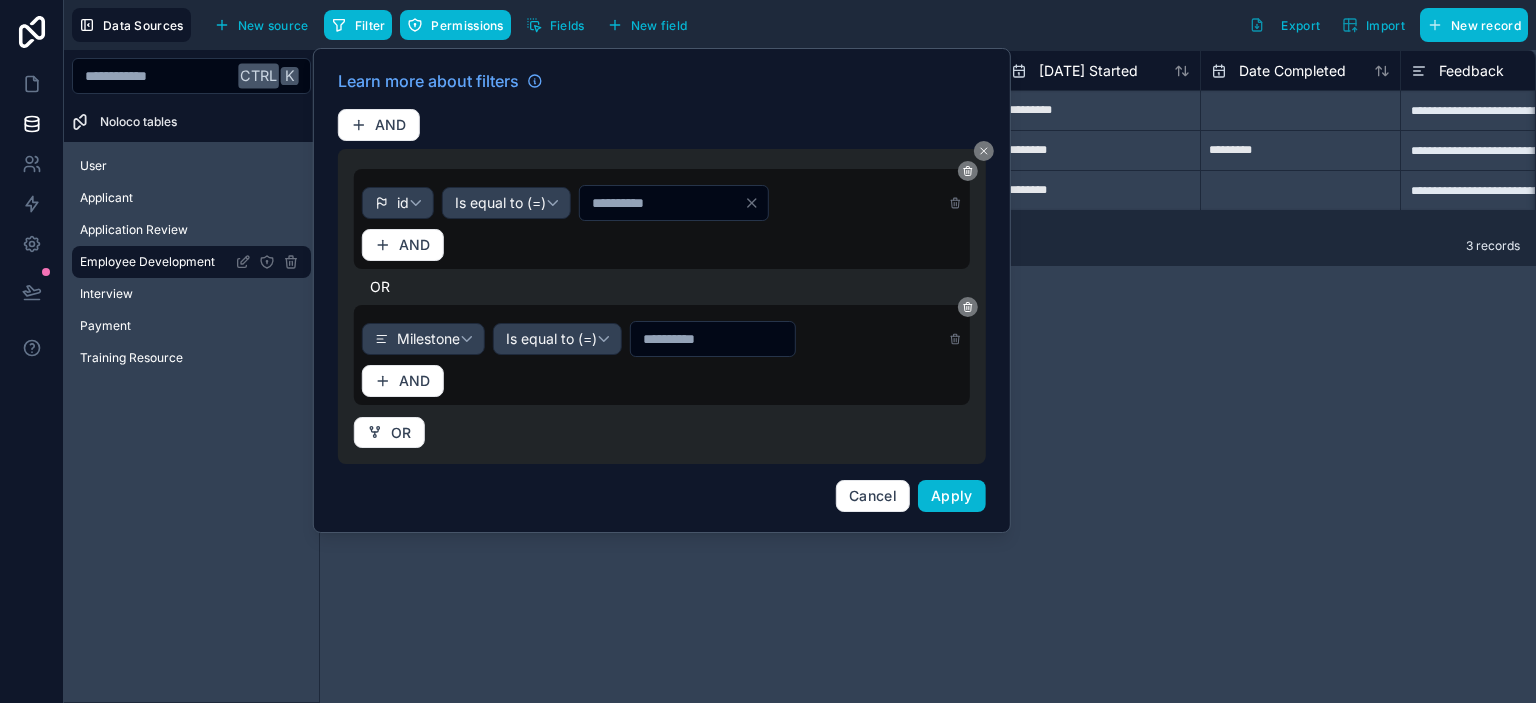 click at bounding box center [713, 339] 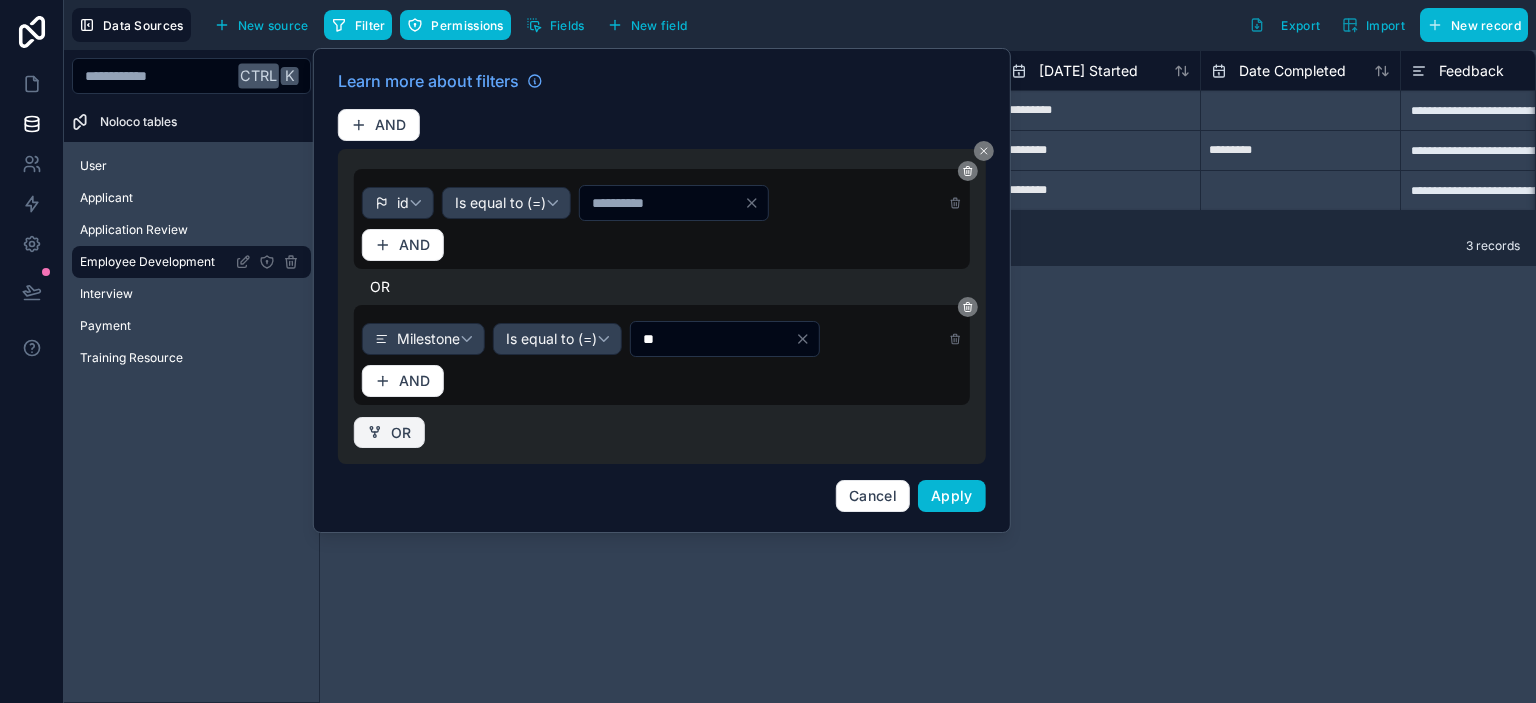 type on "**" 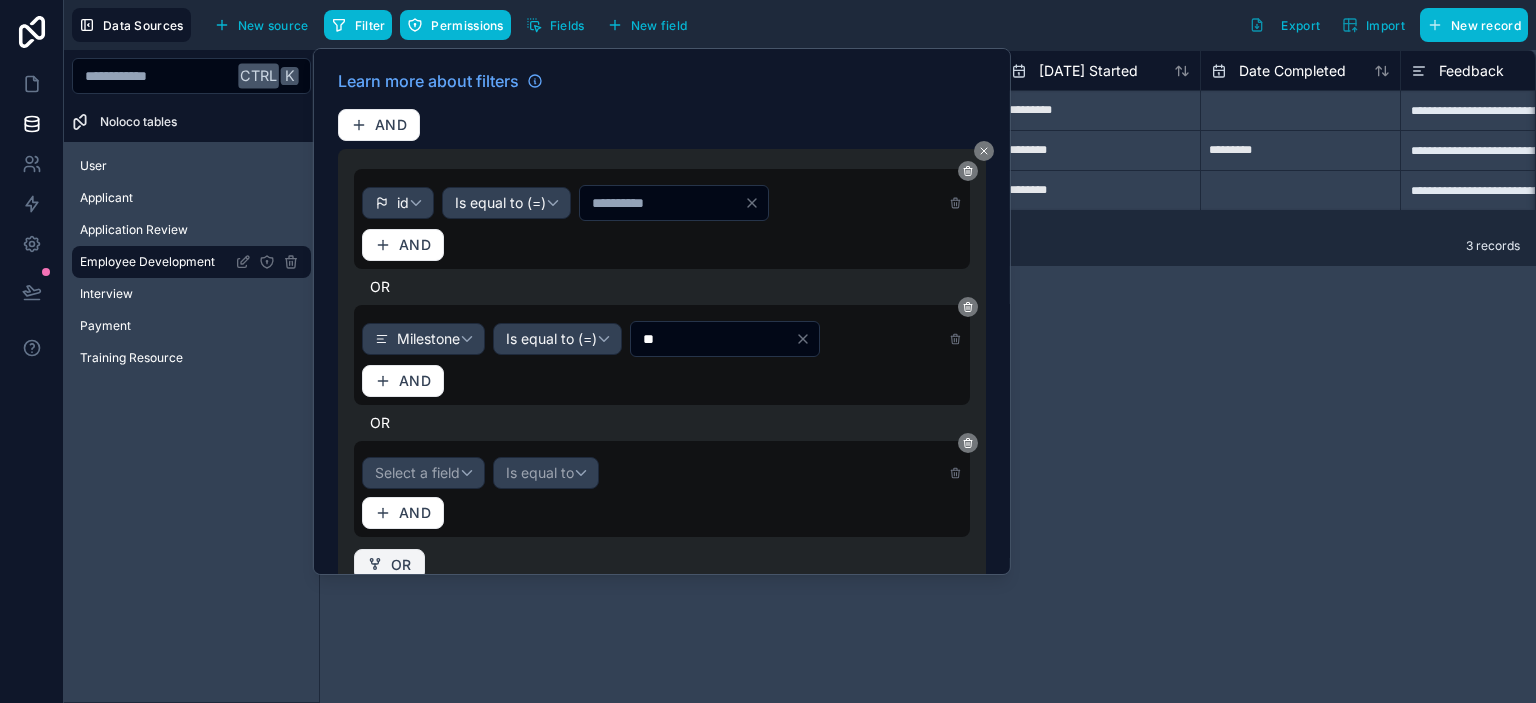 scroll, scrollTop: 88, scrollLeft: 0, axis: vertical 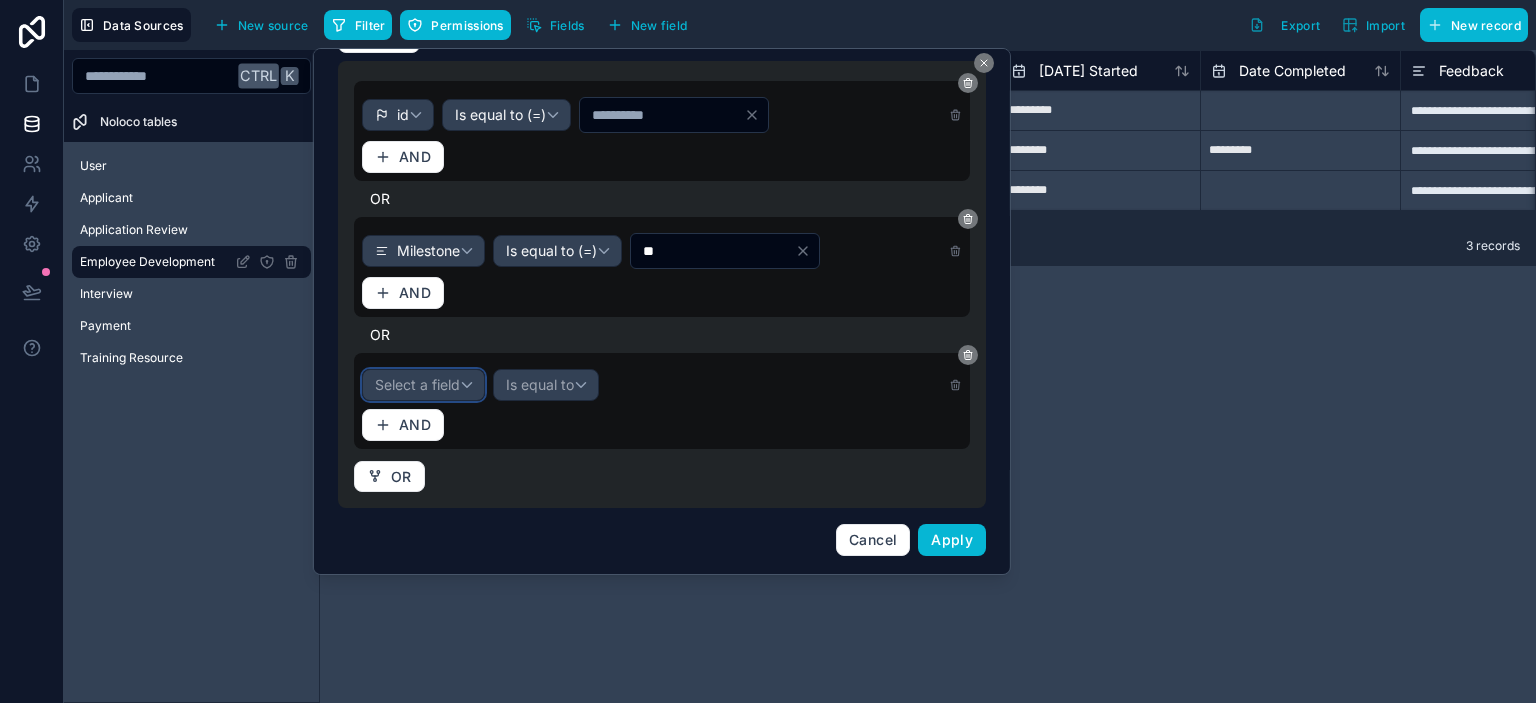 click on "Select a field" at bounding box center [417, 384] 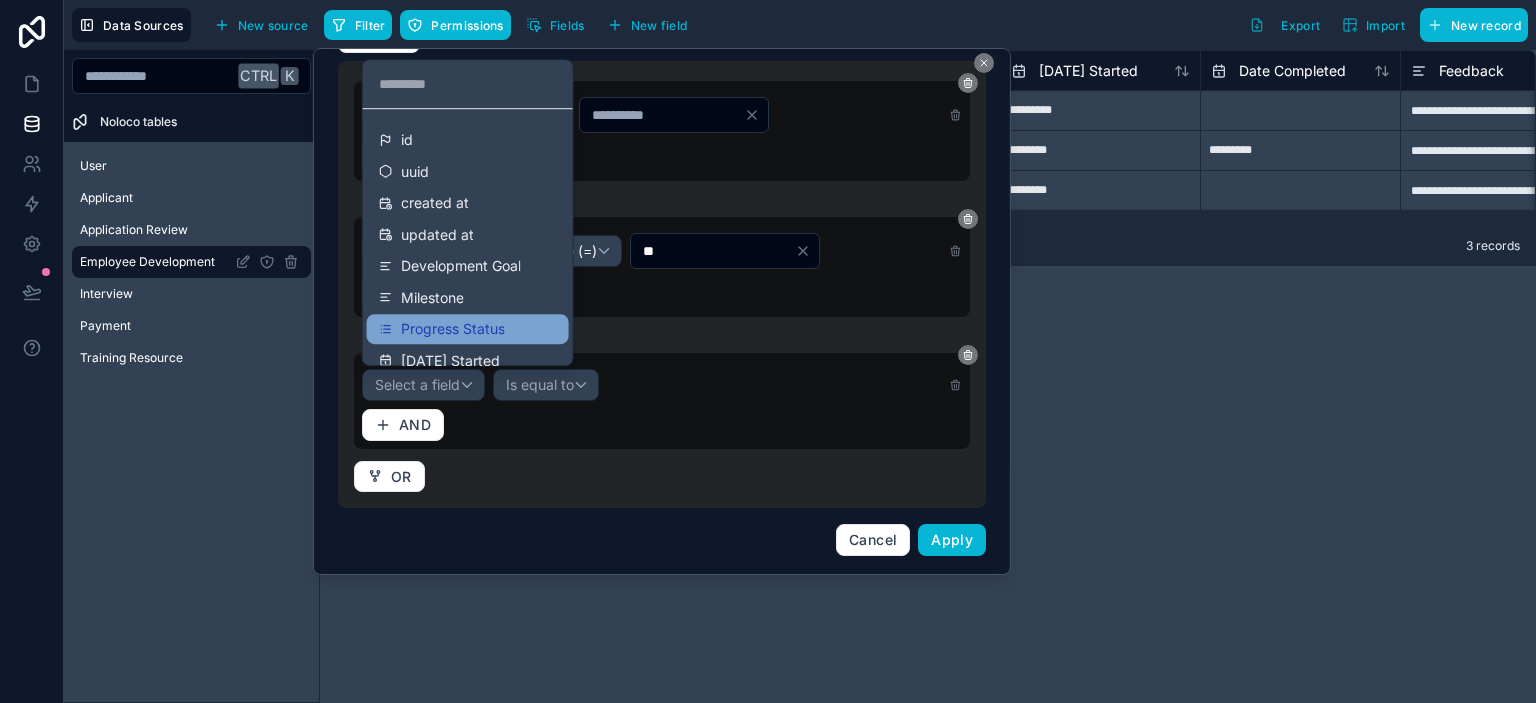 click on "Progress Status" at bounding box center (453, 329) 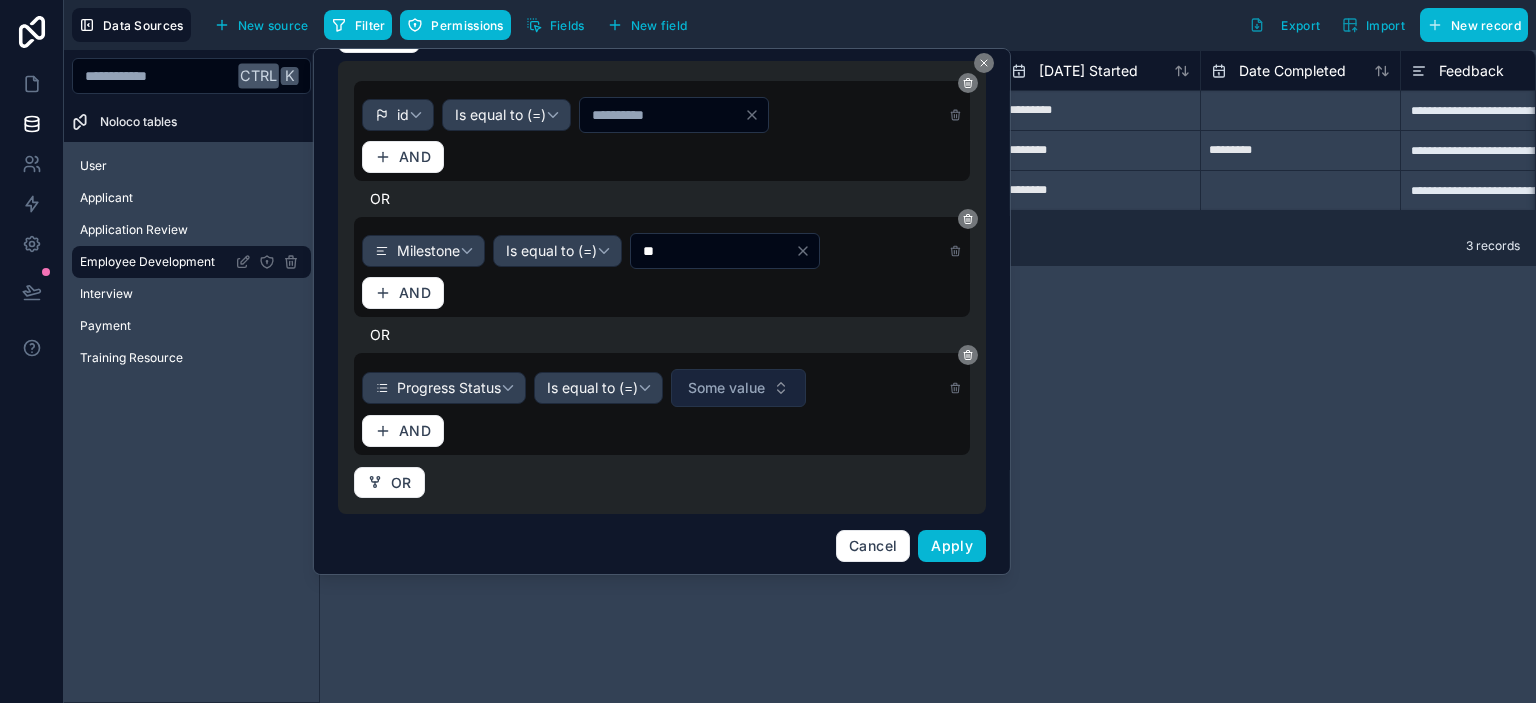 click on "Some value" at bounding box center (726, 388) 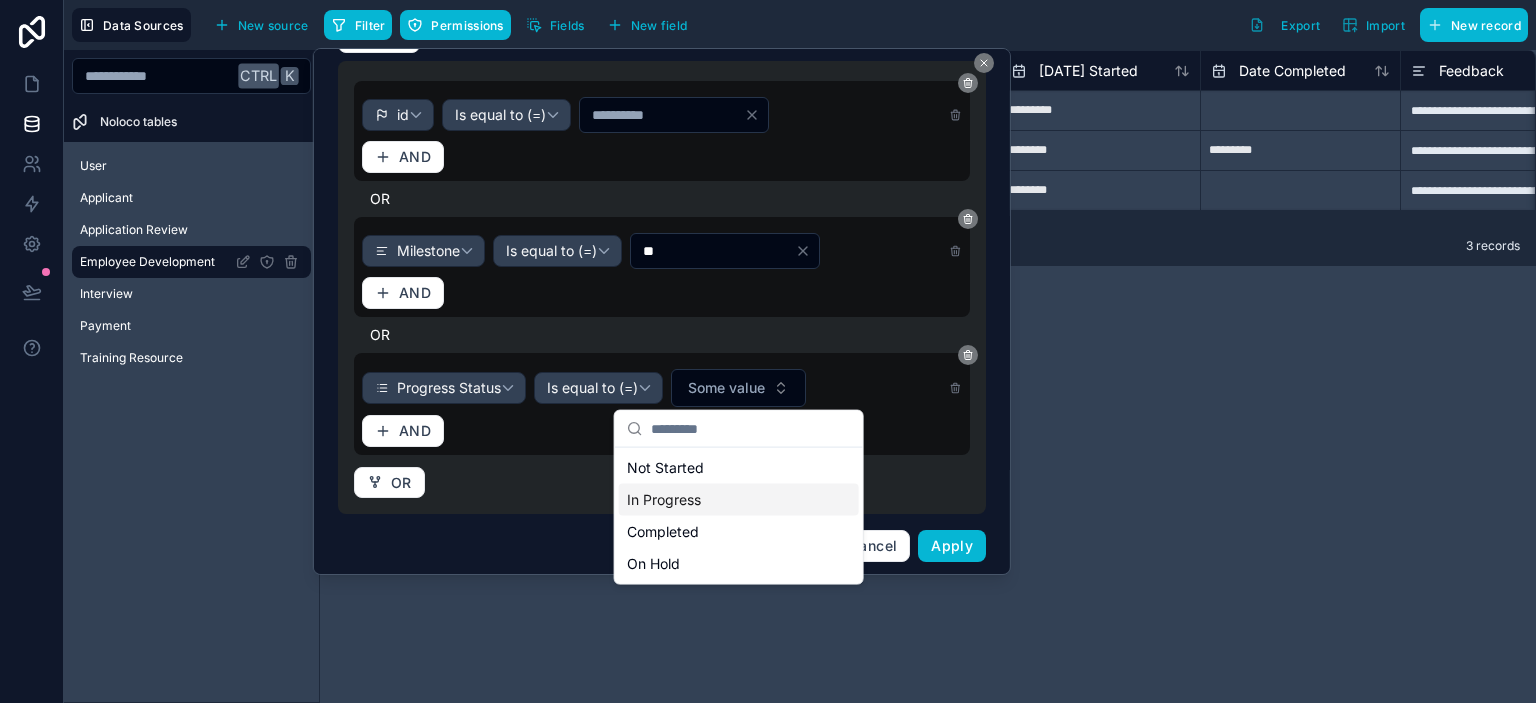 click on "In Progress" at bounding box center (739, 500) 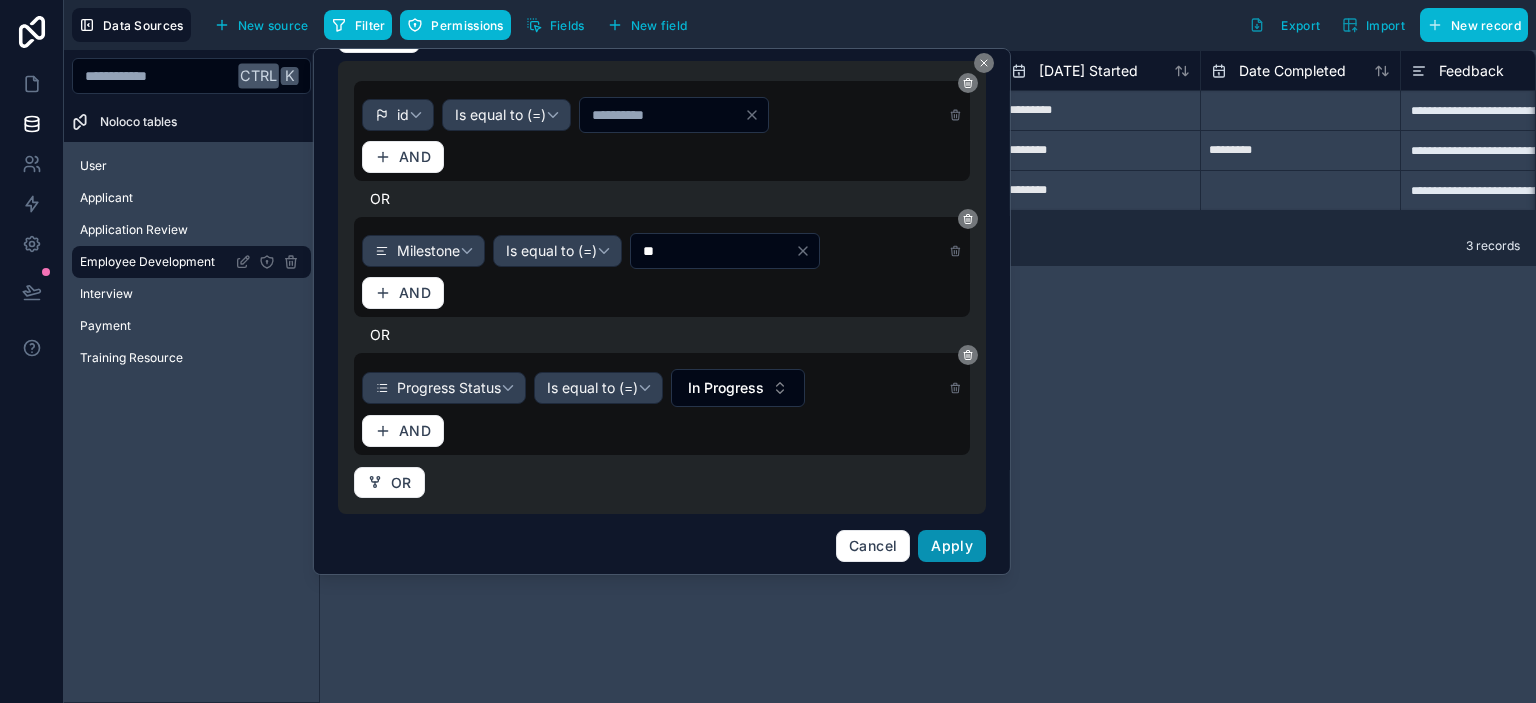 click on "Apply" at bounding box center [952, 545] 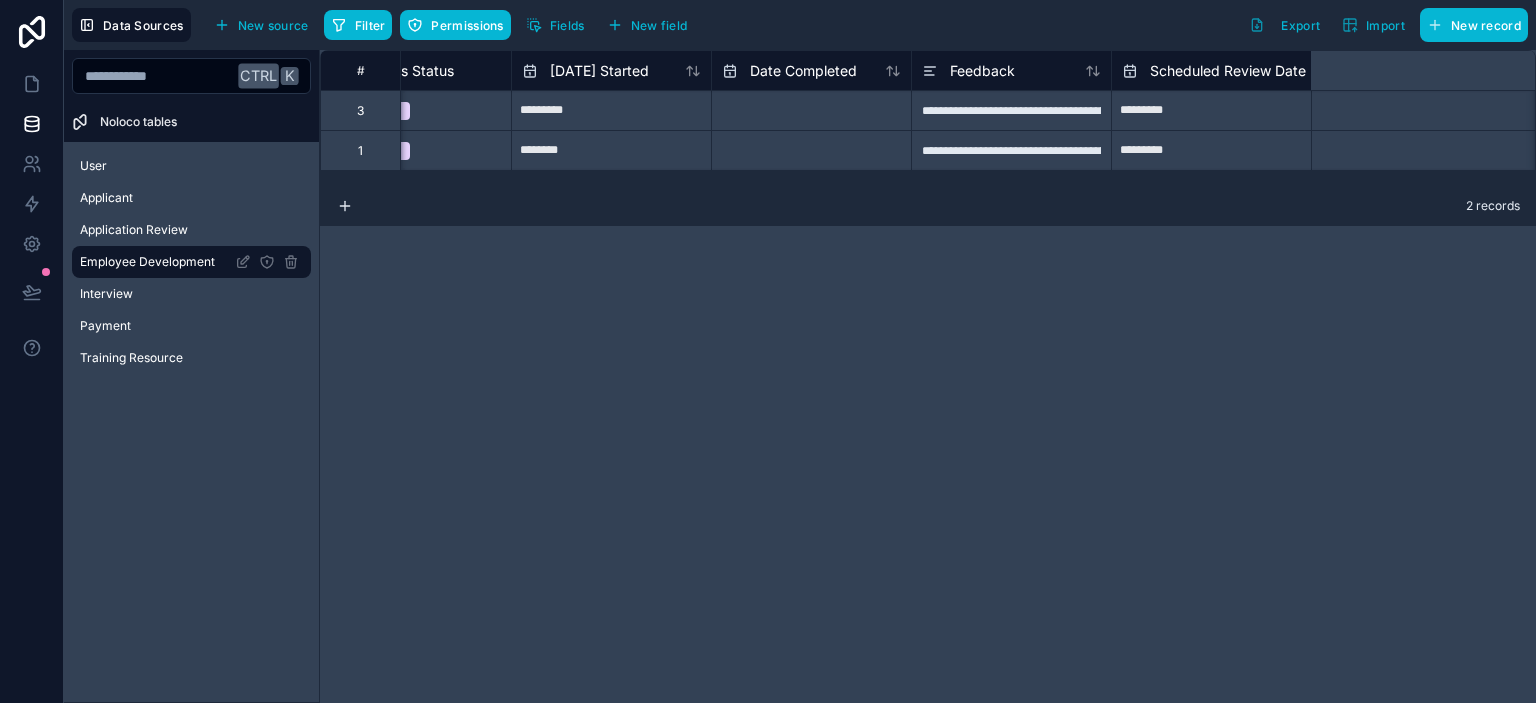 scroll, scrollTop: 0, scrollLeft: 0, axis: both 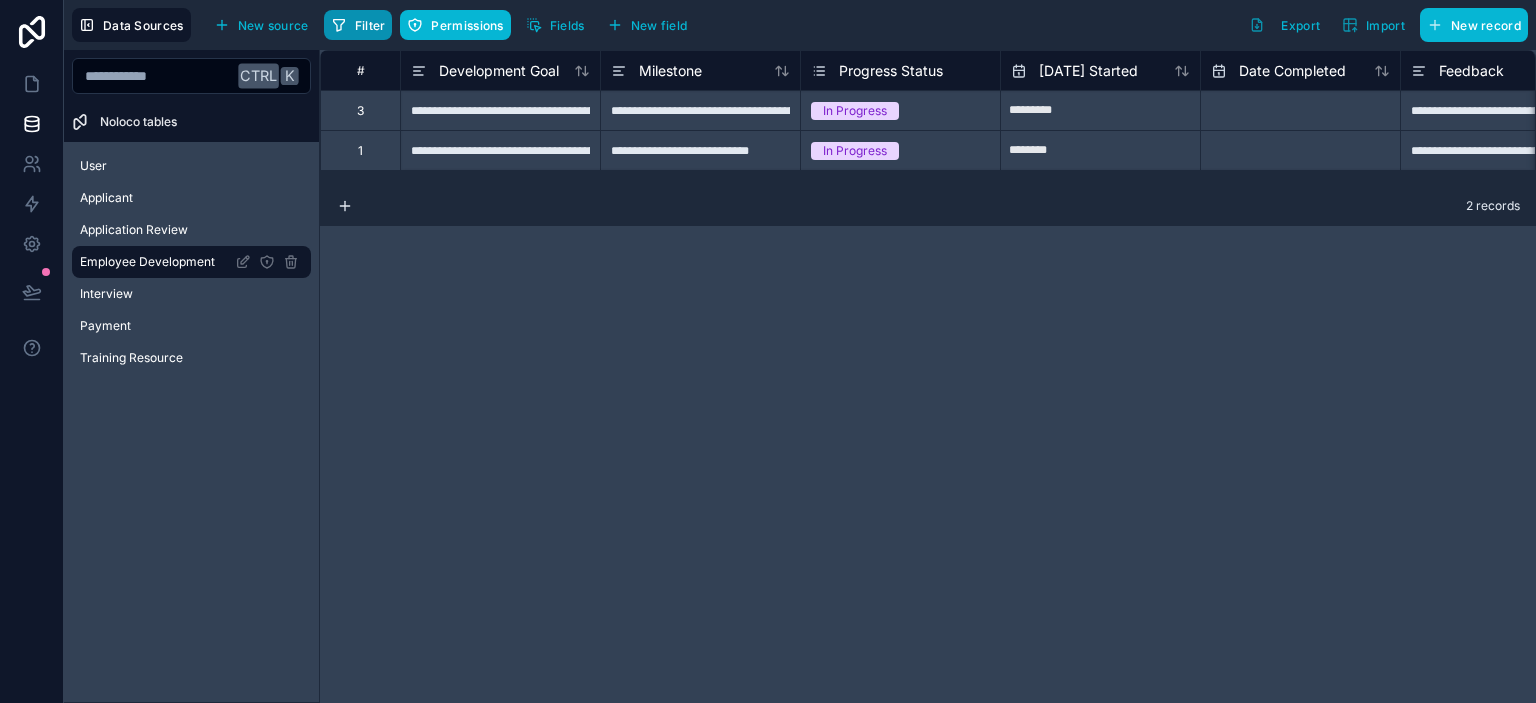 click on "Filter" at bounding box center [370, 25] 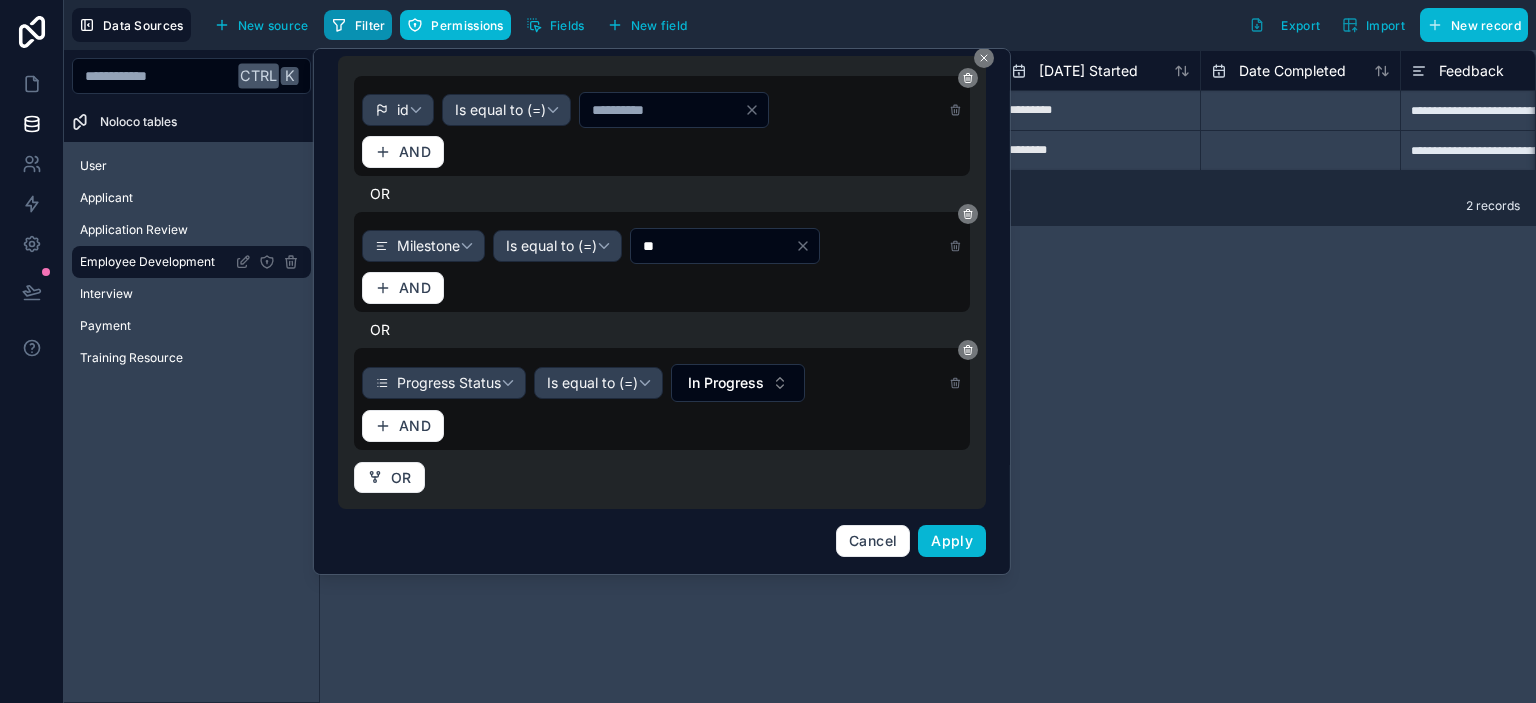 scroll, scrollTop: 0, scrollLeft: 0, axis: both 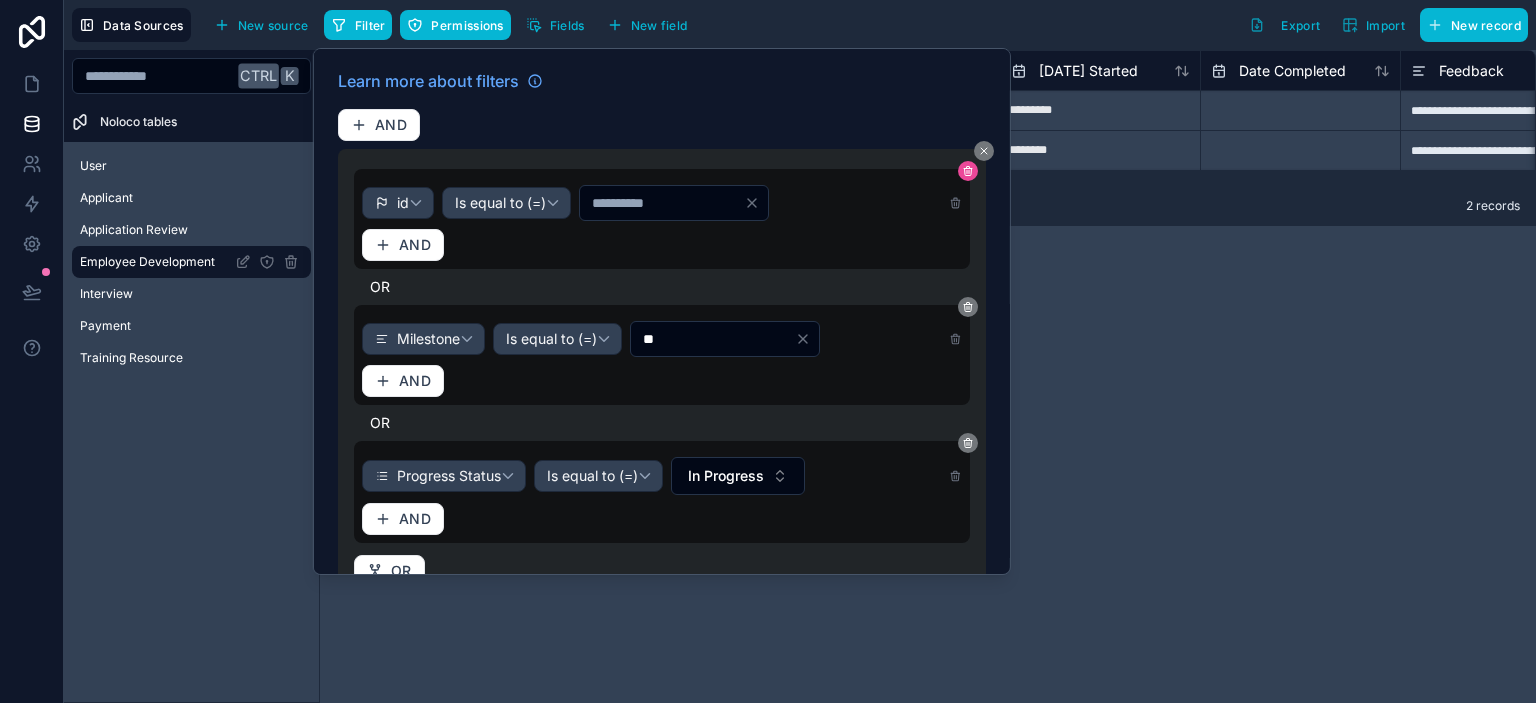 click 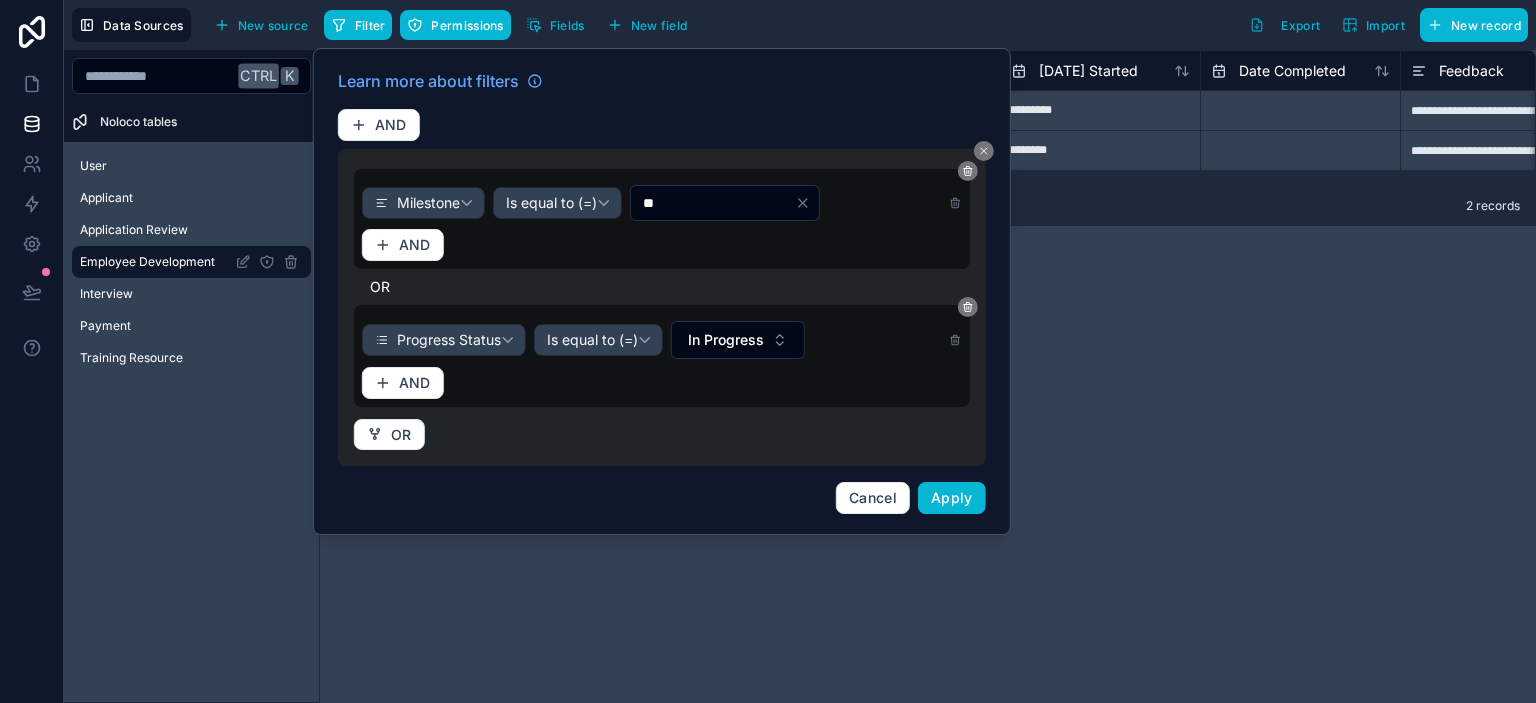 click 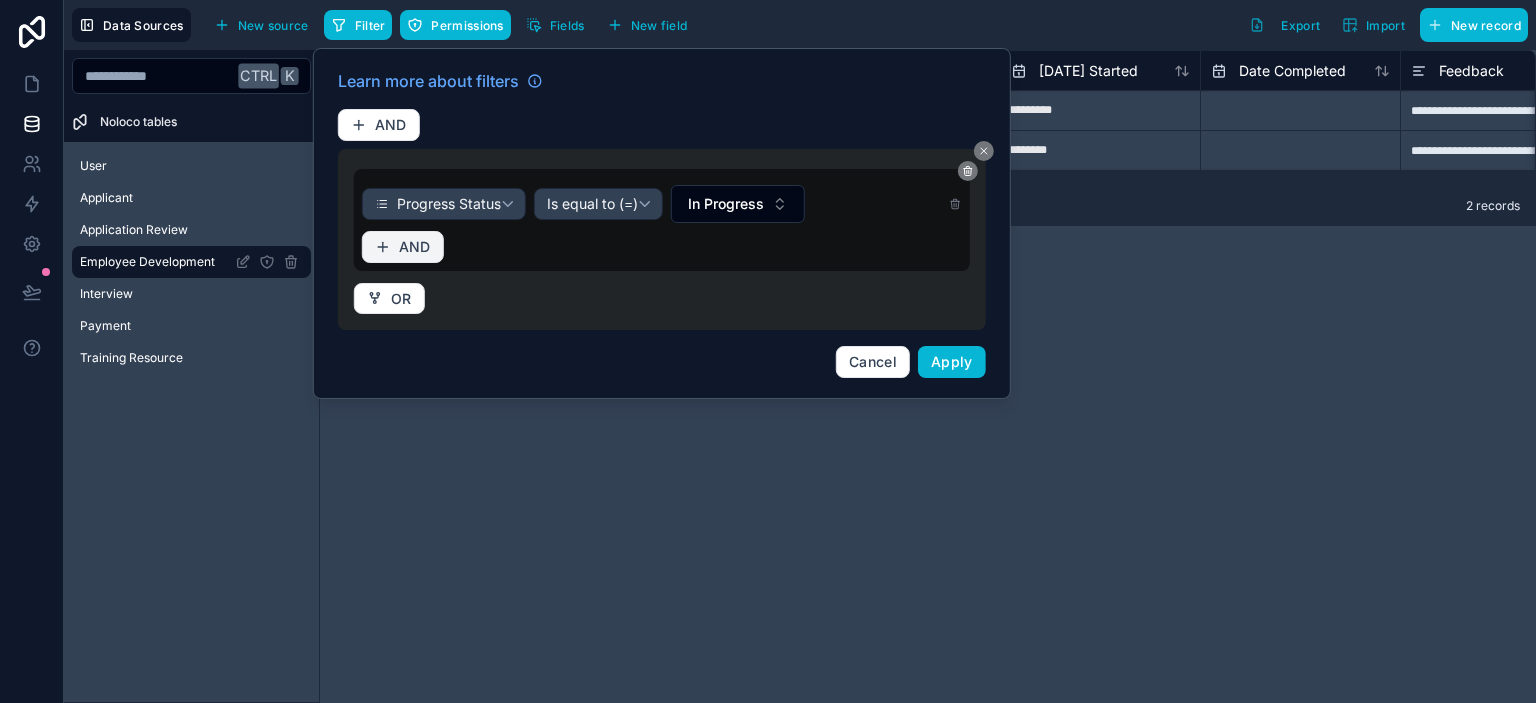 click 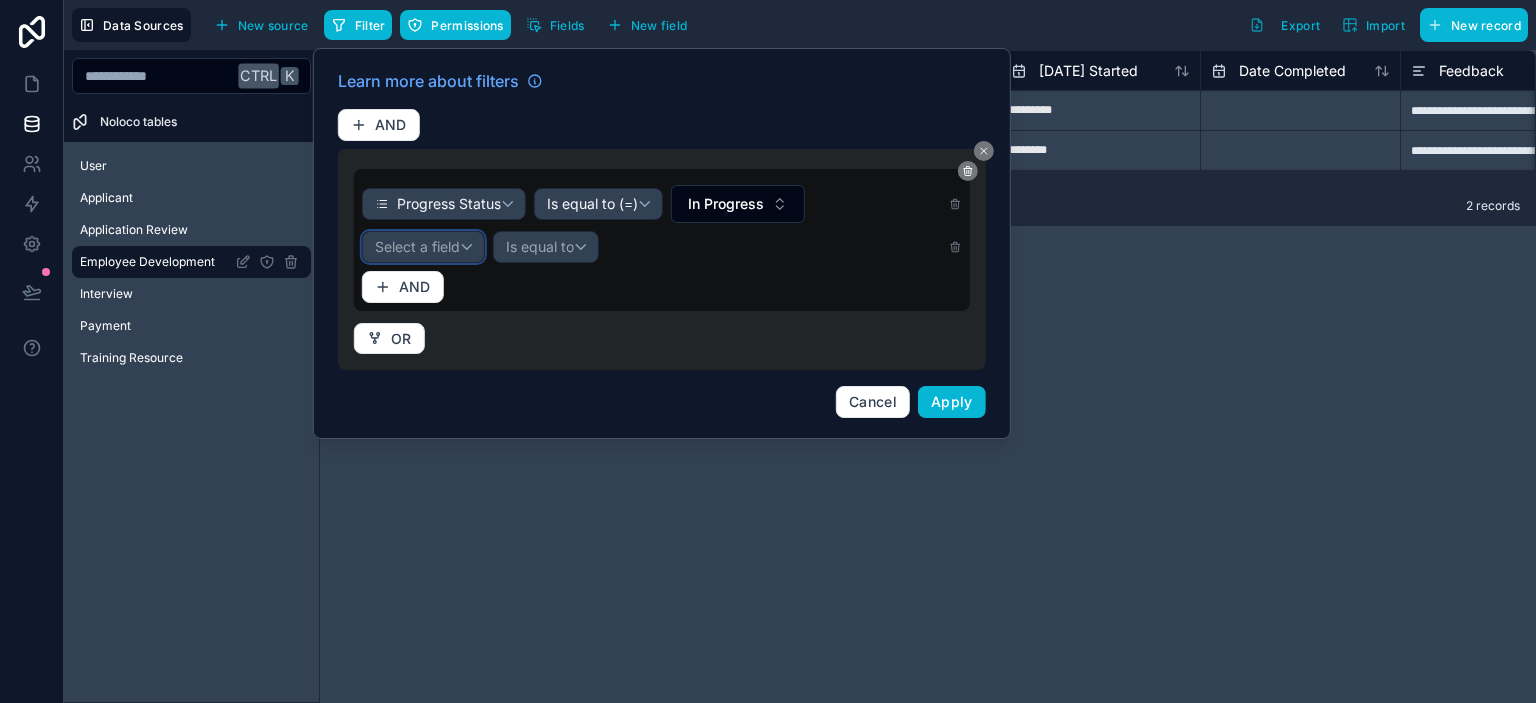 click on "Select a field" at bounding box center [423, 247] 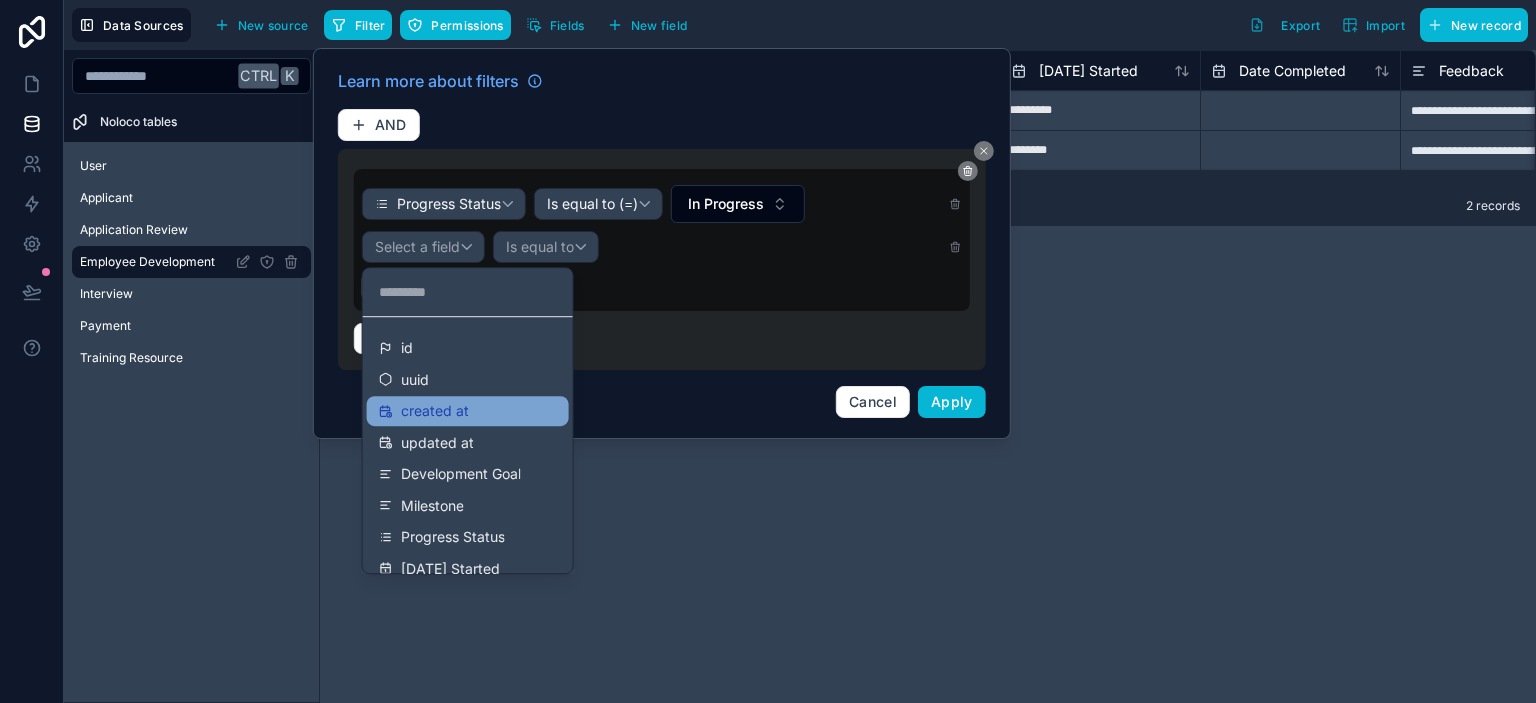 click on "created at" at bounding box center (435, 411) 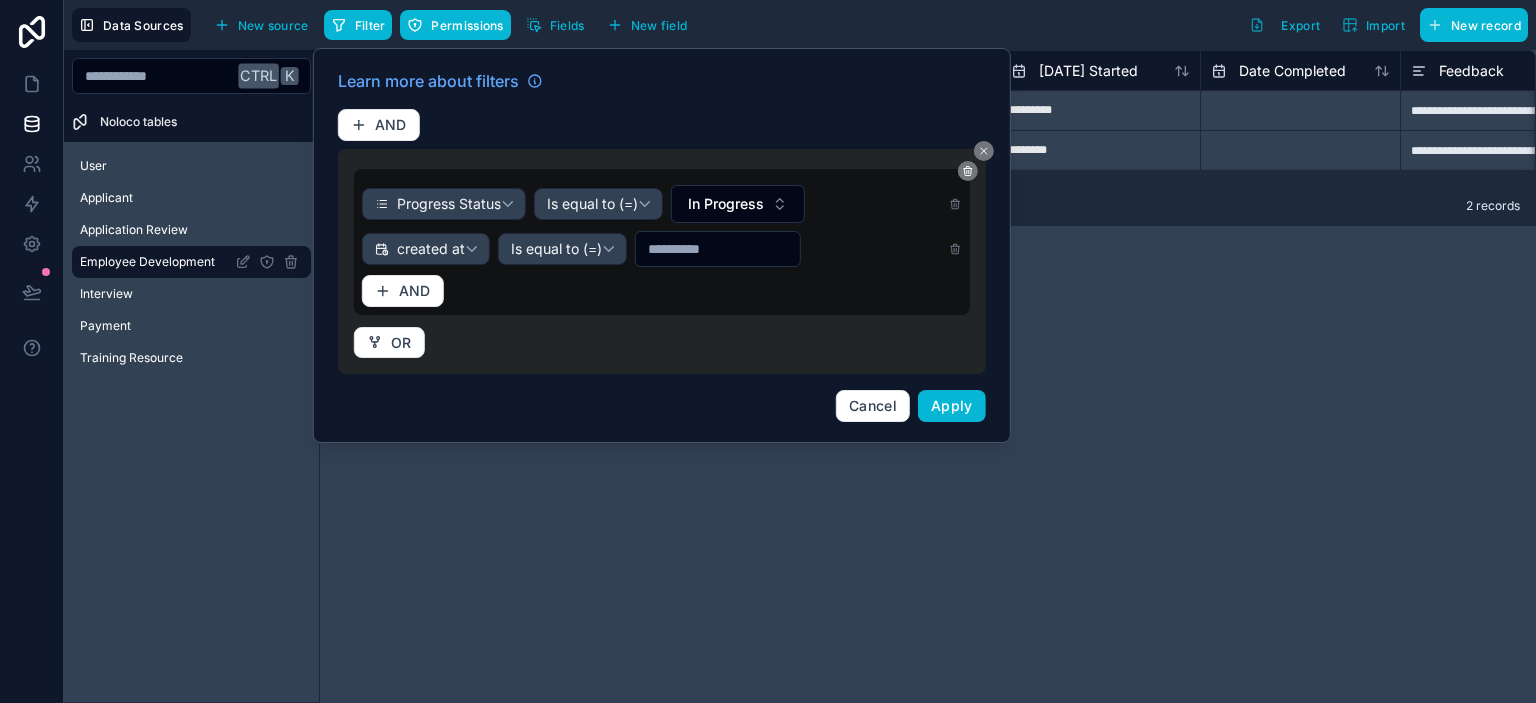 click at bounding box center (718, 249) 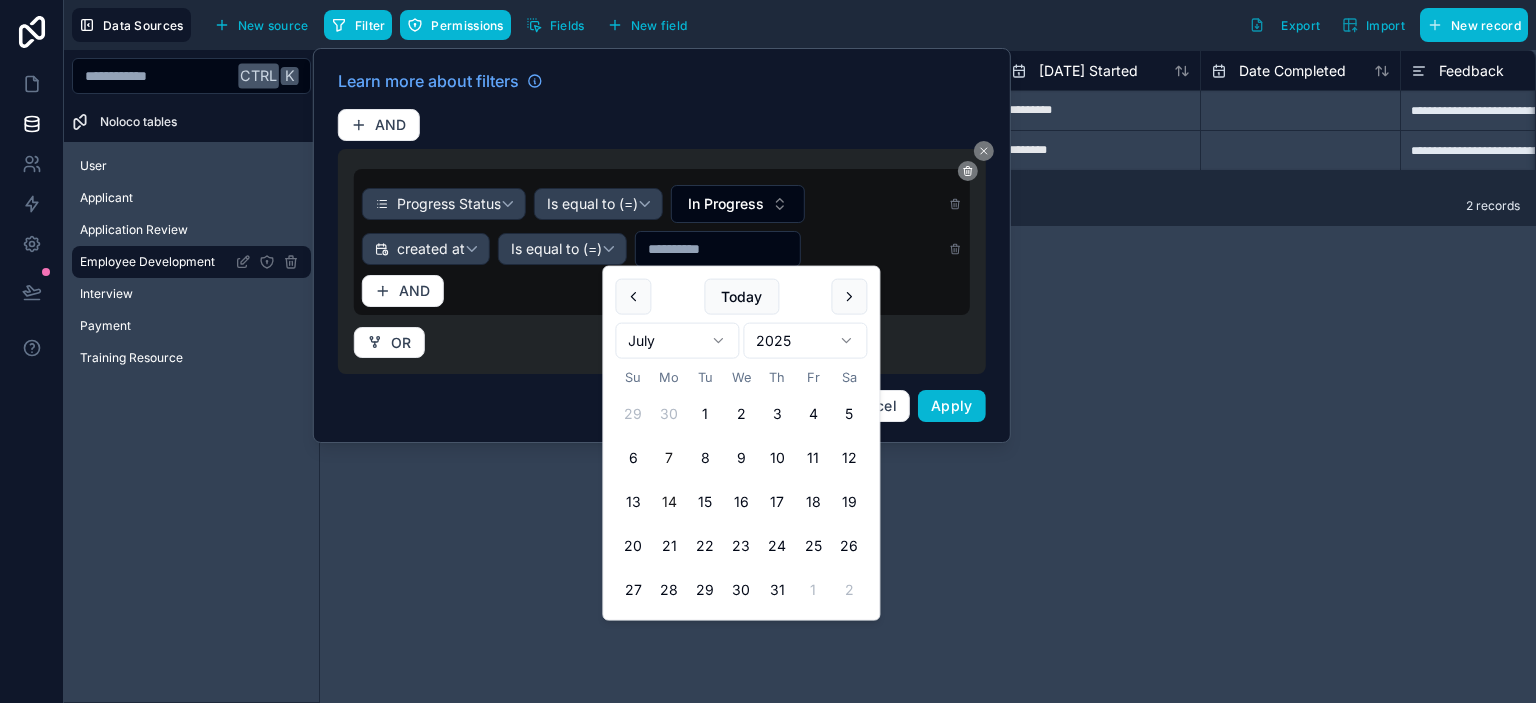 click on "7" at bounding box center [669, 458] 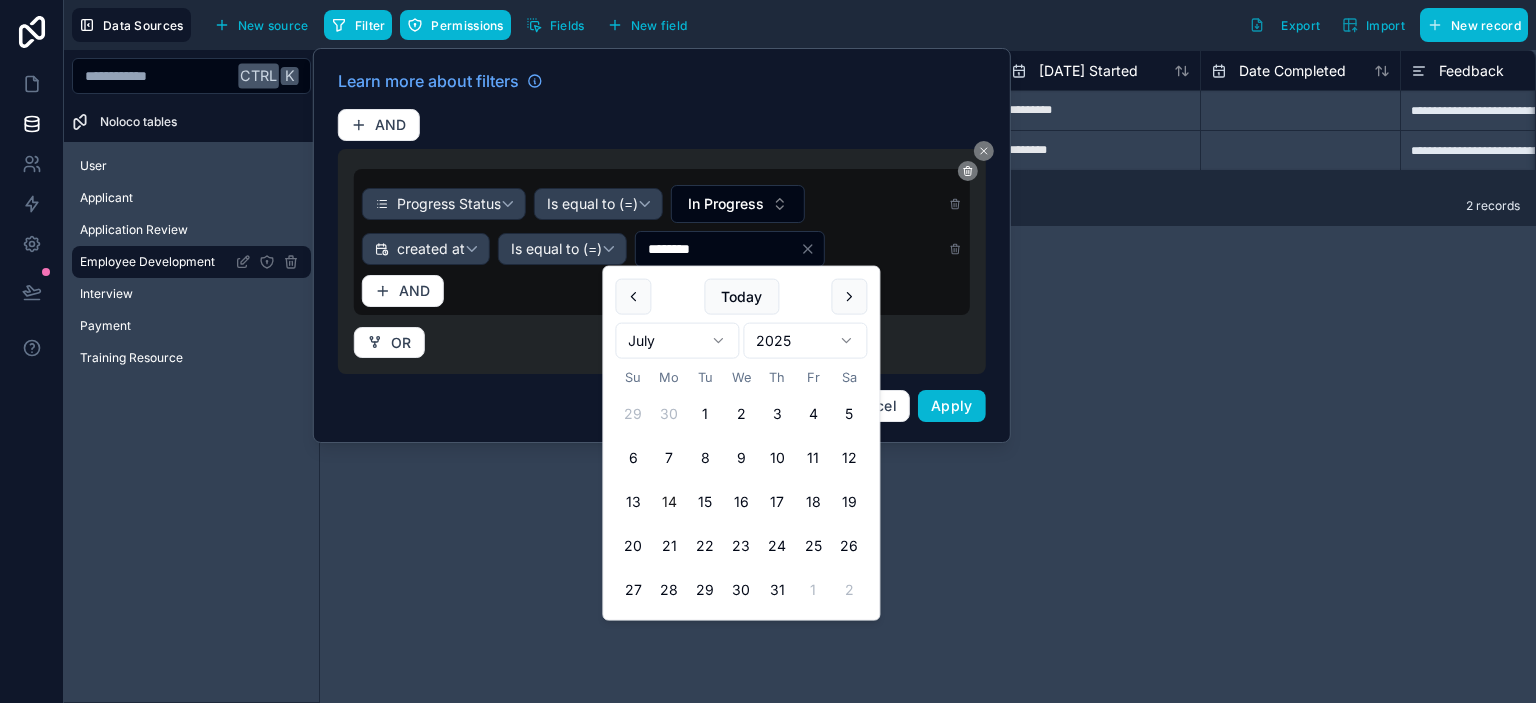 type on "********" 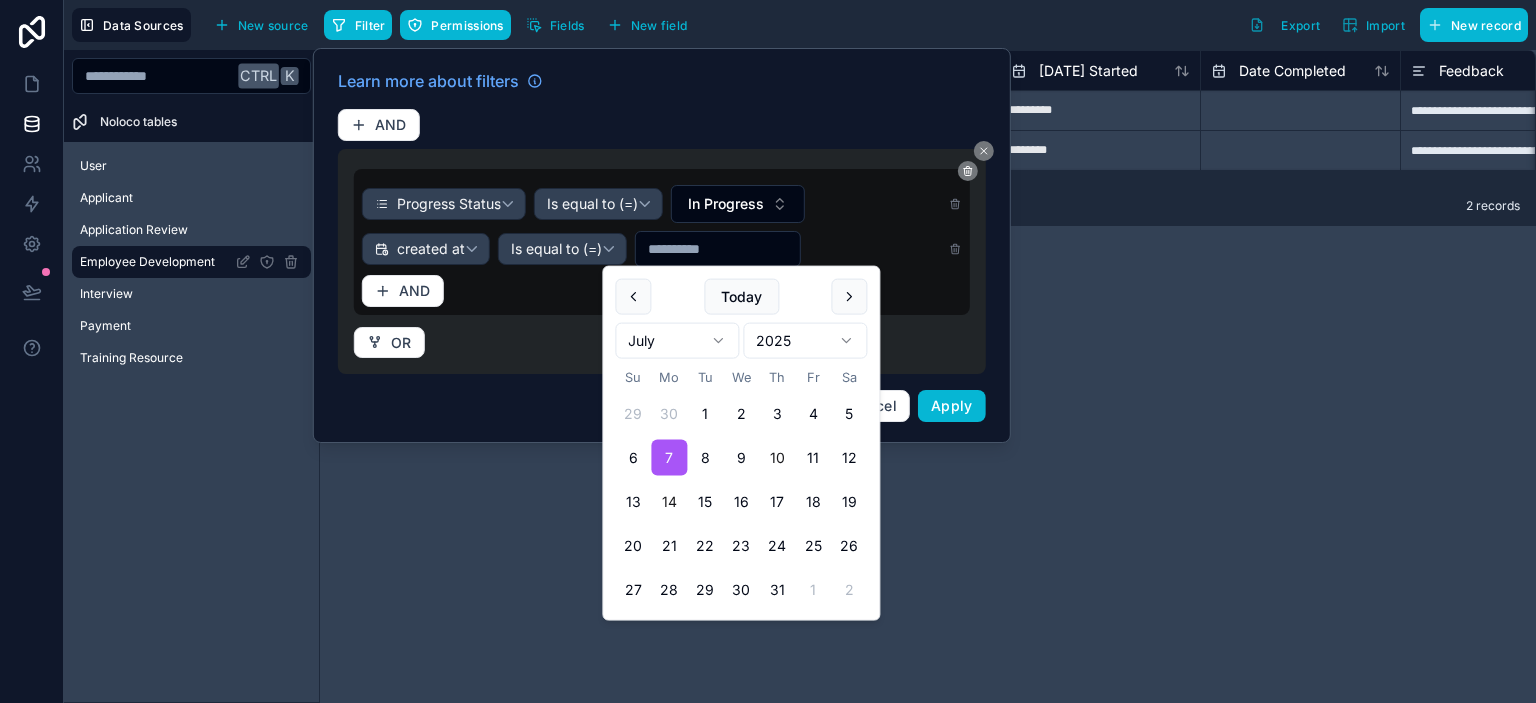 type on "********" 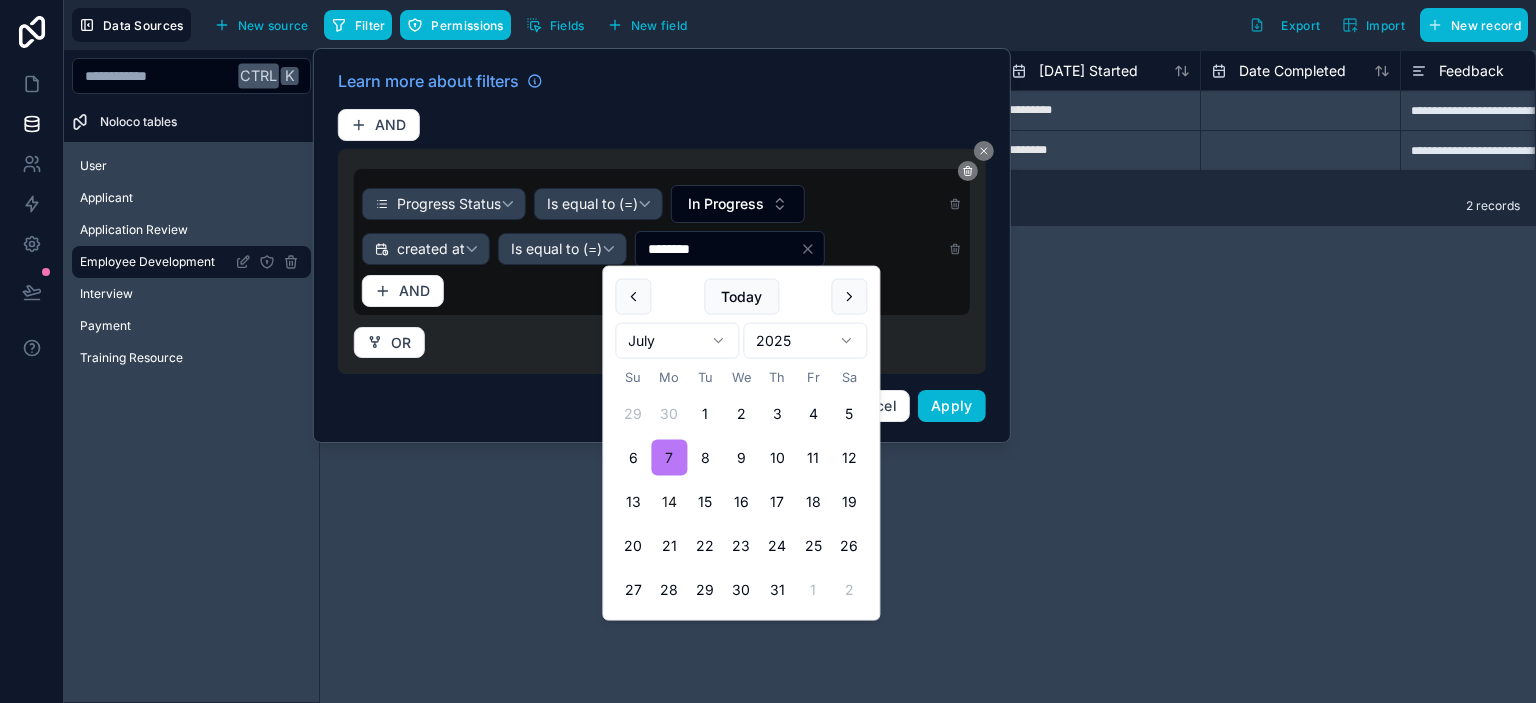 click on "7" at bounding box center [669, 458] 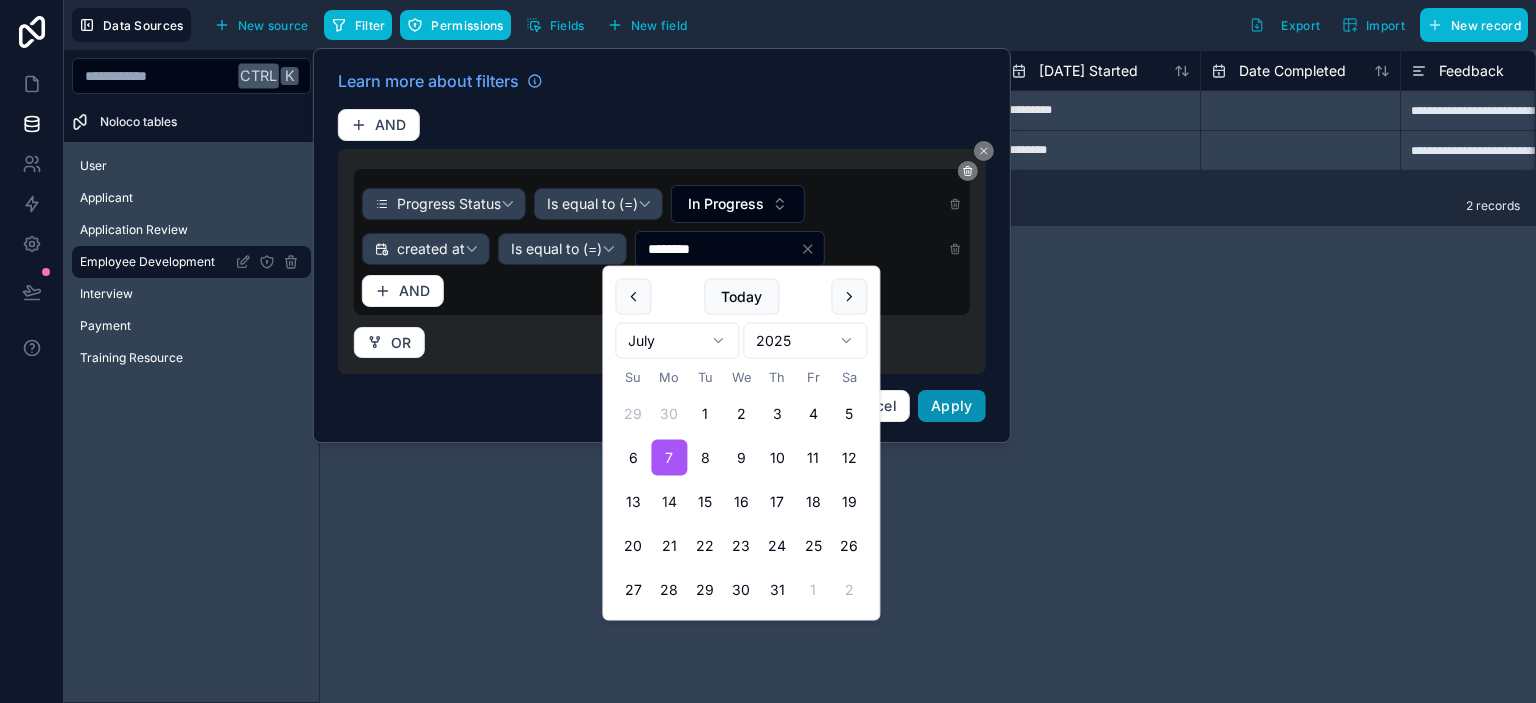 click on "Apply" at bounding box center (952, 405) 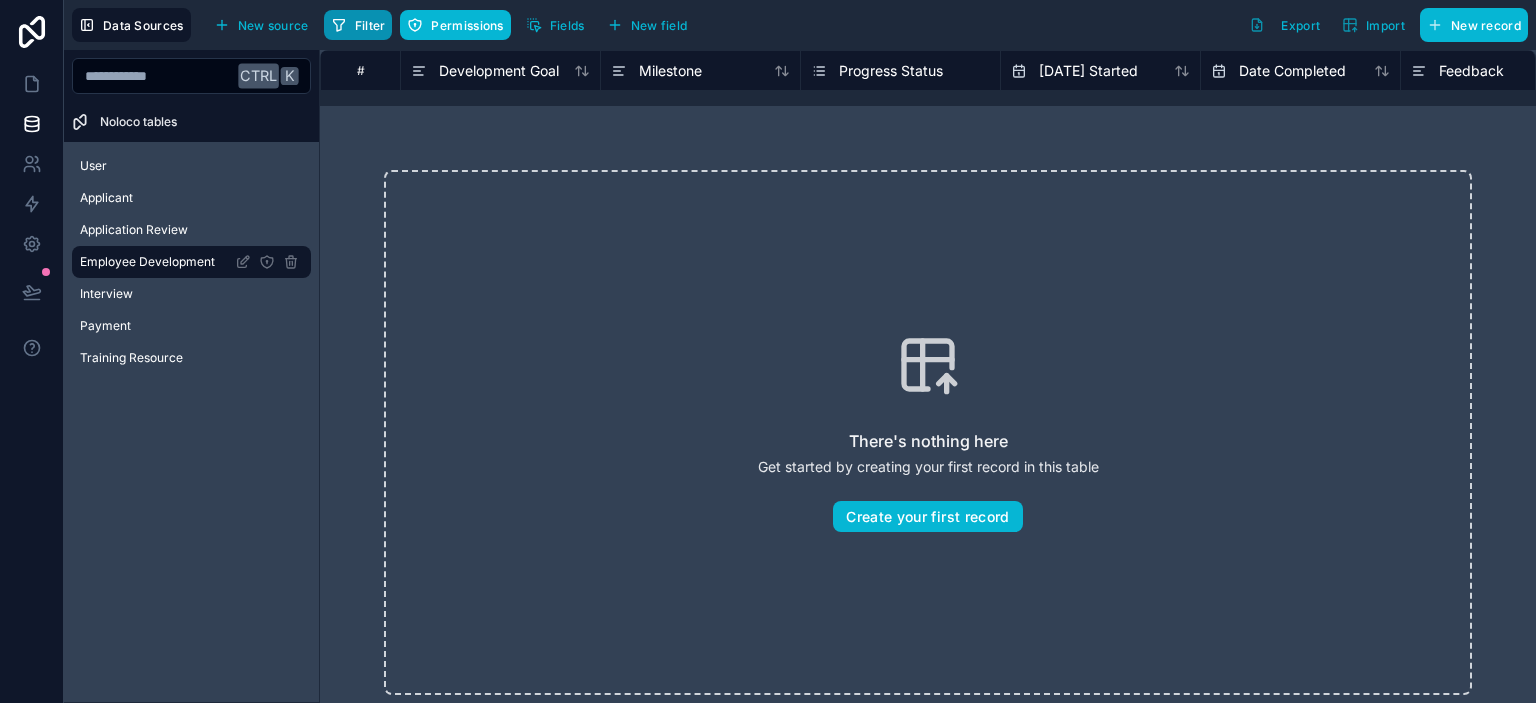 click on "Filter" at bounding box center [370, 25] 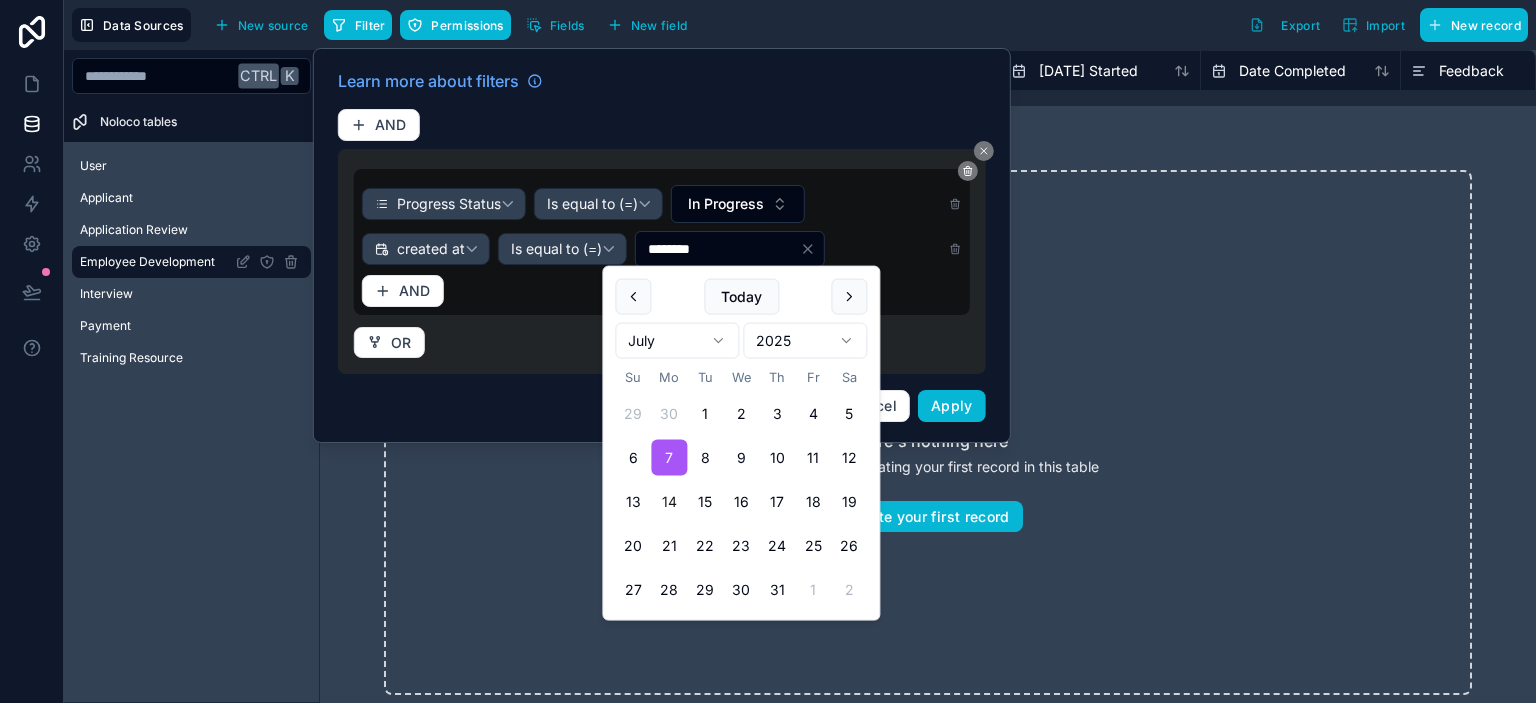 click on "********" at bounding box center (718, 249) 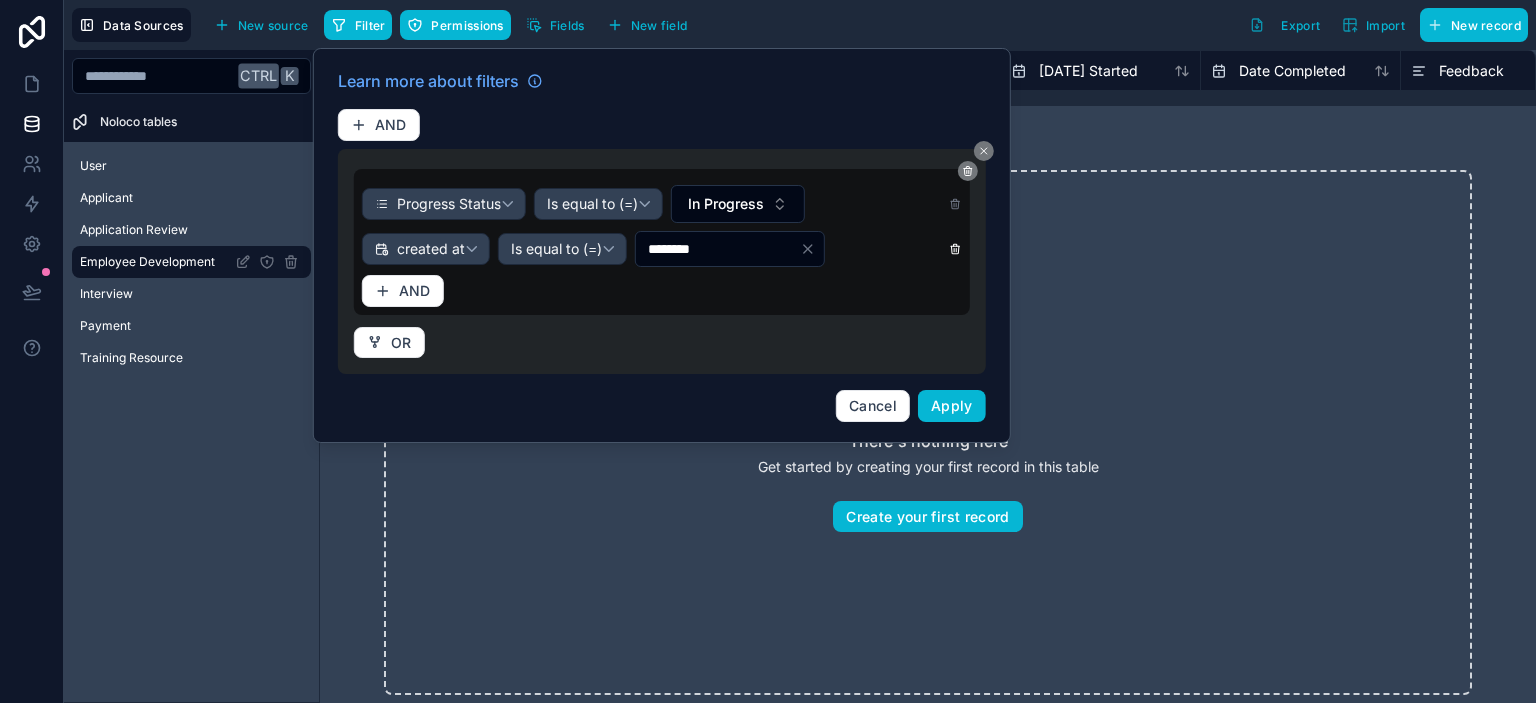 click 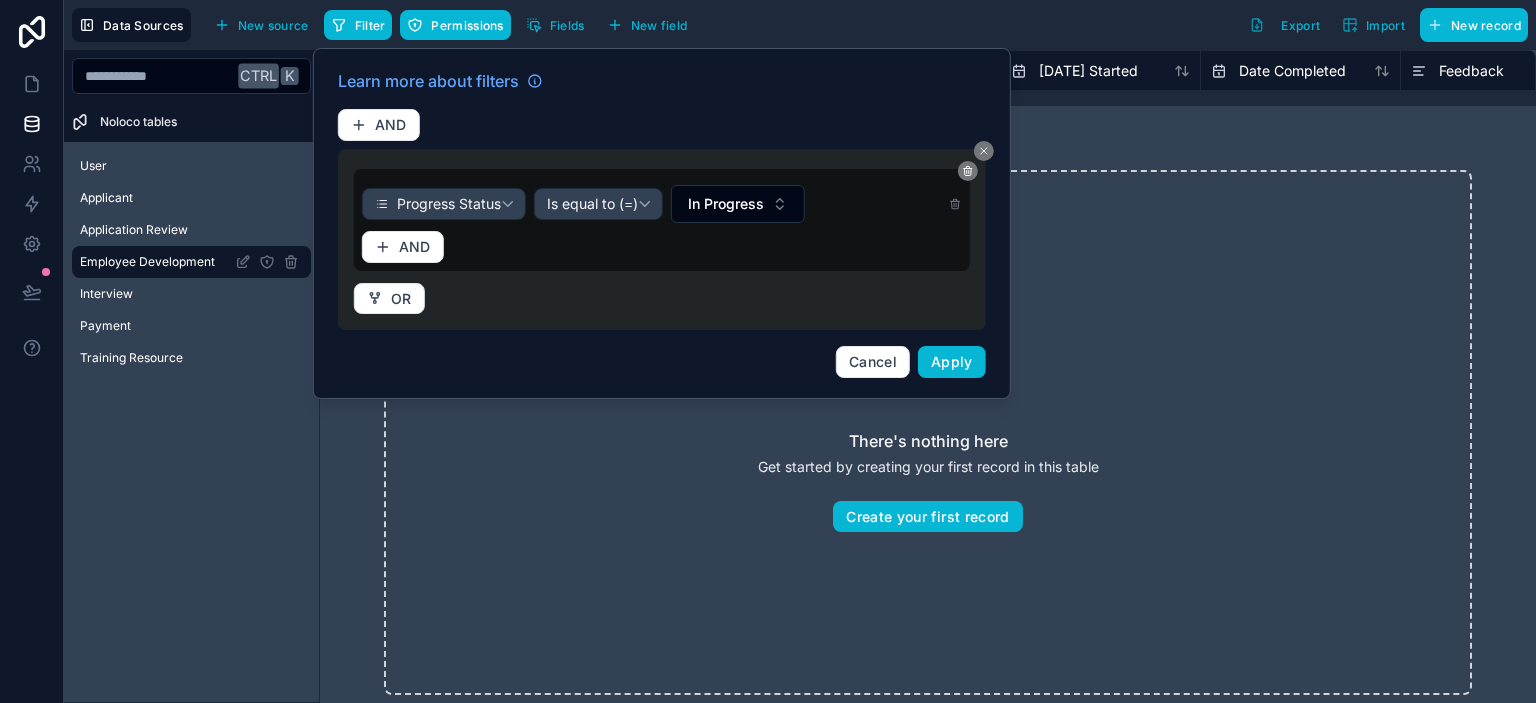 click at bounding box center (984, 151) 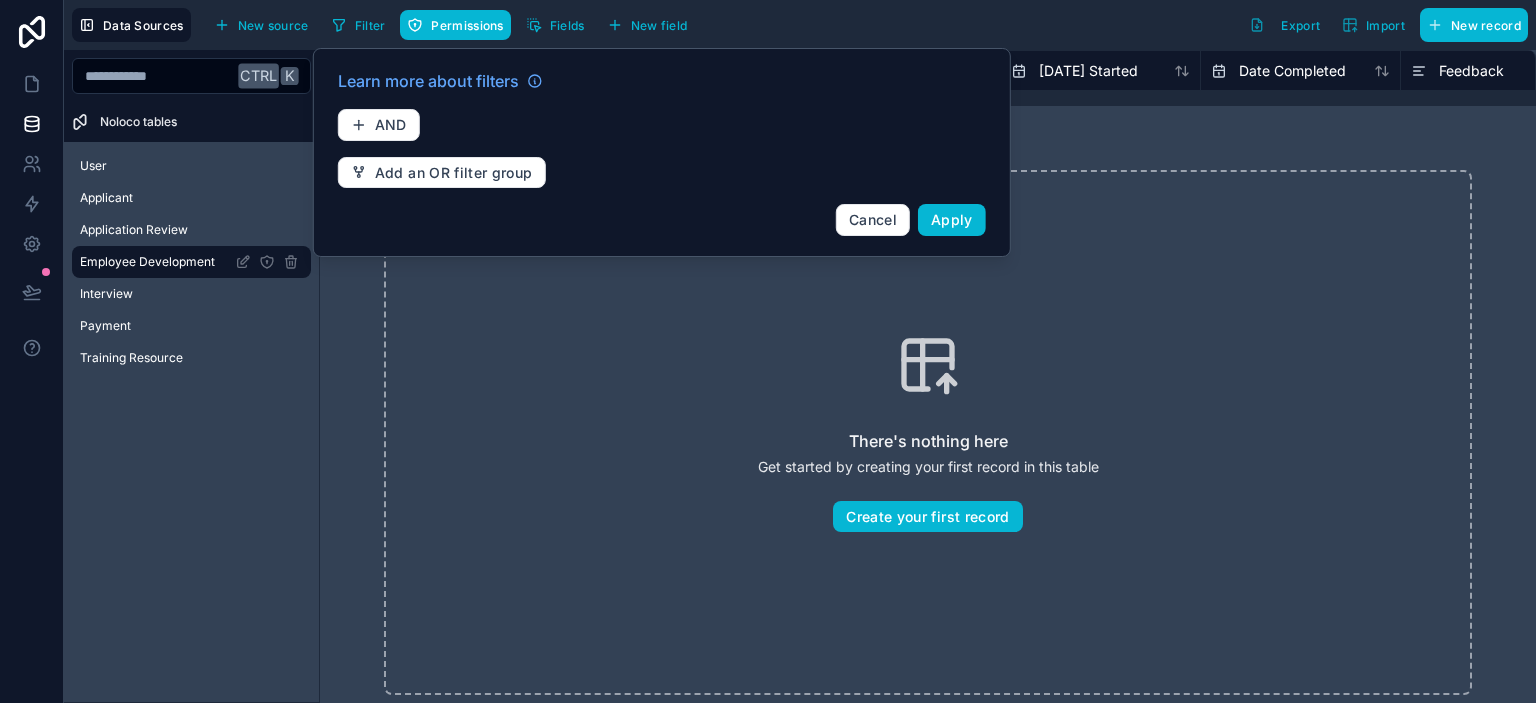 click on "There's nothing here Get started by creating your first record in this table Create your first record" at bounding box center (928, 432) 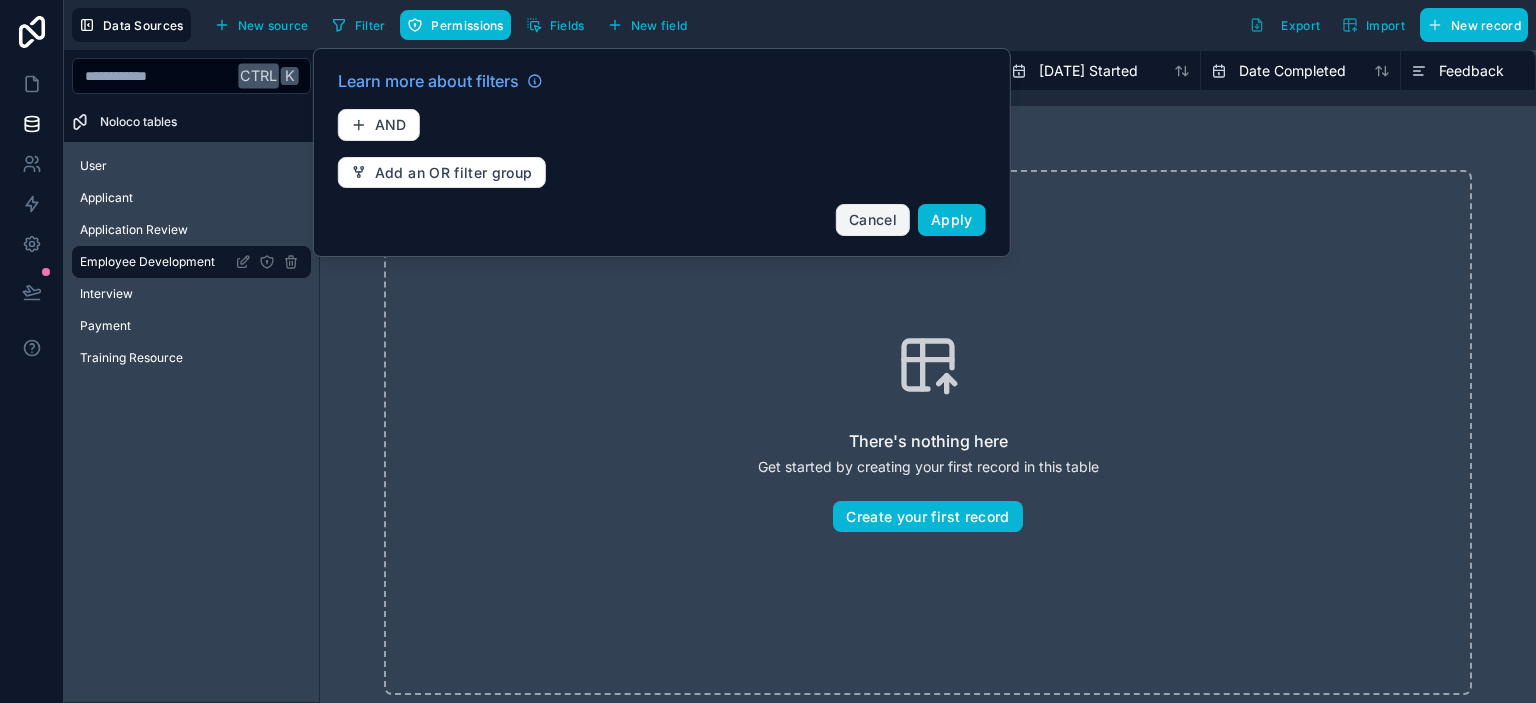 click on "Cancel" at bounding box center (873, 219) 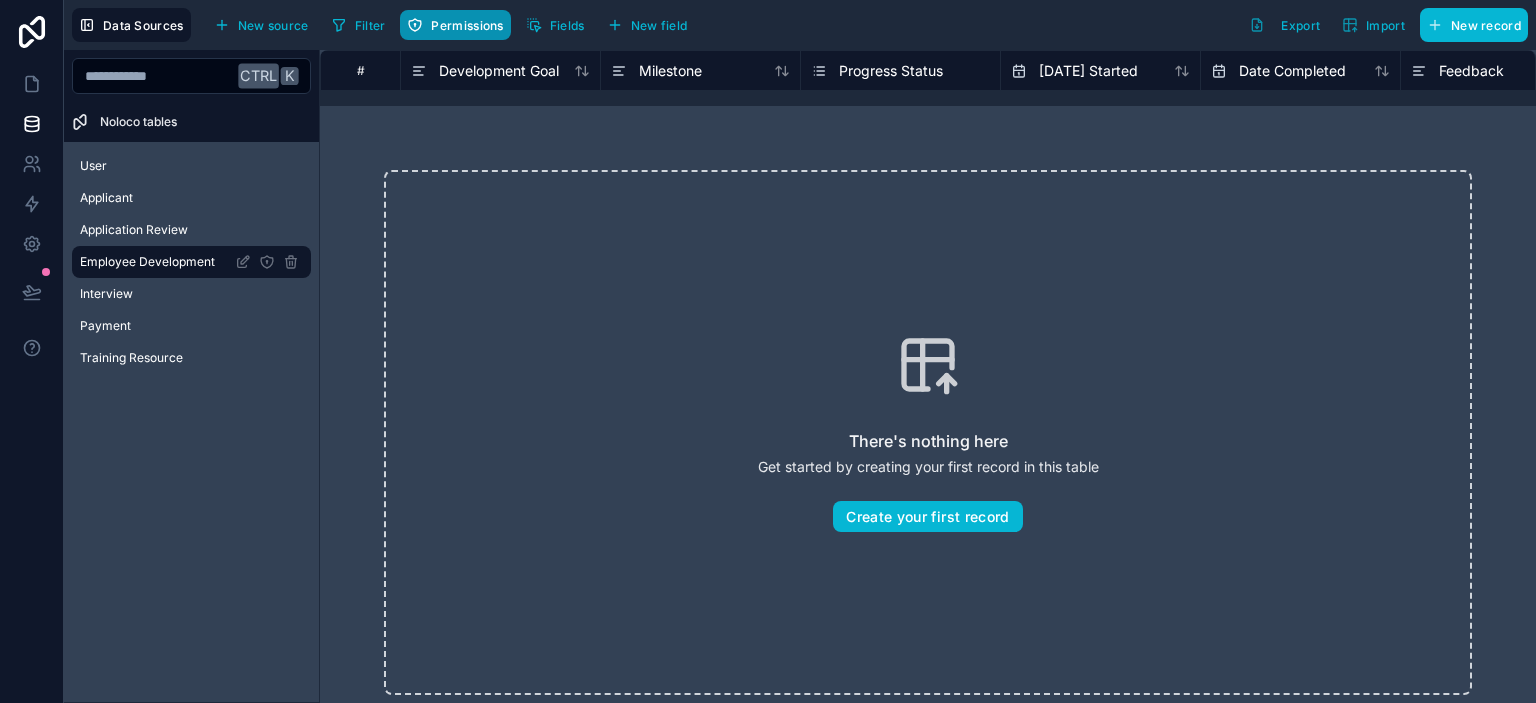 click on "Permissions" at bounding box center (467, 25) 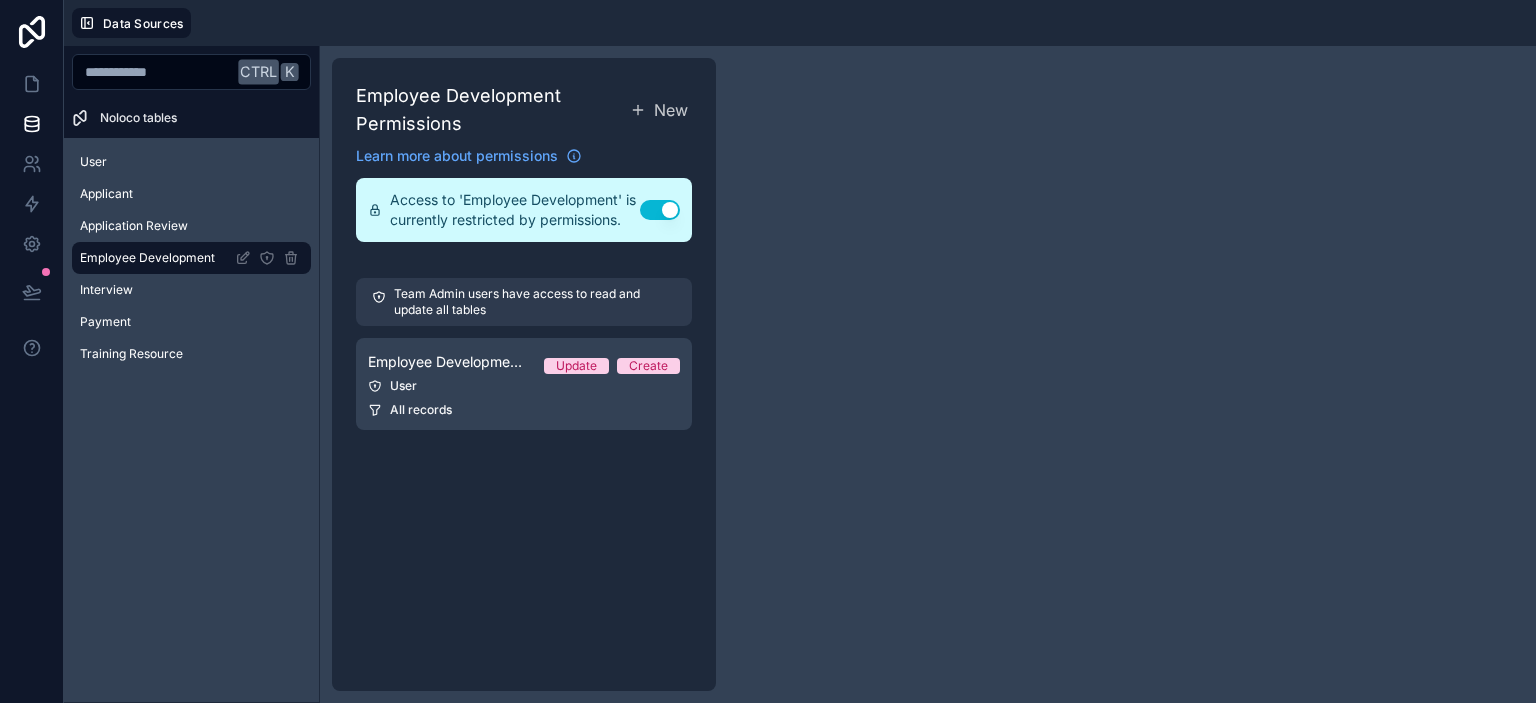 click on "Employee Development Permissions New Learn more about permissions Access to 'Employee Development' is currently restricted by permissions. Use setting Team Admin users have access to read and update all tables Employee Development Permission 1 Update Create User All records" at bounding box center [928, 374] 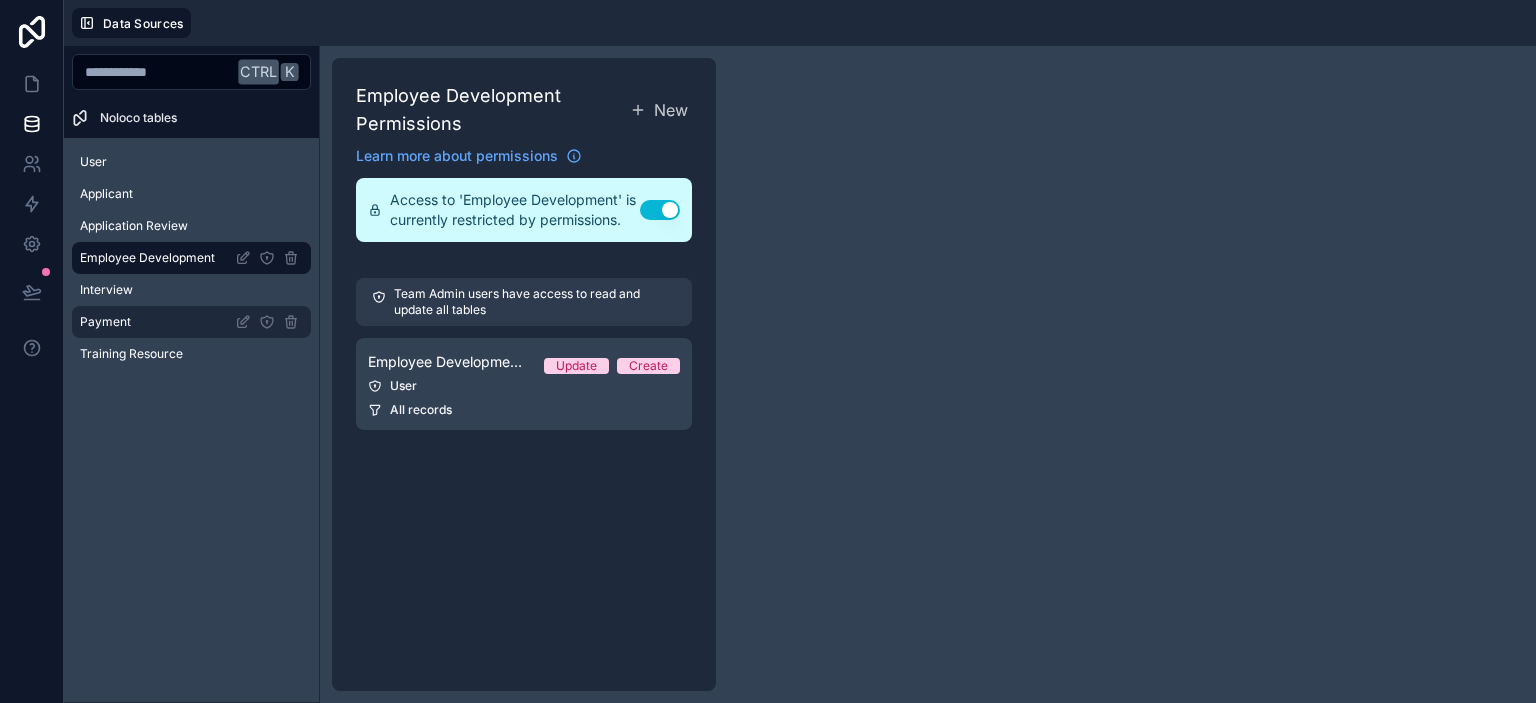 click on "Payment" at bounding box center [191, 322] 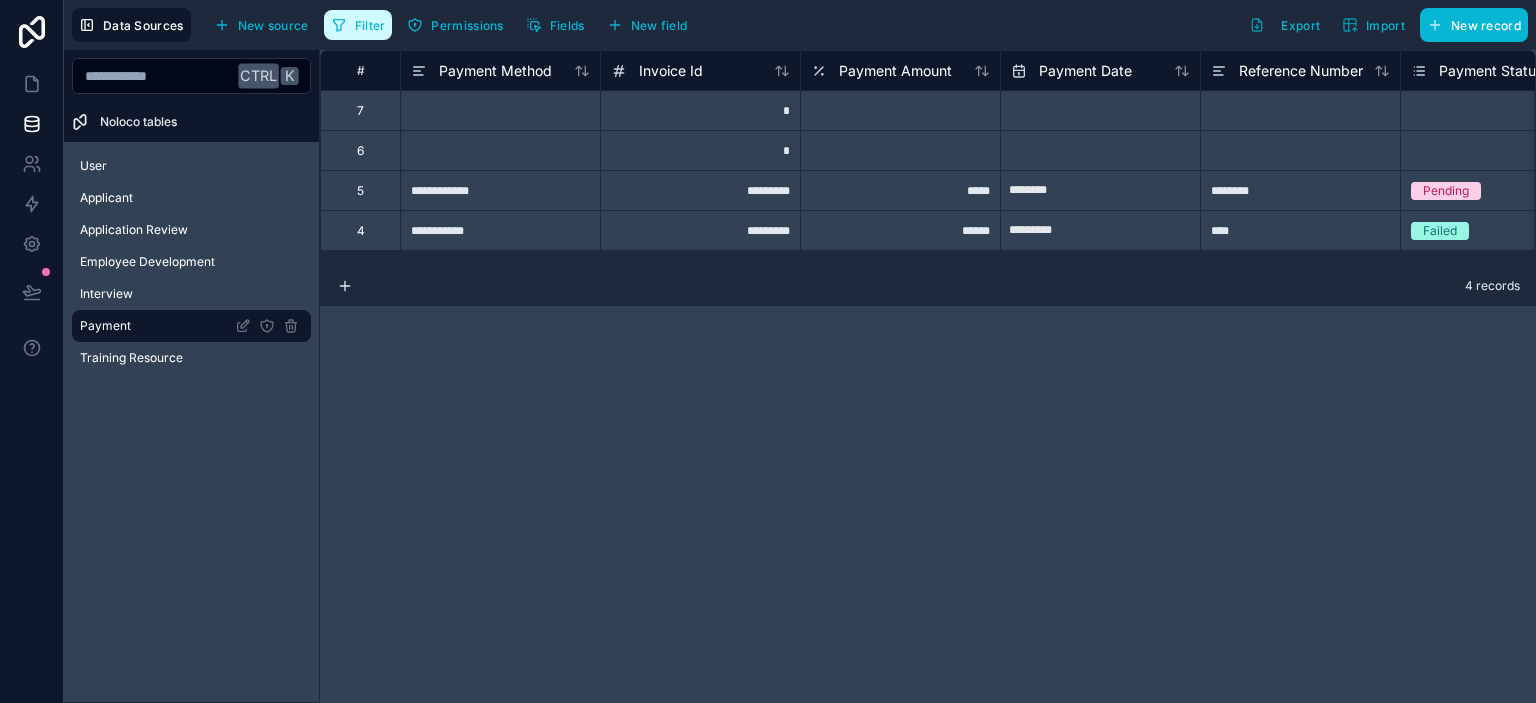 click on "Filter" at bounding box center (358, 25) 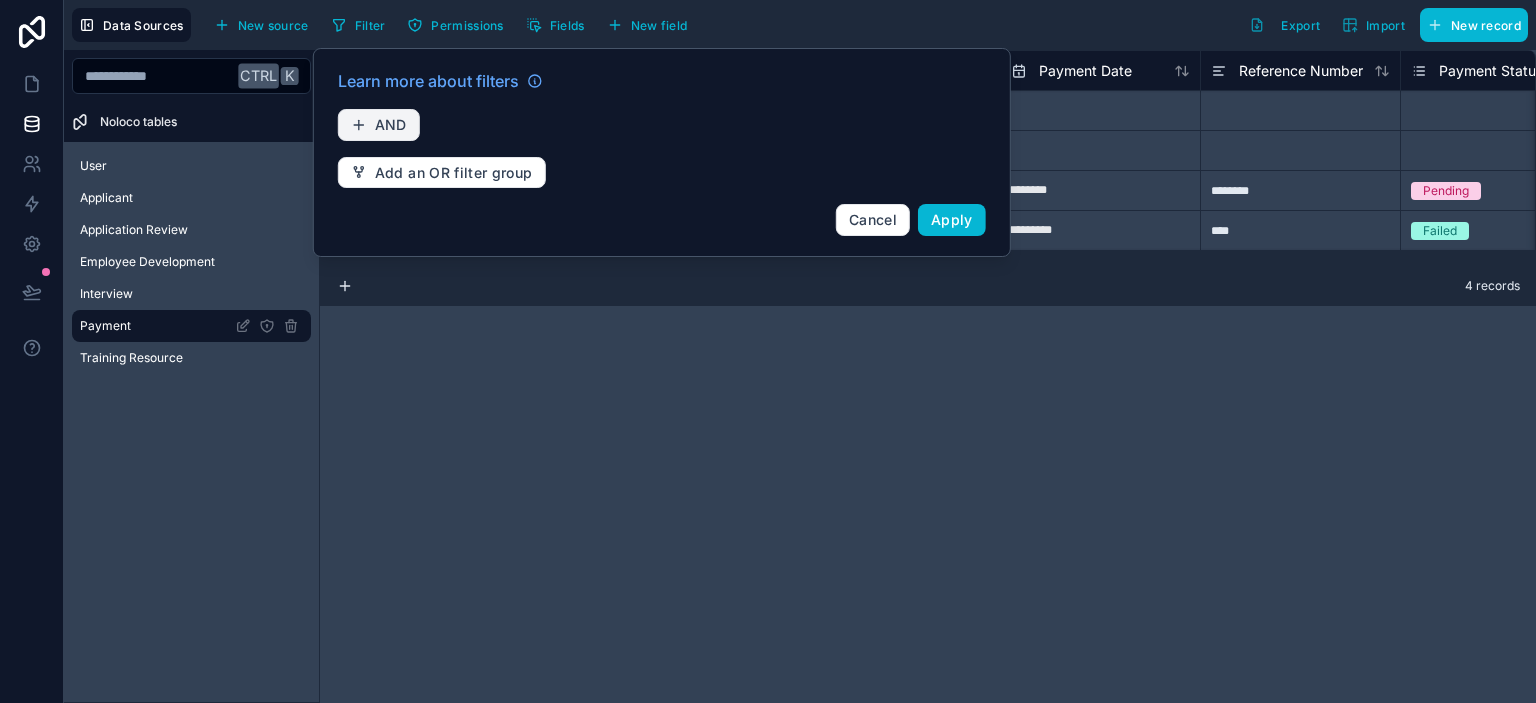 click on "AND" at bounding box center (391, 125) 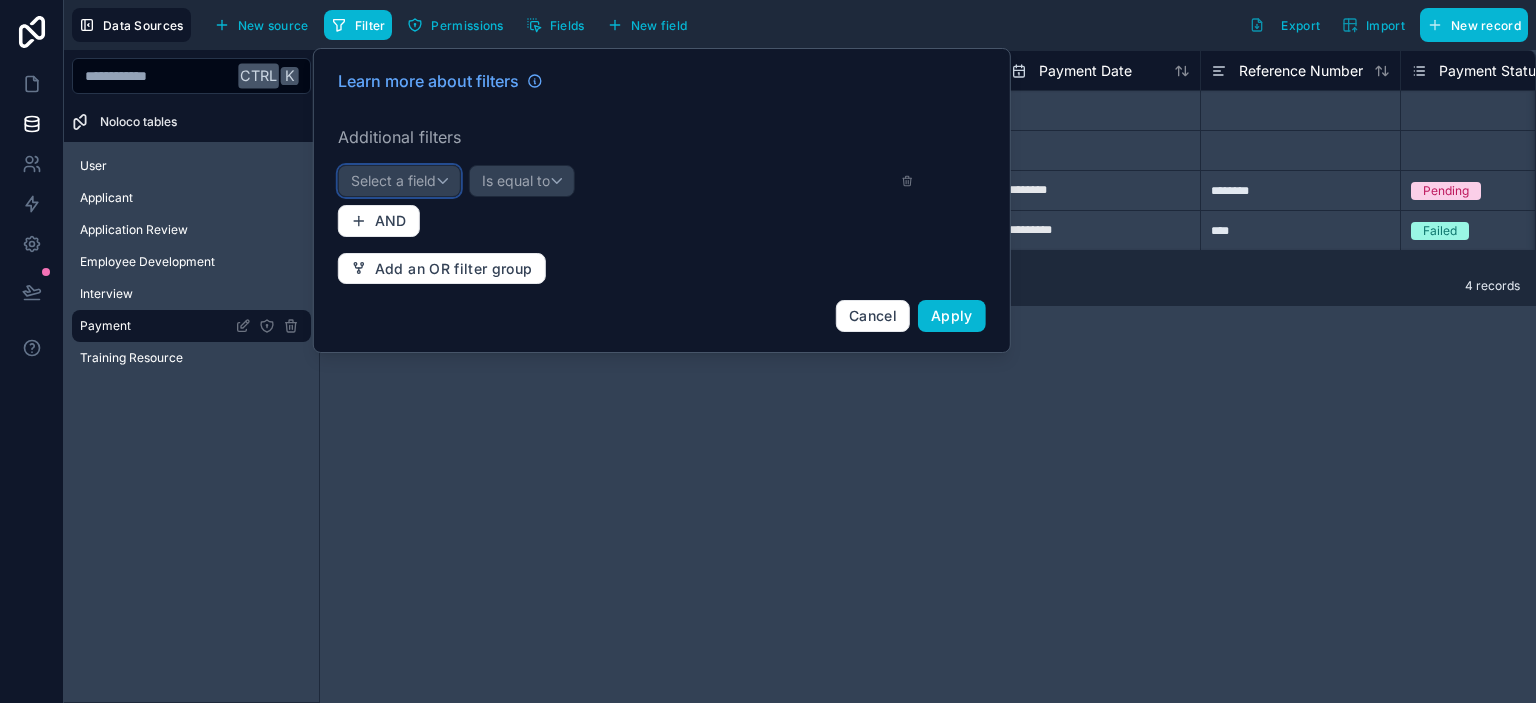 click on "Select a field" at bounding box center (393, 180) 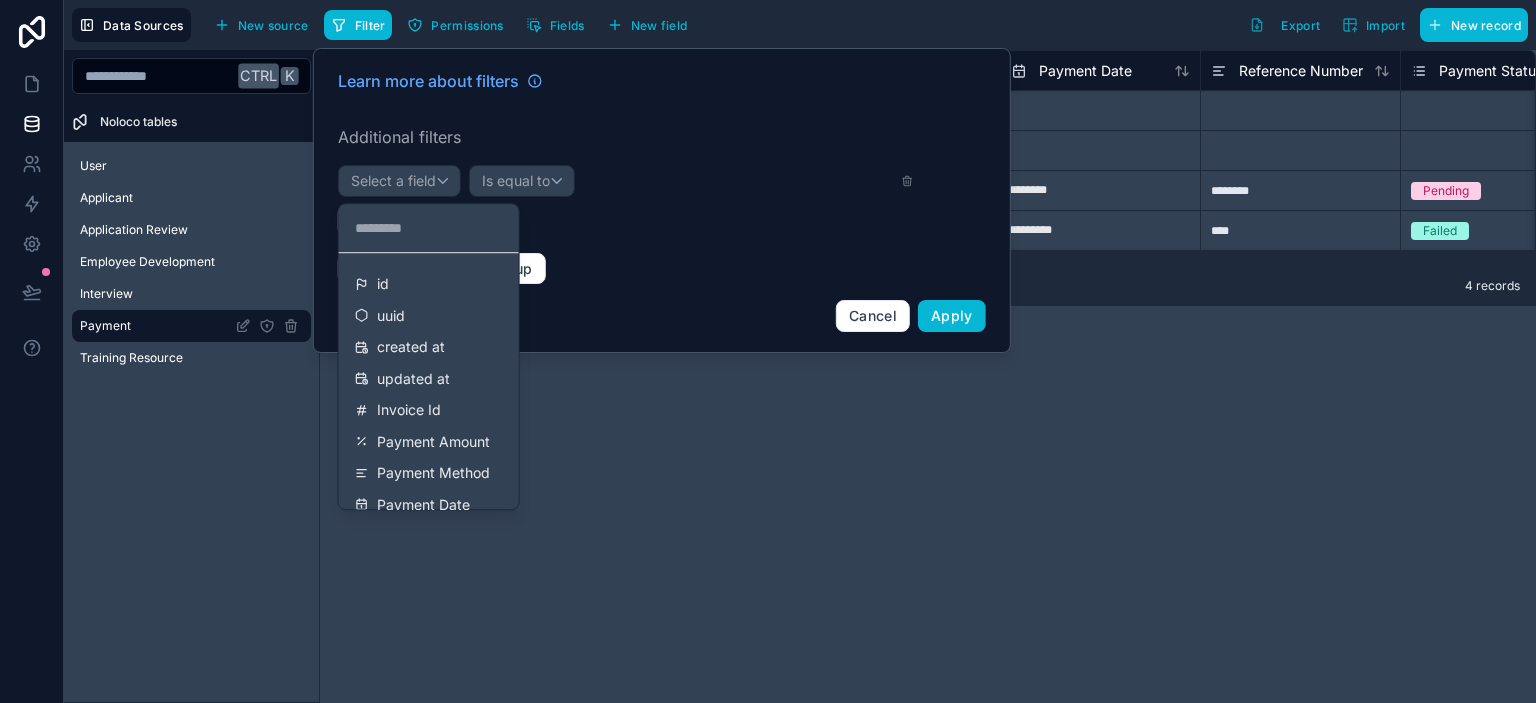 click at bounding box center [662, 200] 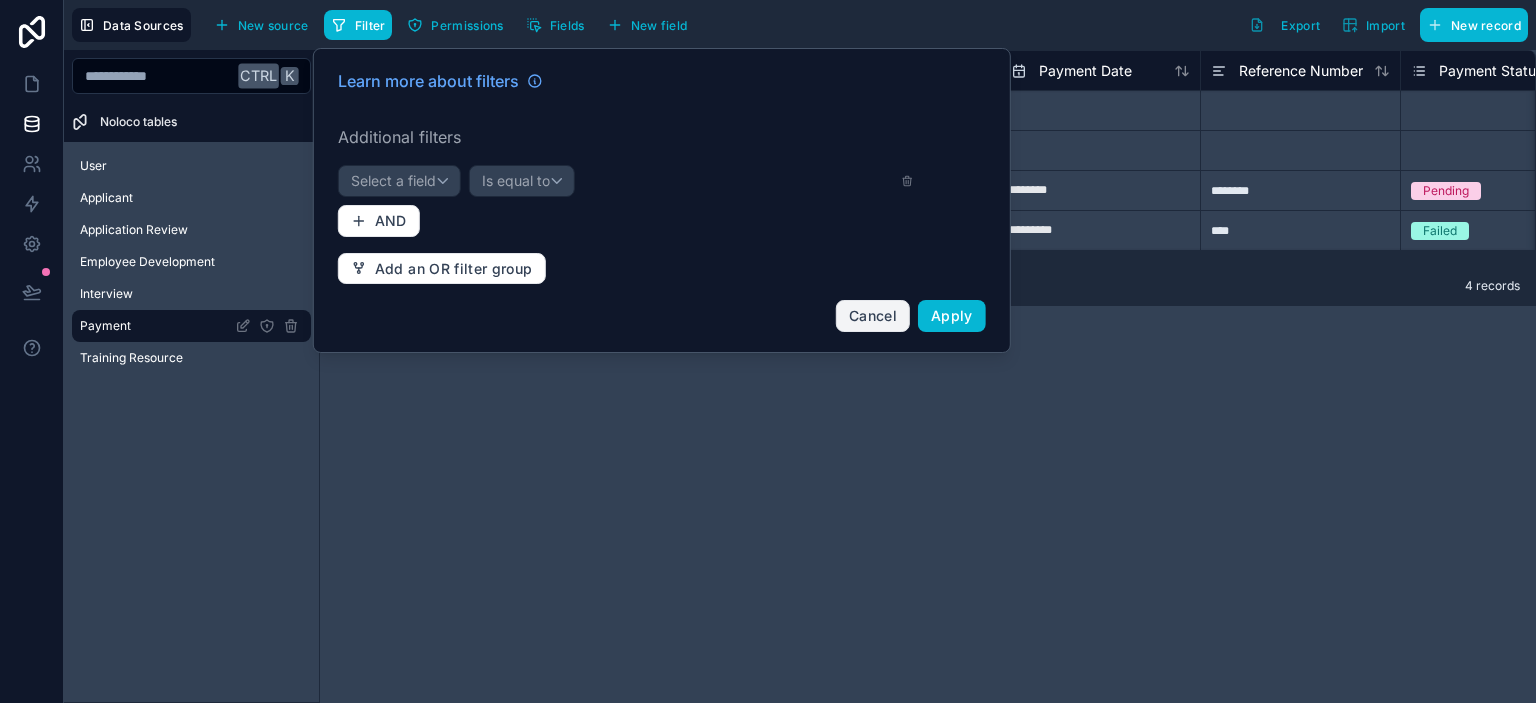 click on "Cancel" at bounding box center [873, 315] 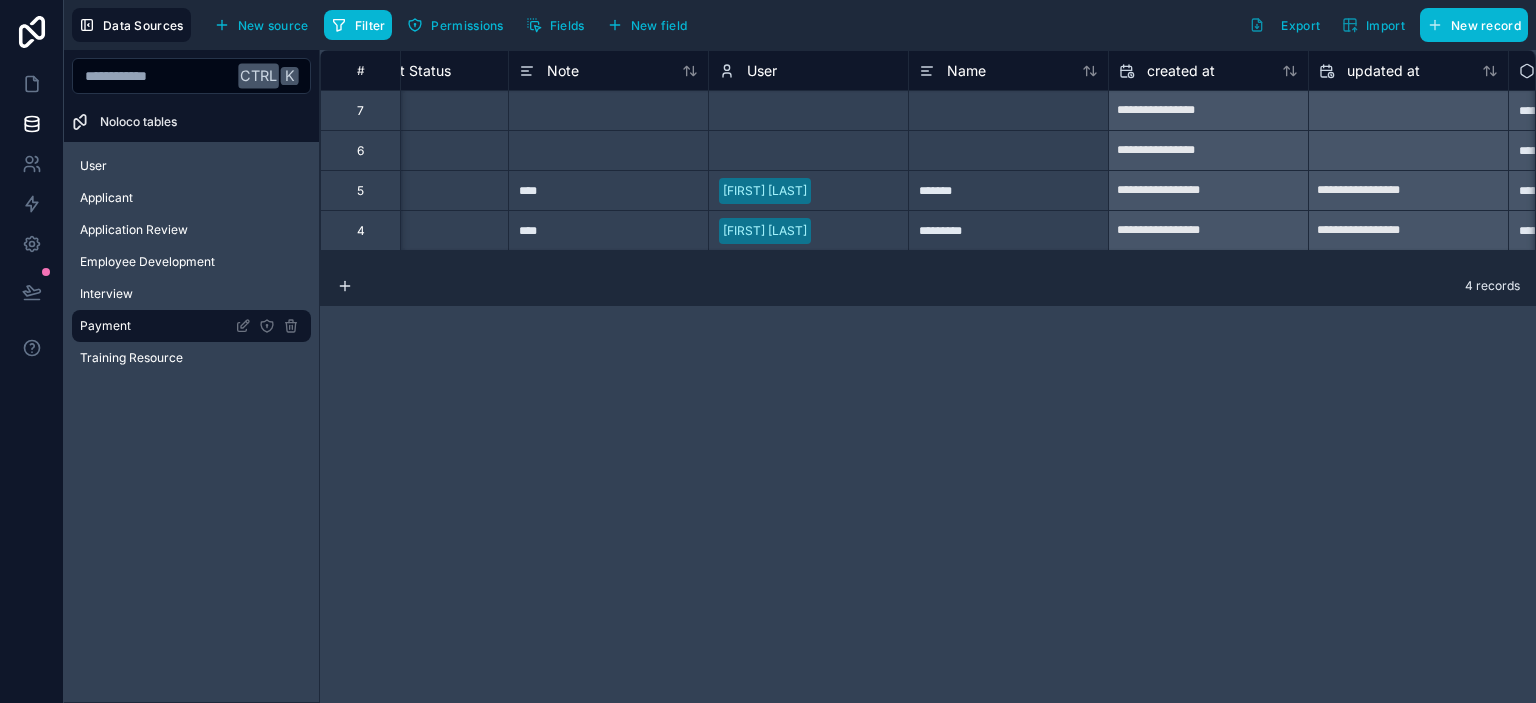 scroll, scrollTop: 0, scrollLeft: 1264, axis: horizontal 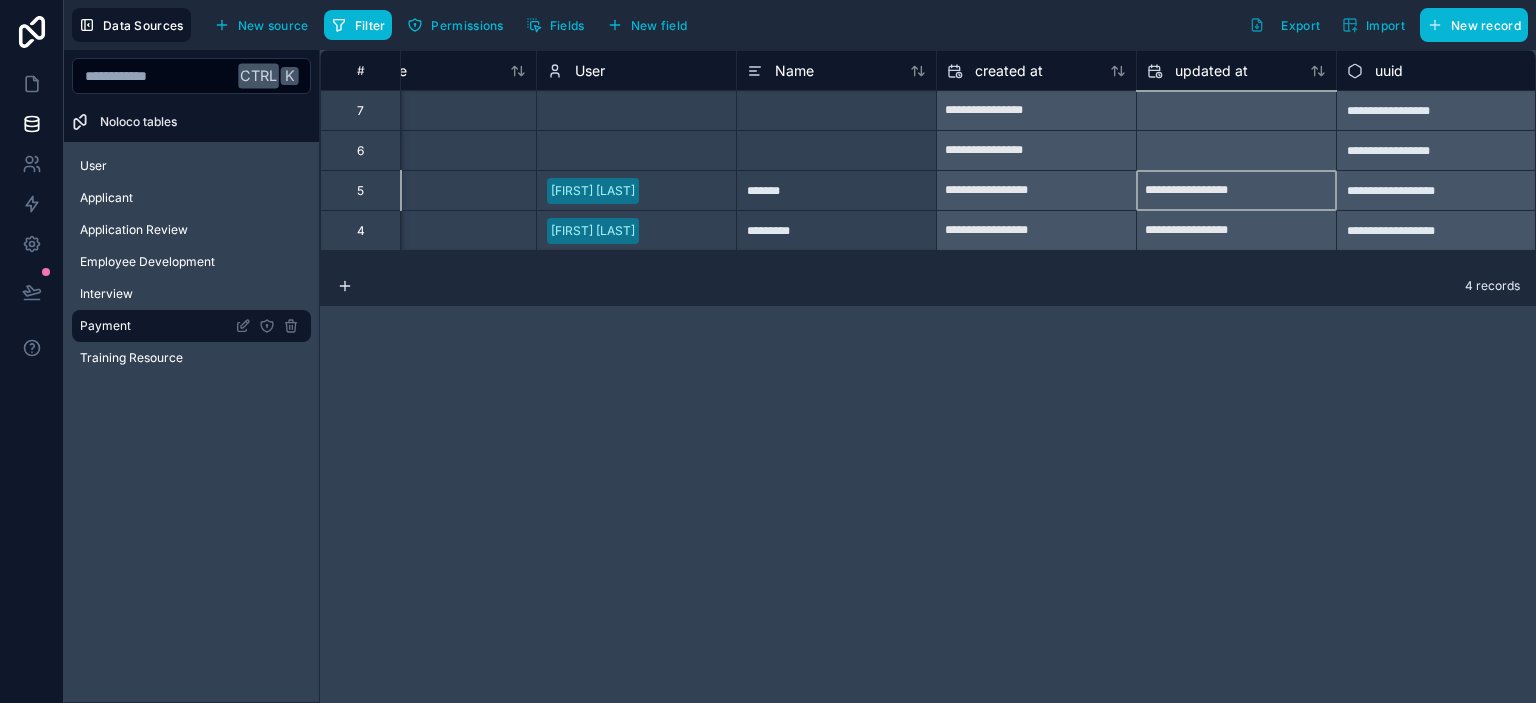 click on "**********" at bounding box center (1236, 191) 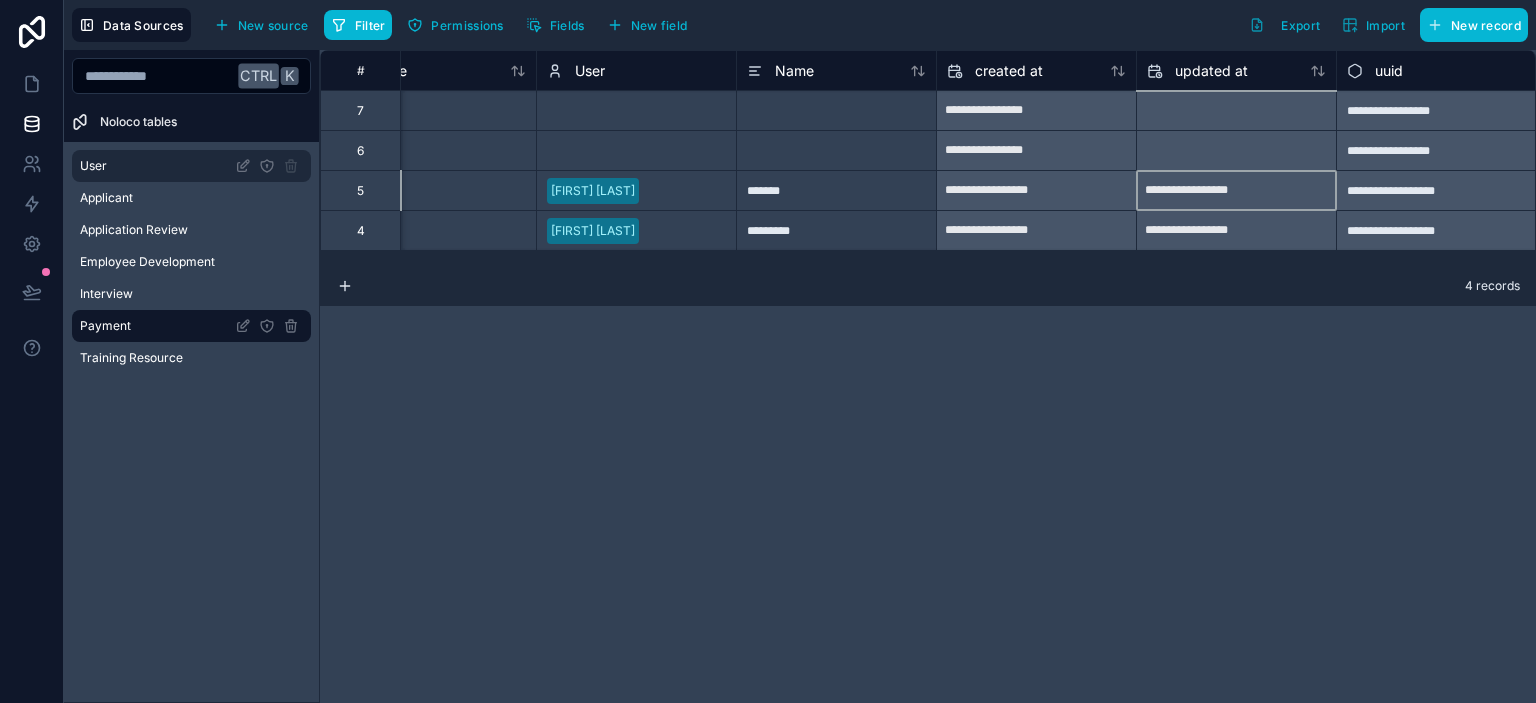 click on "User" at bounding box center (191, 166) 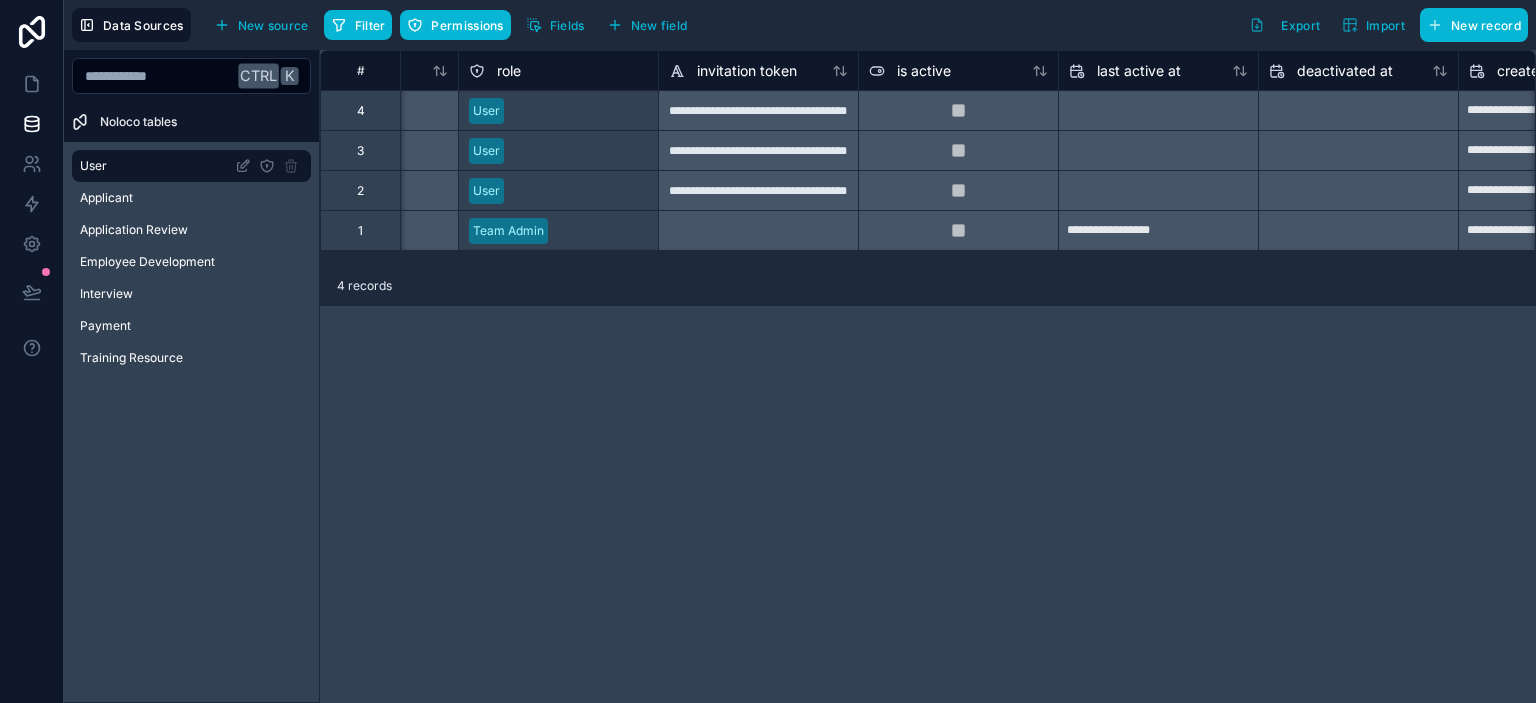 scroll, scrollTop: 0, scrollLeft: 1553, axis: horizontal 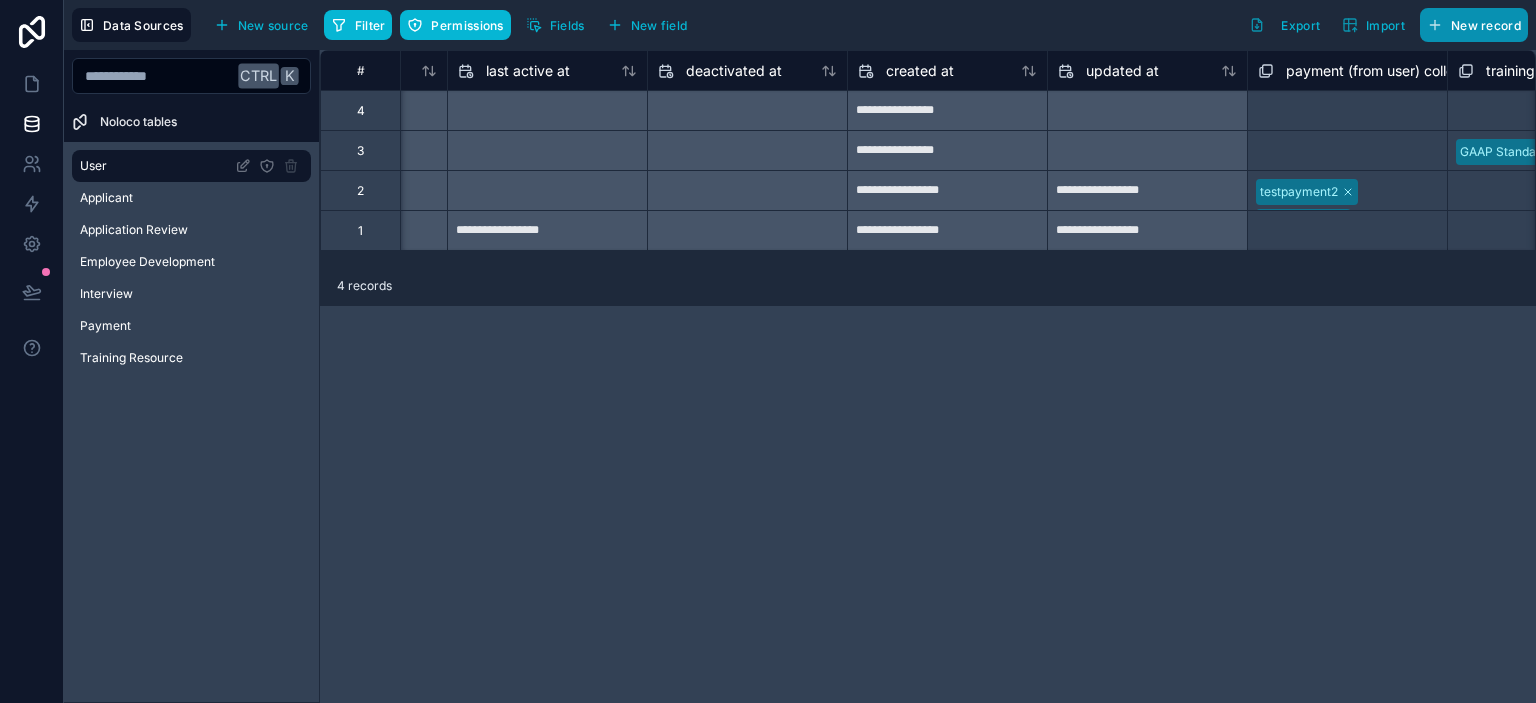 click on "New record" at bounding box center (1486, 25) 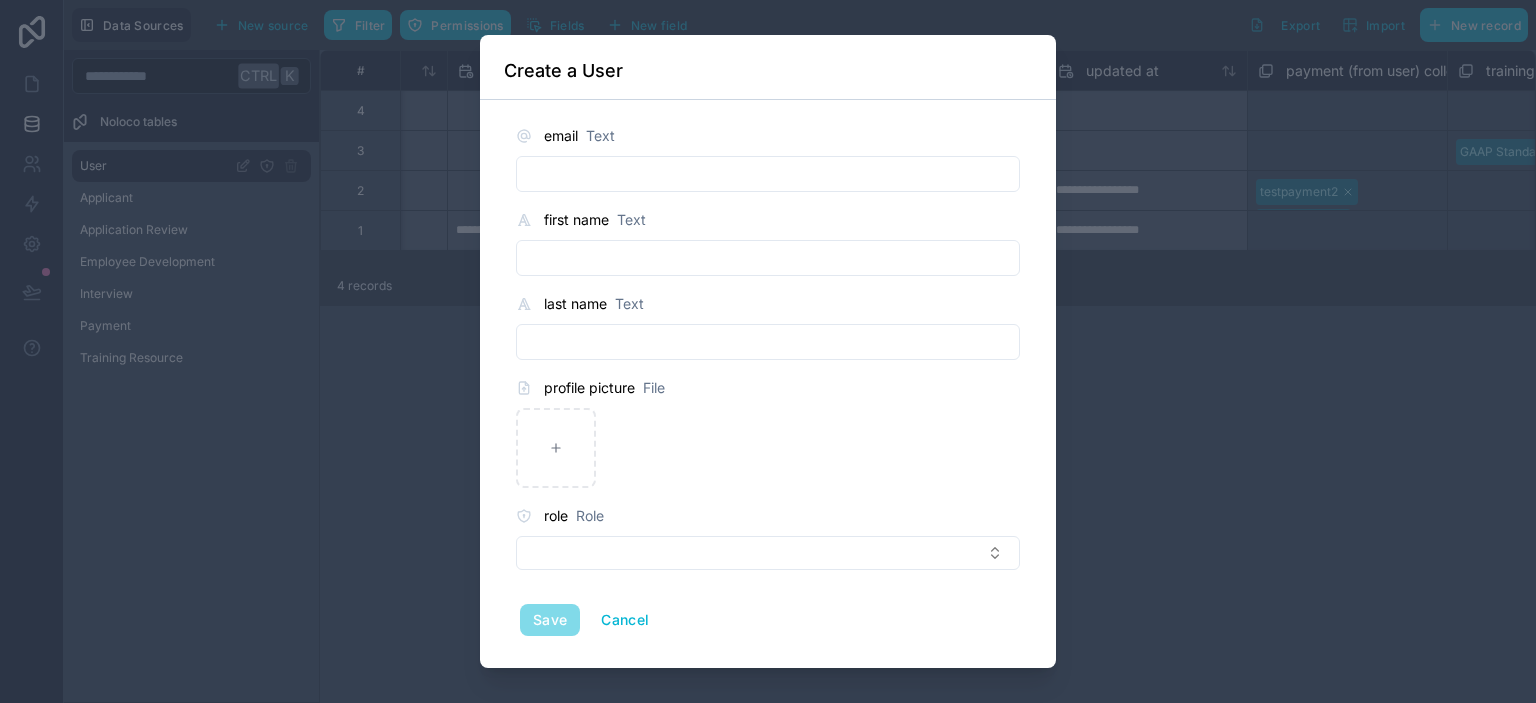 click at bounding box center [768, 174] 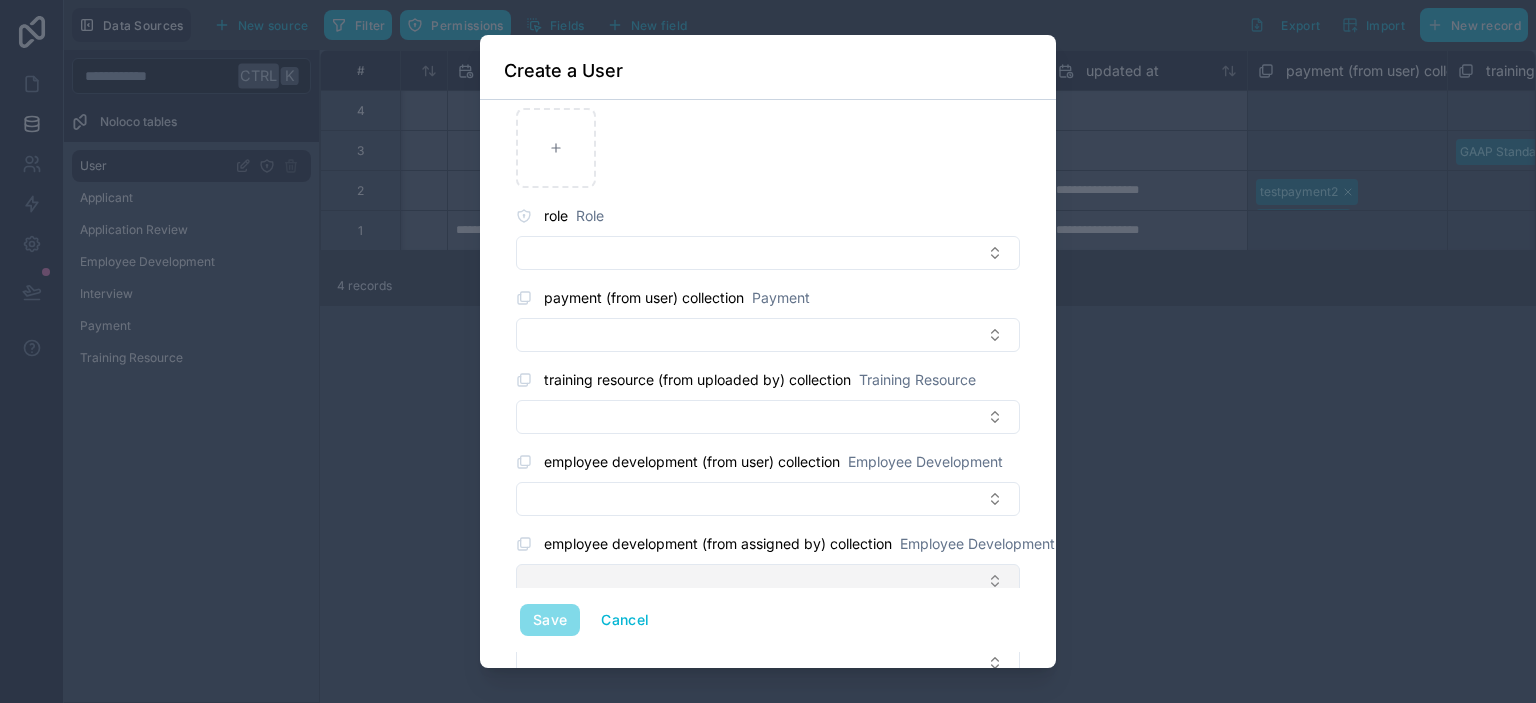 scroll, scrollTop: 501, scrollLeft: 0, axis: vertical 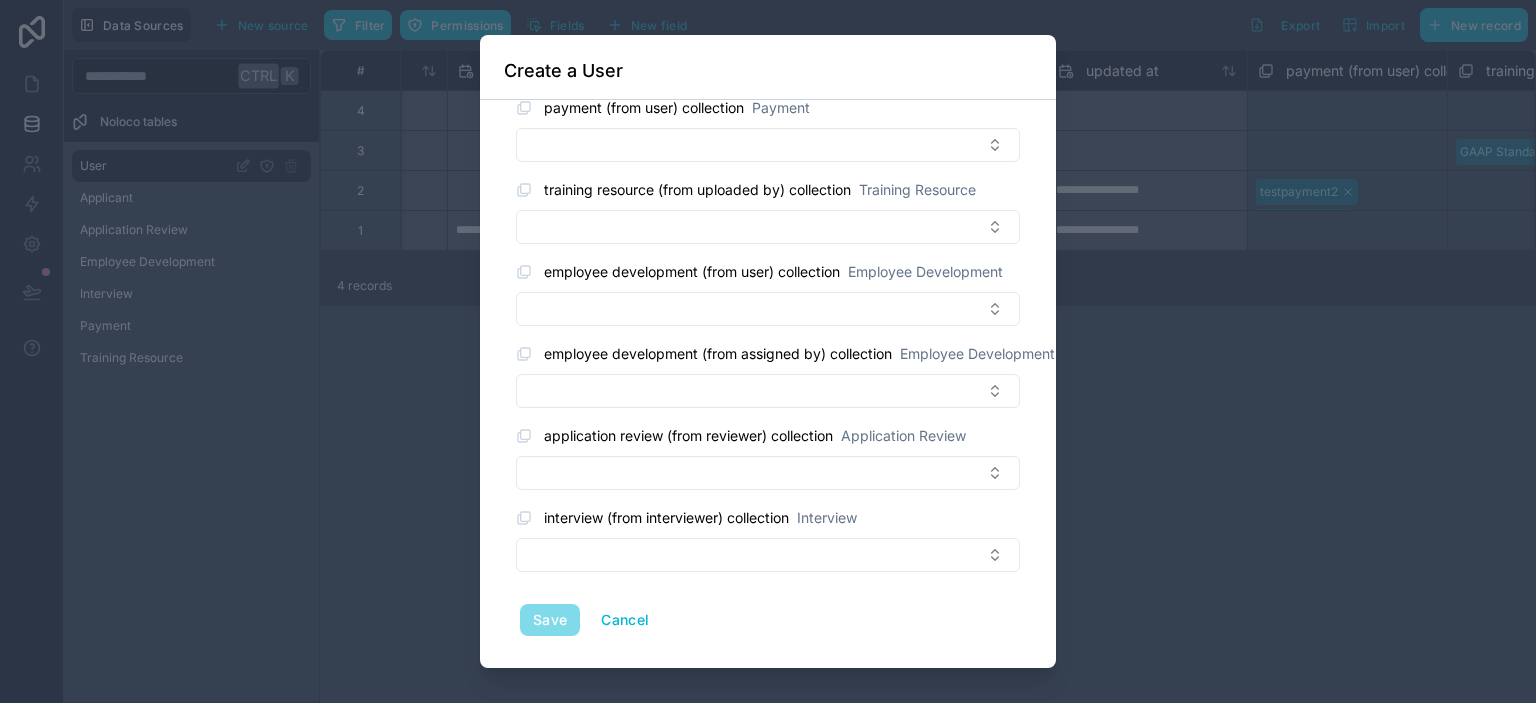 click on "Save Cancel" at bounding box center [768, 620] 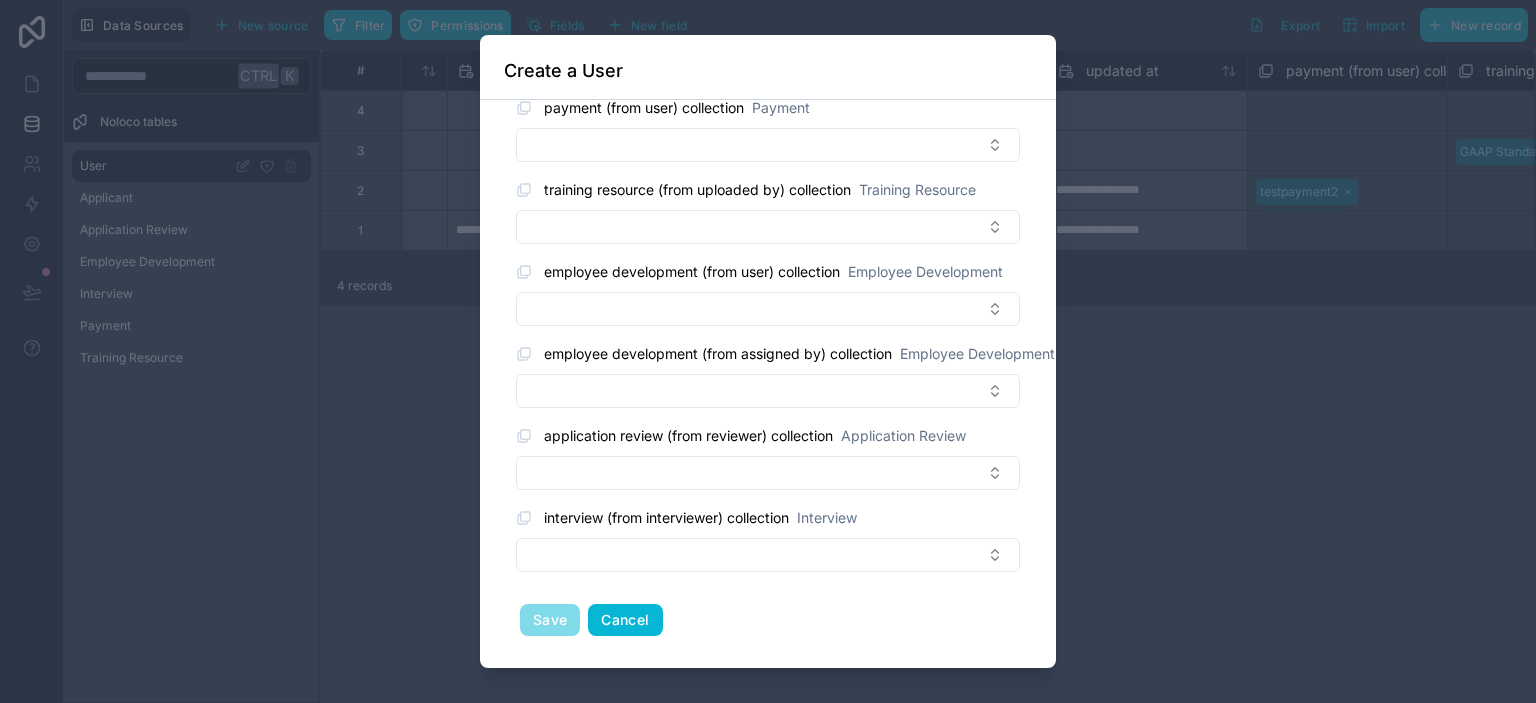 click on "Cancel" at bounding box center [625, 620] 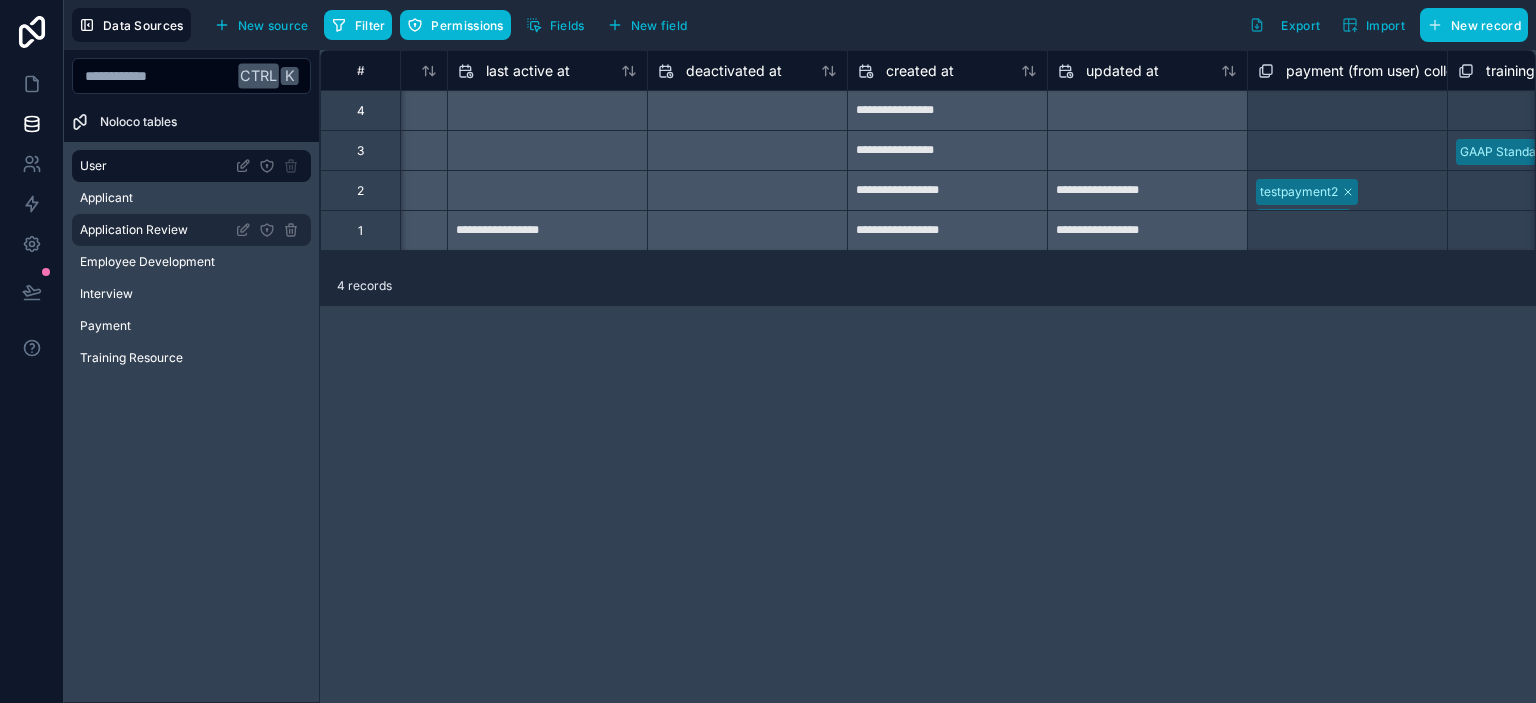 click on "Application Review" at bounding box center (134, 230) 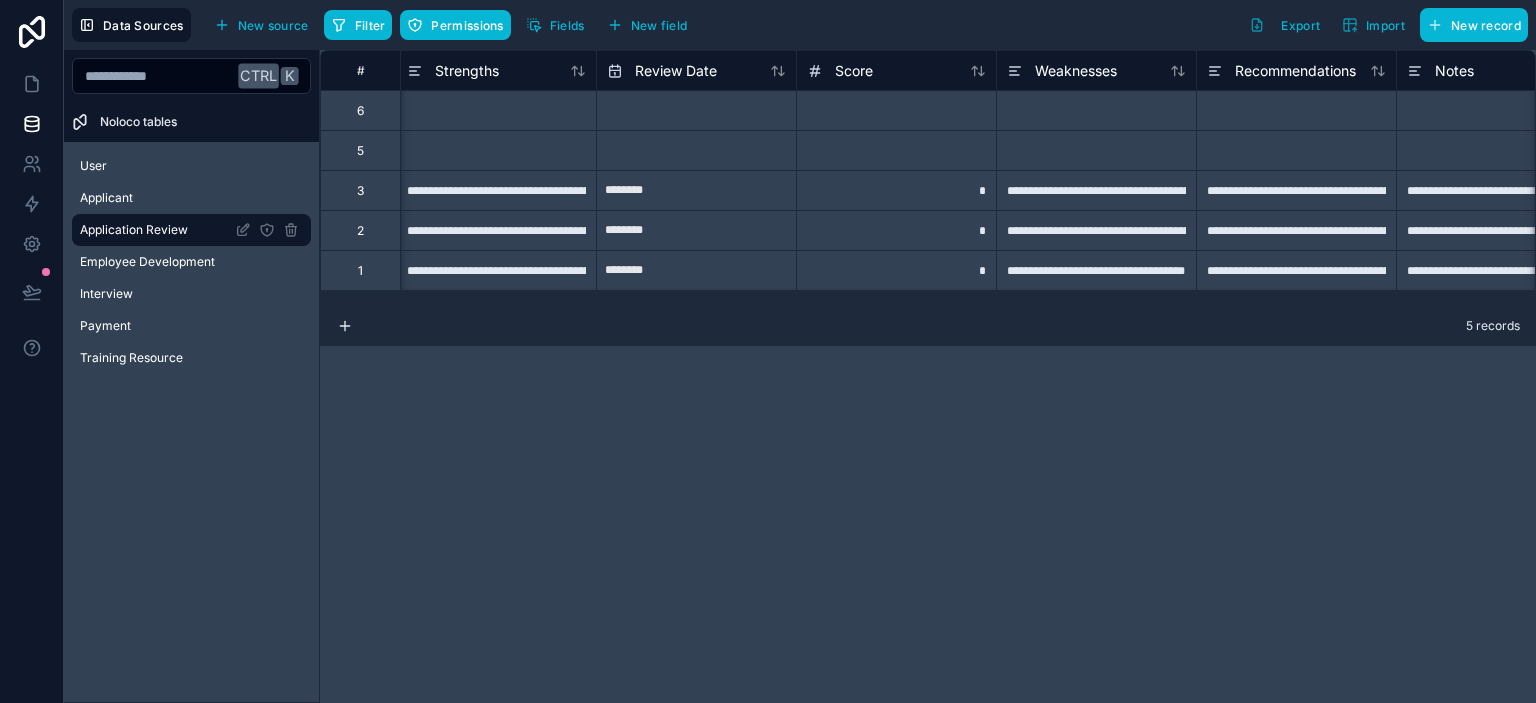 scroll, scrollTop: 0, scrollLeft: 0, axis: both 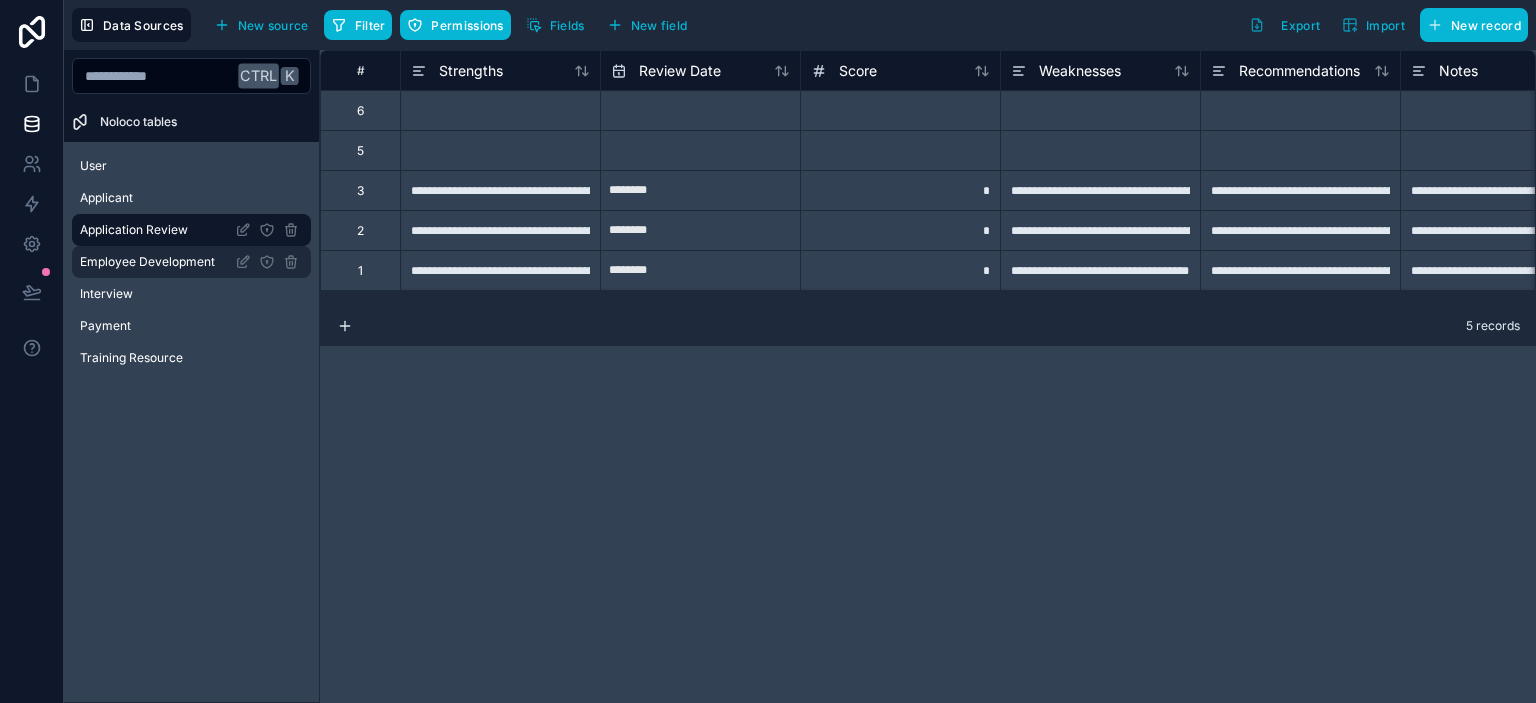 click on "Employee Development" at bounding box center (147, 262) 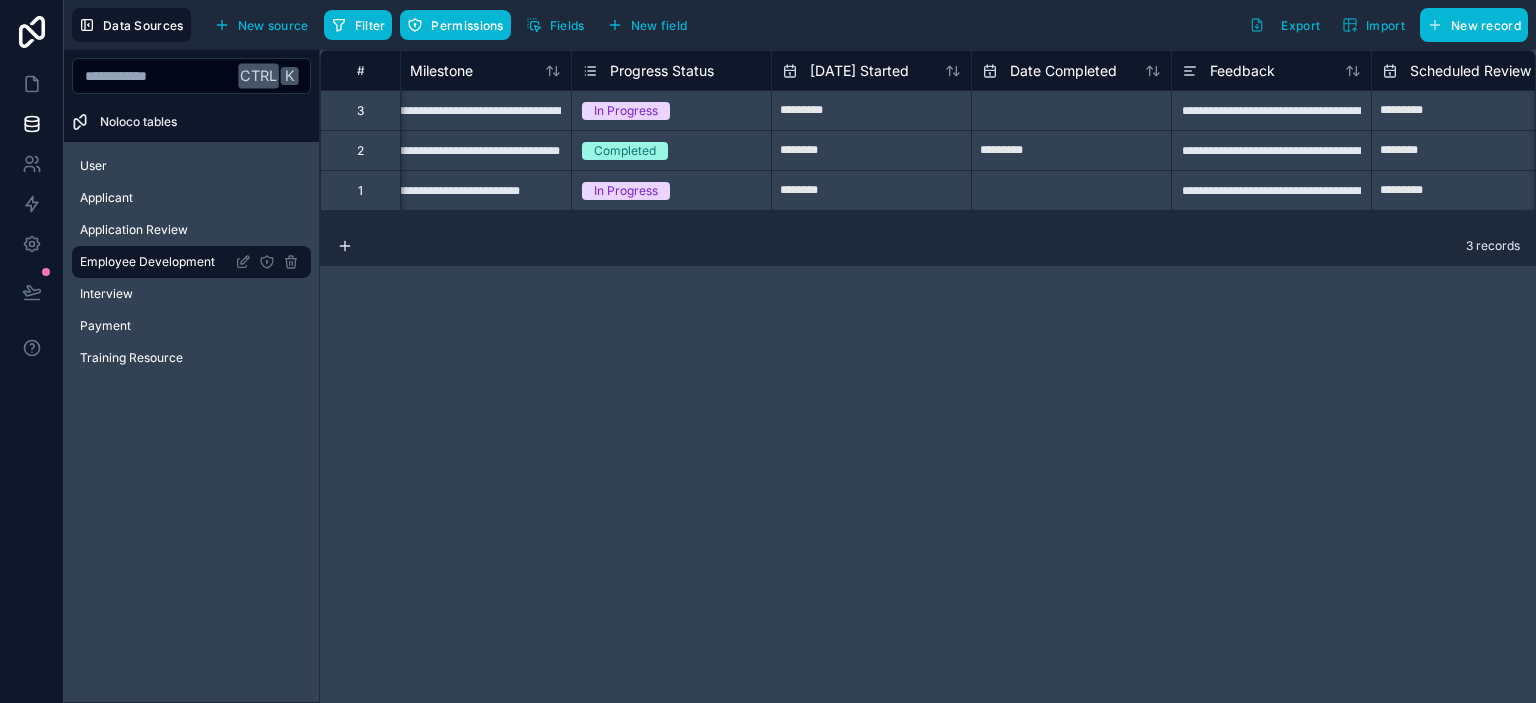scroll, scrollTop: 0, scrollLeft: 0, axis: both 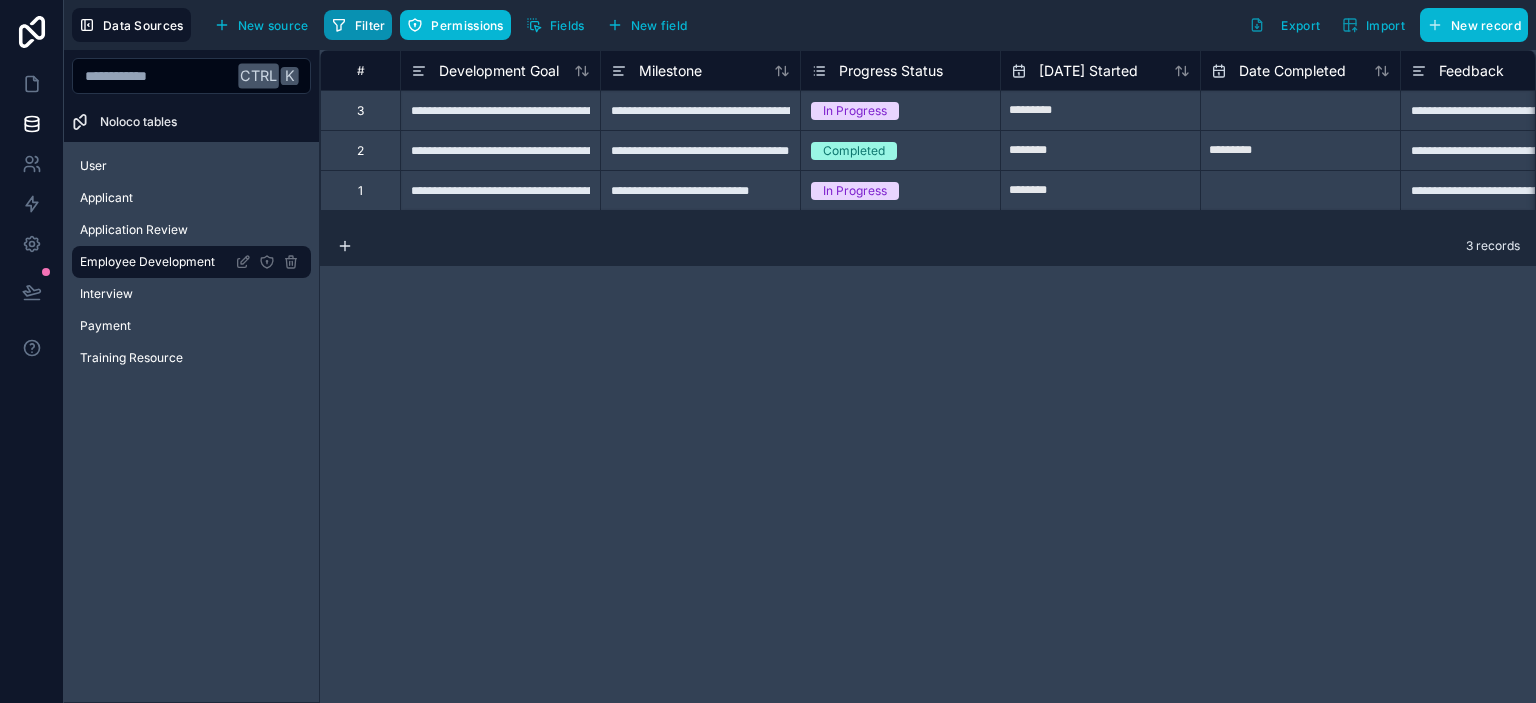click on "Filter" at bounding box center (370, 25) 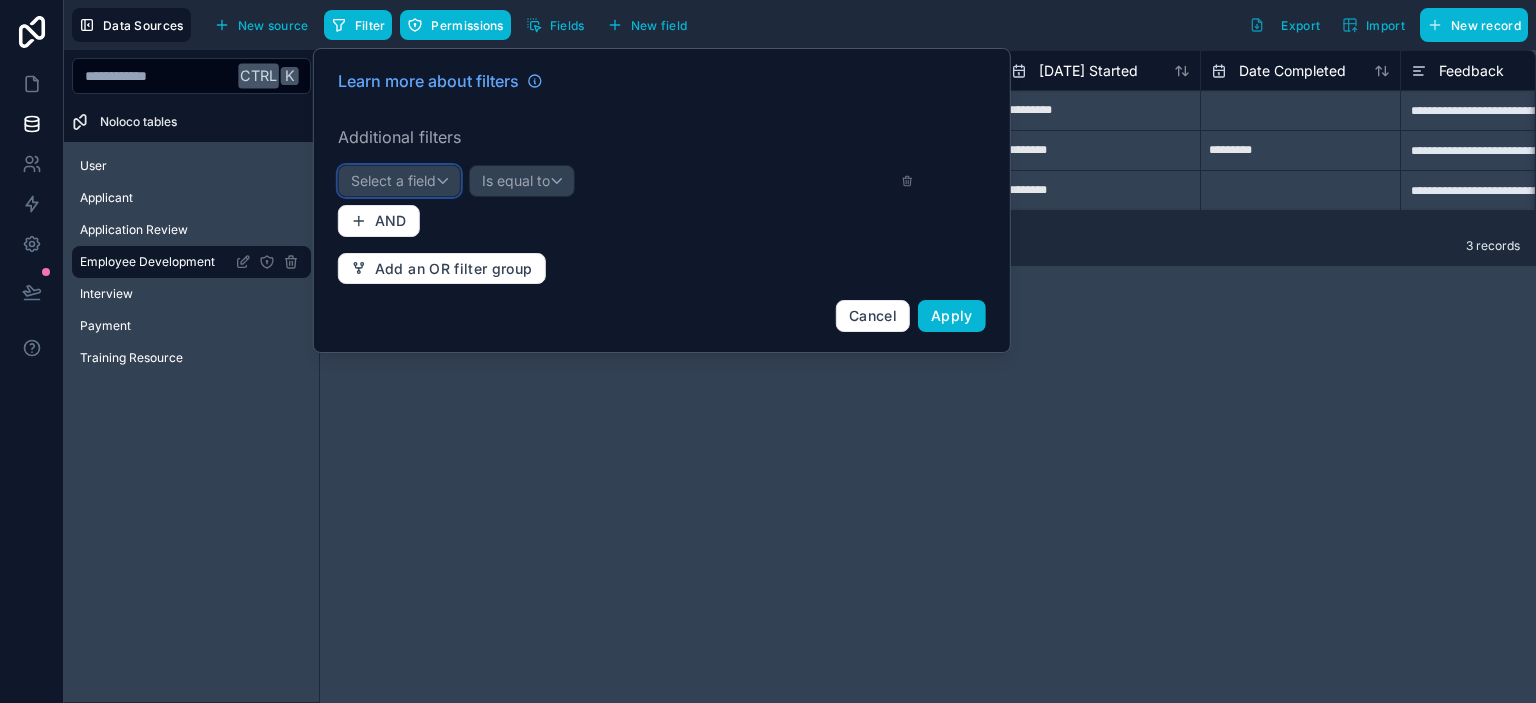 click on "Select a field" at bounding box center (393, 180) 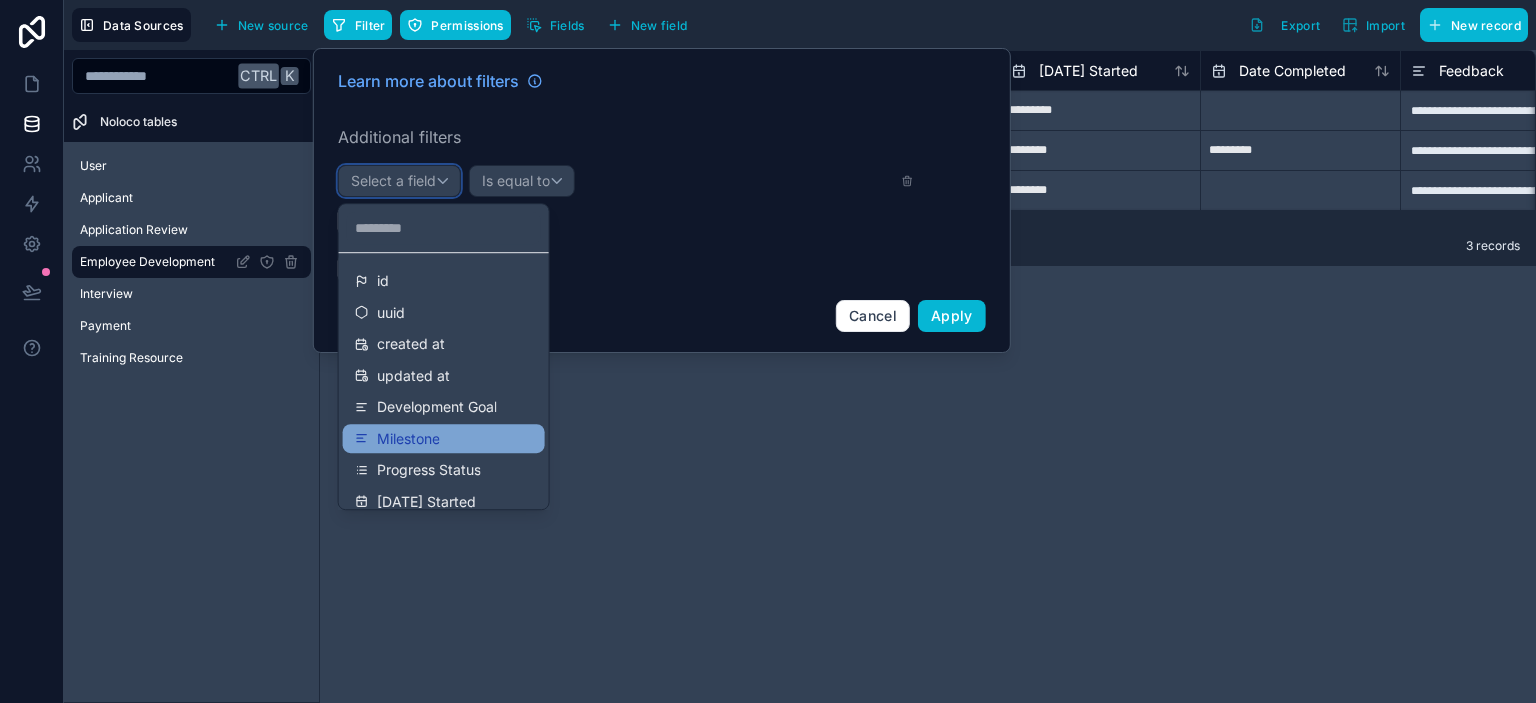 scroll, scrollTop: 0, scrollLeft: 0, axis: both 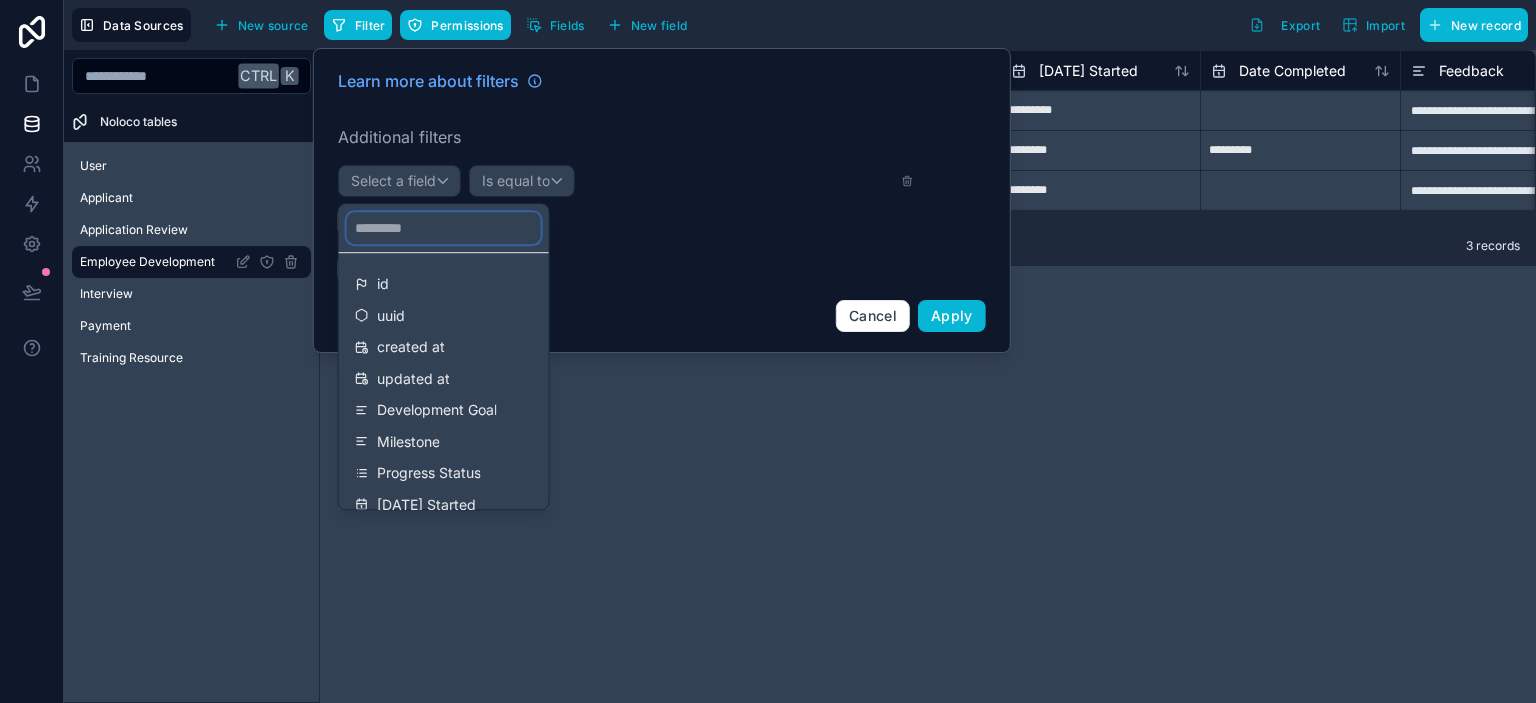 click at bounding box center [444, 228] 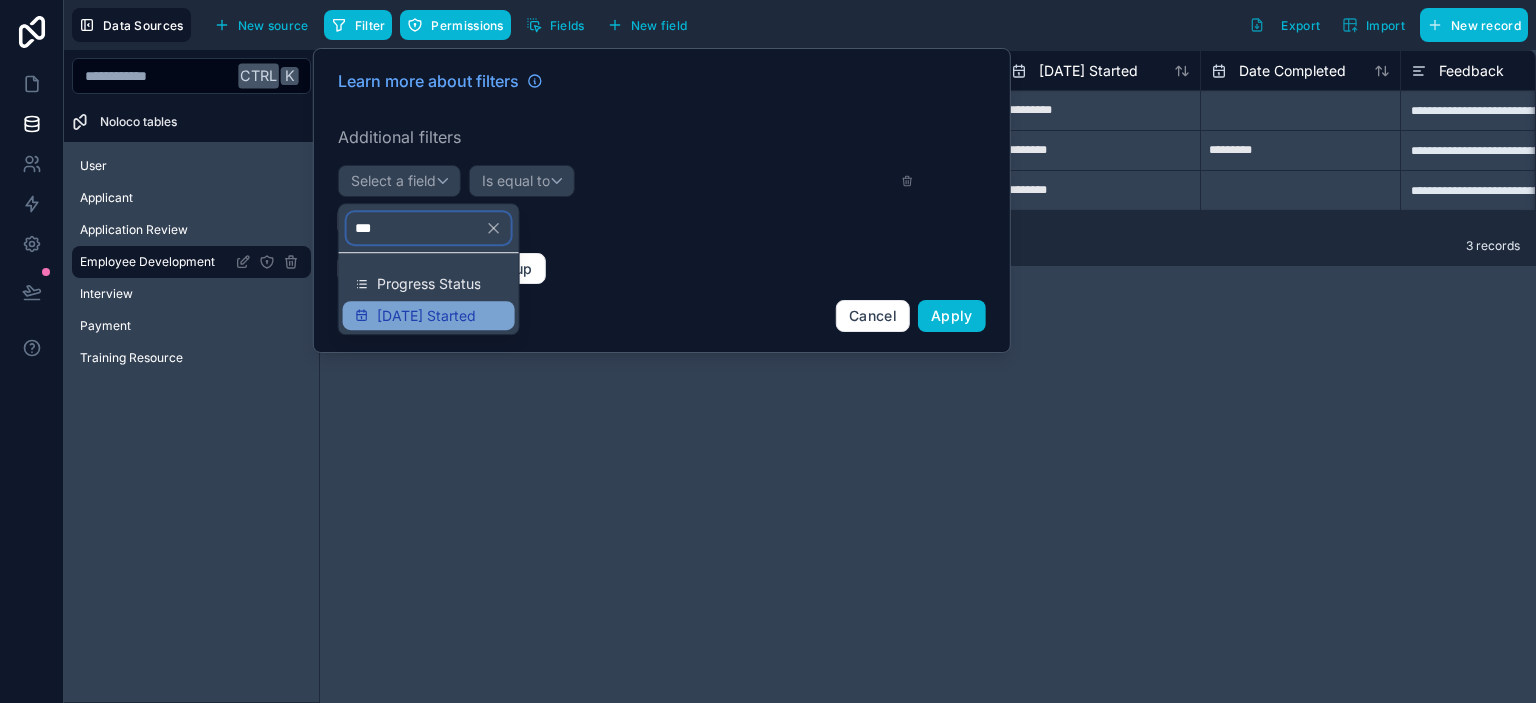 type on "***" 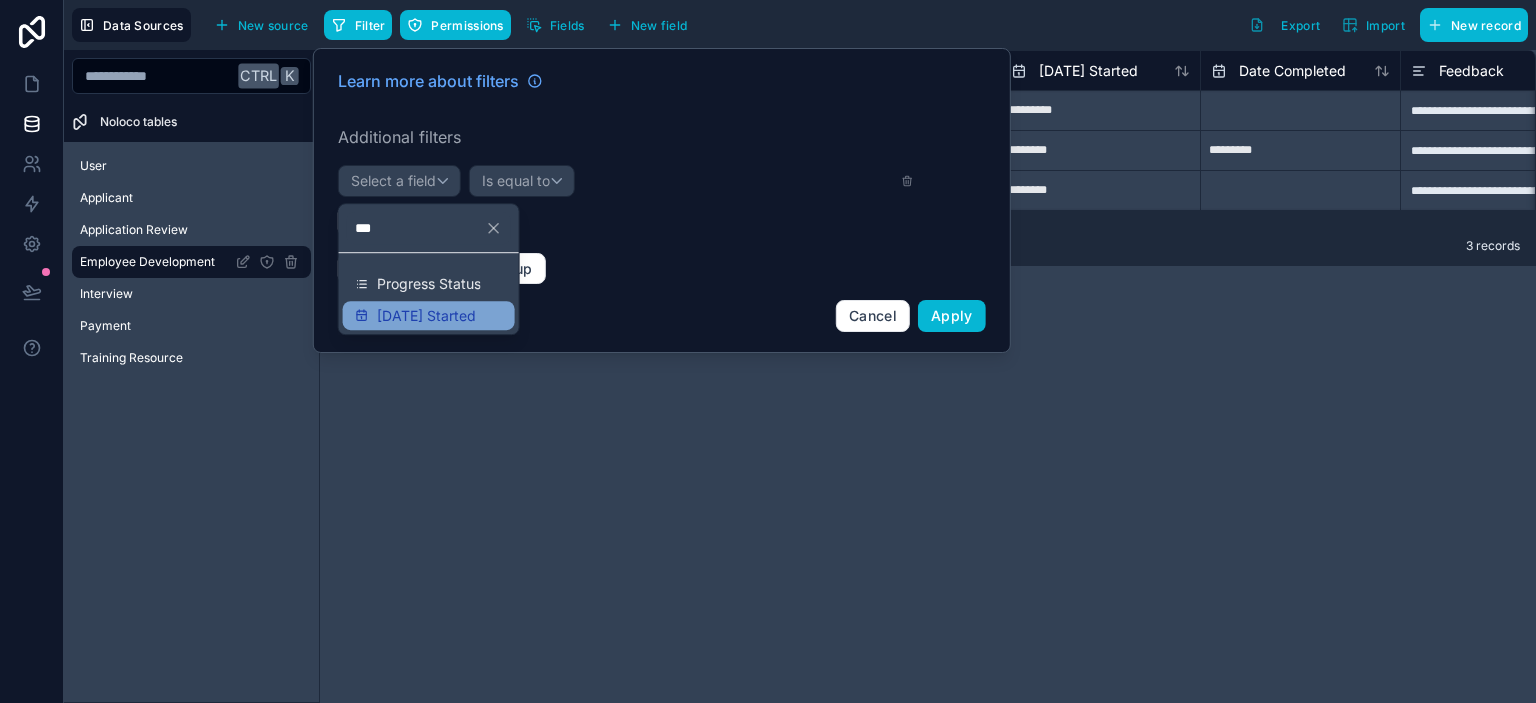 click on "Date Started" at bounding box center (426, 316) 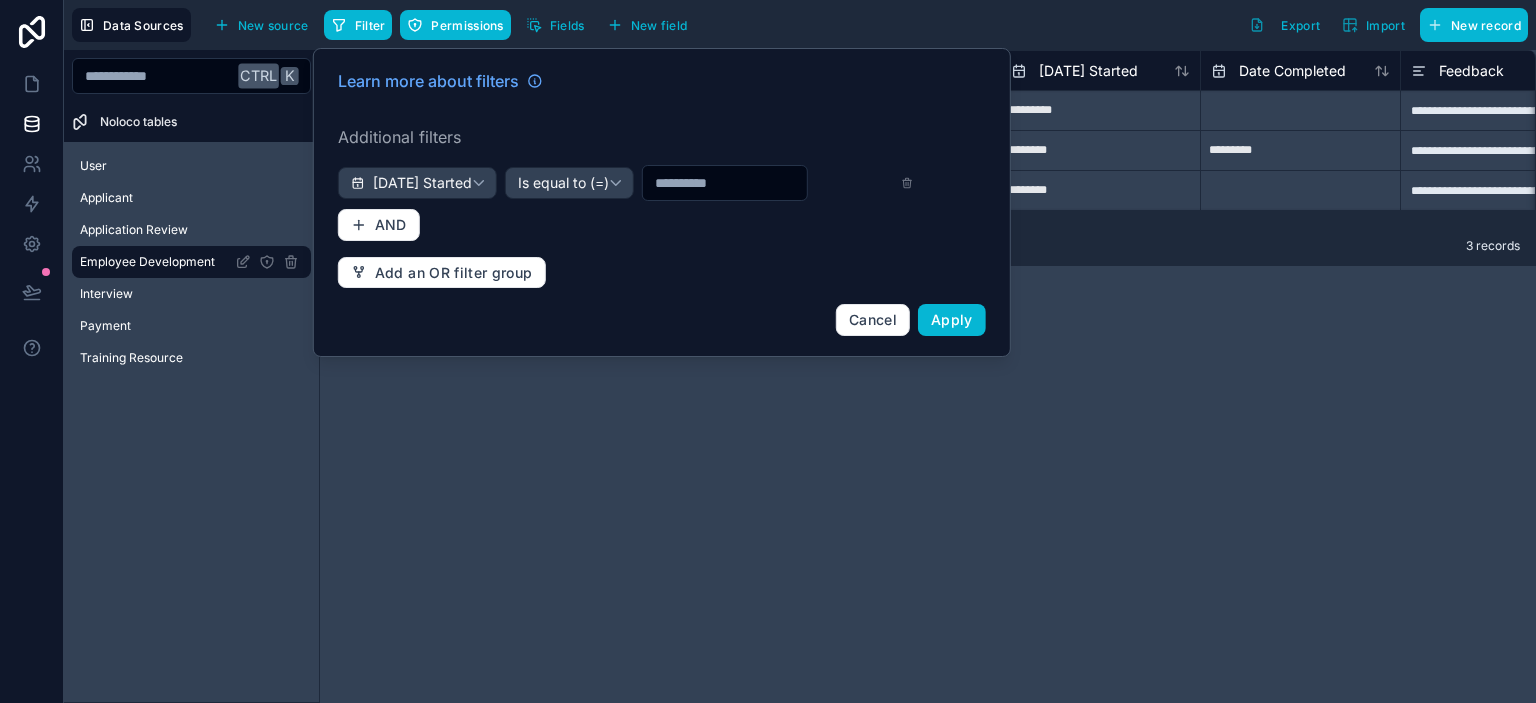 click at bounding box center (725, 183) 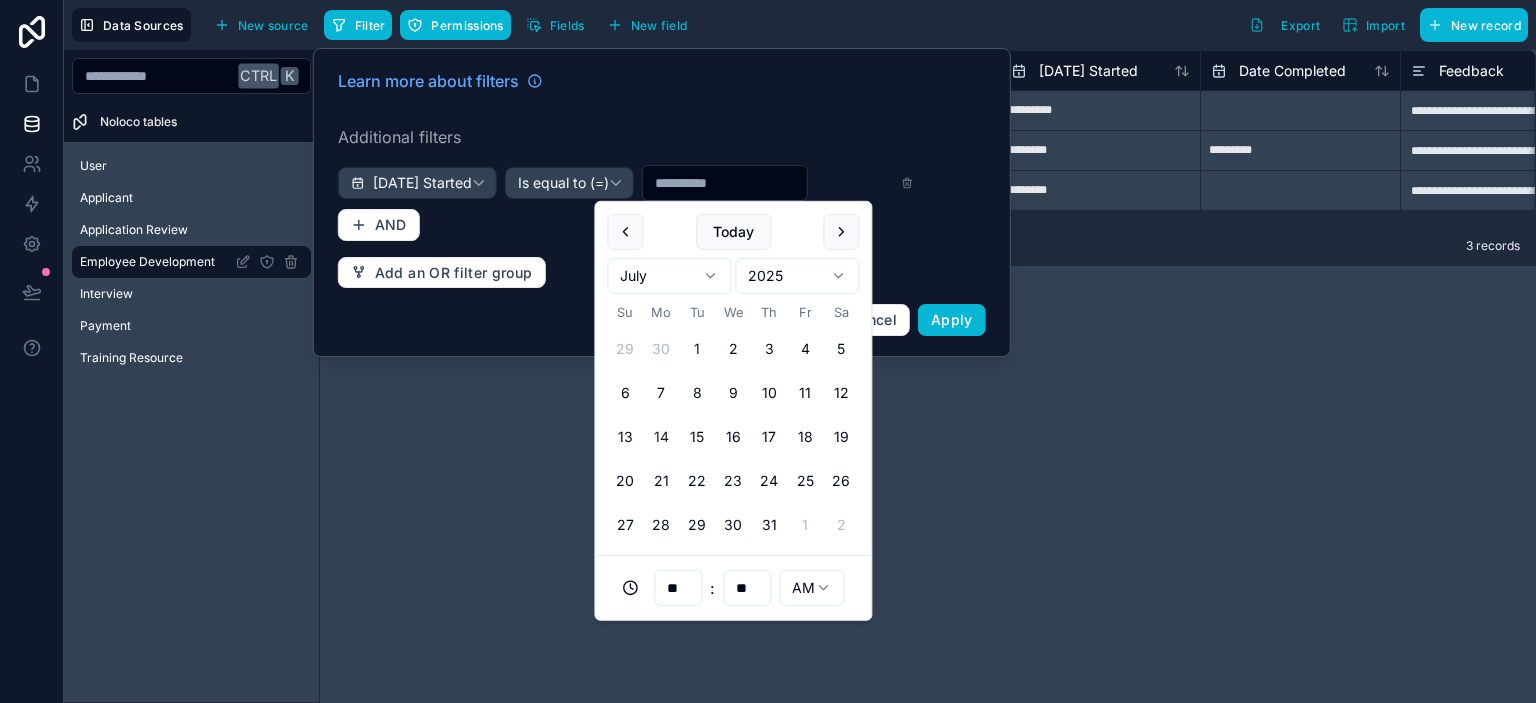 click on "1" at bounding box center (697, 349) 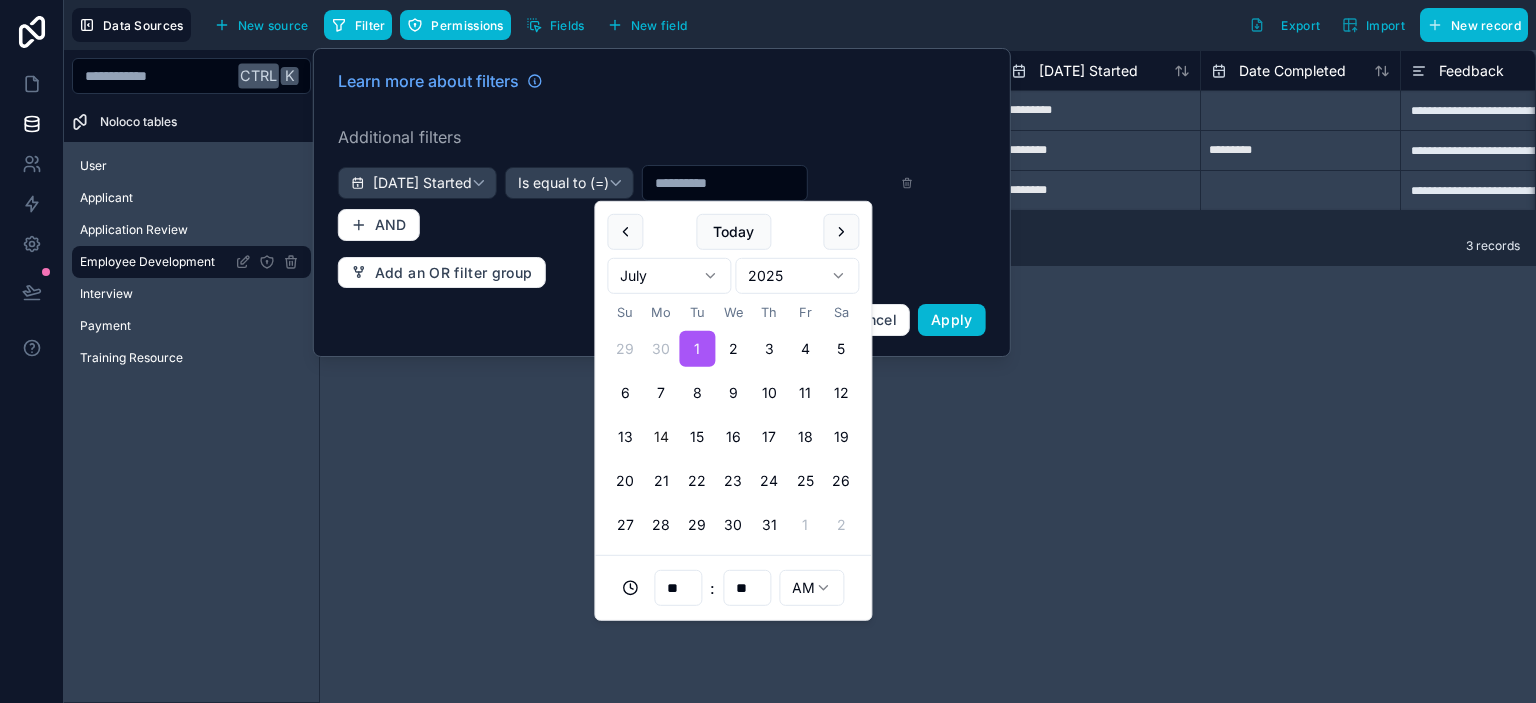 type on "**********" 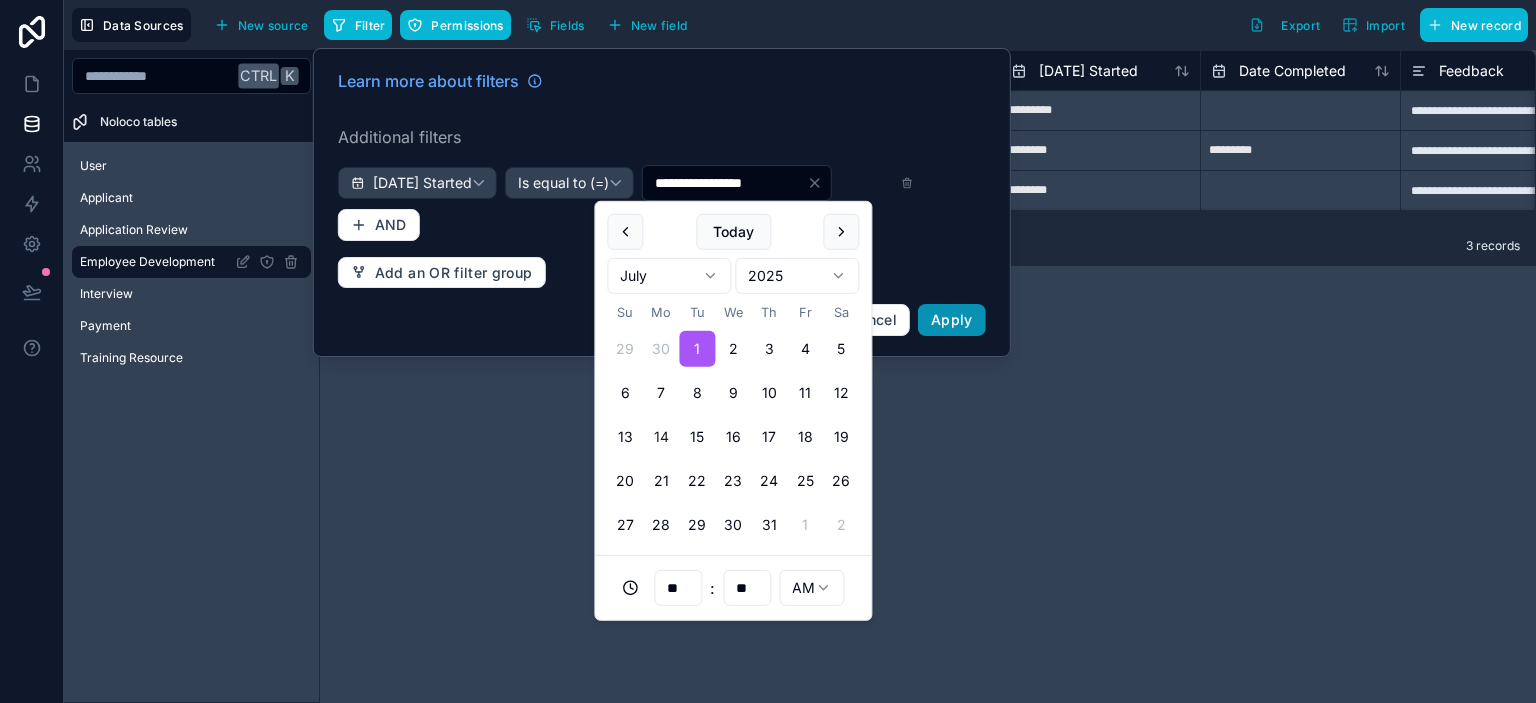 click on "Apply" at bounding box center (952, 319) 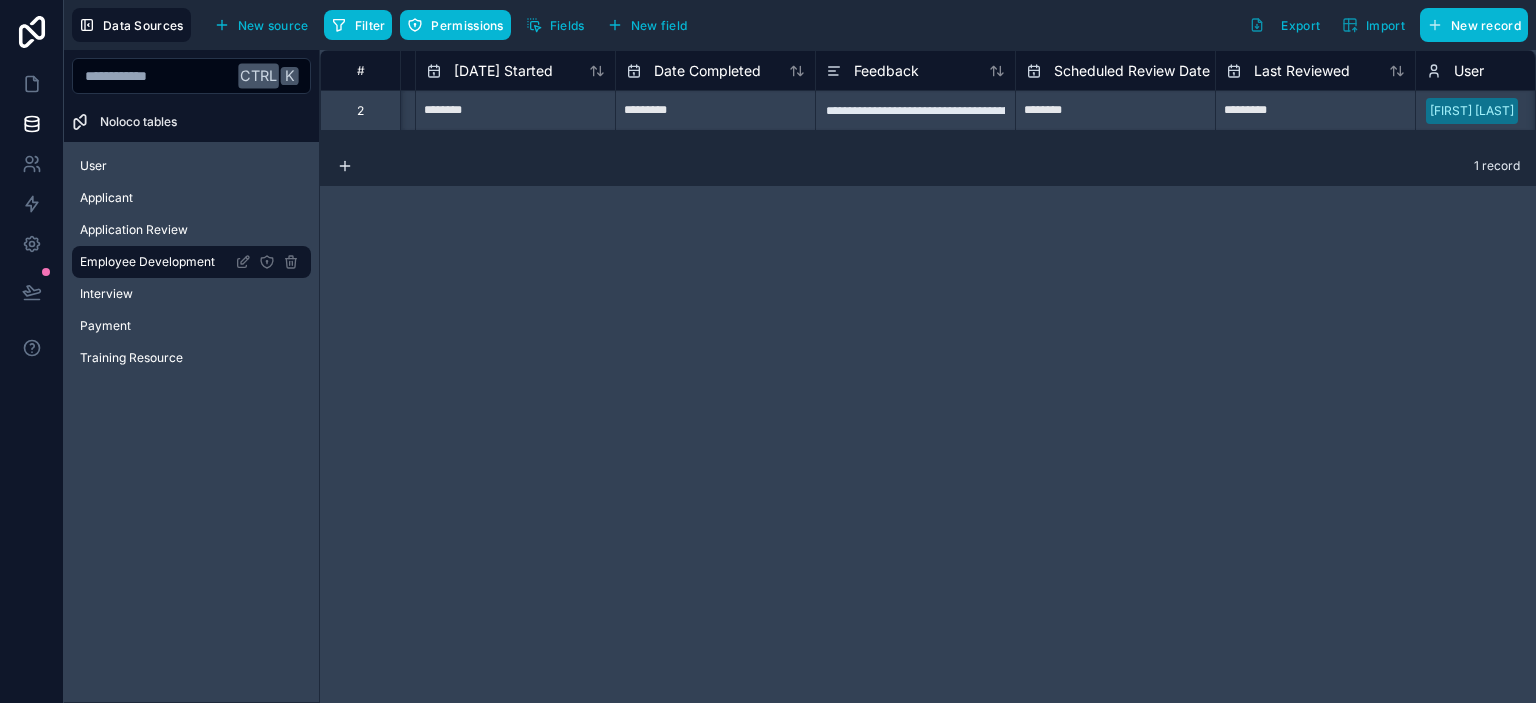 scroll, scrollTop: 0, scrollLeft: 1464, axis: horizontal 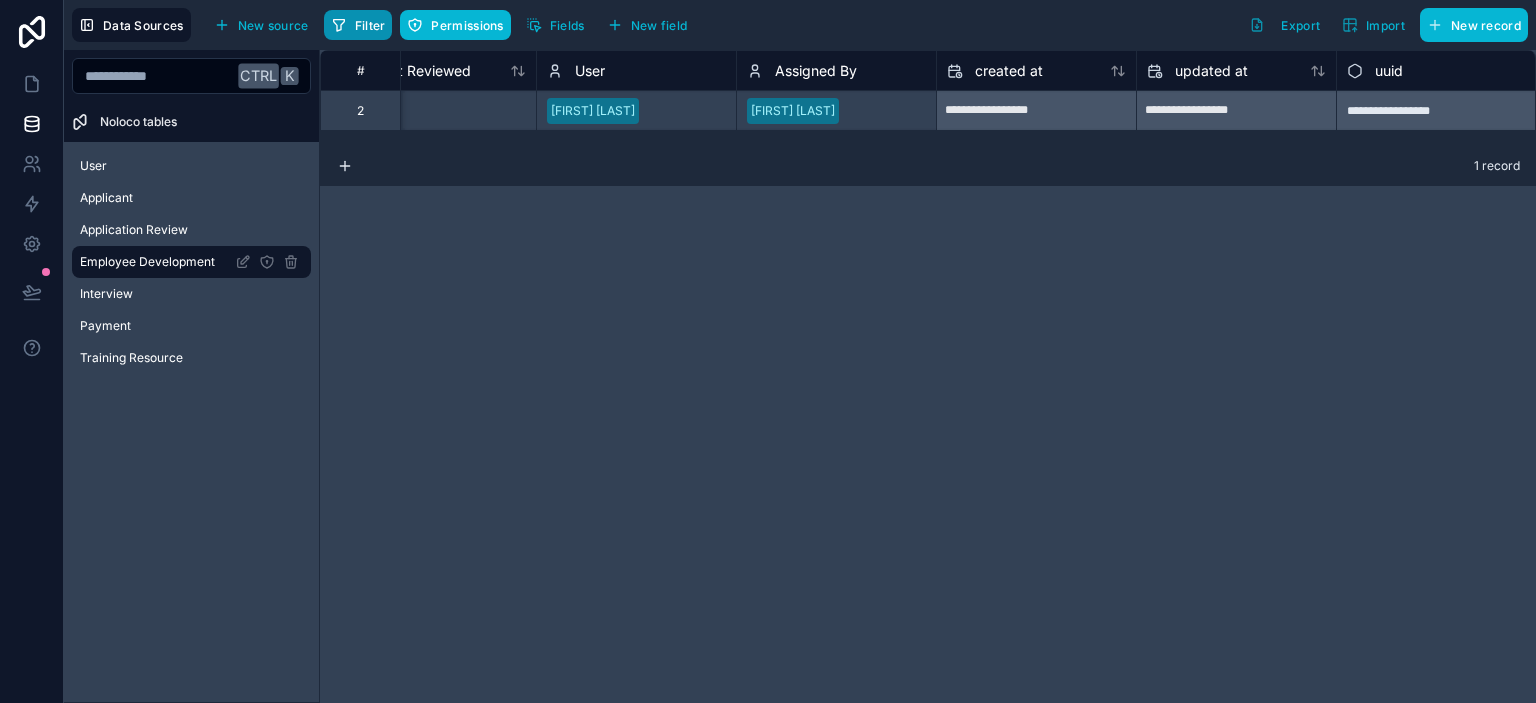 click 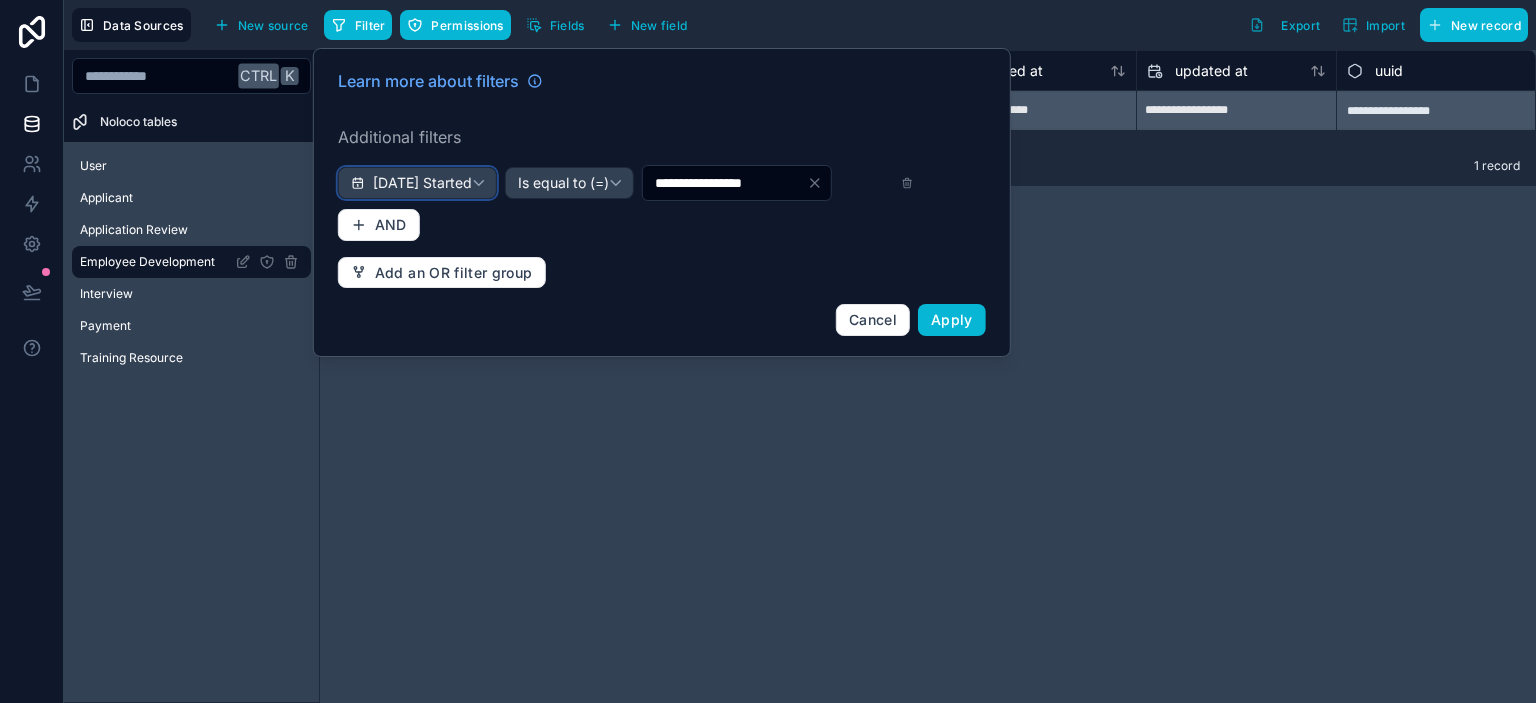 click on "Date Started" at bounding box center (422, 183) 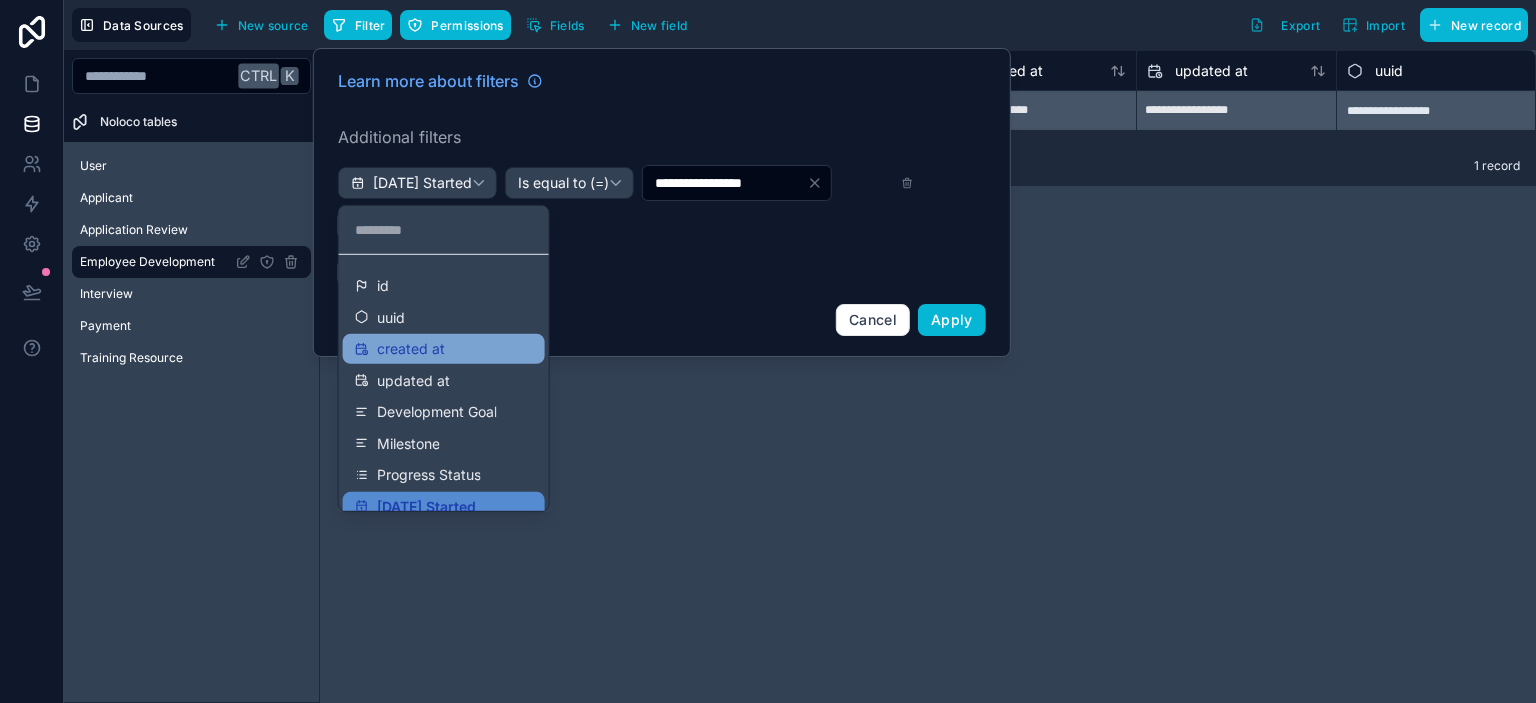 click on "created at" at bounding box center [444, 349] 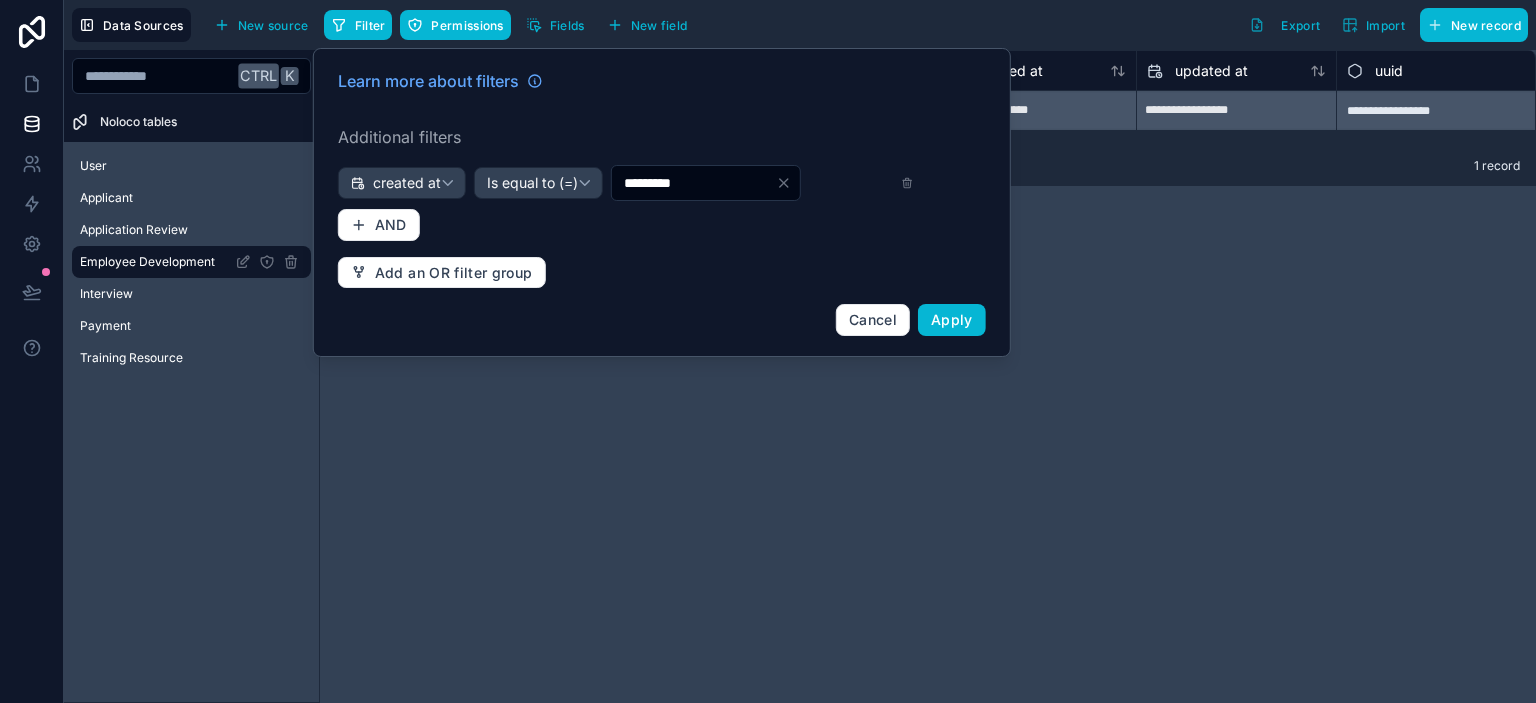 click on "*********" at bounding box center [694, 183] 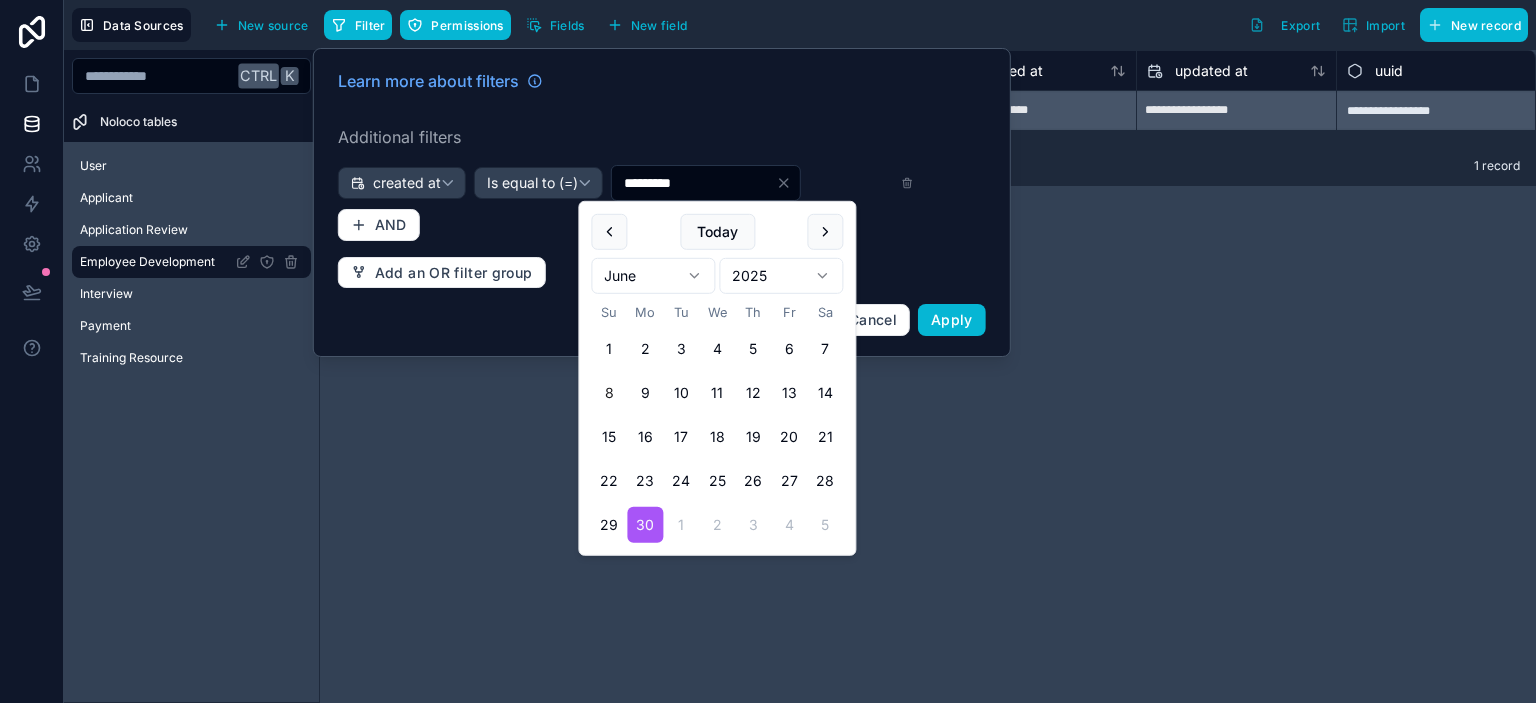 click on "8" at bounding box center [609, 393] 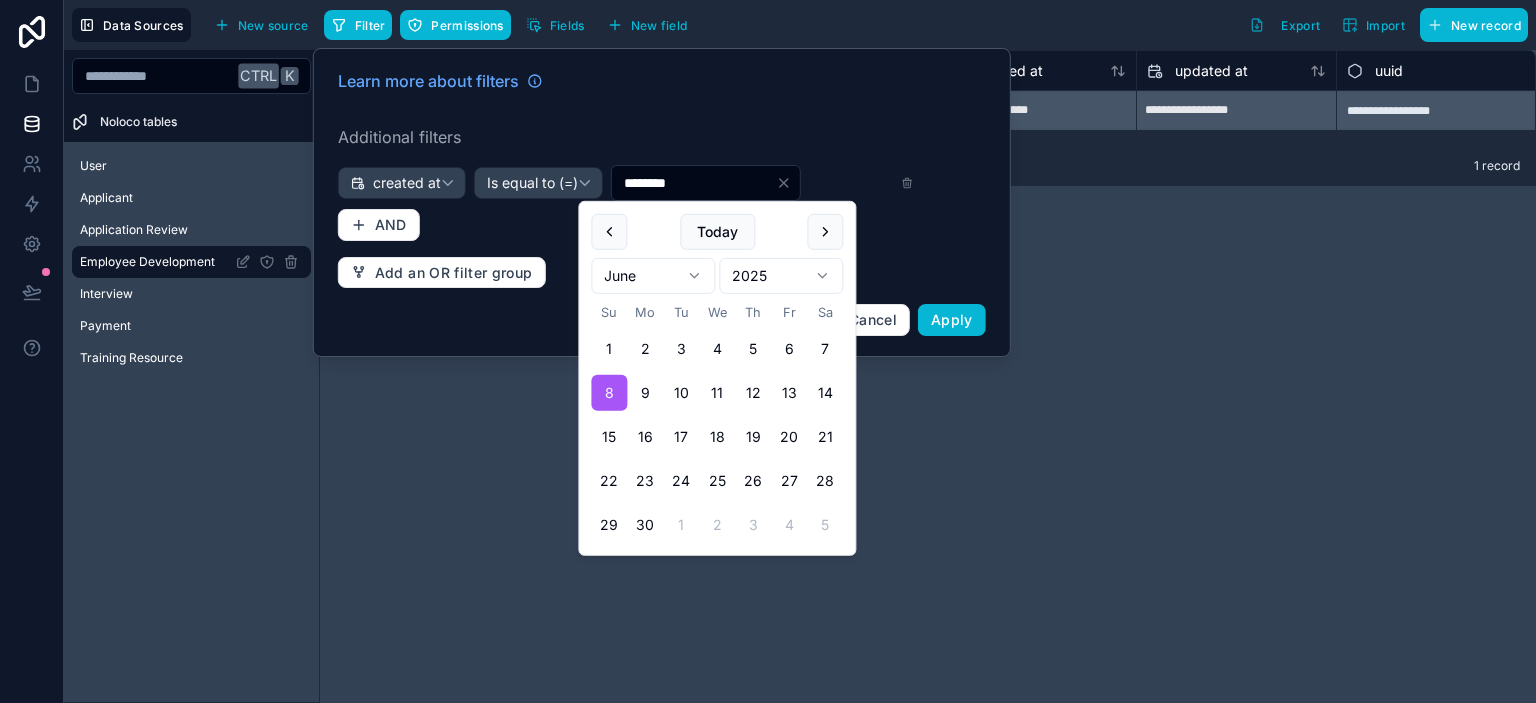click on "**********" at bounding box center [768, 351] 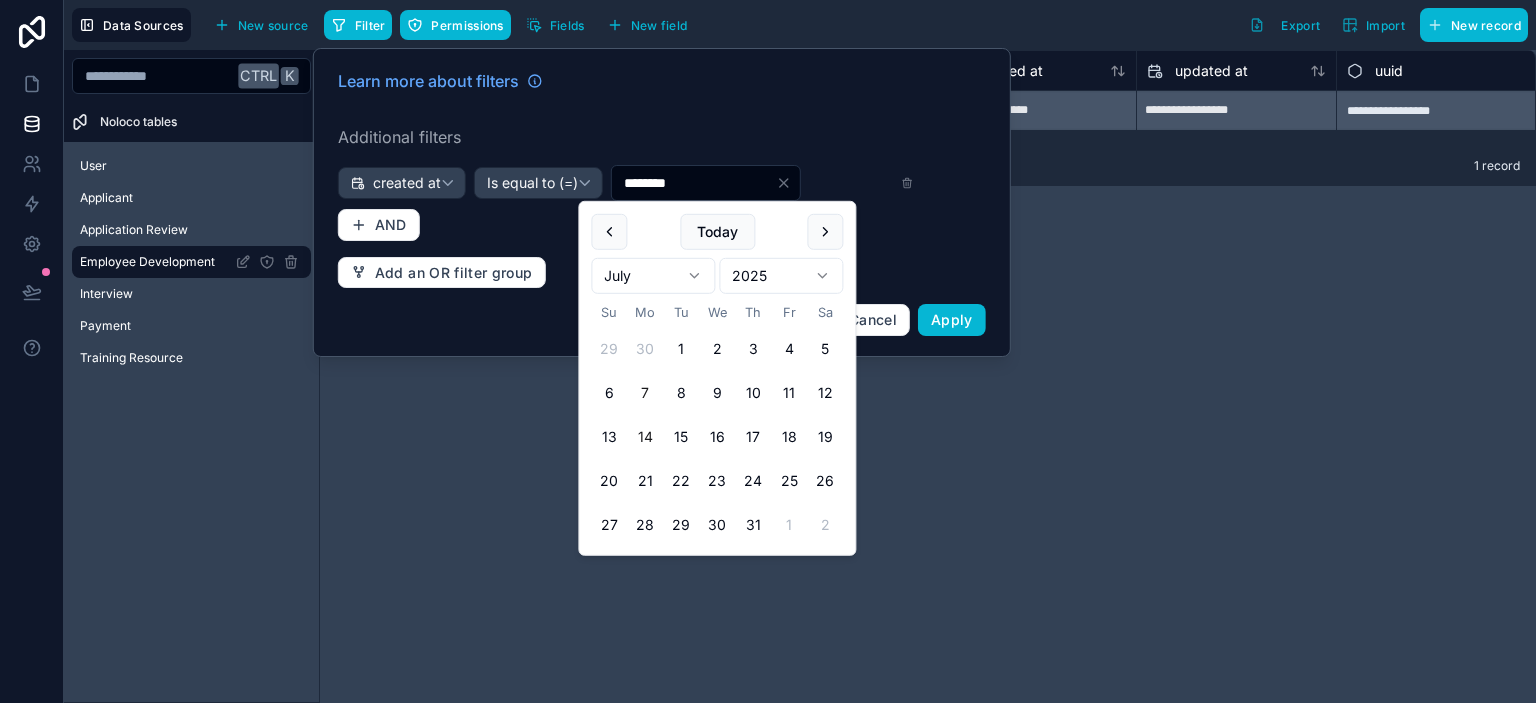click on "7" at bounding box center [645, 393] 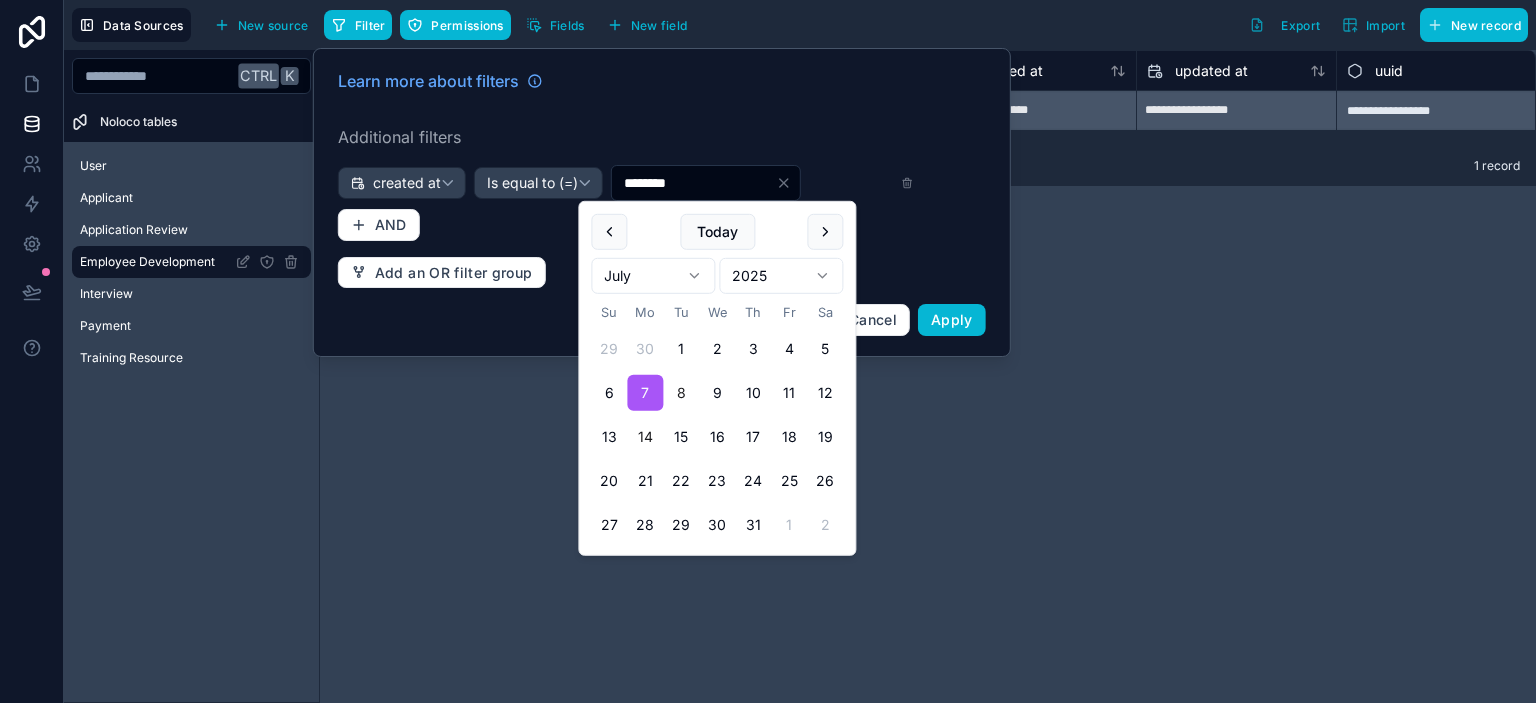 click on "8" at bounding box center [681, 393] 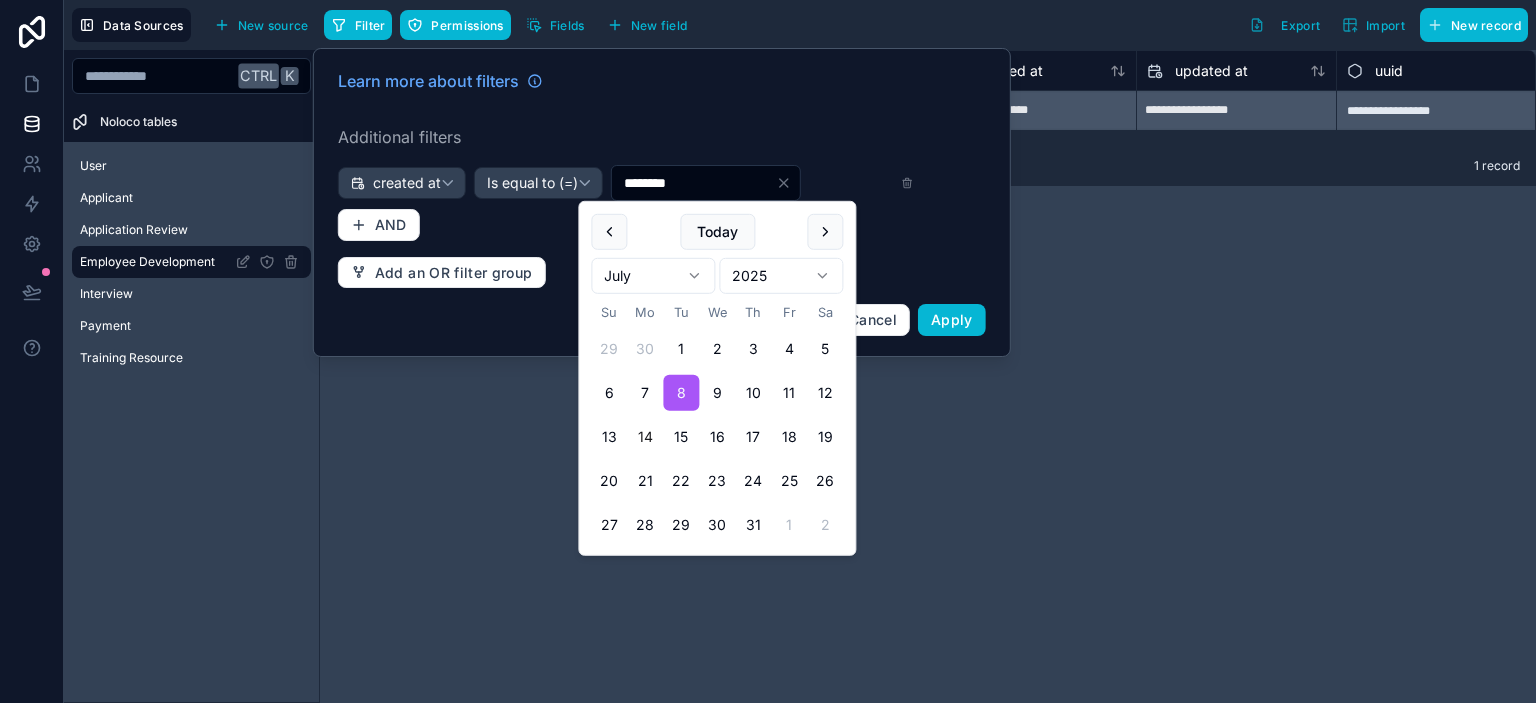 type on "********" 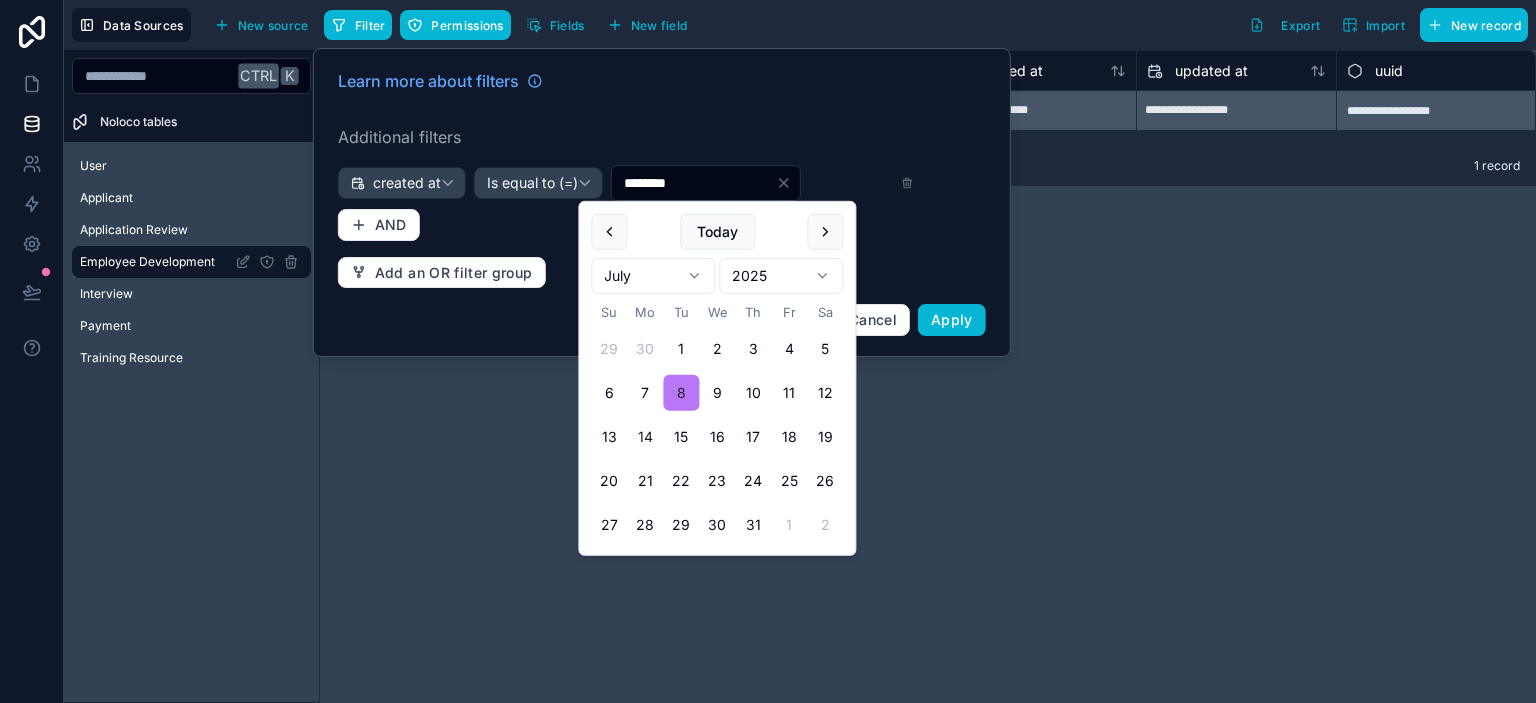 click on "8" at bounding box center (681, 393) 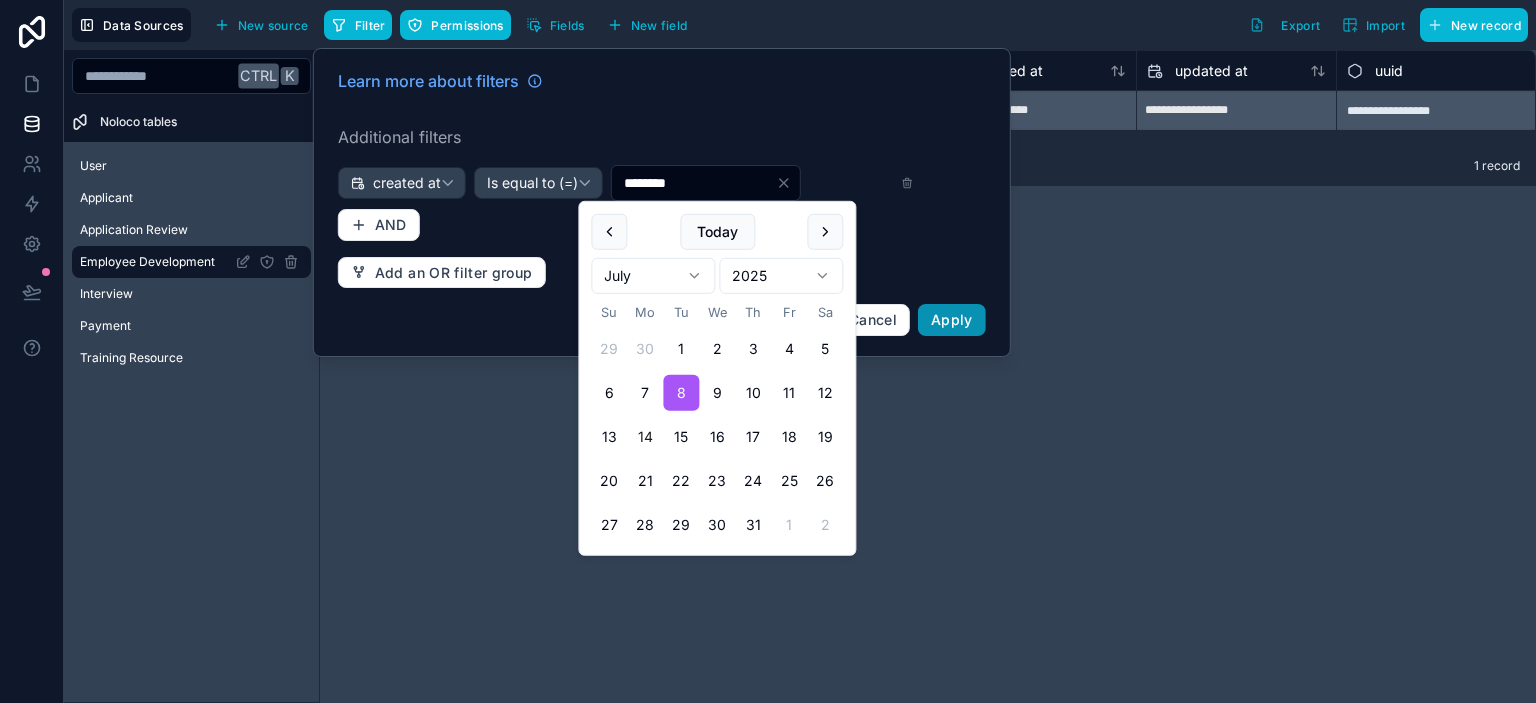 click on "Apply" at bounding box center [952, 320] 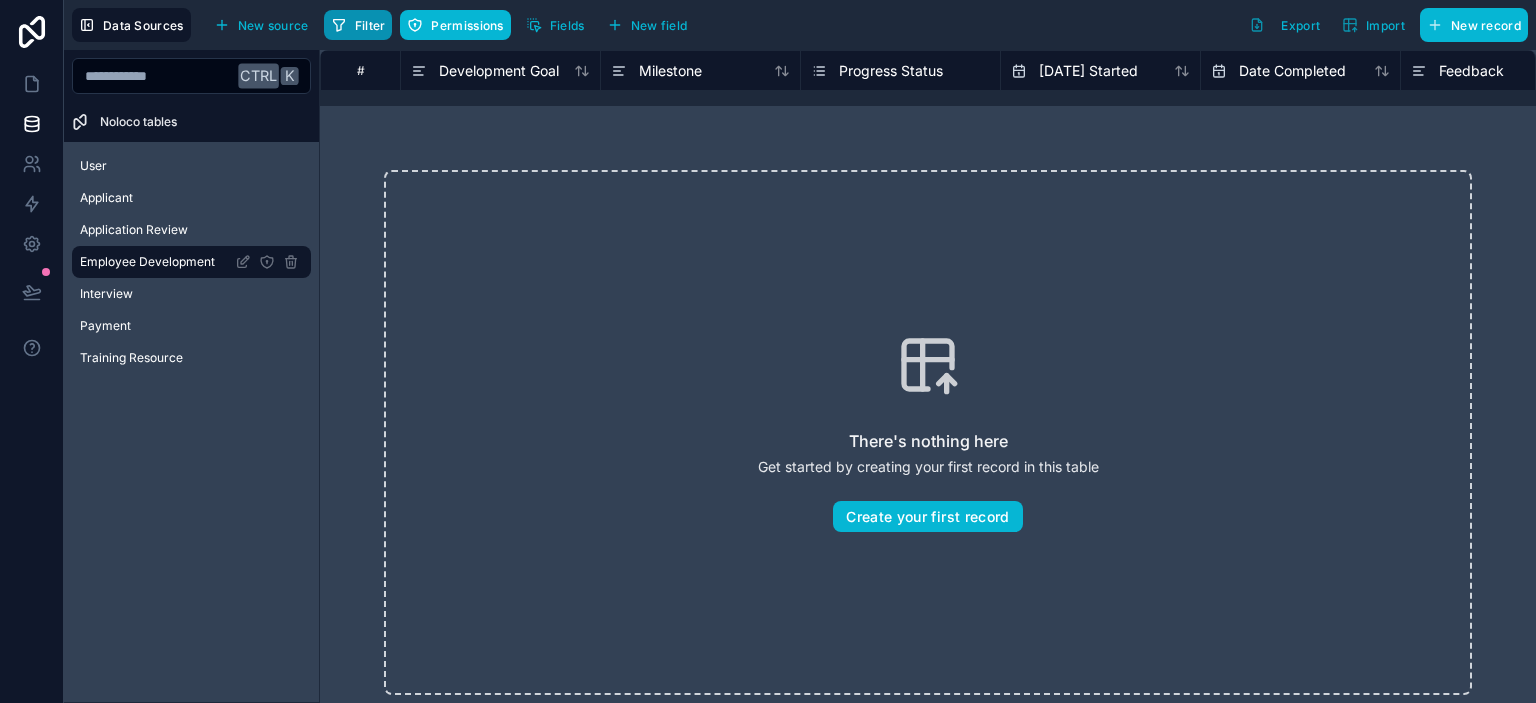 click 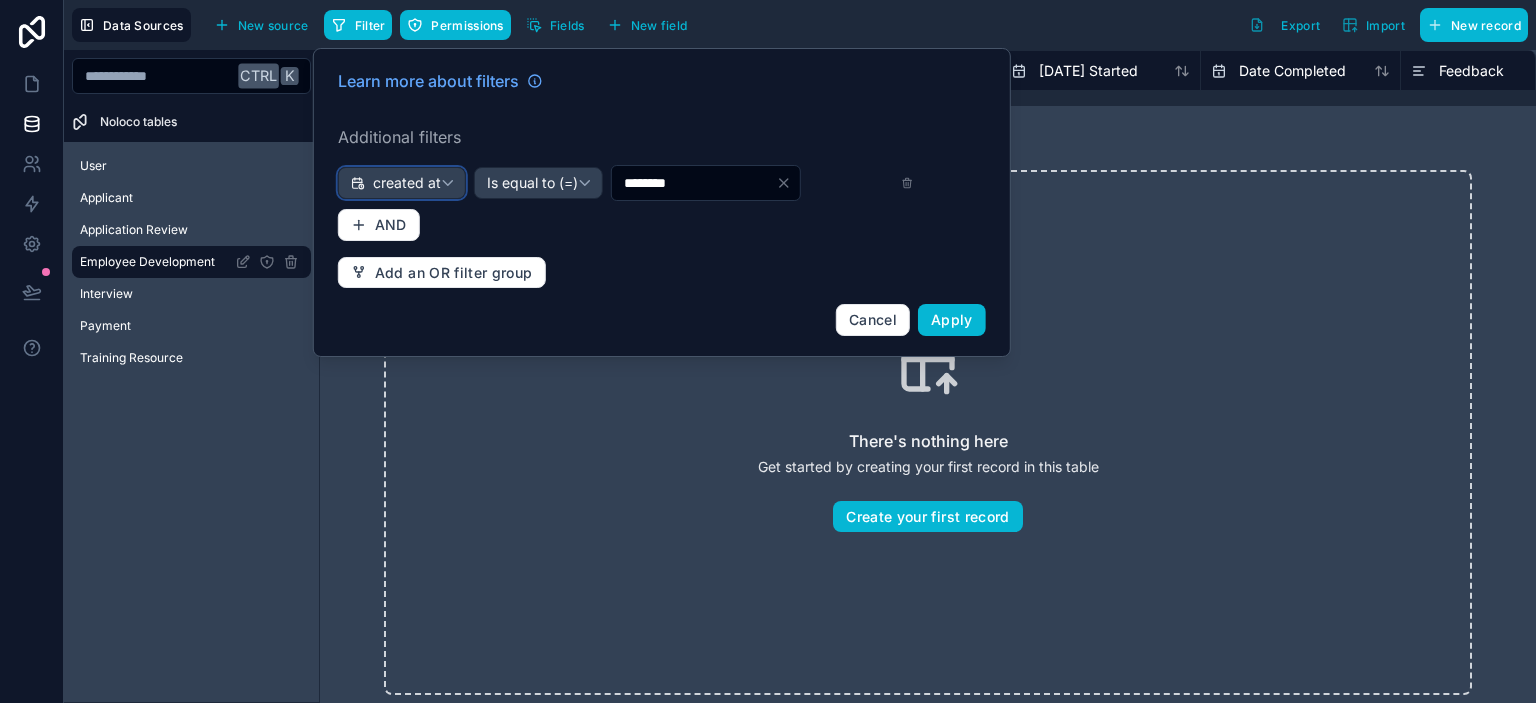 click on "created at" at bounding box center [407, 183] 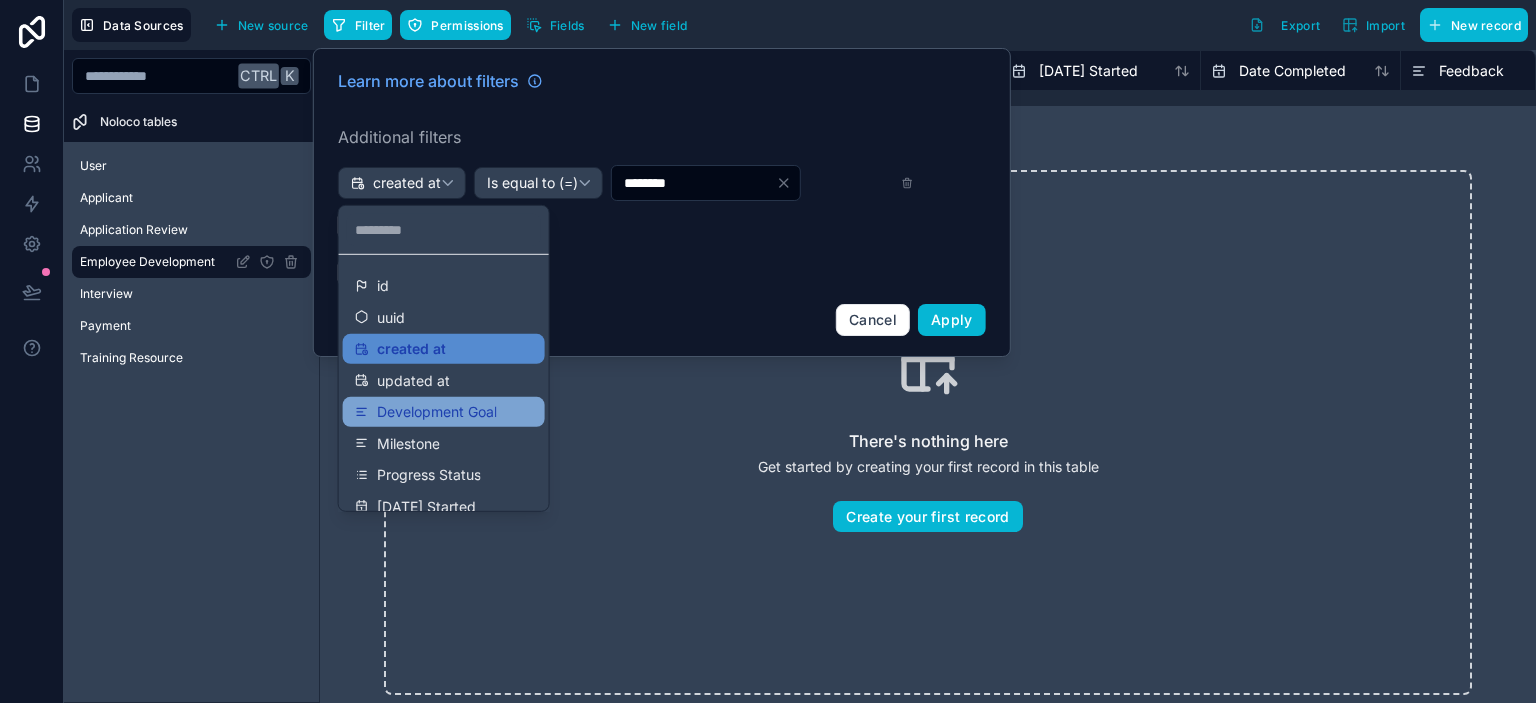 drag, startPoint x: 434, startPoint y: 375, endPoint x: 437, endPoint y: 396, distance: 21.213203 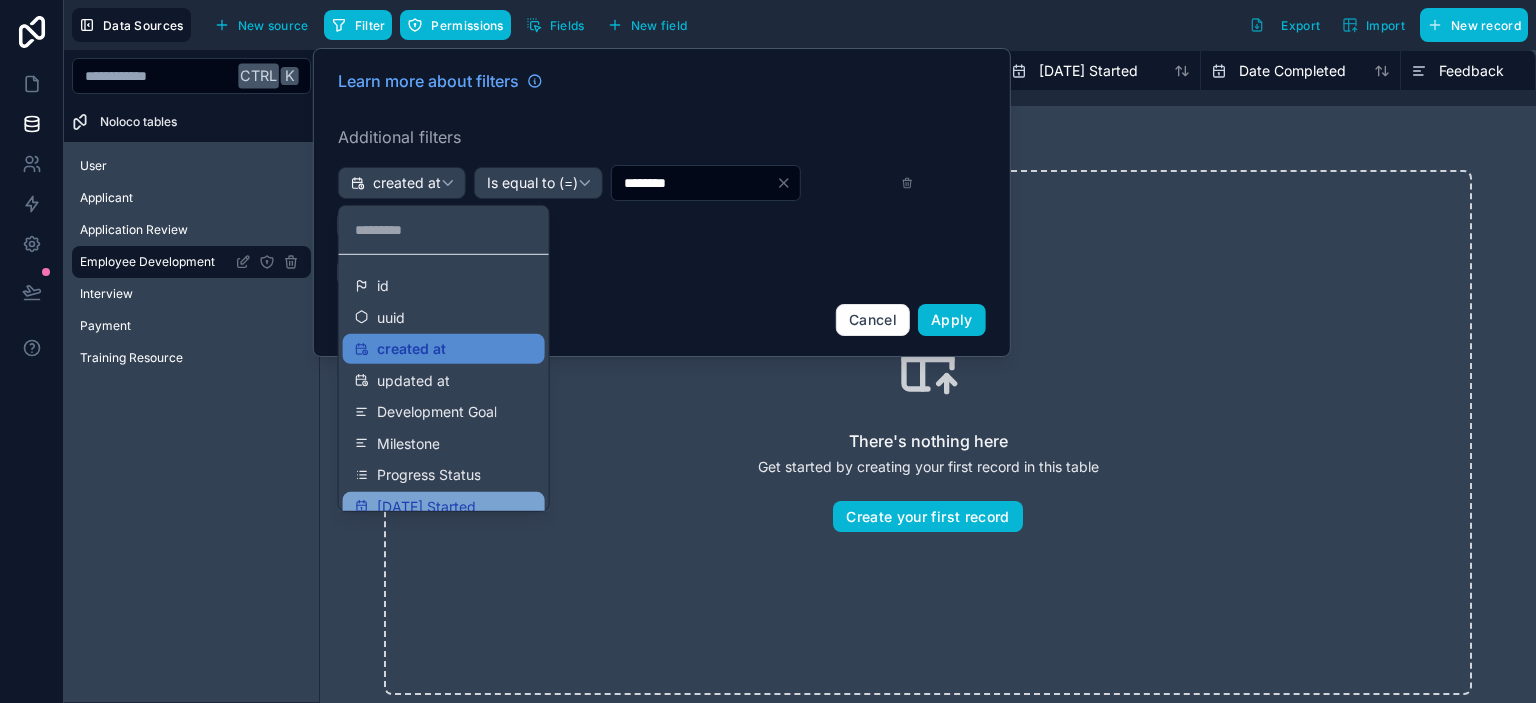 click on "Date Started" at bounding box center (444, 506) 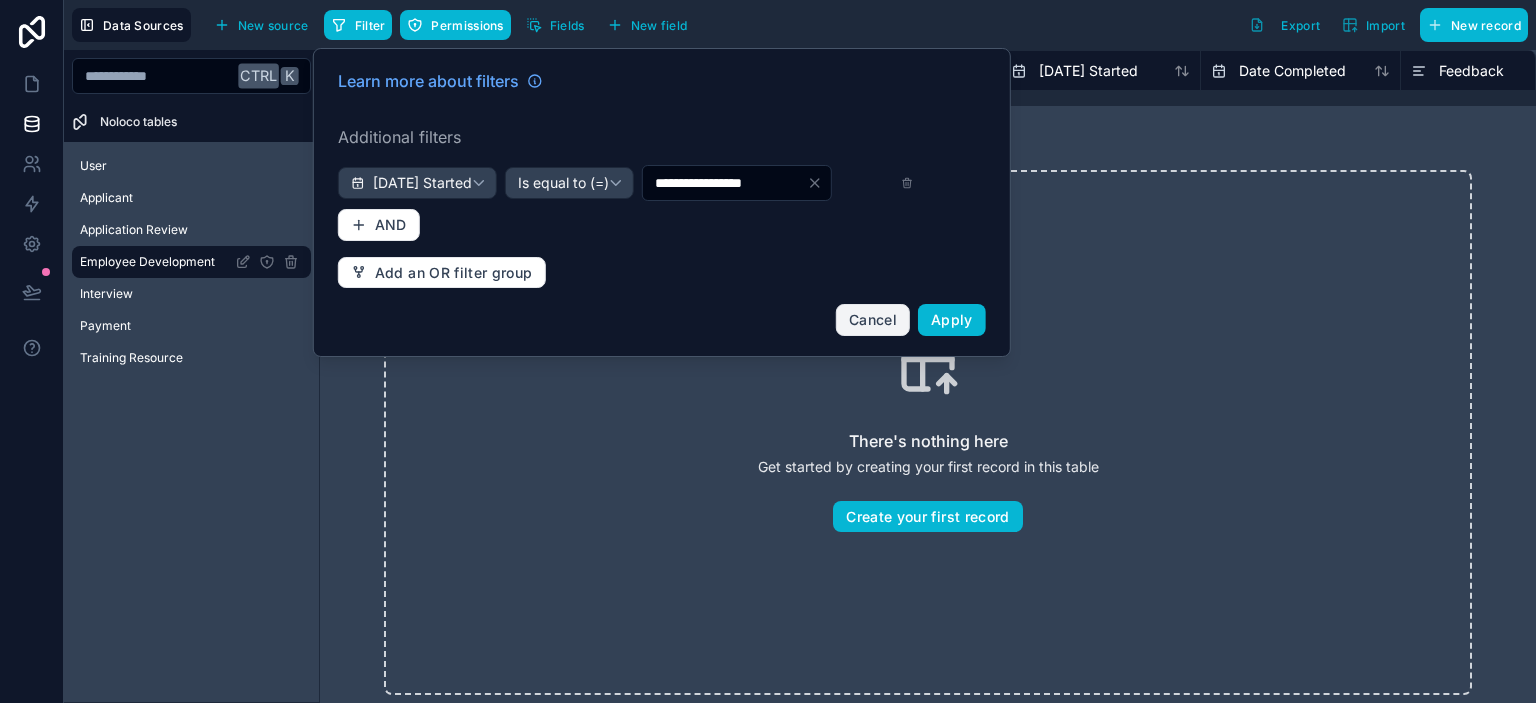 click on "Cancel" at bounding box center (873, 319) 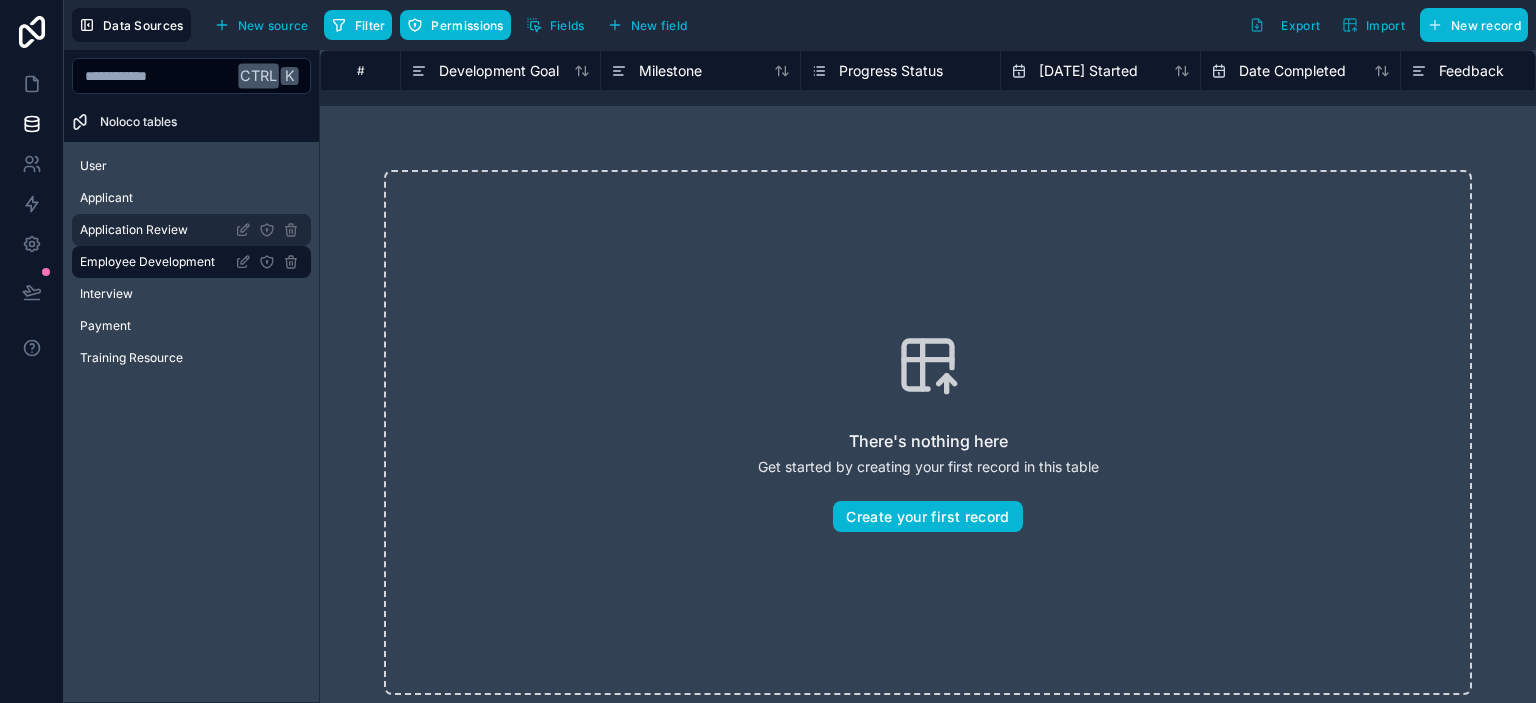 click on "Application Review" at bounding box center [191, 230] 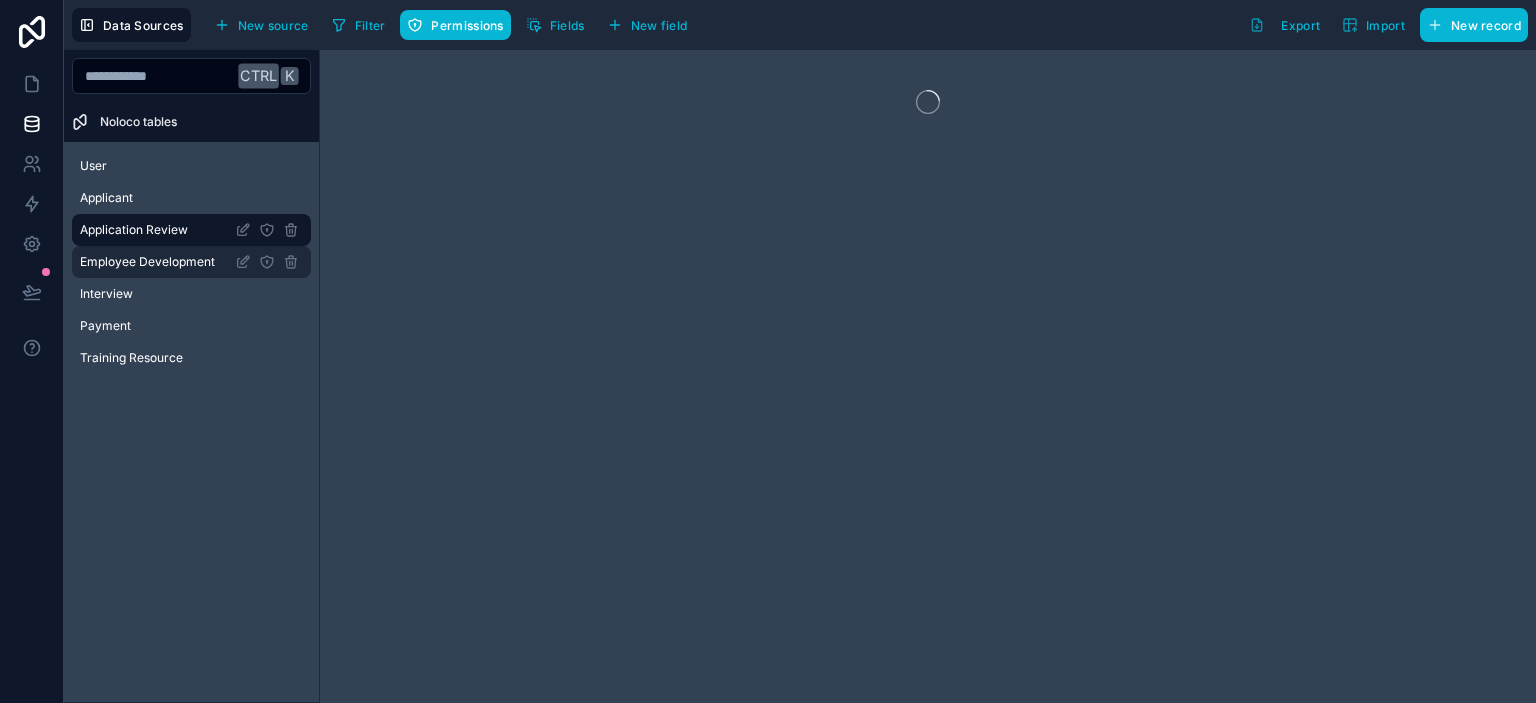 click on "Employee Development" at bounding box center [147, 262] 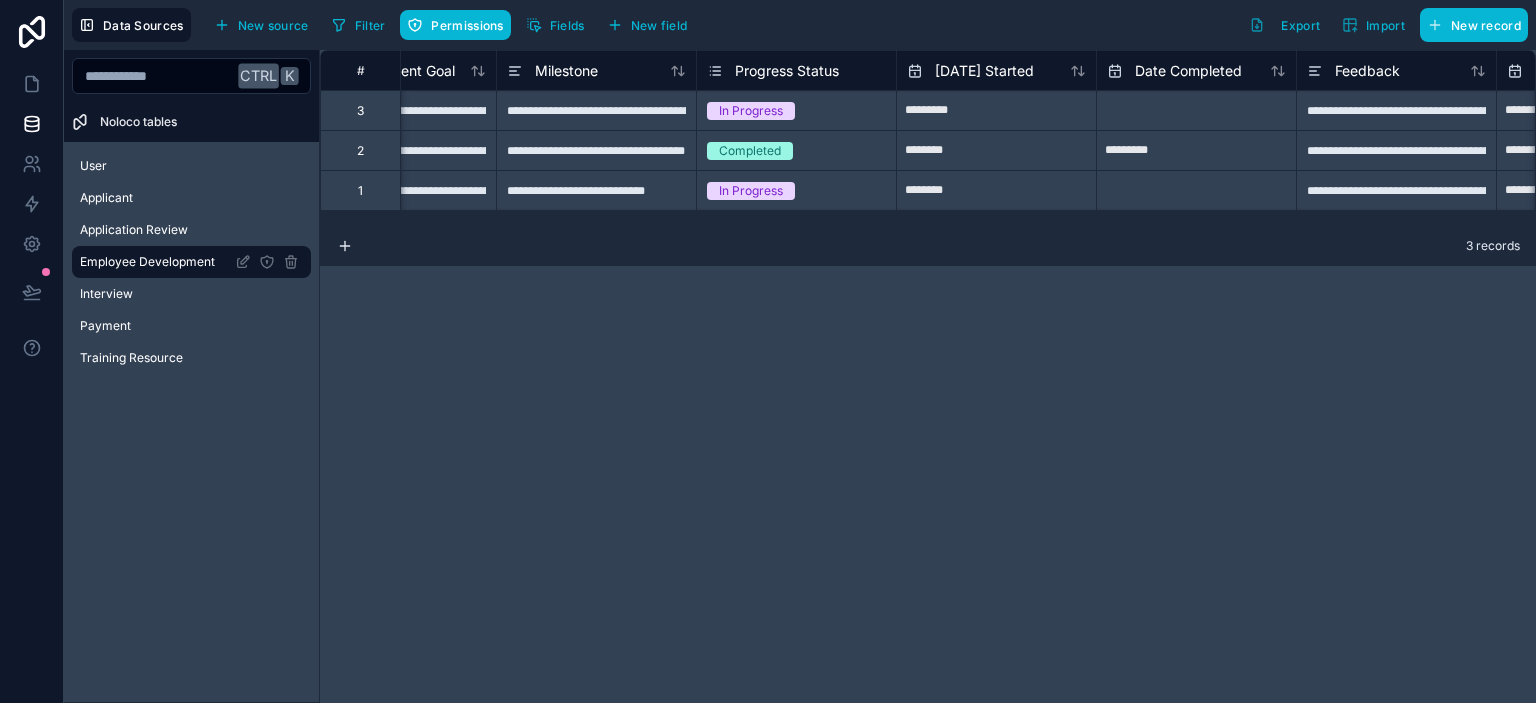 scroll, scrollTop: 0, scrollLeft: 0, axis: both 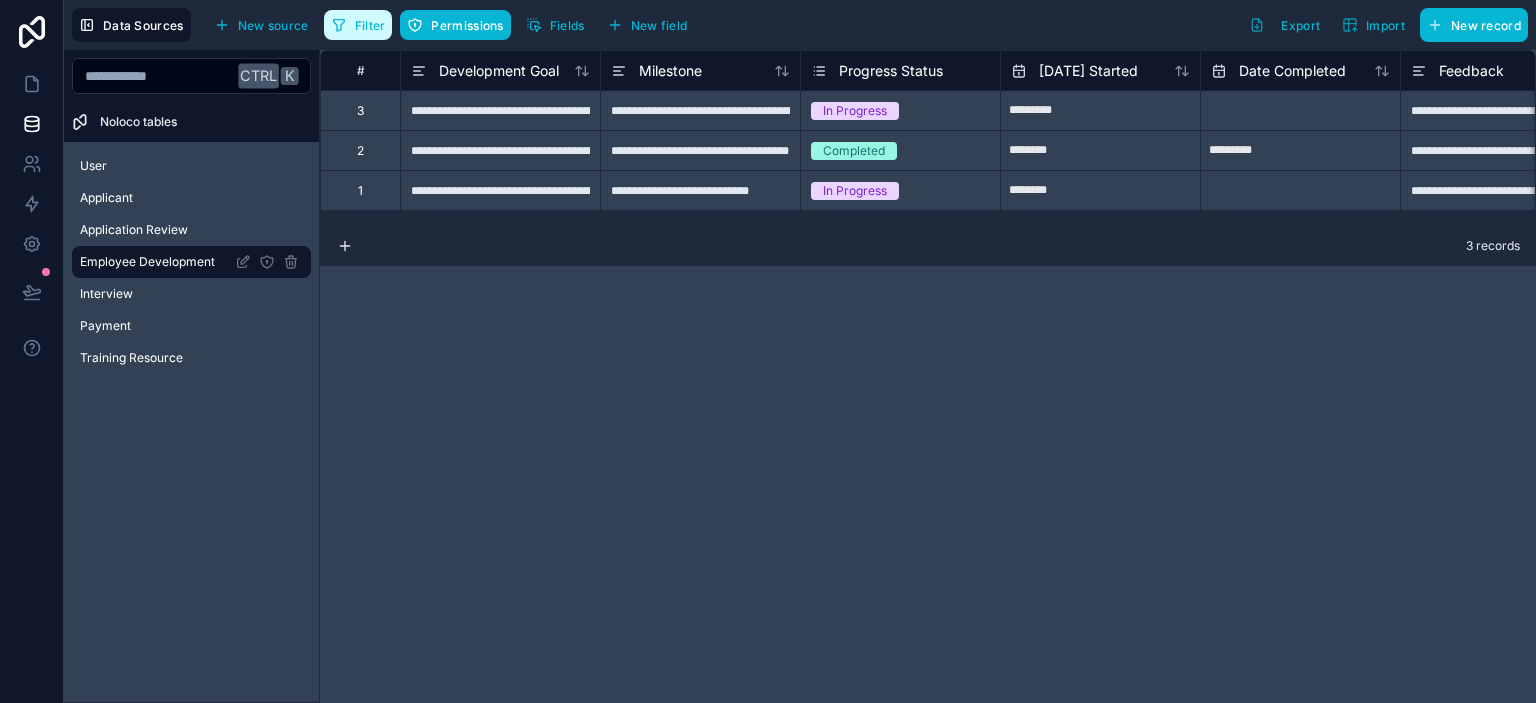click on "Filter" at bounding box center (370, 25) 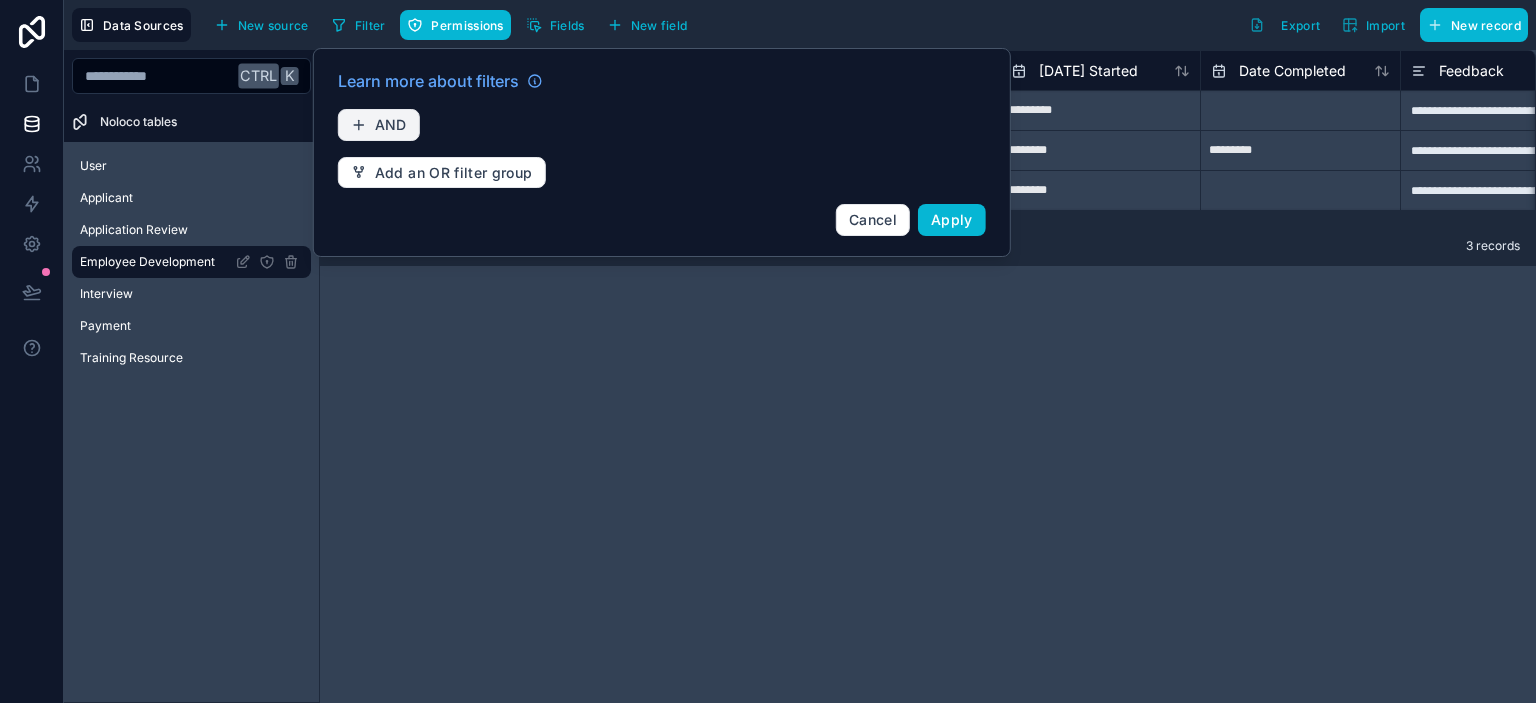 click on "AND" at bounding box center (391, 125) 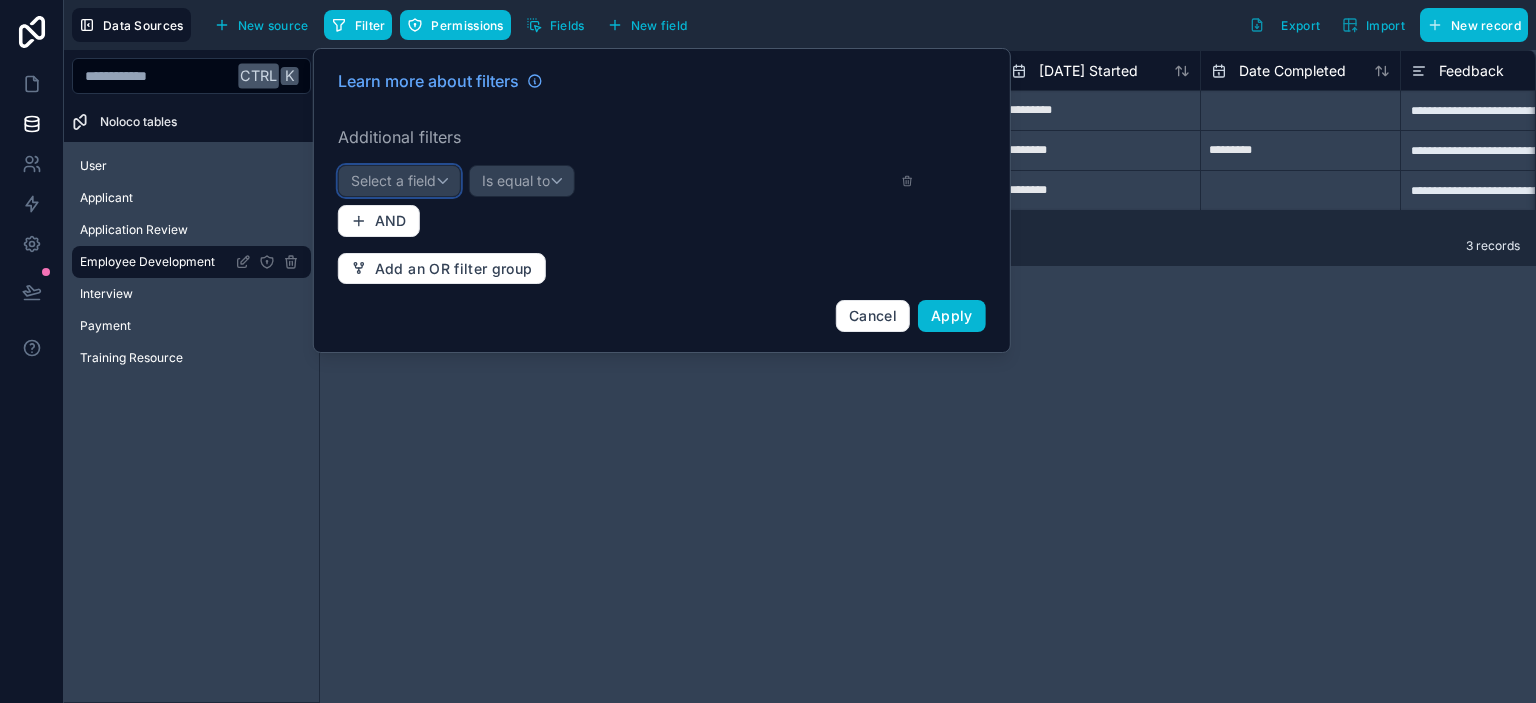click on "Select a field" at bounding box center (399, 181) 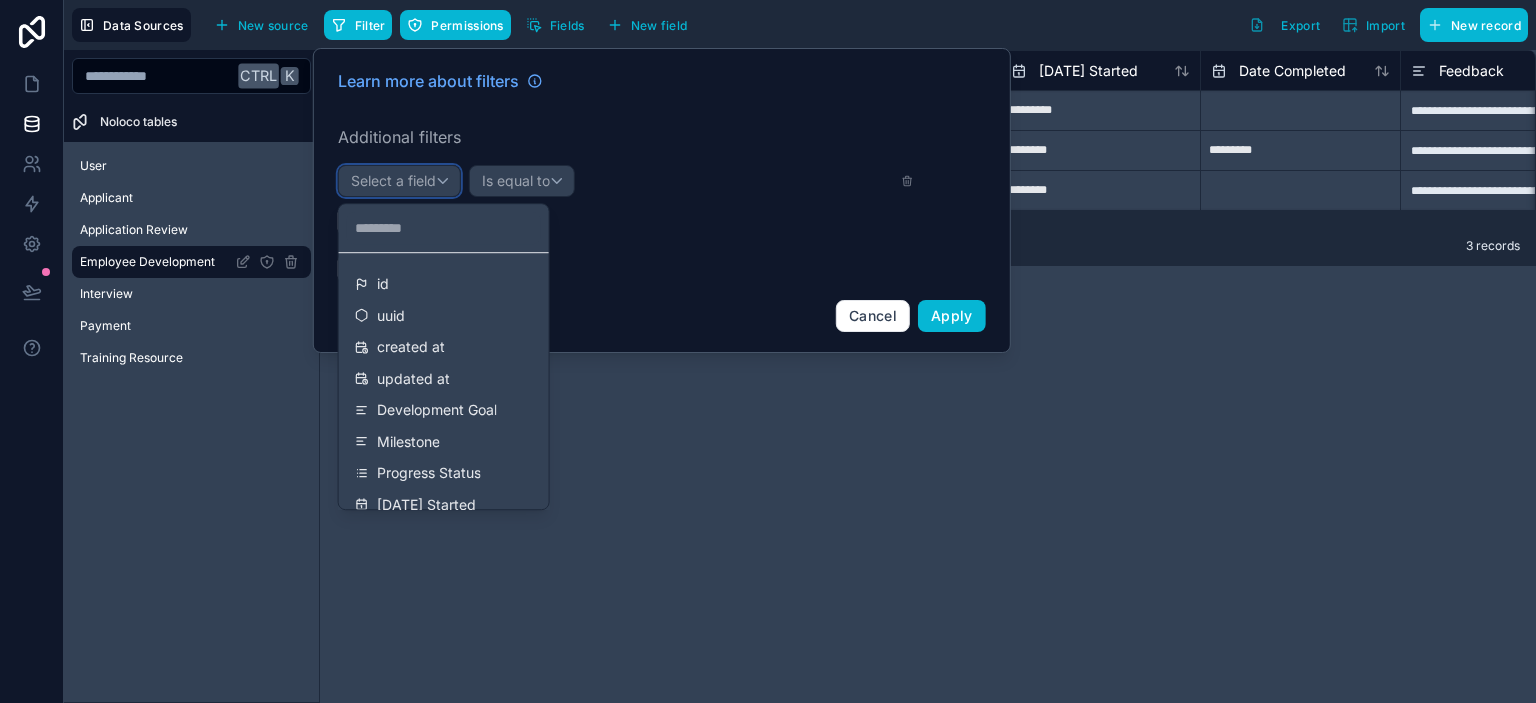 type 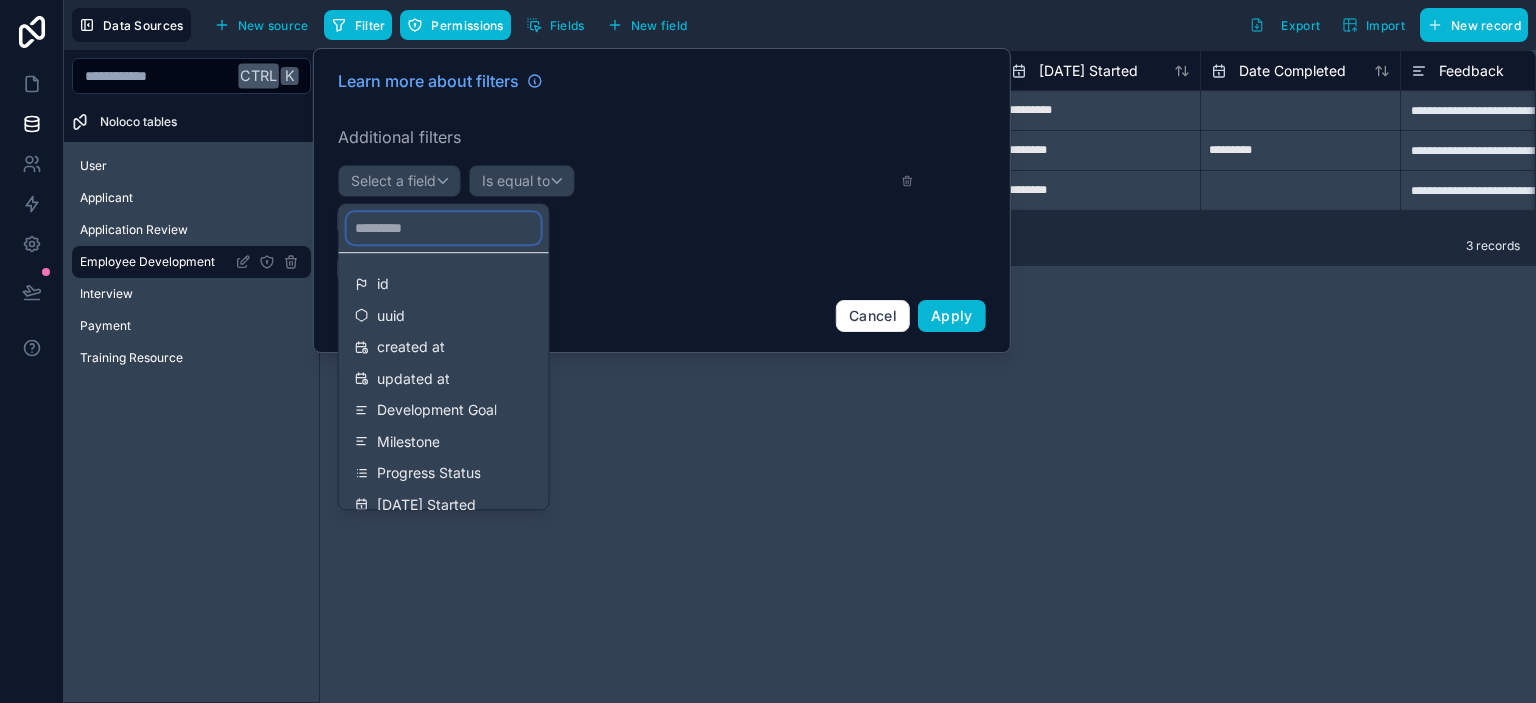 click at bounding box center (444, 228) 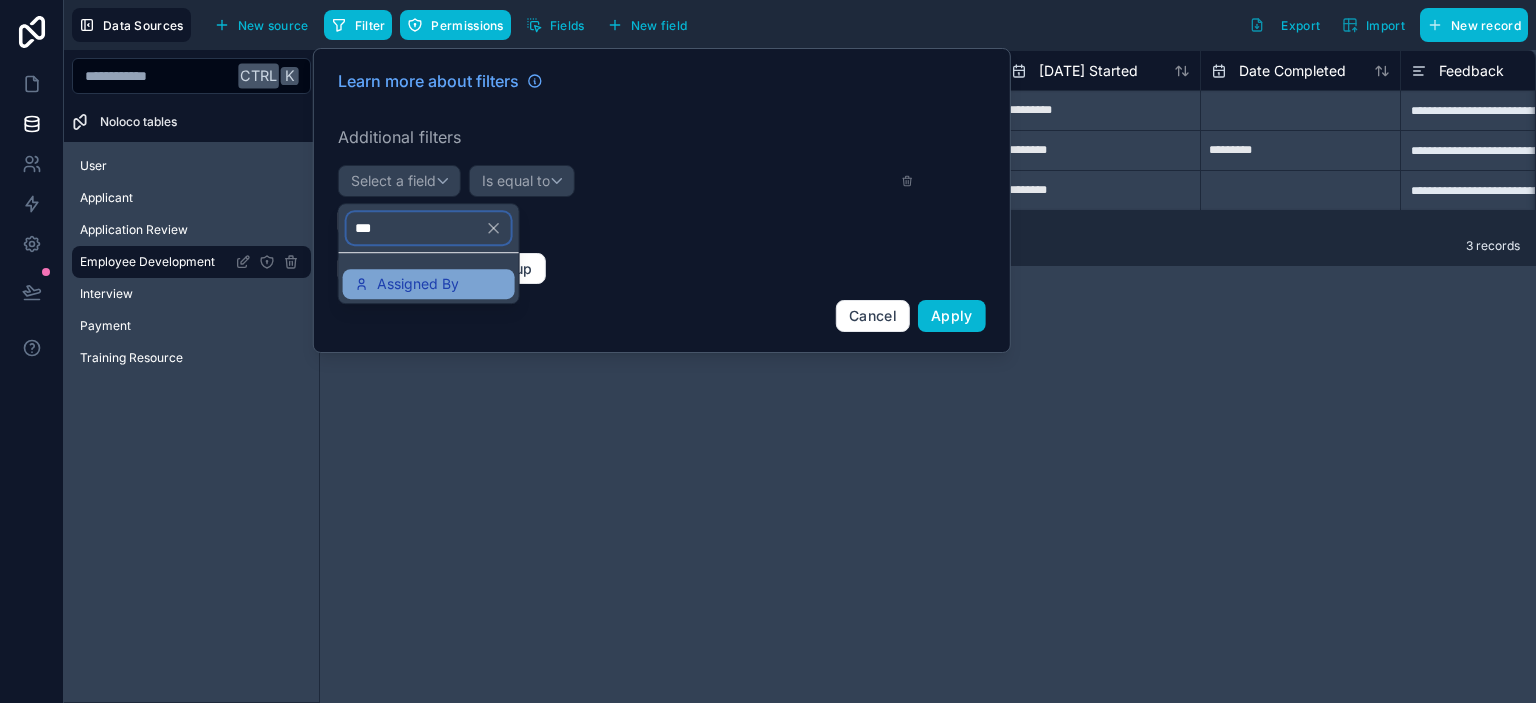 type on "***" 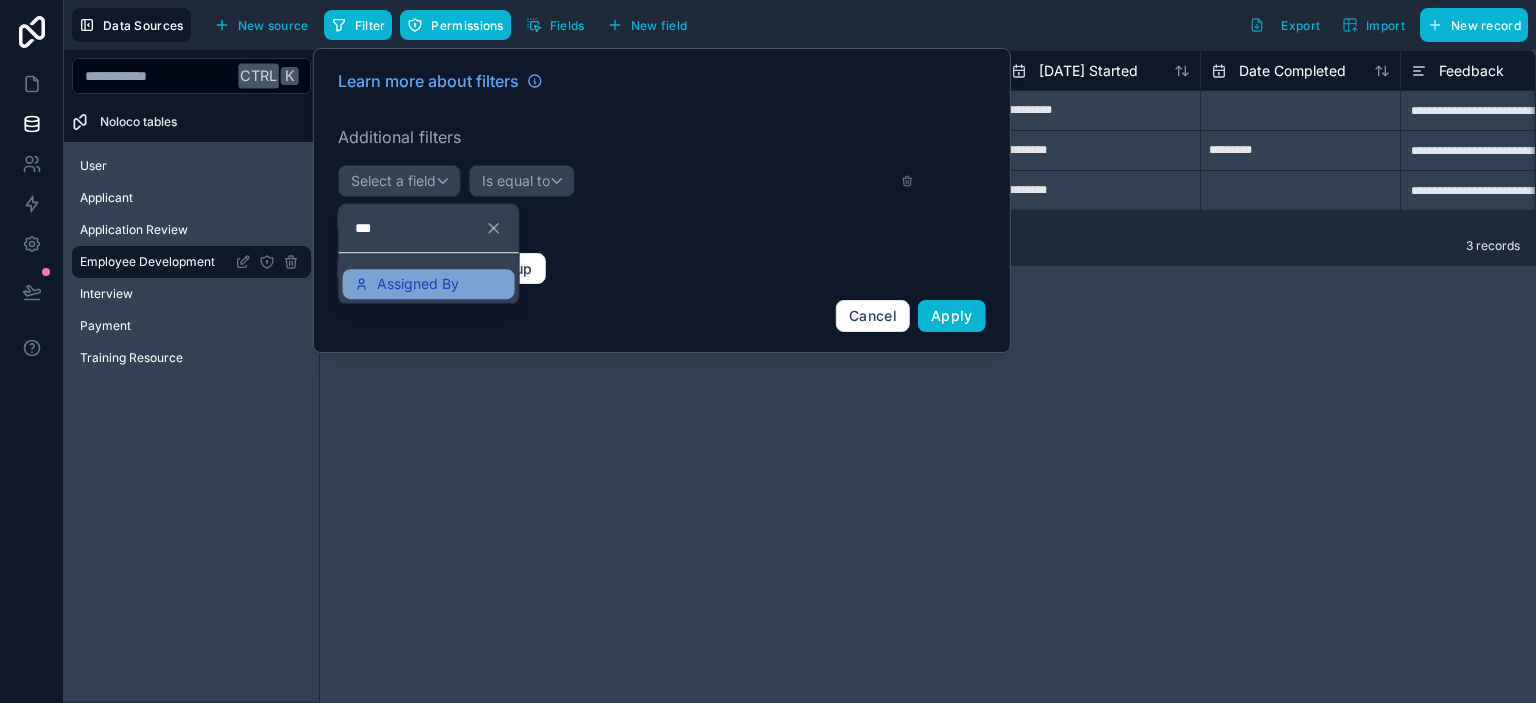 click on "Assigned By" at bounding box center (418, 284) 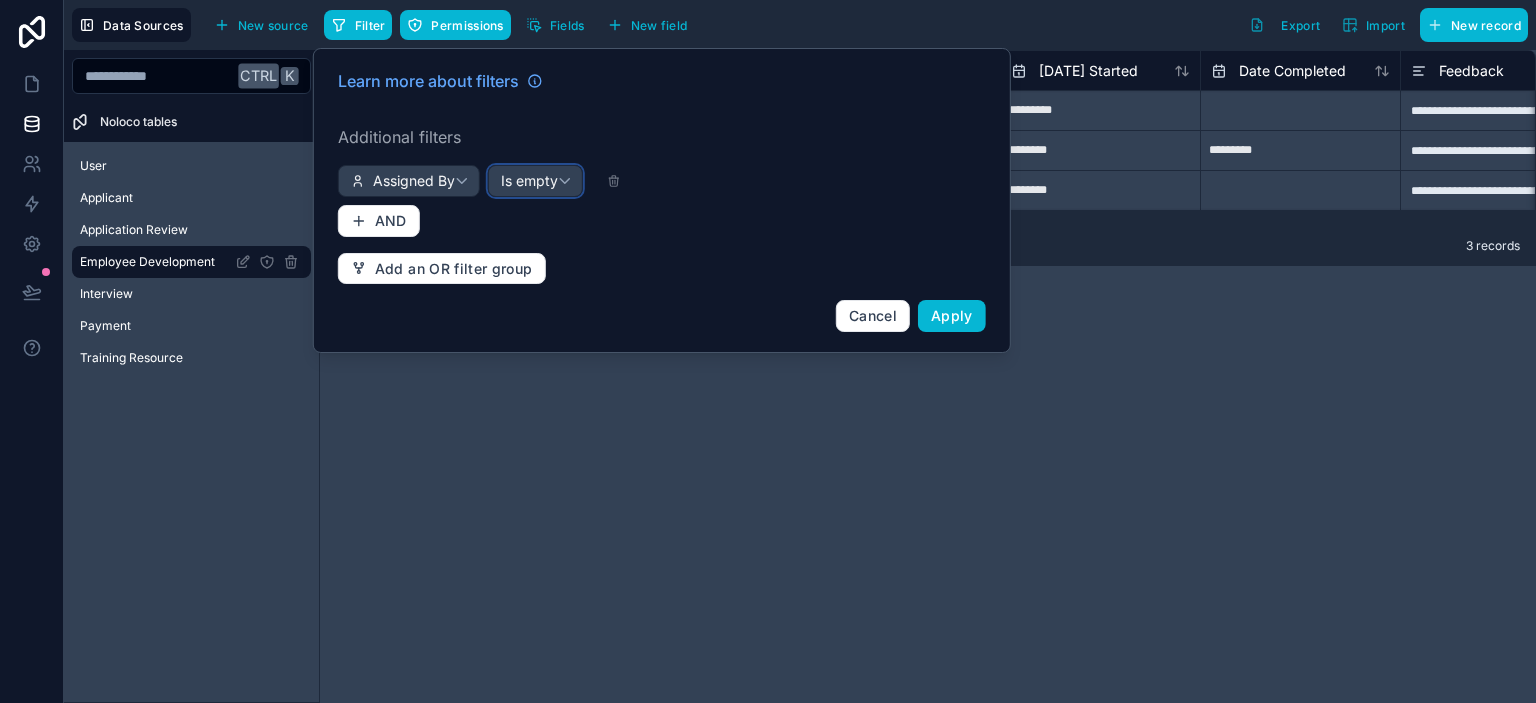 click on "Is empty" at bounding box center [529, 181] 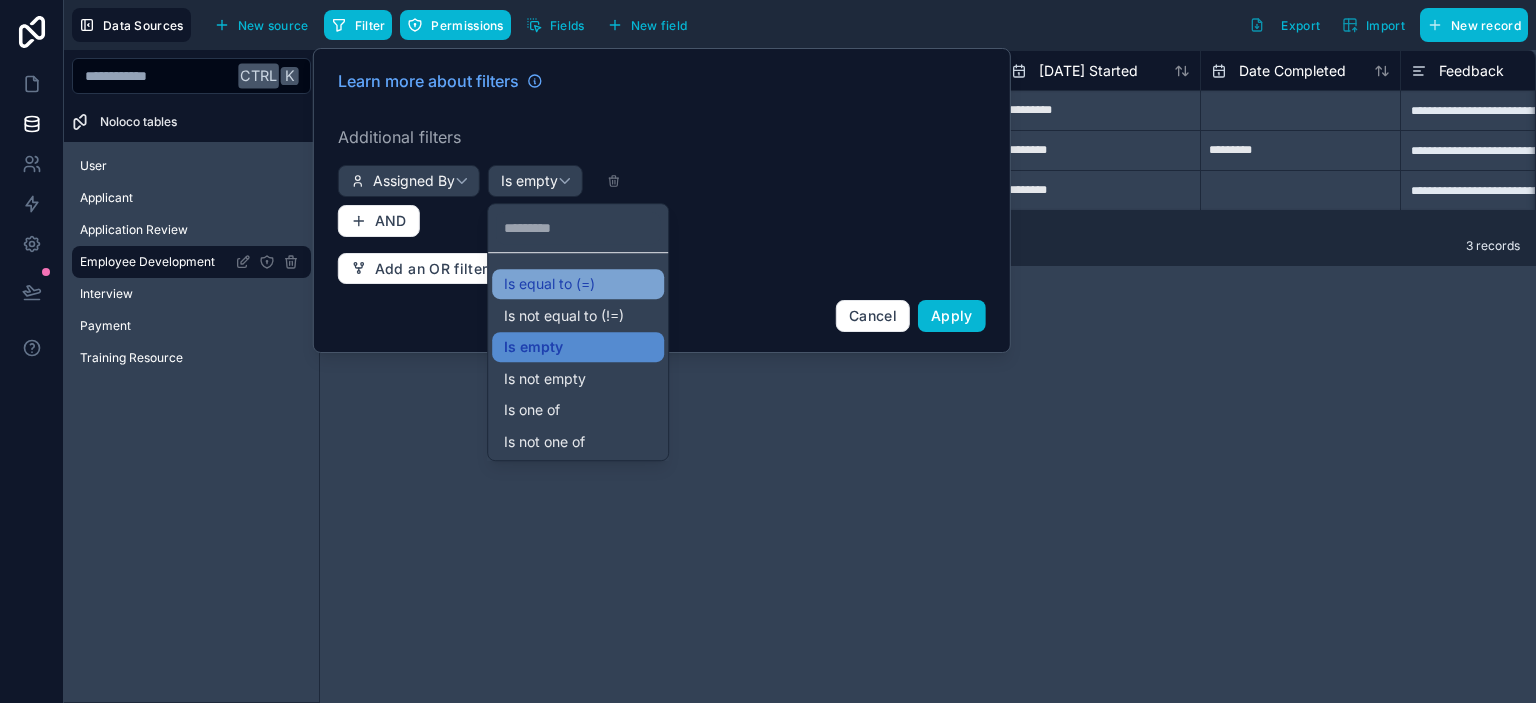 click on "Is equal to (=)" at bounding box center (549, 284) 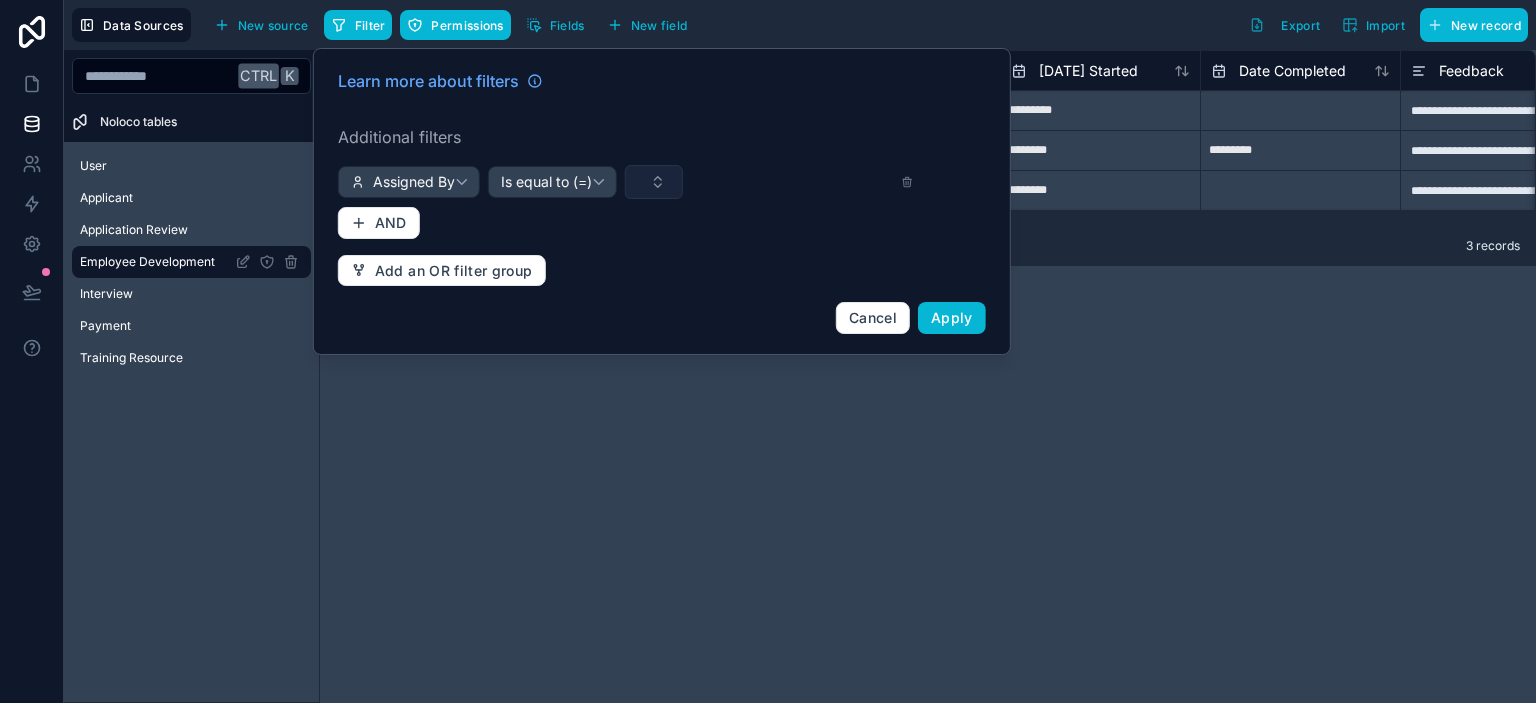 click at bounding box center [654, 182] 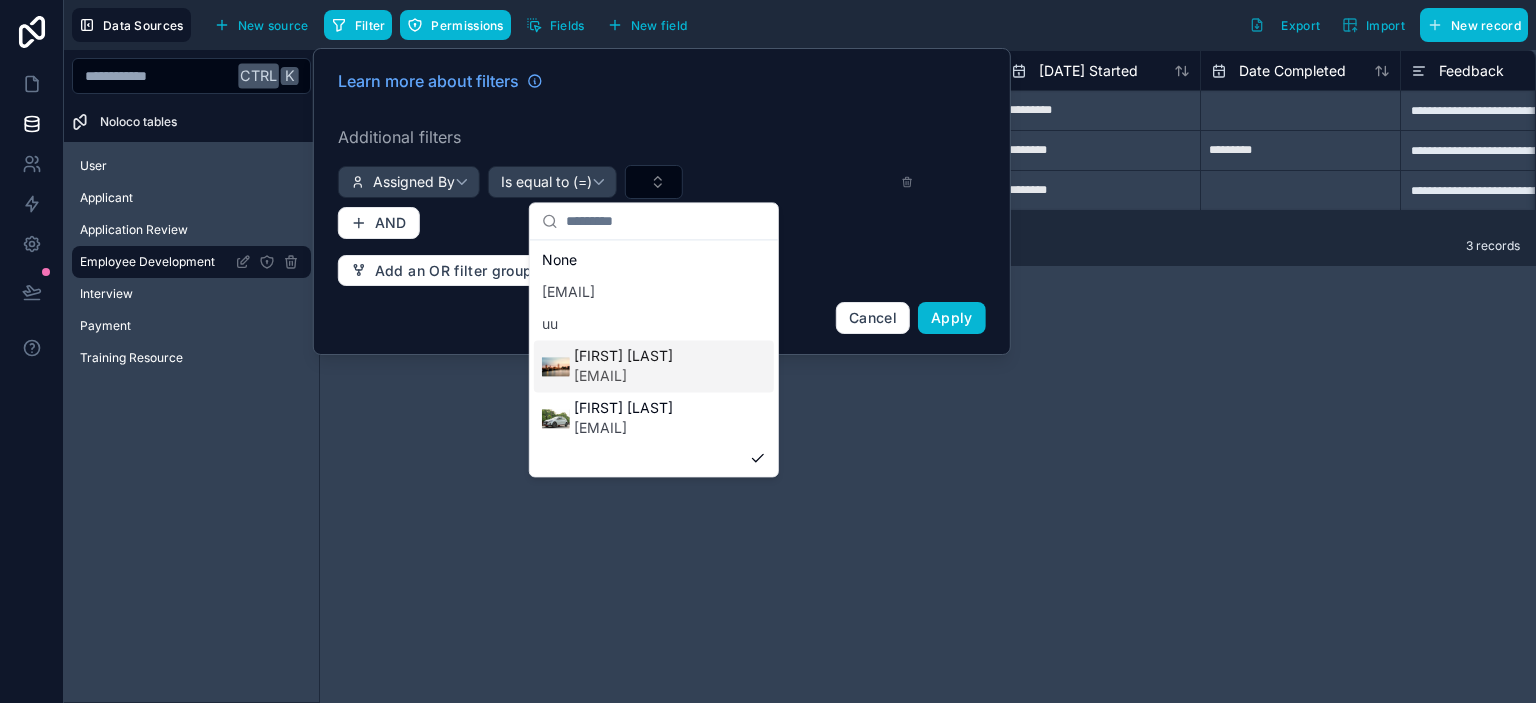 click on "test@test.com" at bounding box center (623, 376) 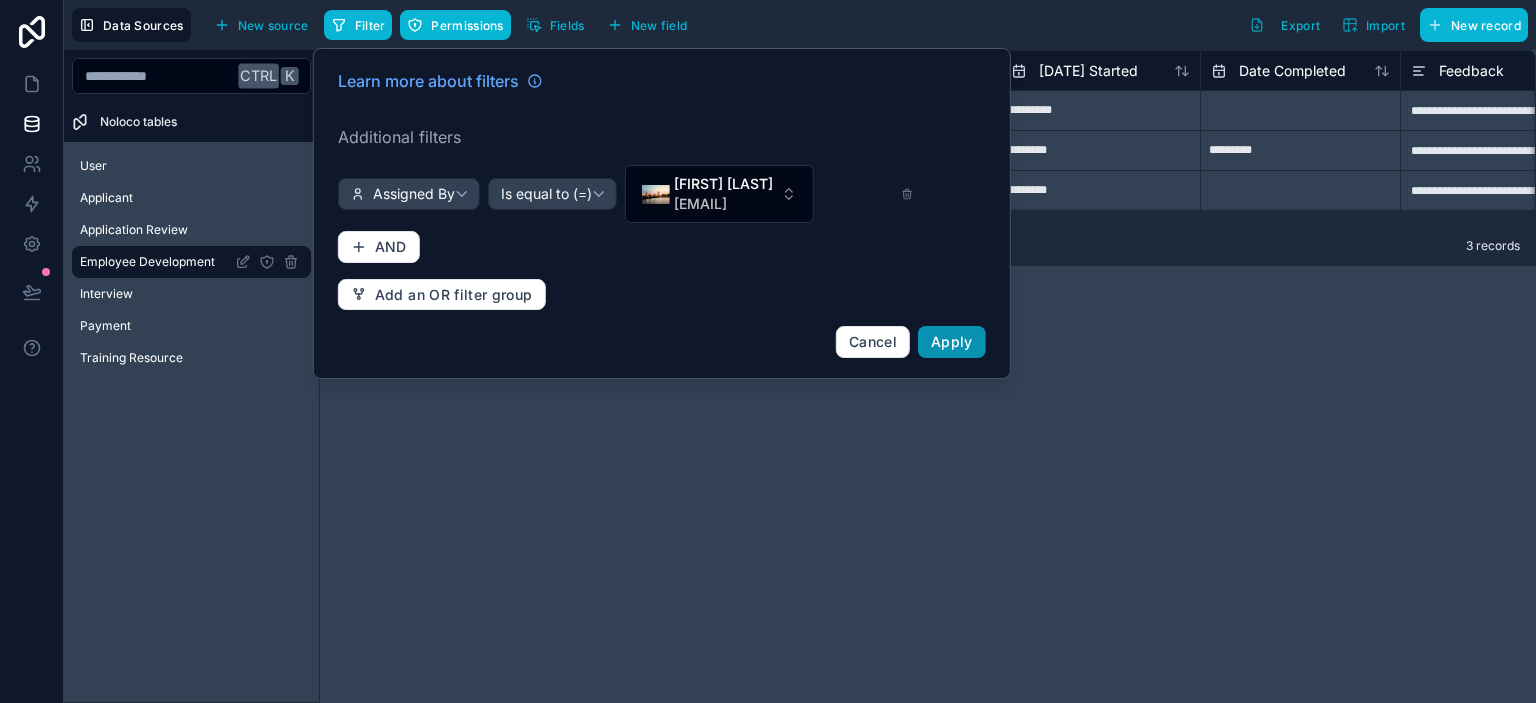 click on "Apply" at bounding box center [952, 342] 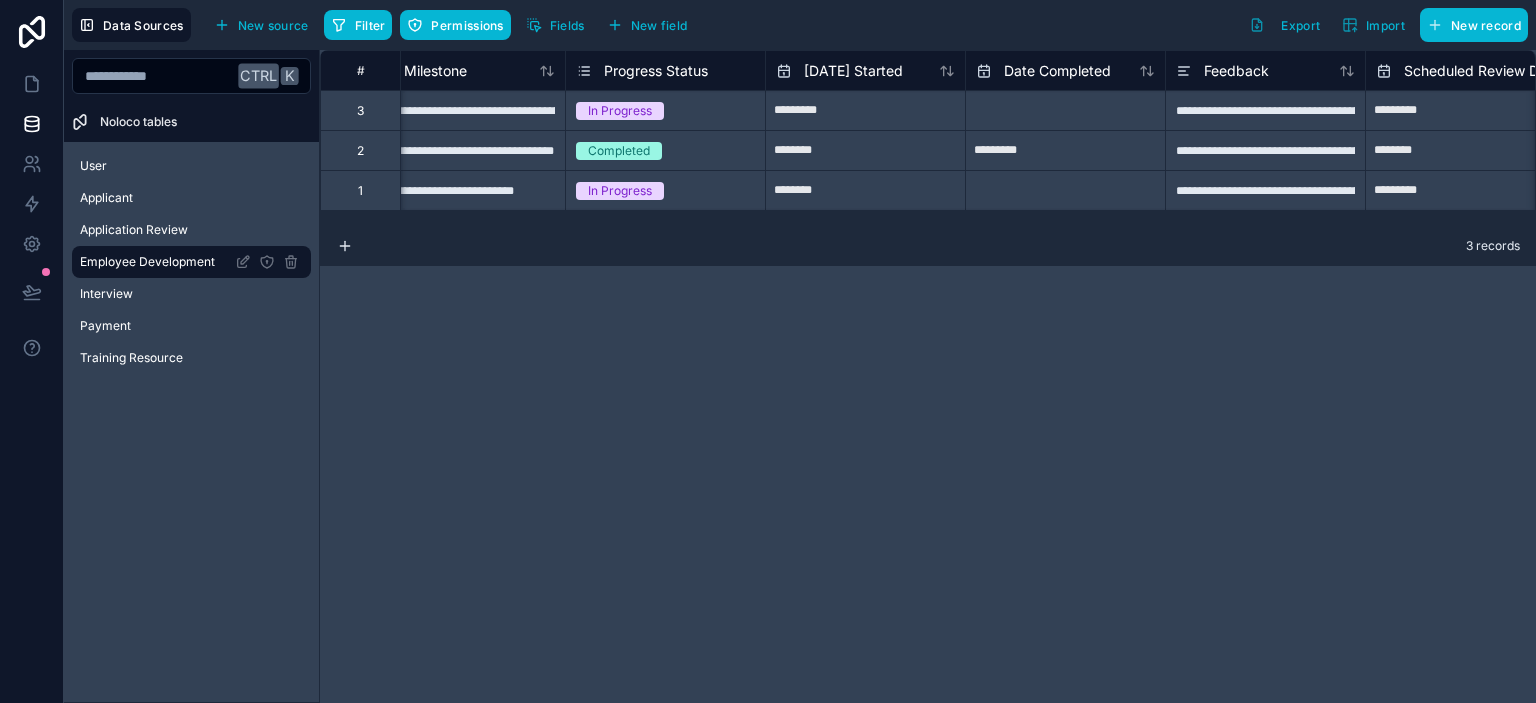 scroll, scrollTop: 0, scrollLeft: 0, axis: both 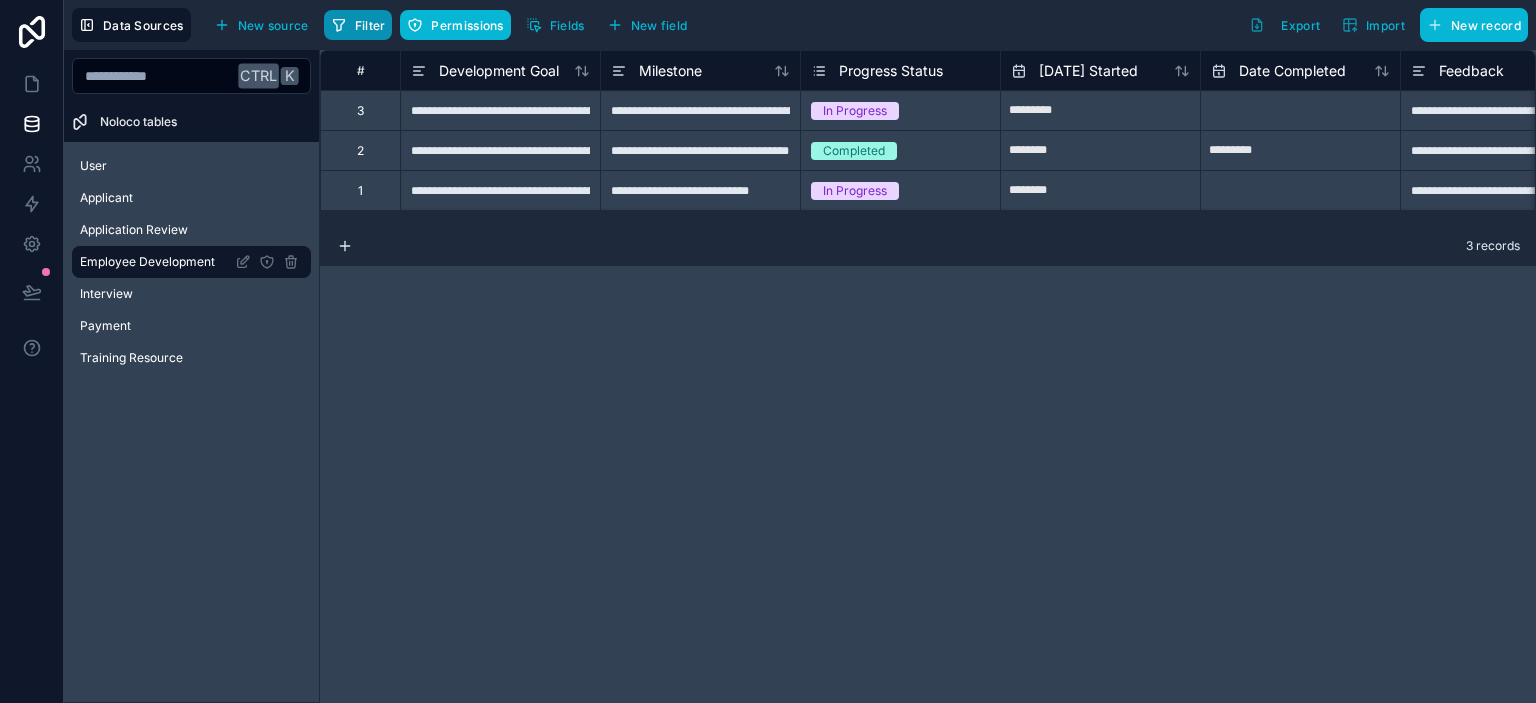 click on "Filter" at bounding box center [358, 25] 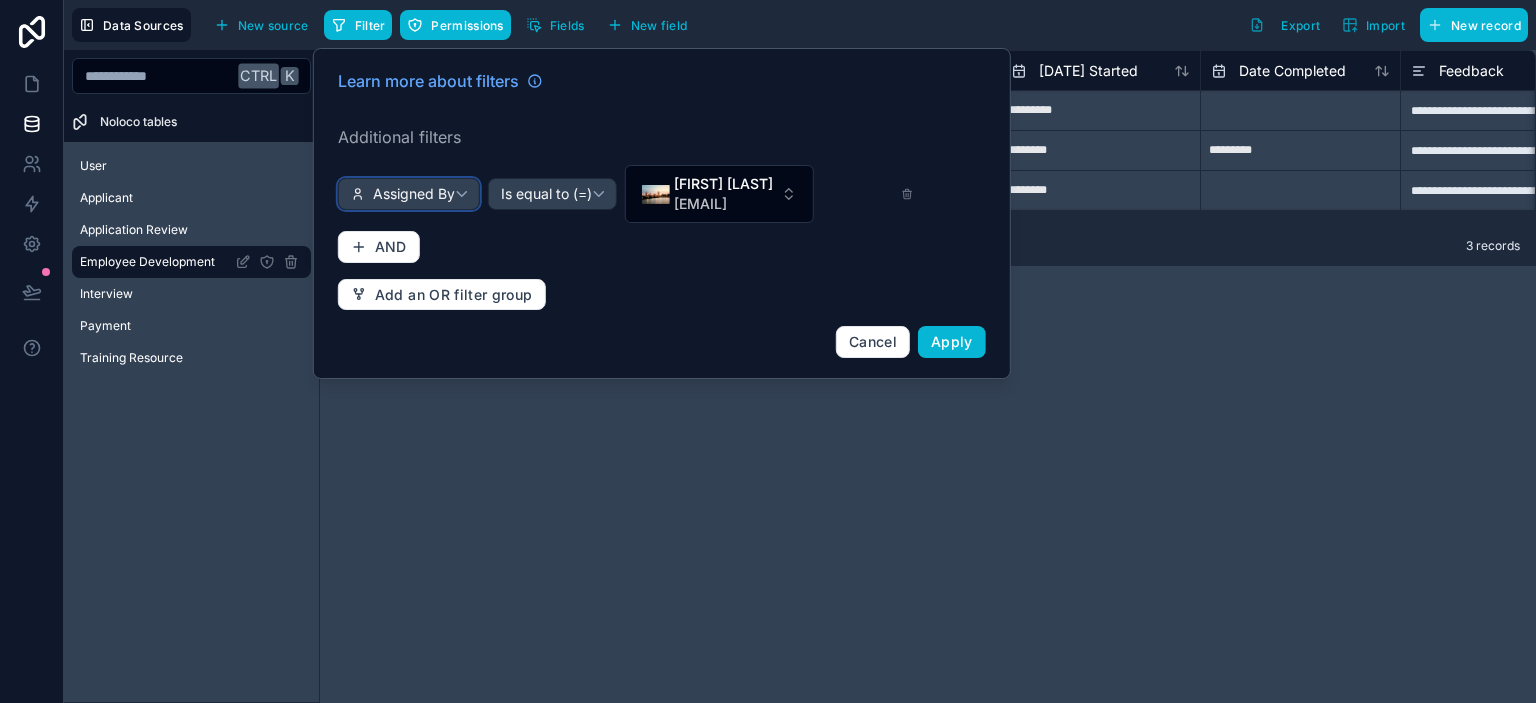 click on "Assigned By" at bounding box center (414, 194) 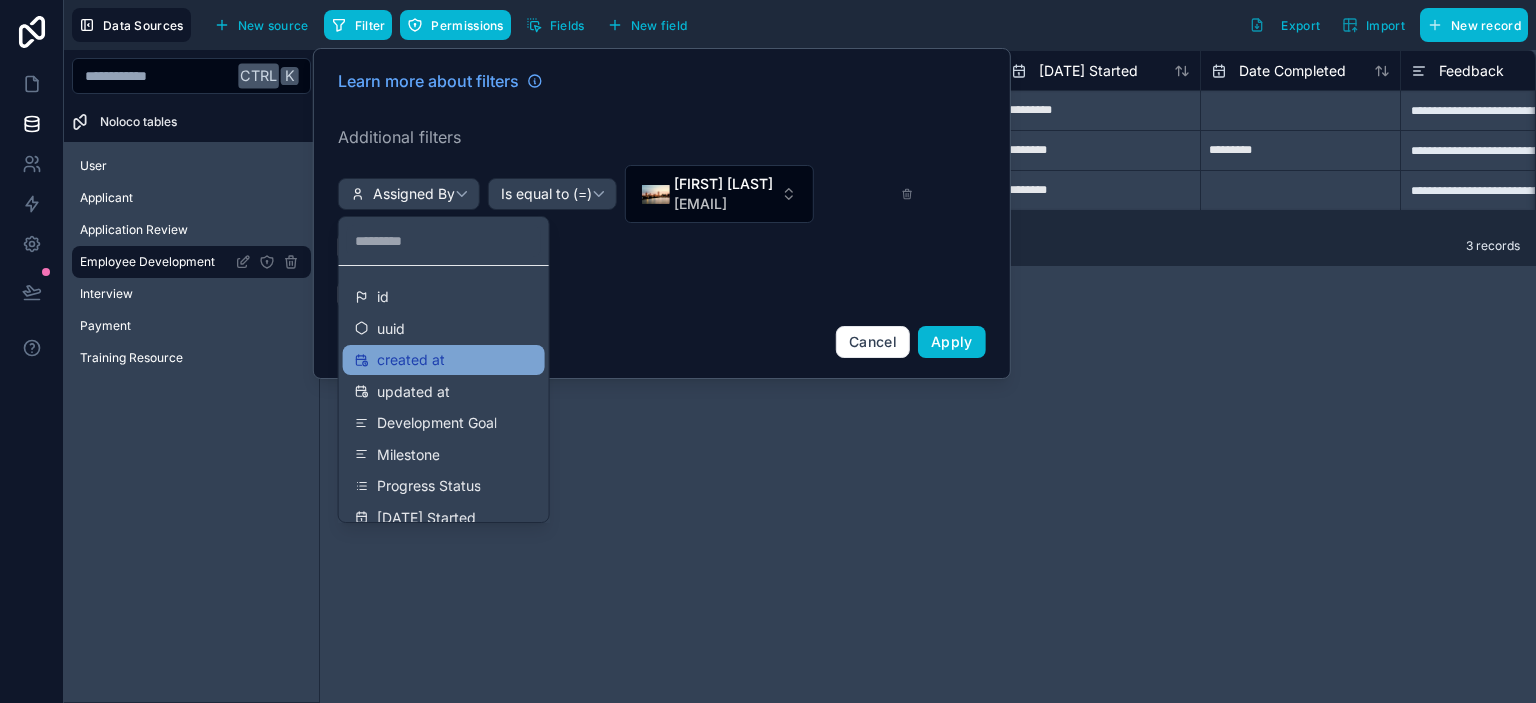 click on "created at" at bounding box center (411, 360) 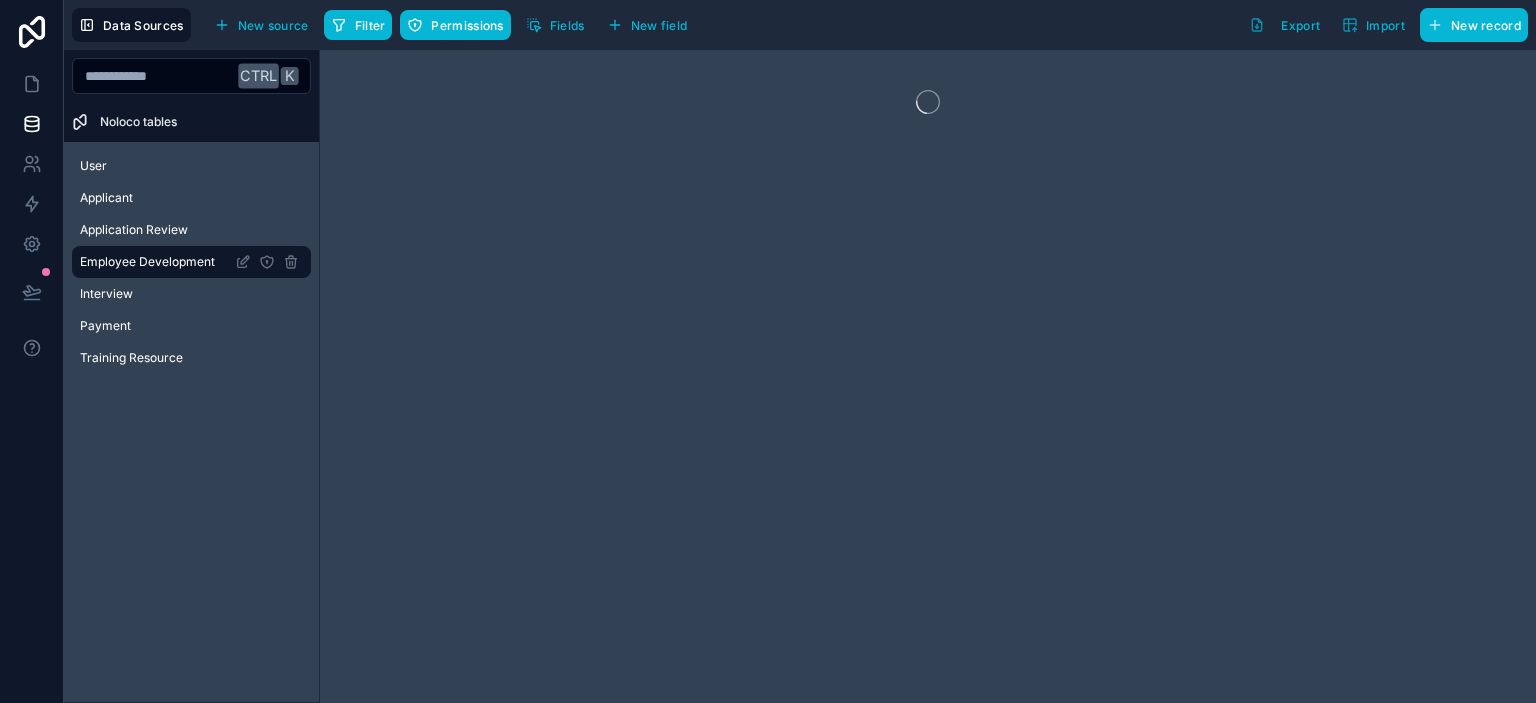 scroll, scrollTop: 0, scrollLeft: 0, axis: both 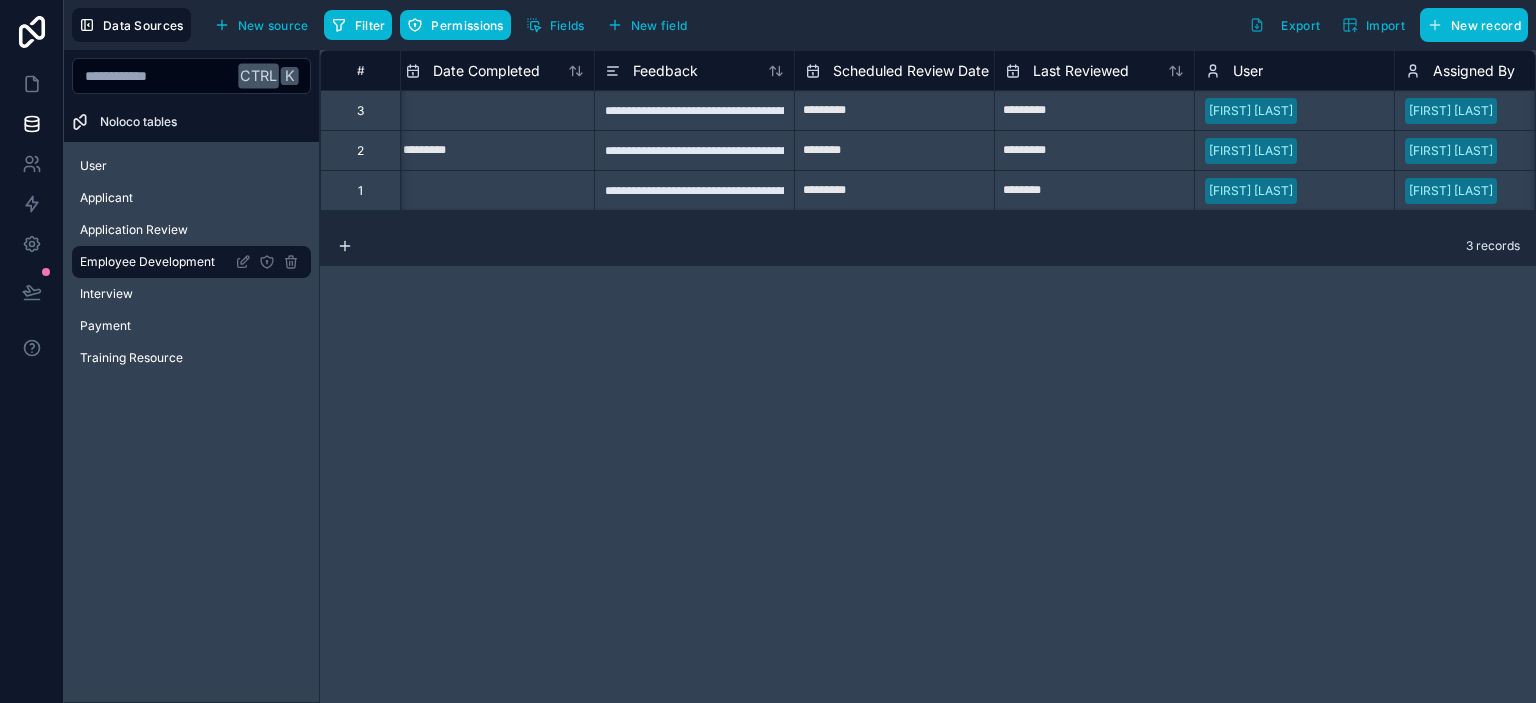 click on "3 records" at bounding box center (928, 246) 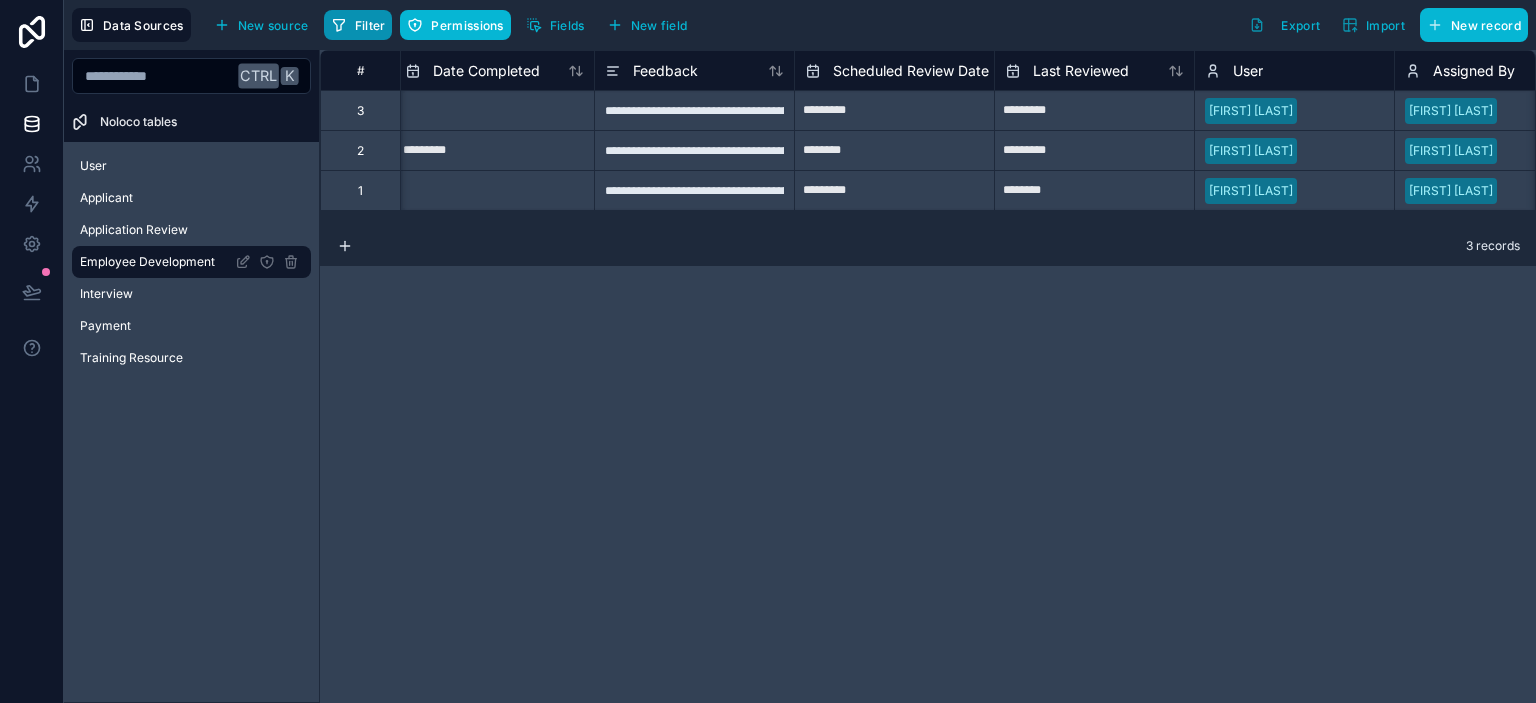 click on "Filter" at bounding box center (370, 25) 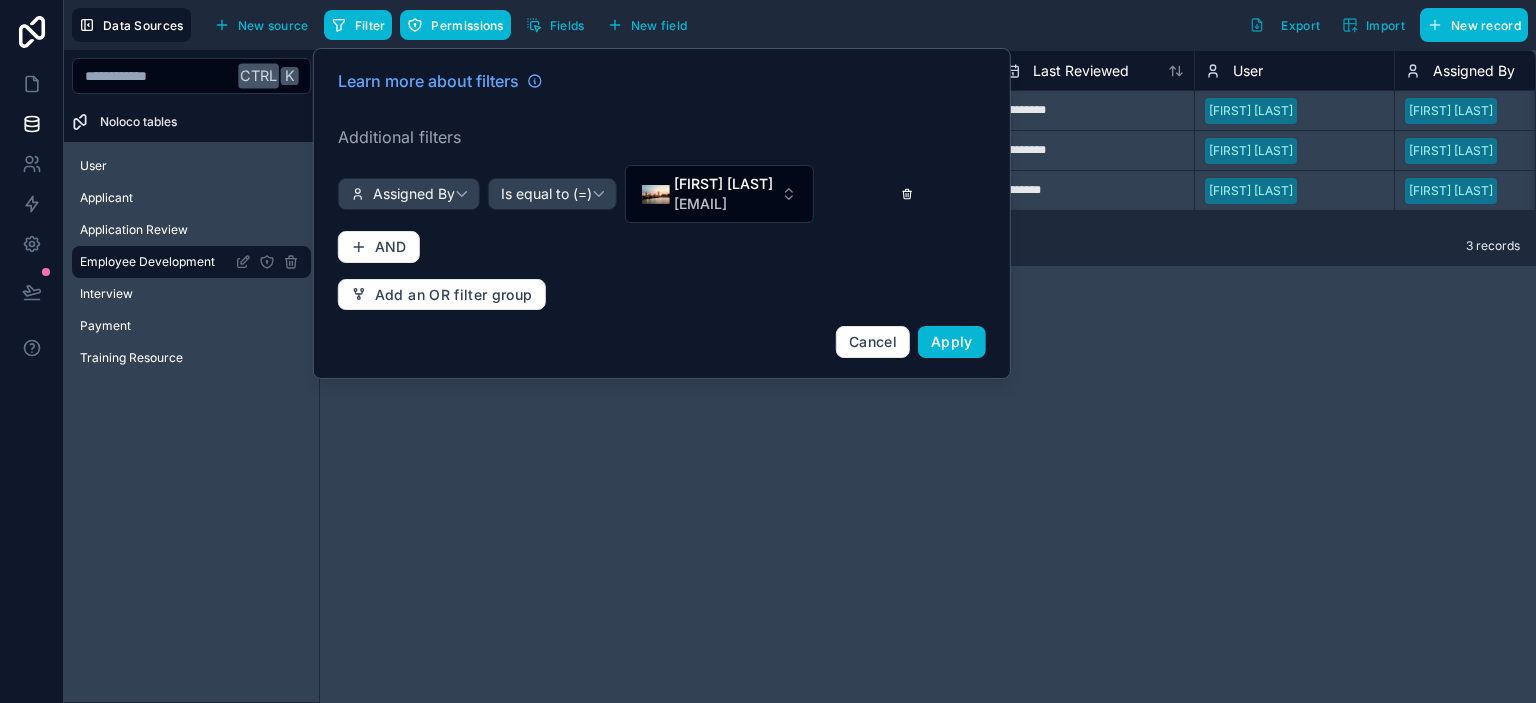click 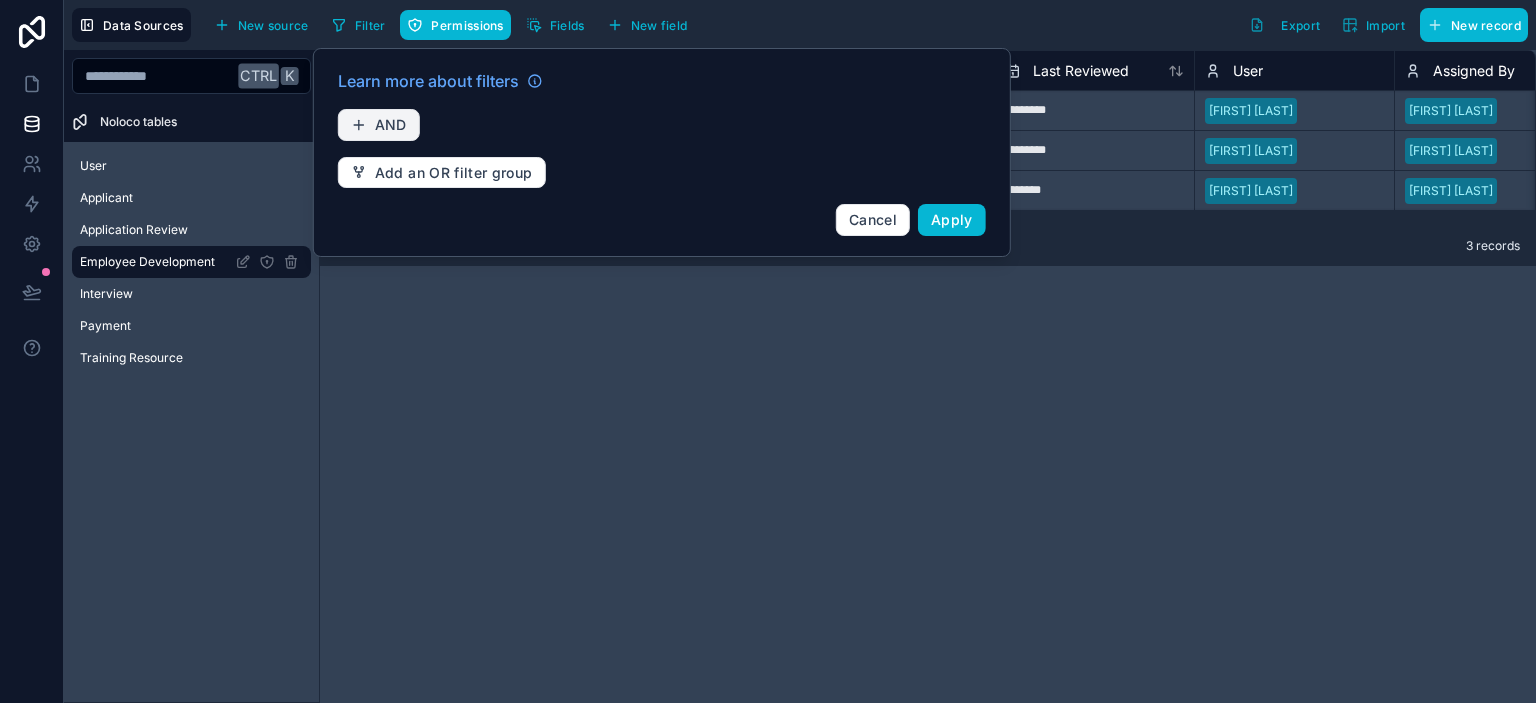 click on "AND" at bounding box center (391, 125) 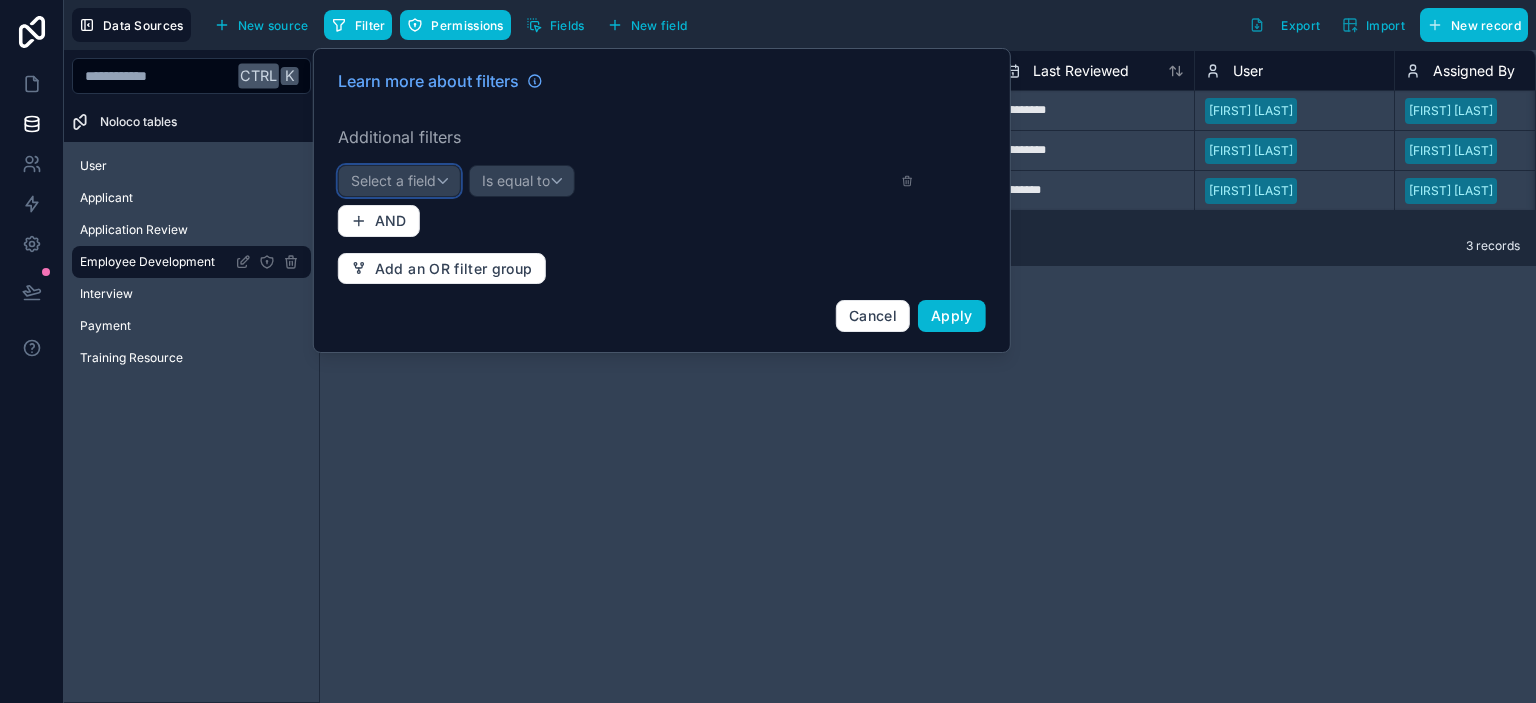 click on "Select a field" at bounding box center (393, 180) 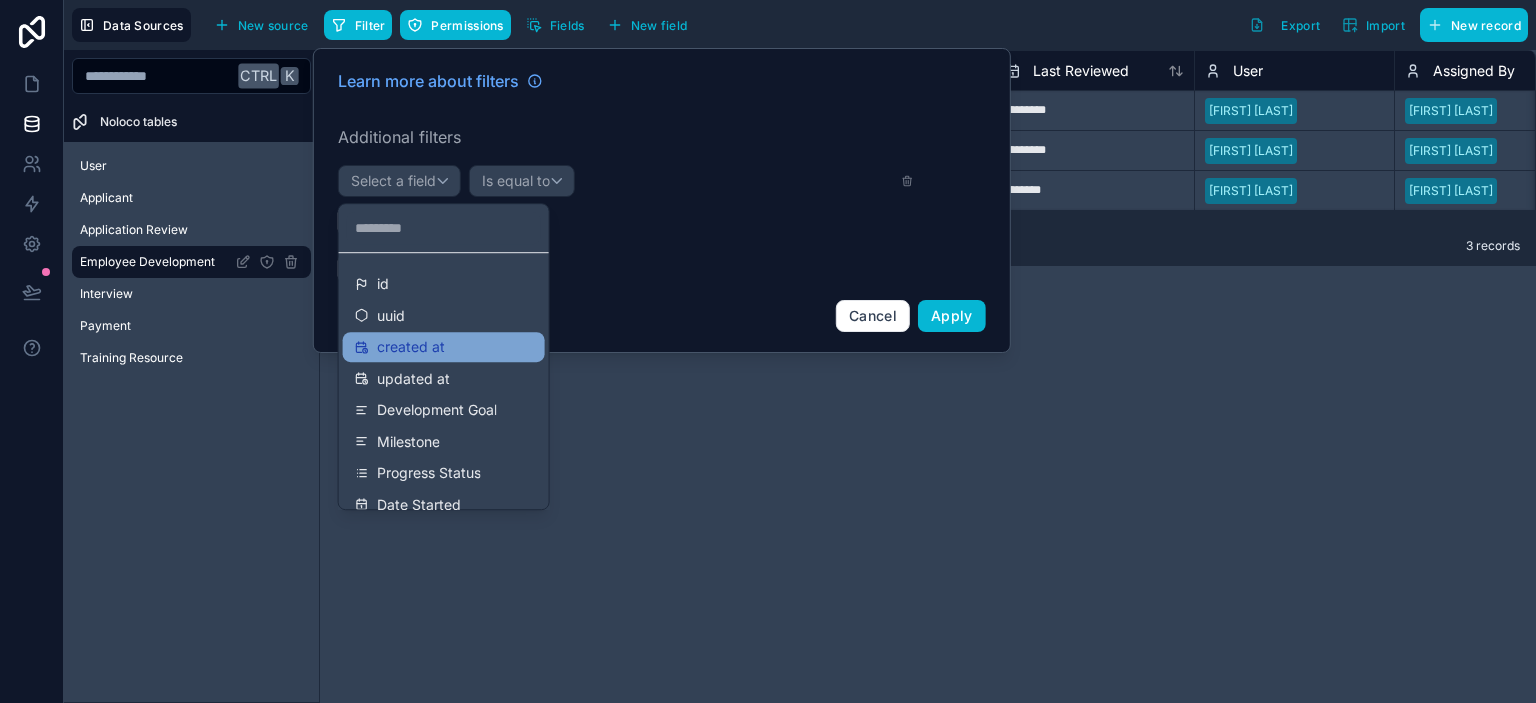 click on "created at" at bounding box center (444, 347) 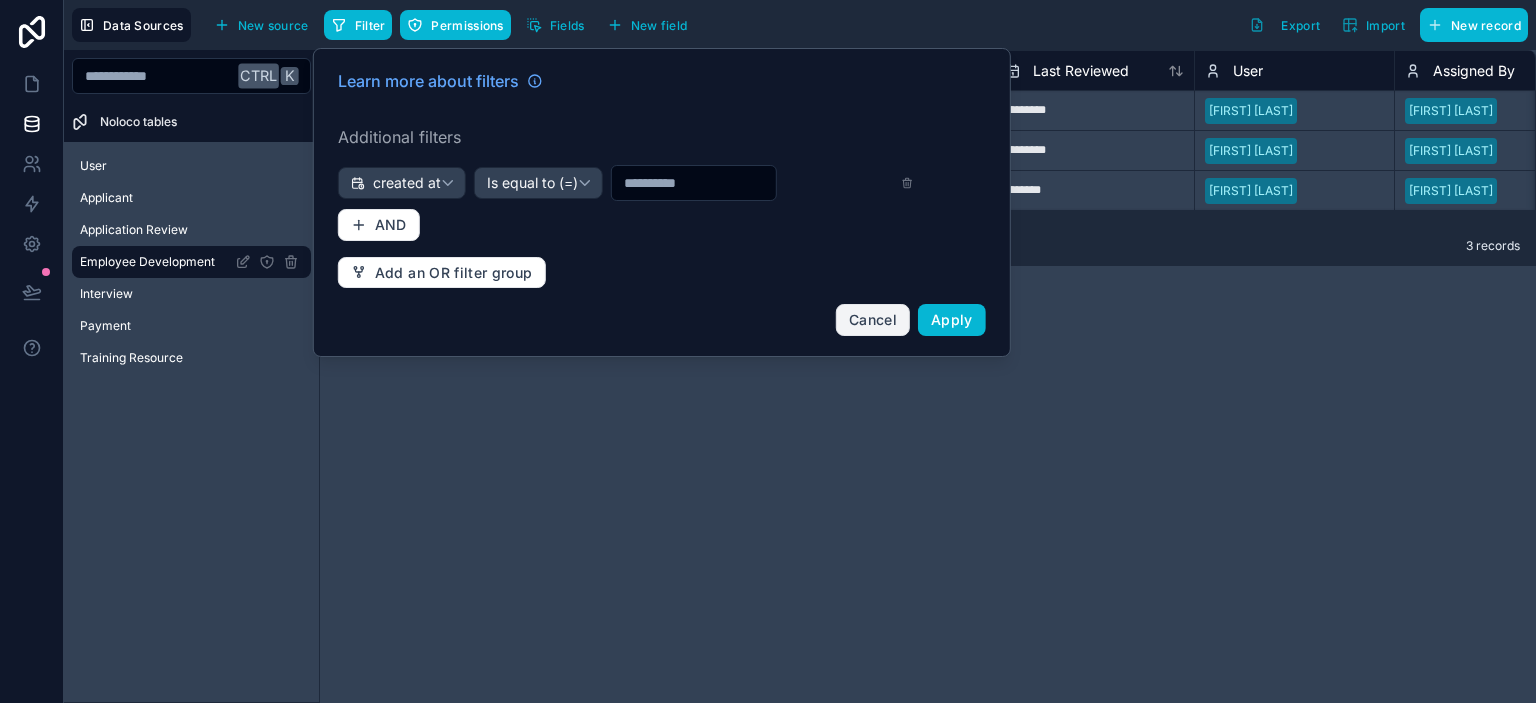 click on "Cancel" at bounding box center (873, 319) 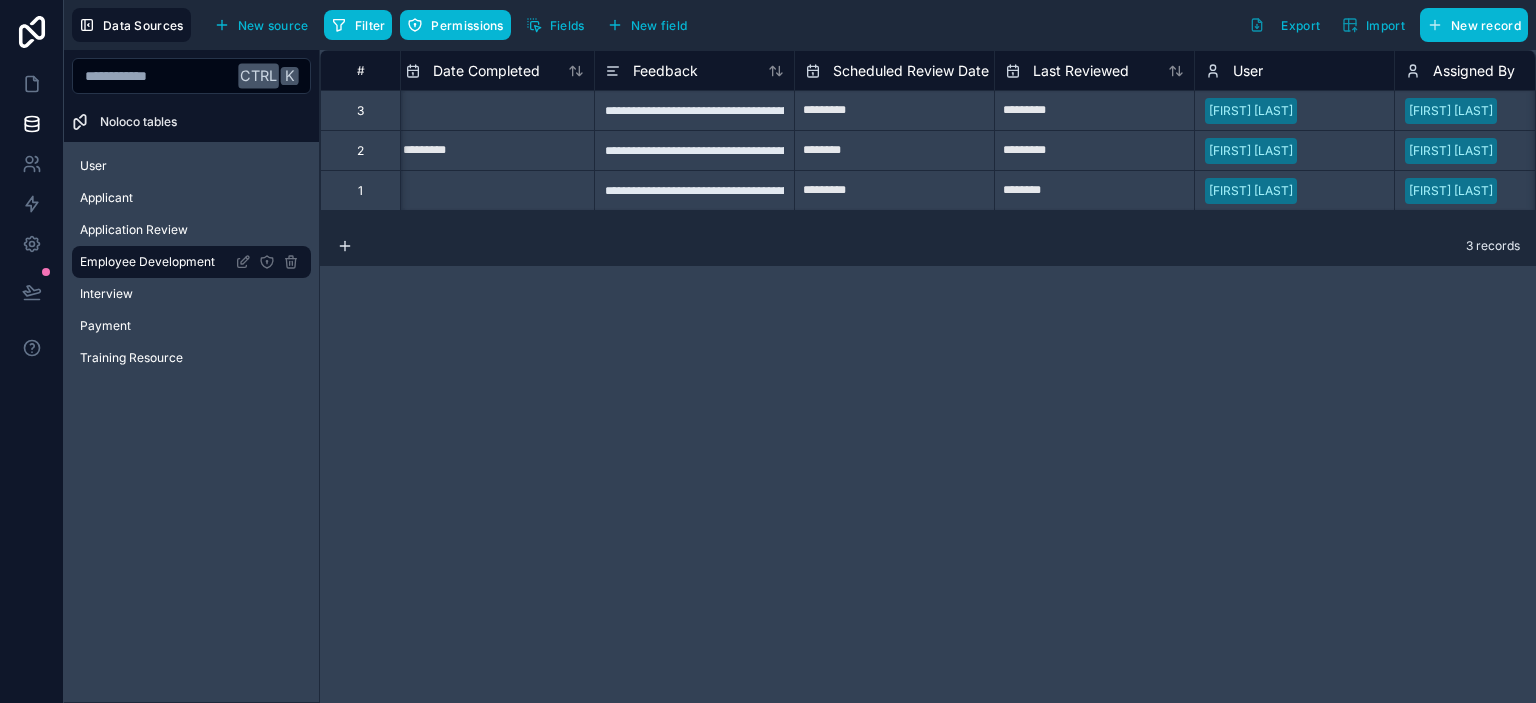 scroll, scrollTop: 0, scrollLeft: 0, axis: both 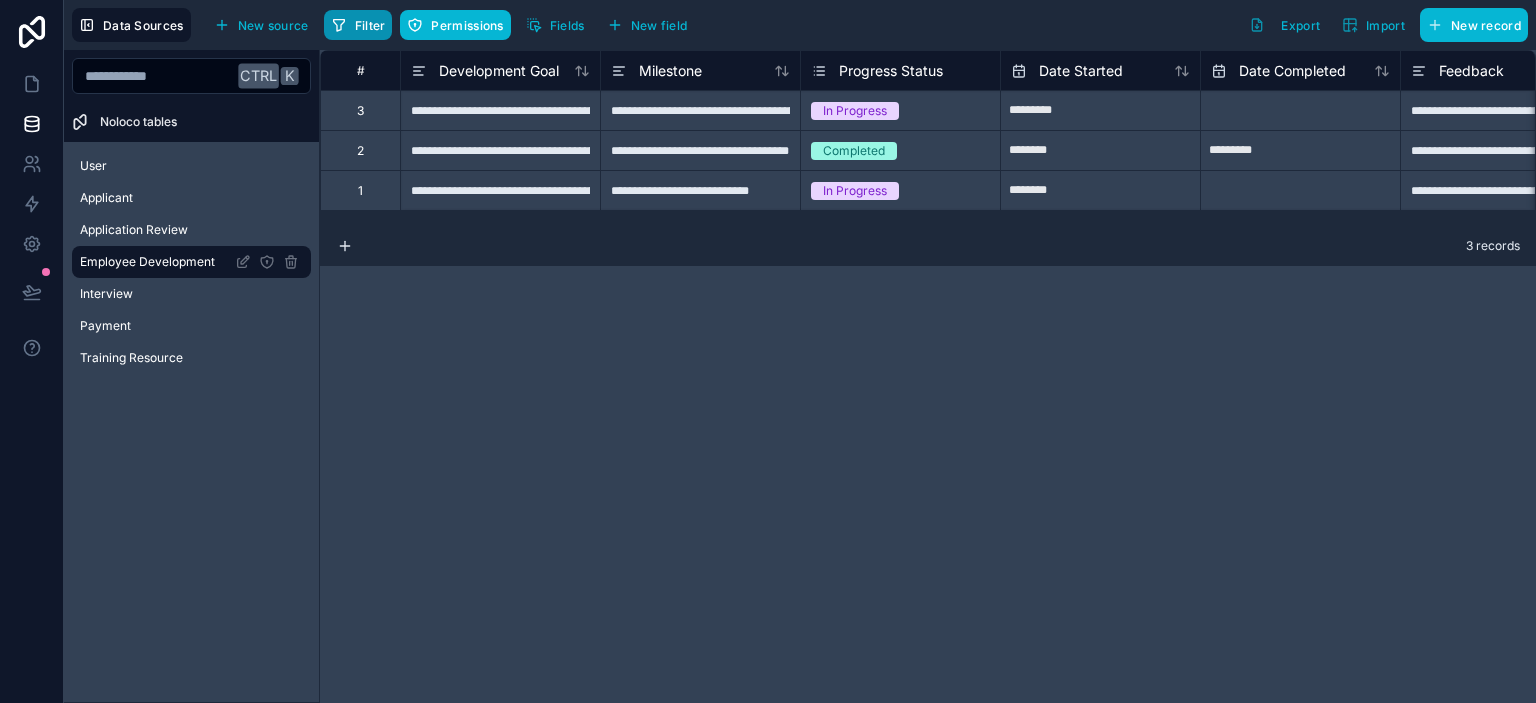 click on "Filter" at bounding box center (358, 25) 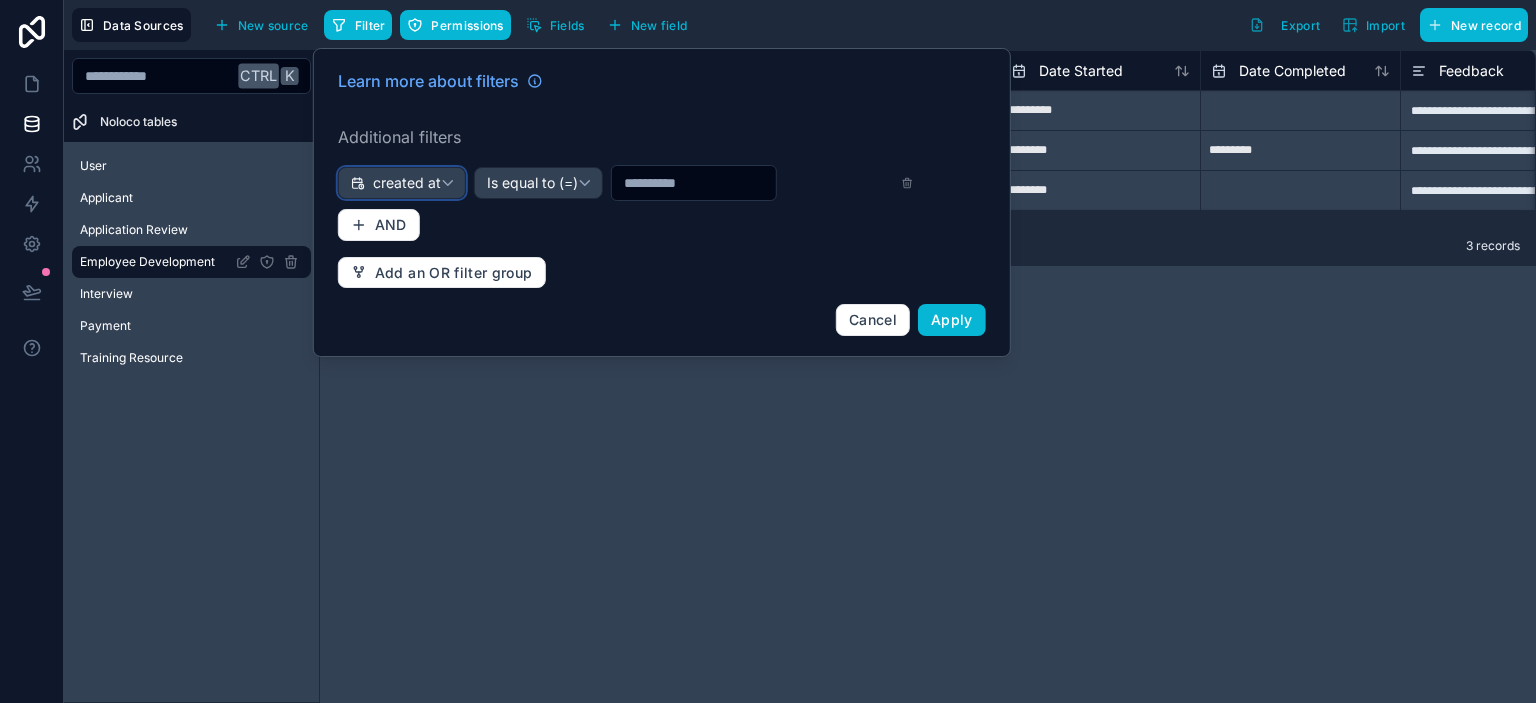 click on "created at" at bounding box center (407, 183) 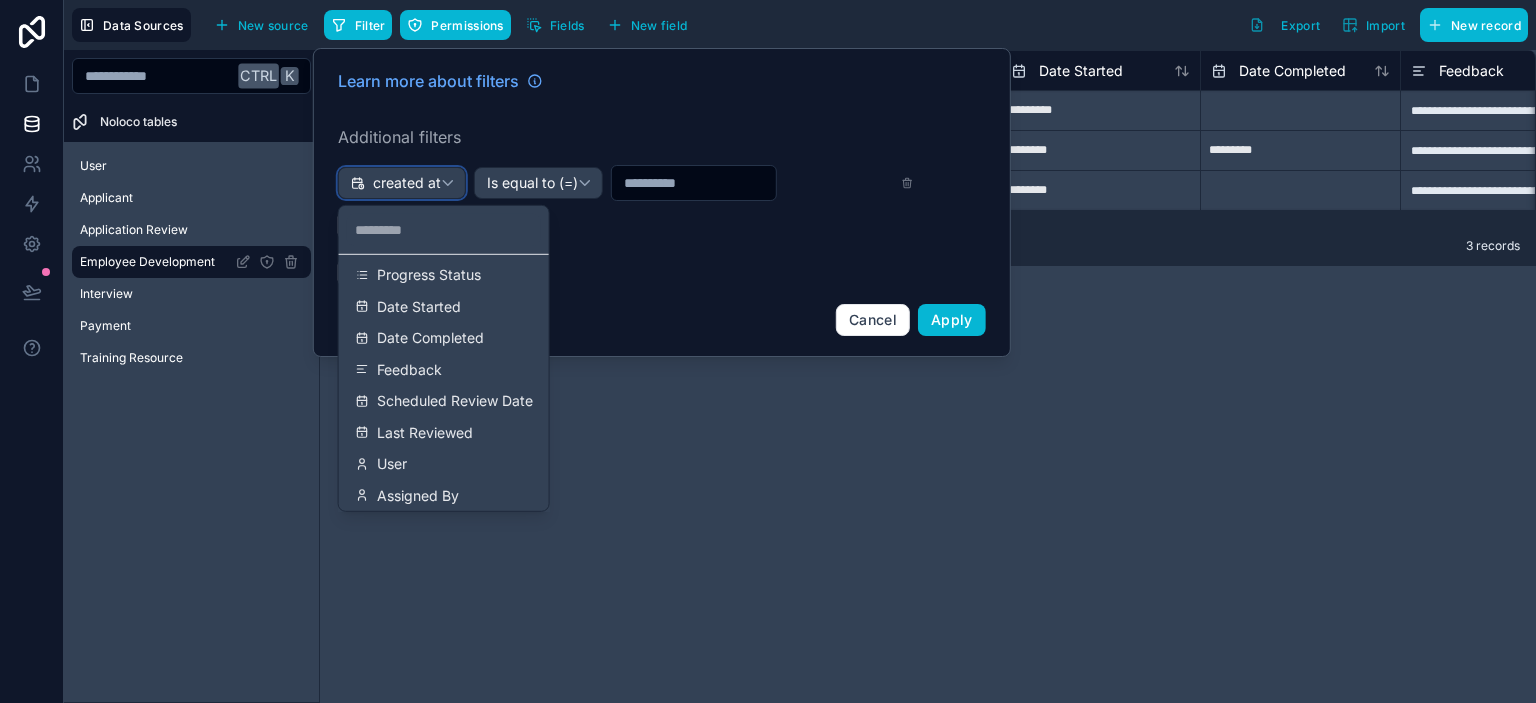 scroll, scrollTop: 203, scrollLeft: 0, axis: vertical 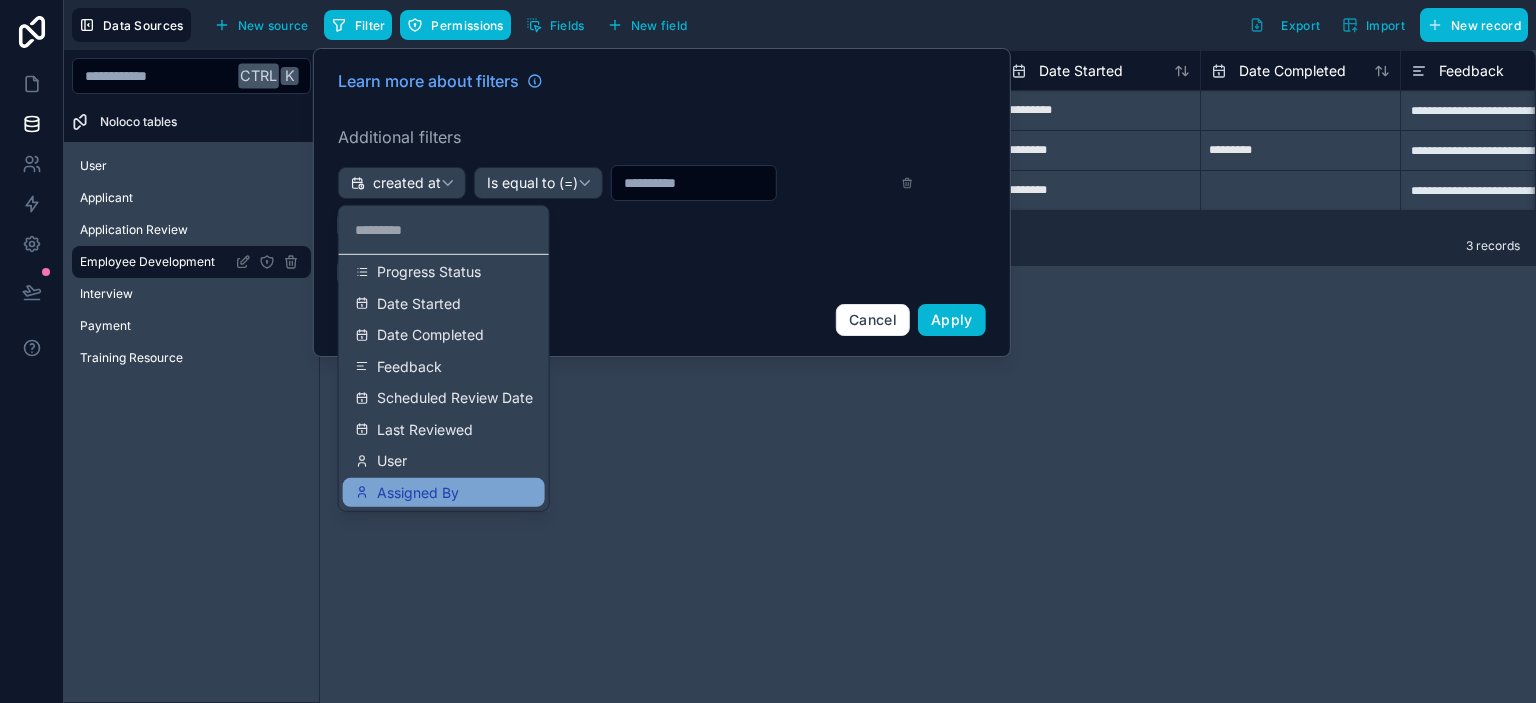 click on "Assigned By" at bounding box center [418, 492] 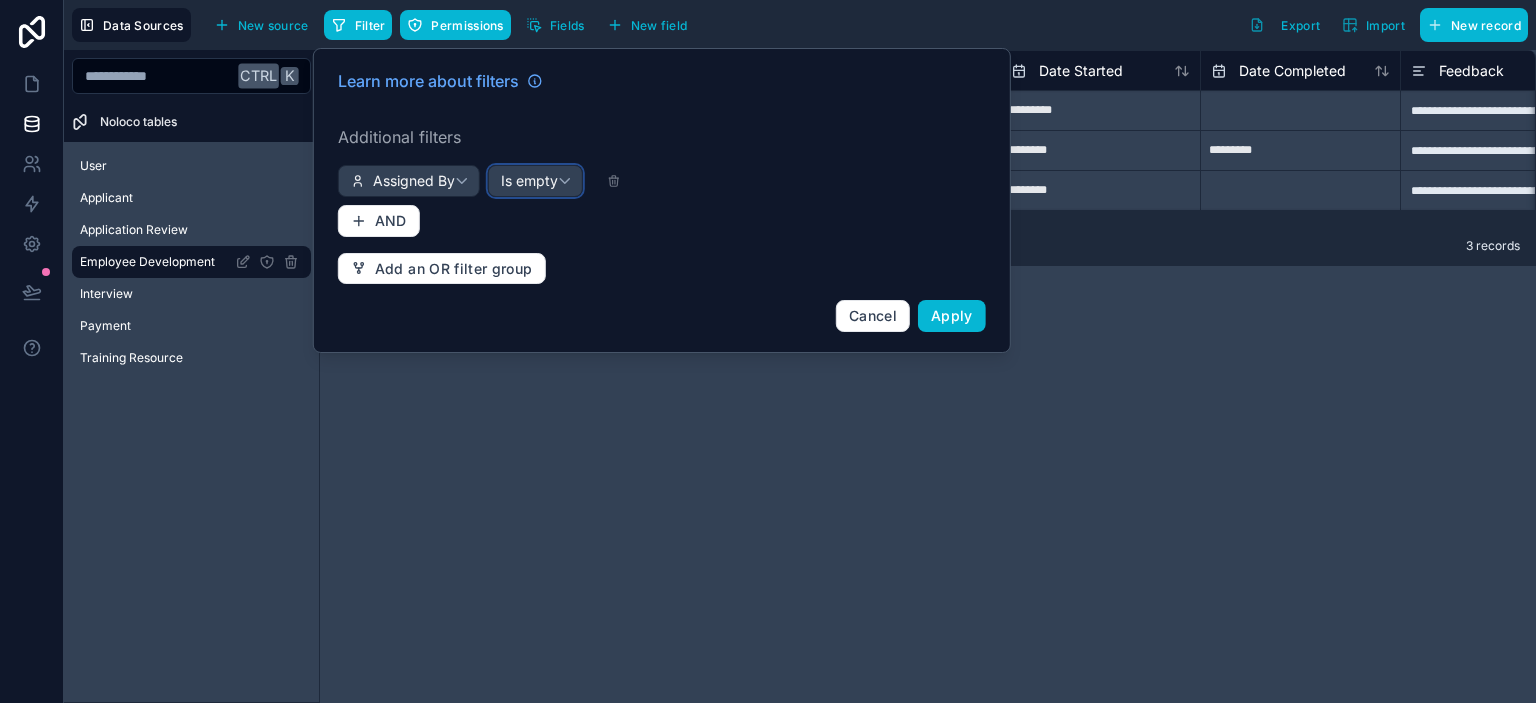 click on "Is empty" at bounding box center (529, 181) 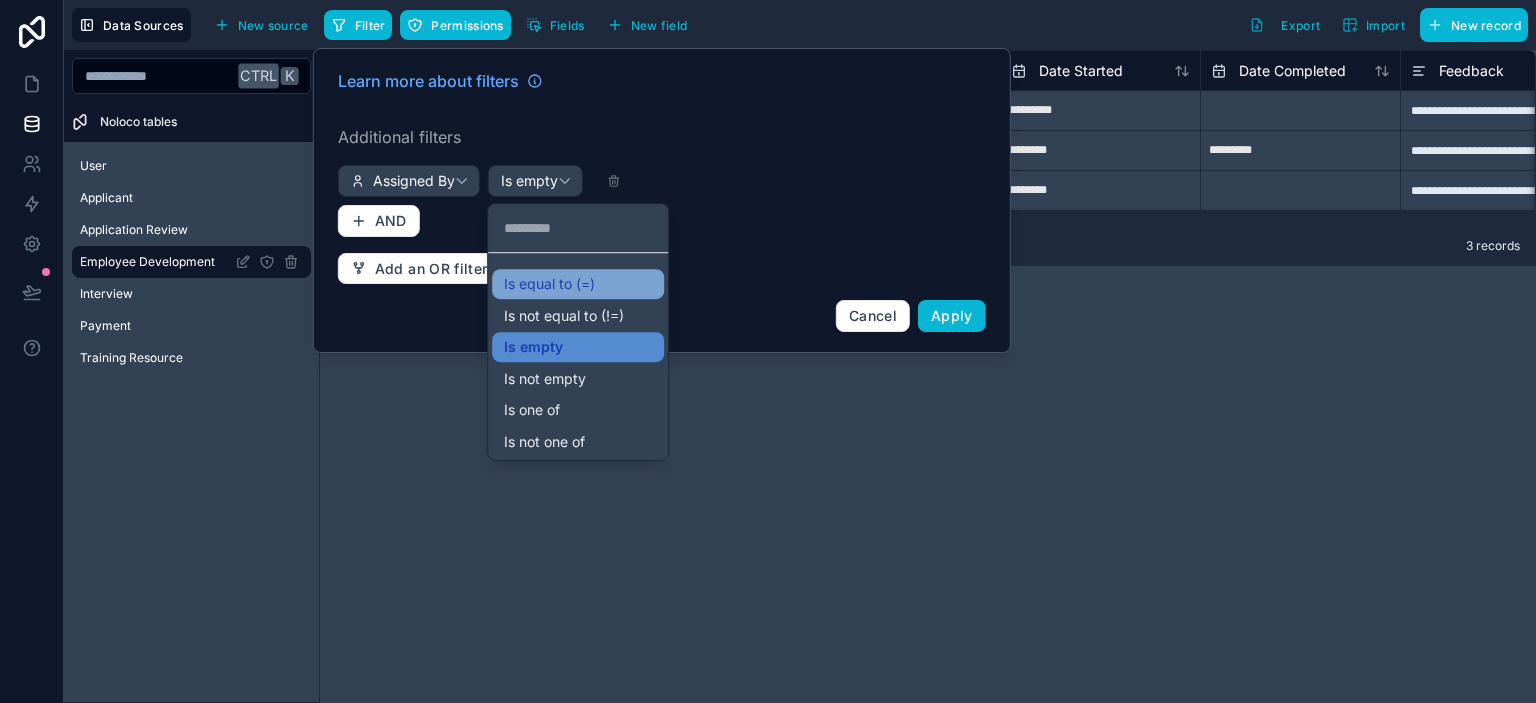 click on "Is equal to (=)" at bounding box center [549, 284] 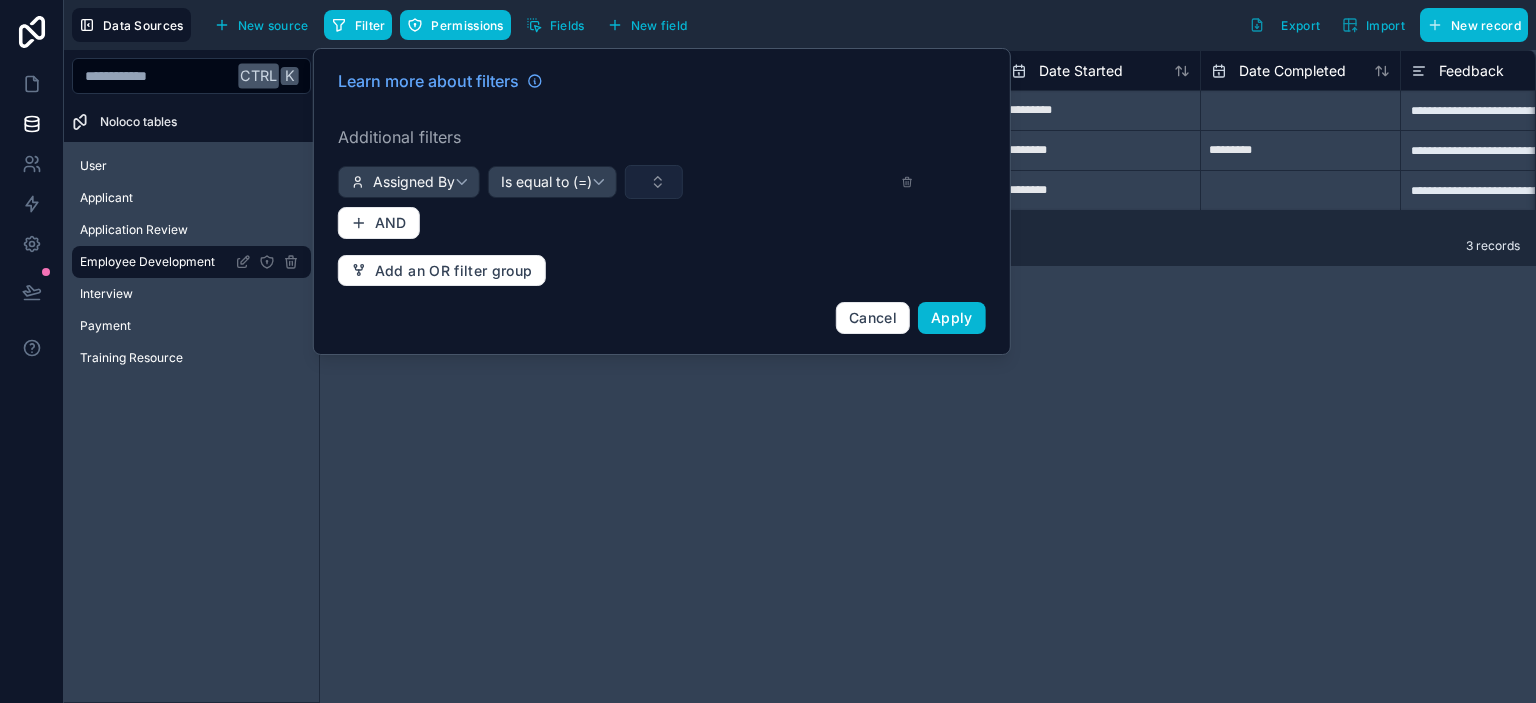 click at bounding box center (654, 182) 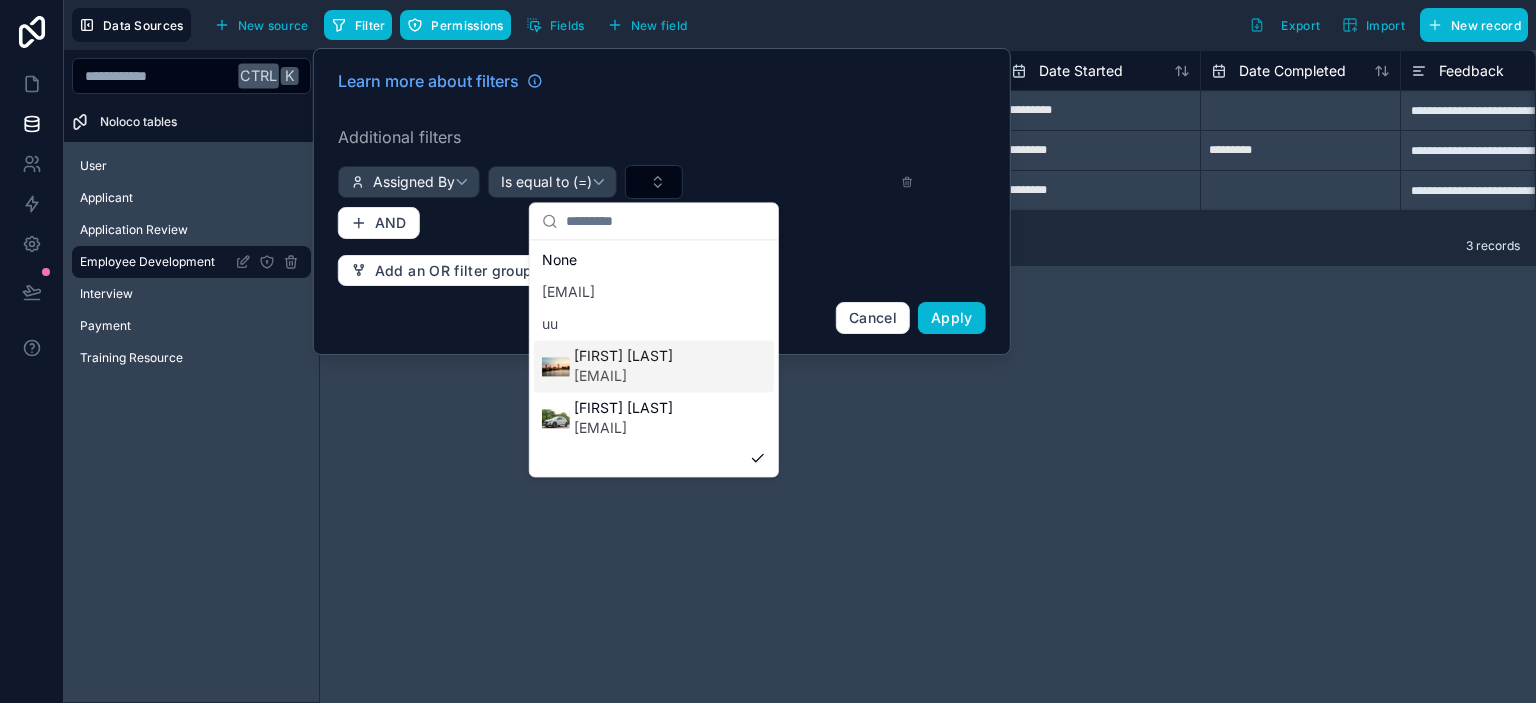 click on "[EMAIL]" at bounding box center (623, 376) 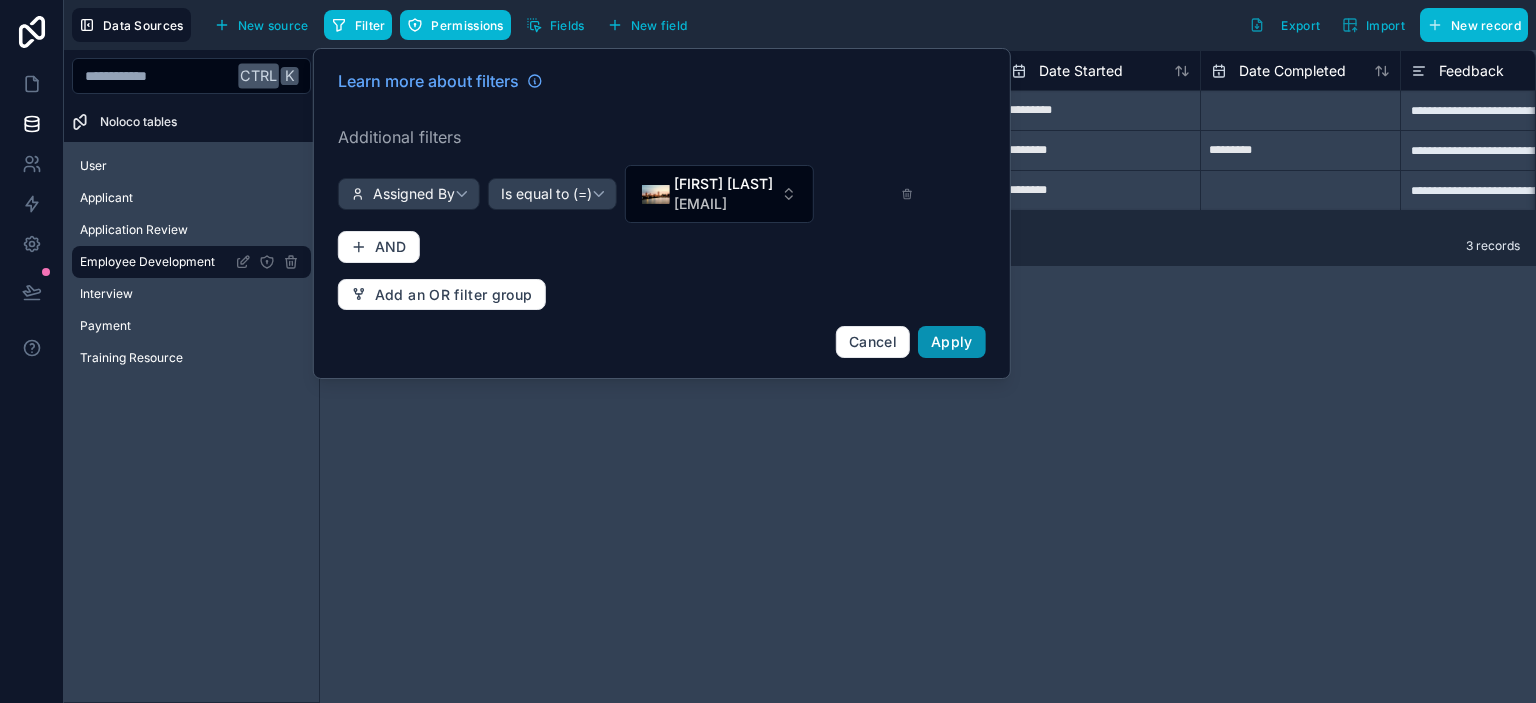 click on "Apply" at bounding box center (952, 341) 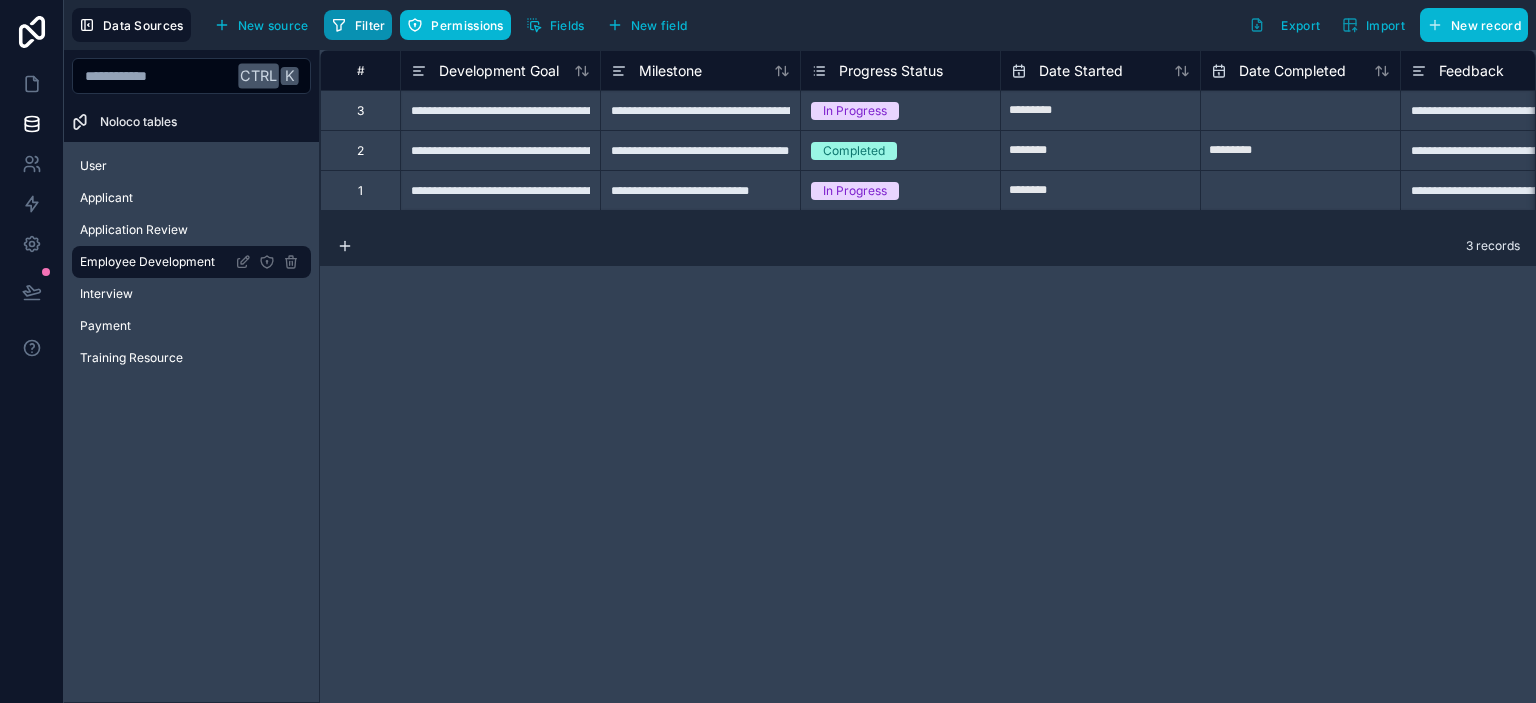click 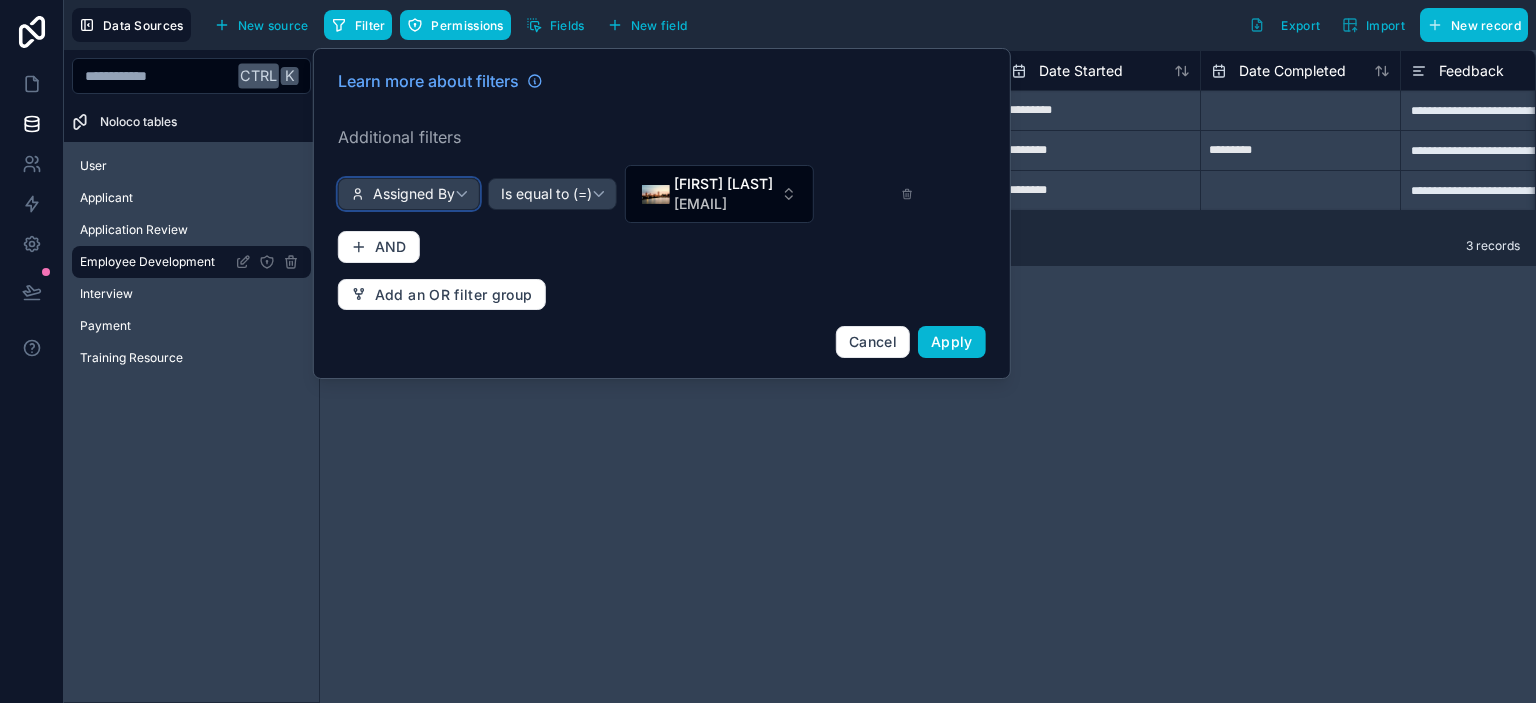 click on "Assigned By" at bounding box center [414, 194] 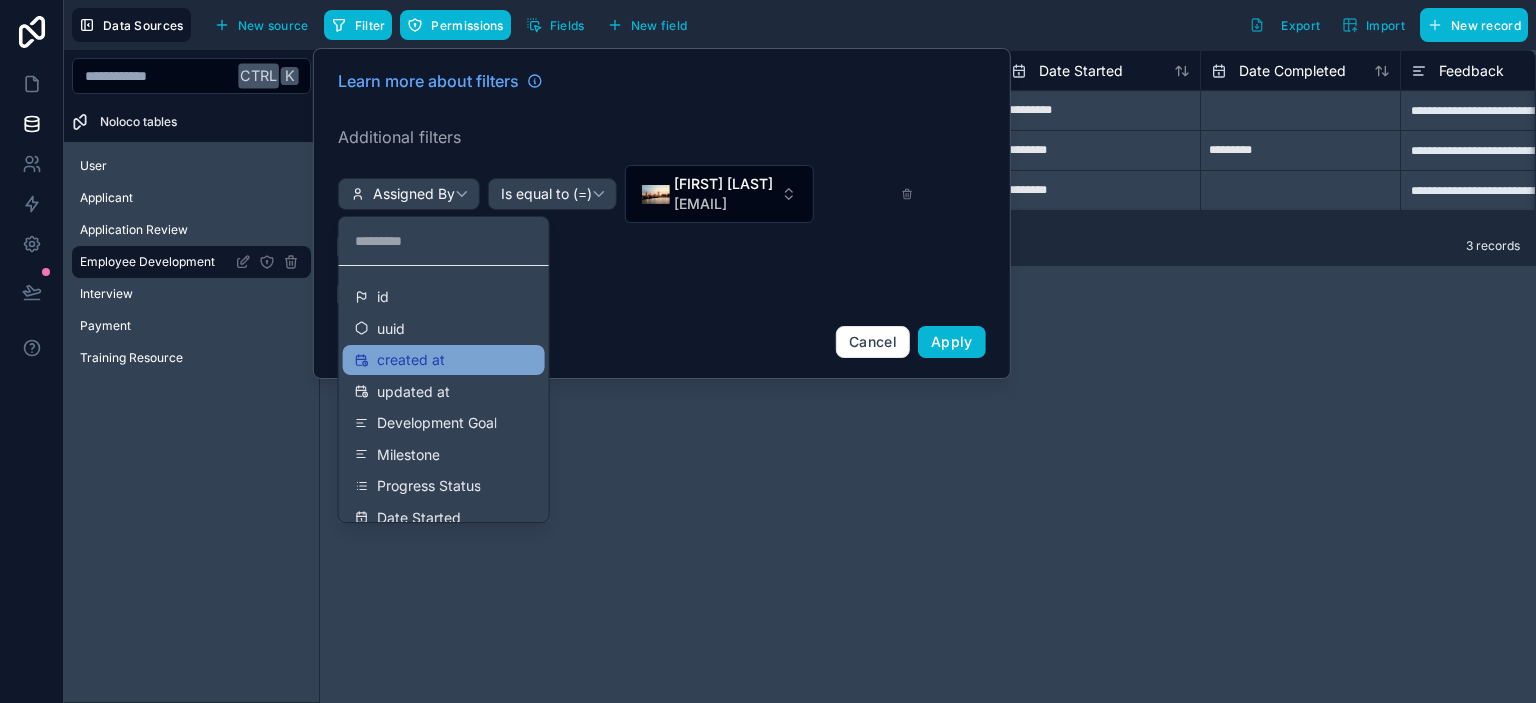 click on "created at" at bounding box center [411, 360] 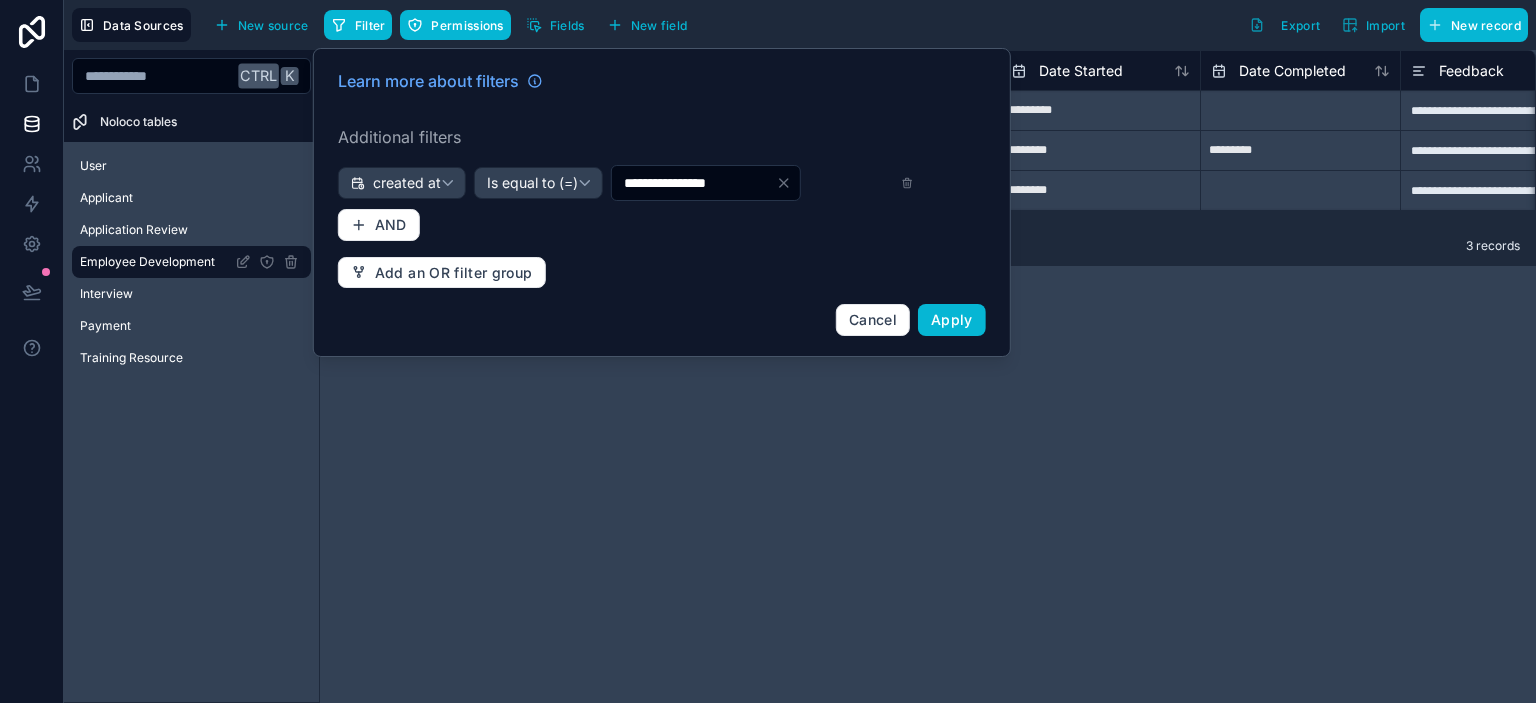 click 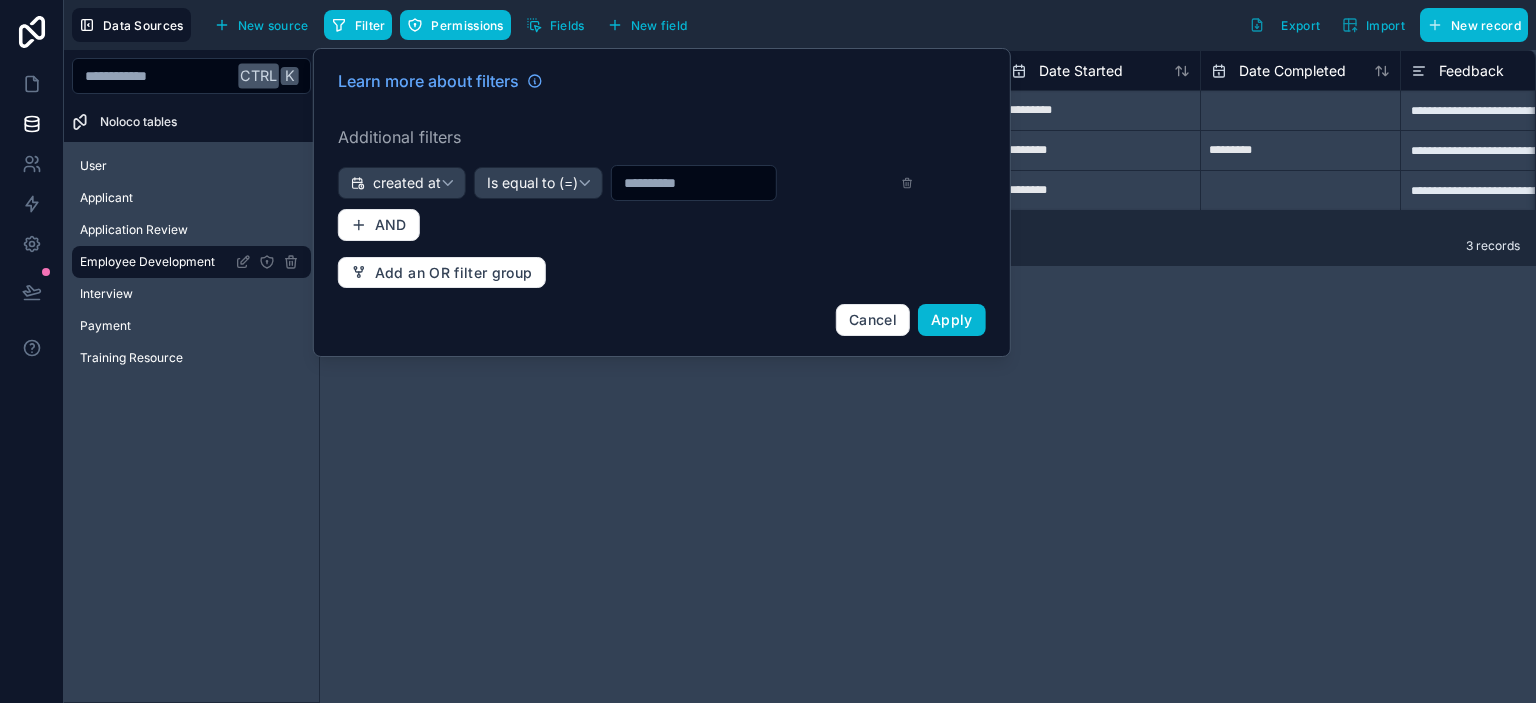 click at bounding box center (748, 183) 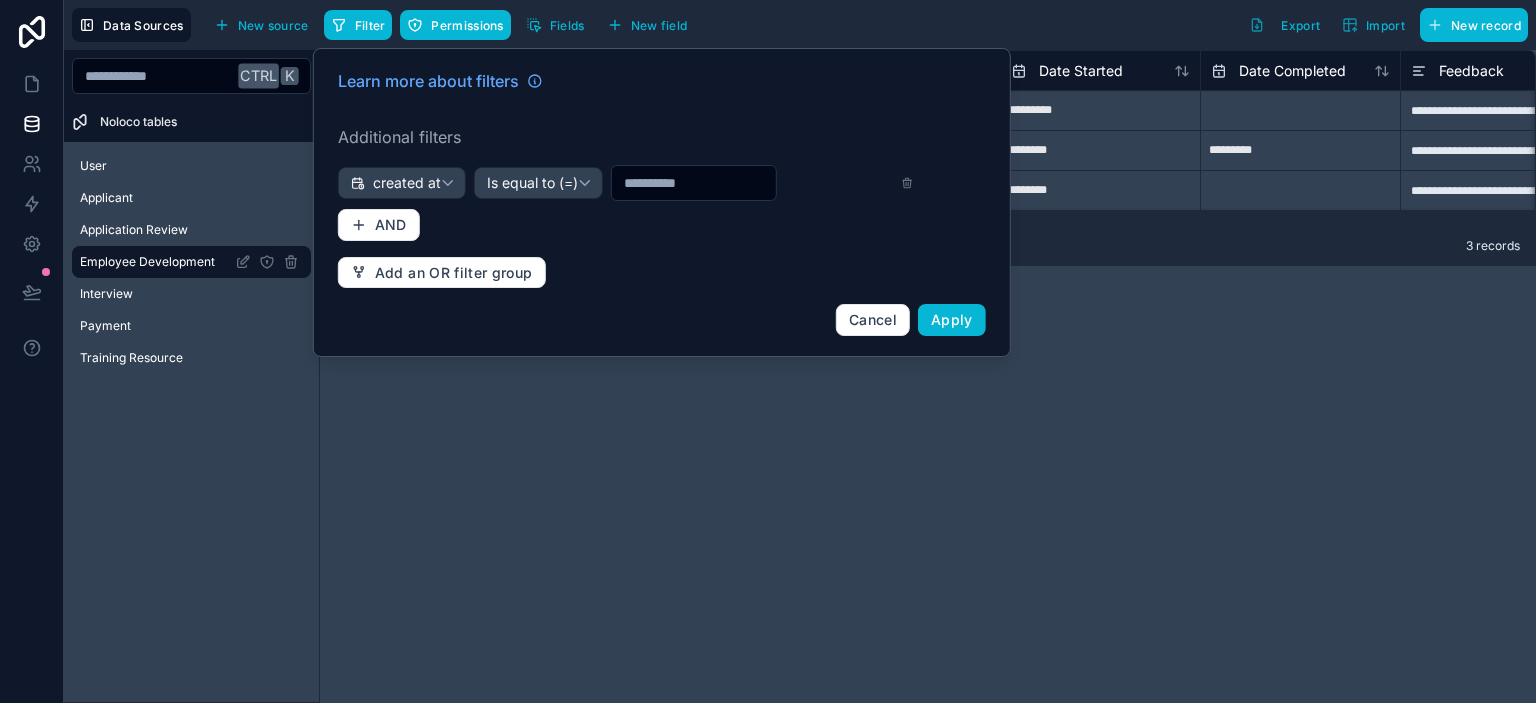 click at bounding box center (694, 183) 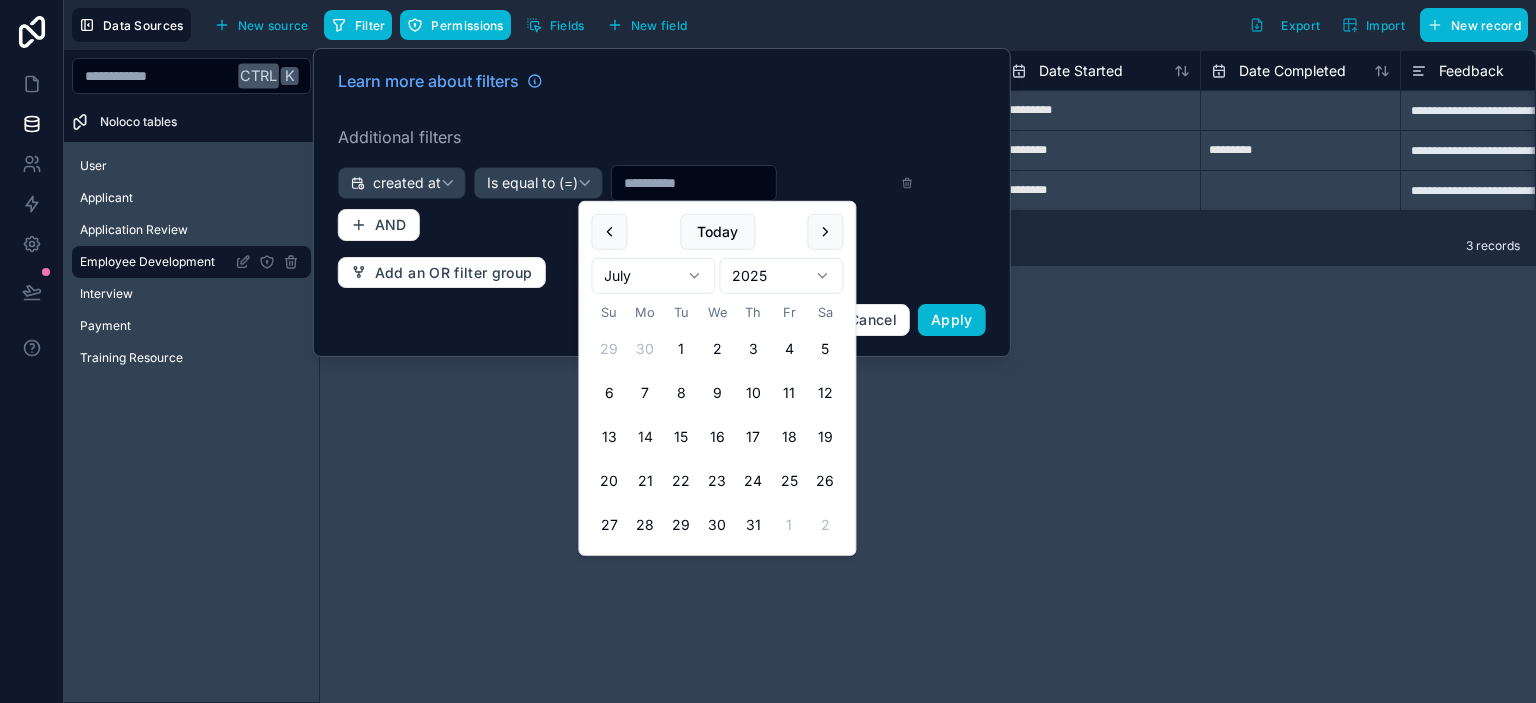 click on "Additional filters" at bounding box center [662, 137] 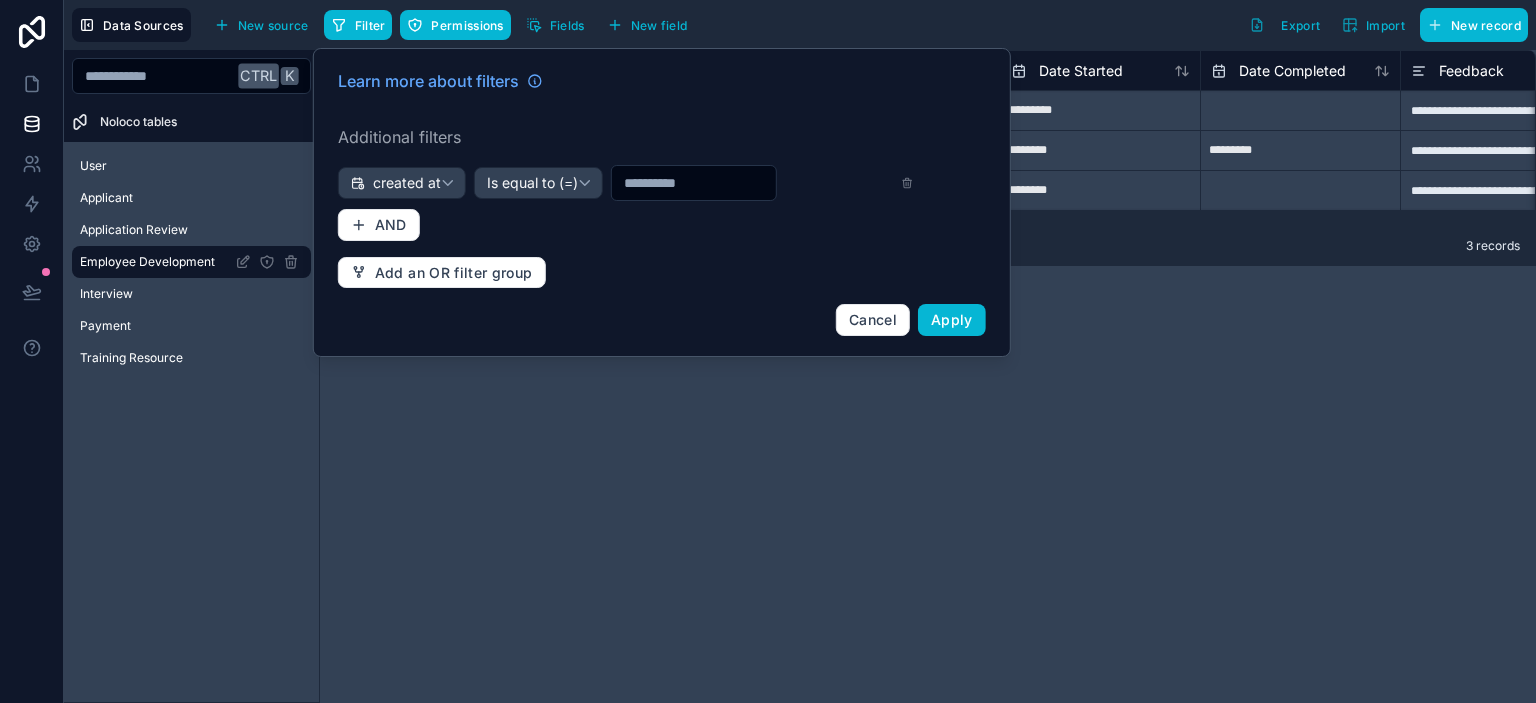 click at bounding box center (694, 183) 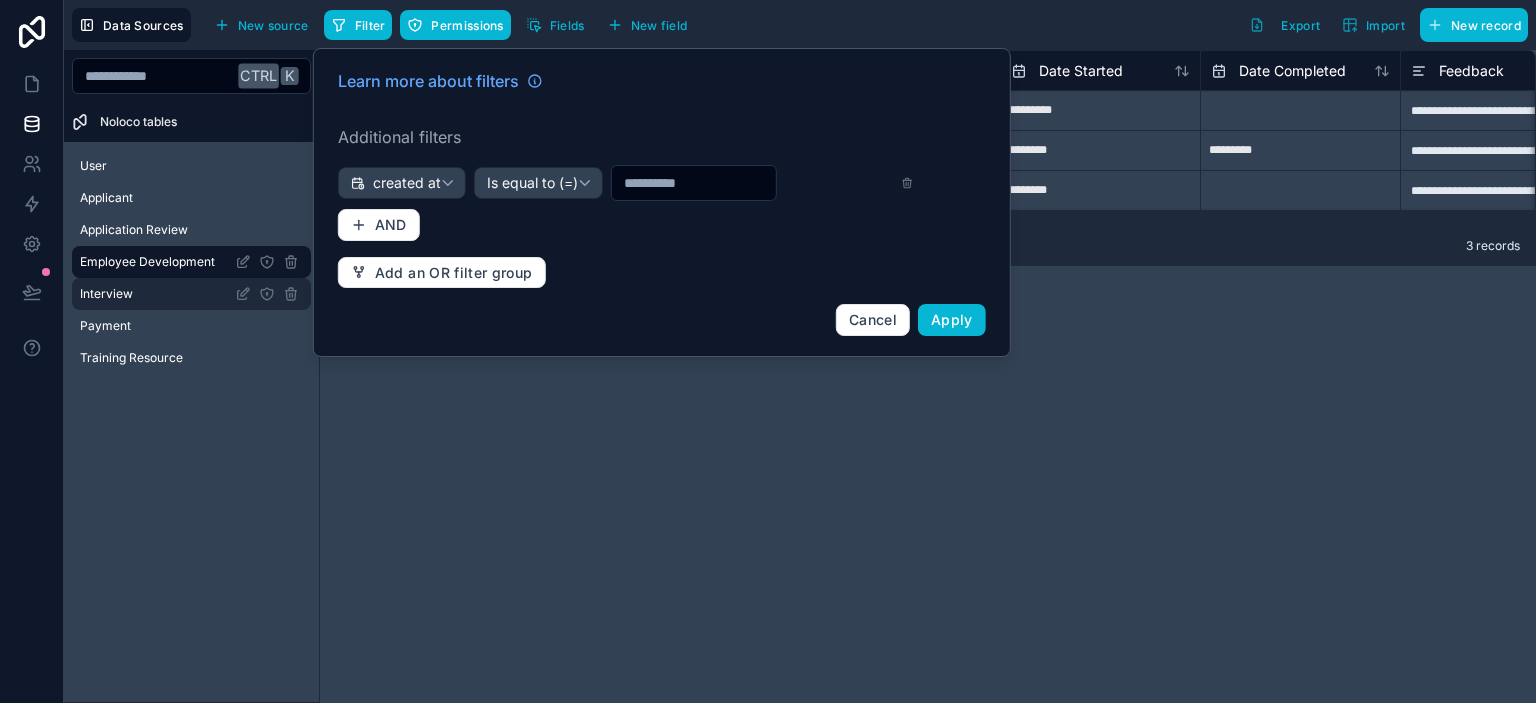 click on "Interview" at bounding box center [191, 294] 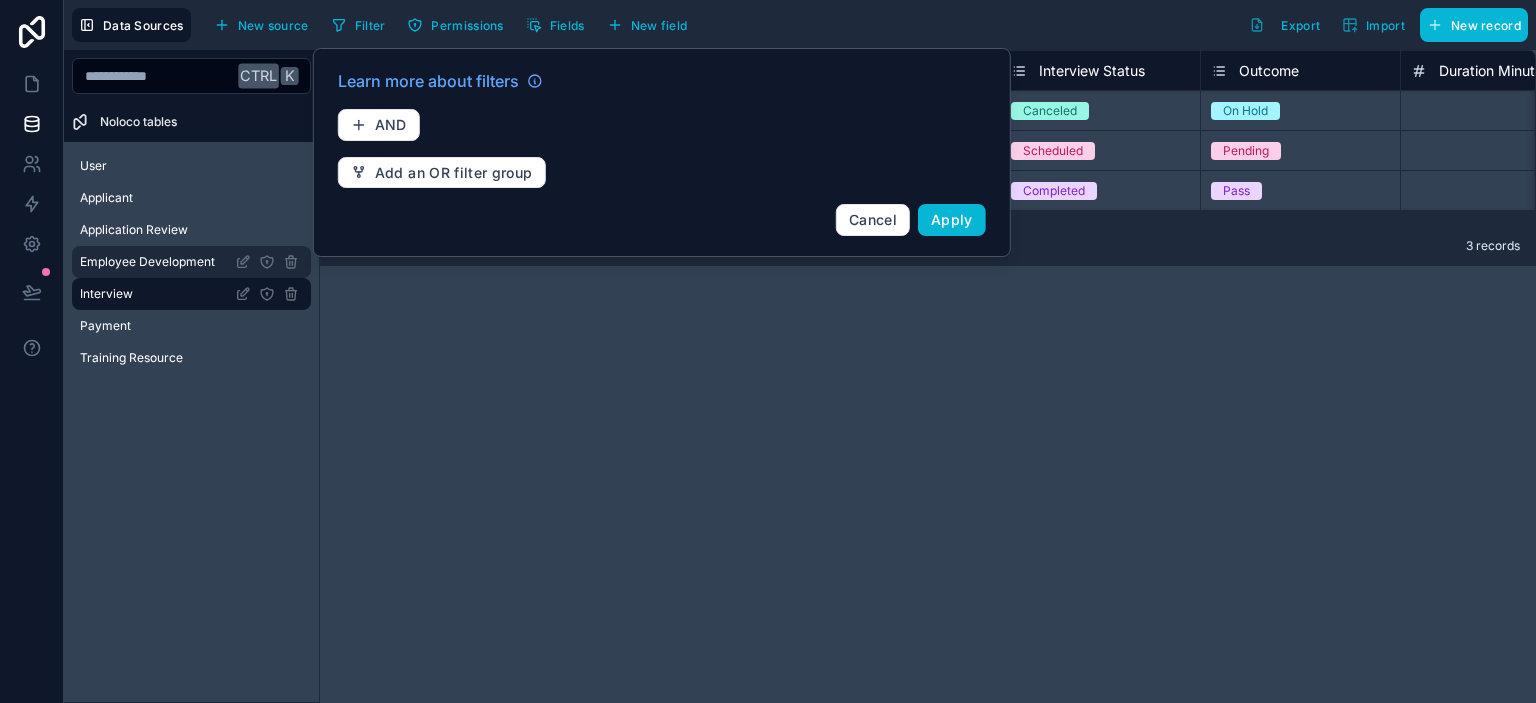 click on "Employee Development" at bounding box center [147, 262] 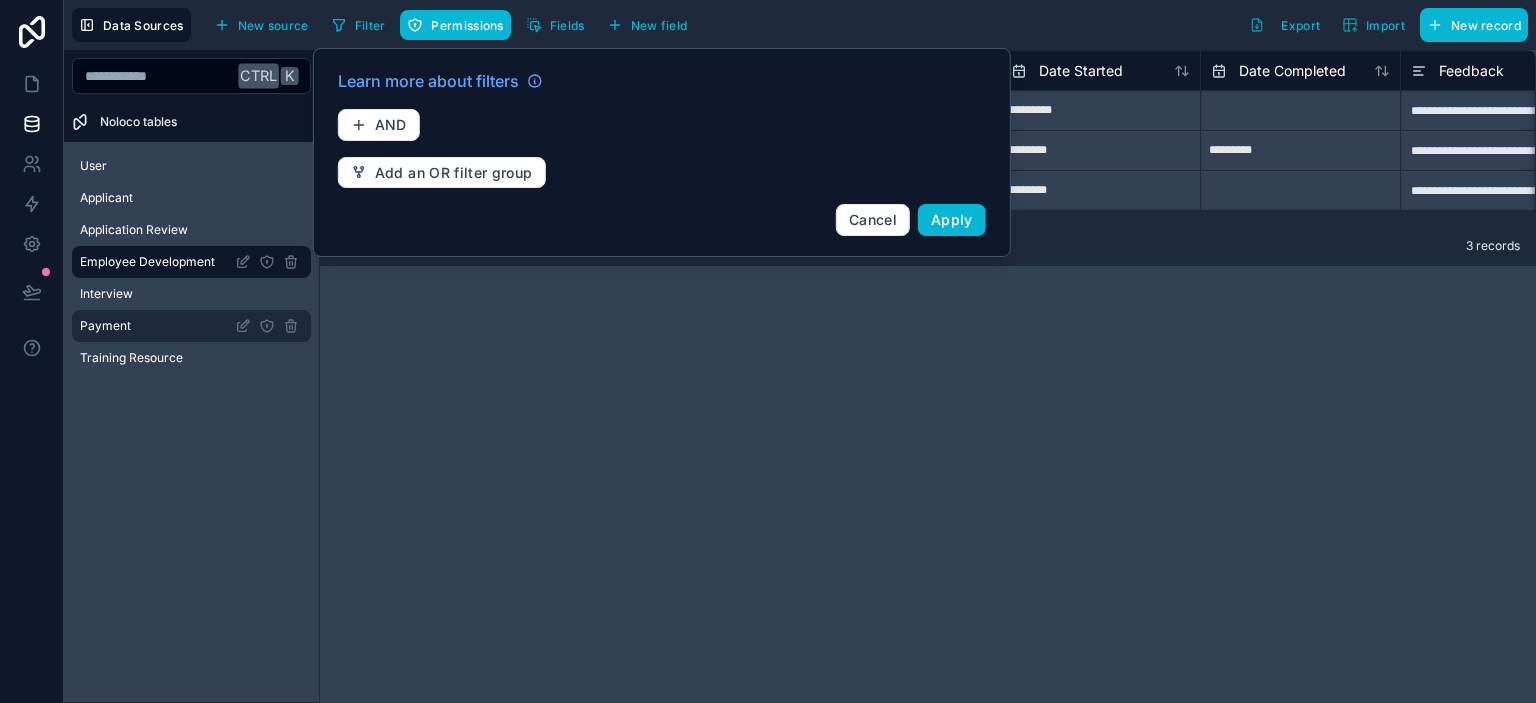 click on "Payment" at bounding box center (191, 326) 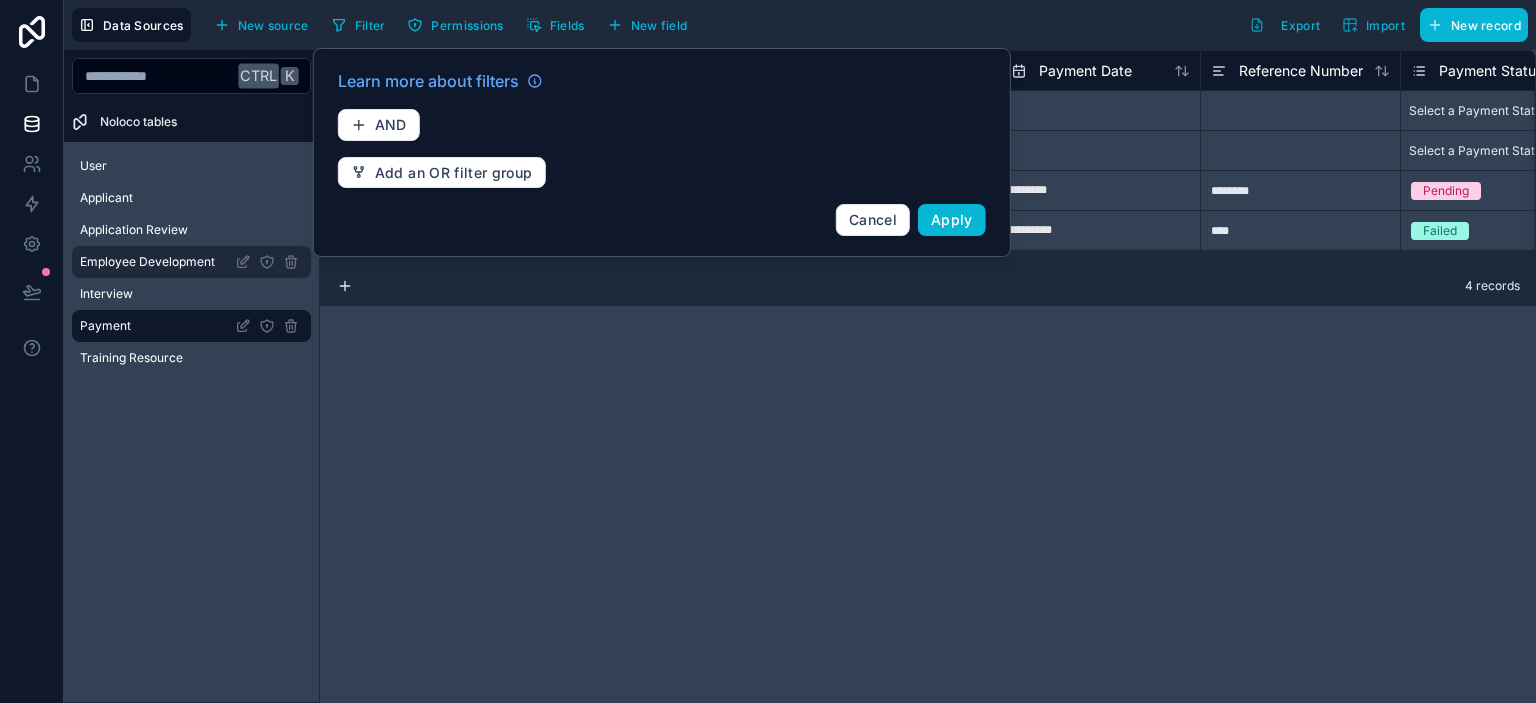 click on "Employee Development" at bounding box center [147, 262] 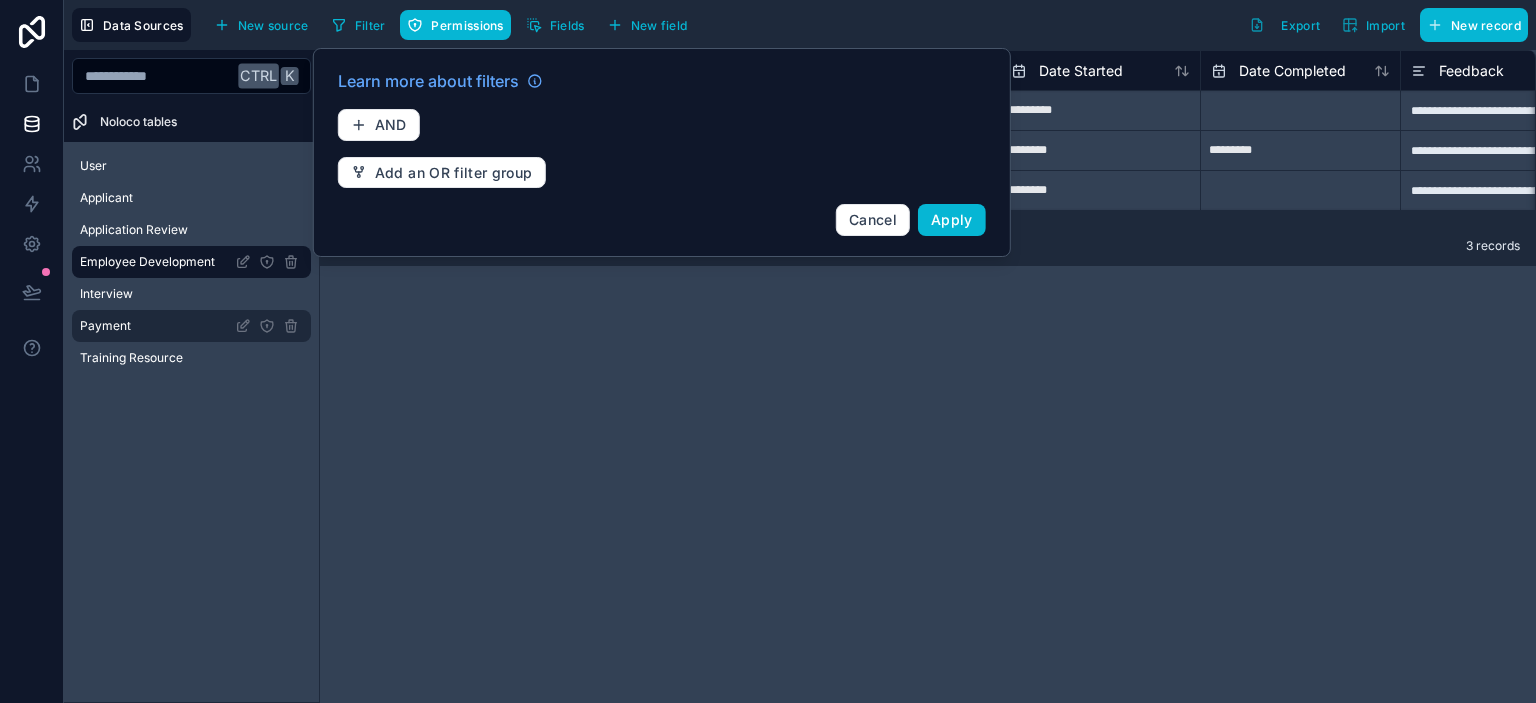click on "Payment" at bounding box center (105, 326) 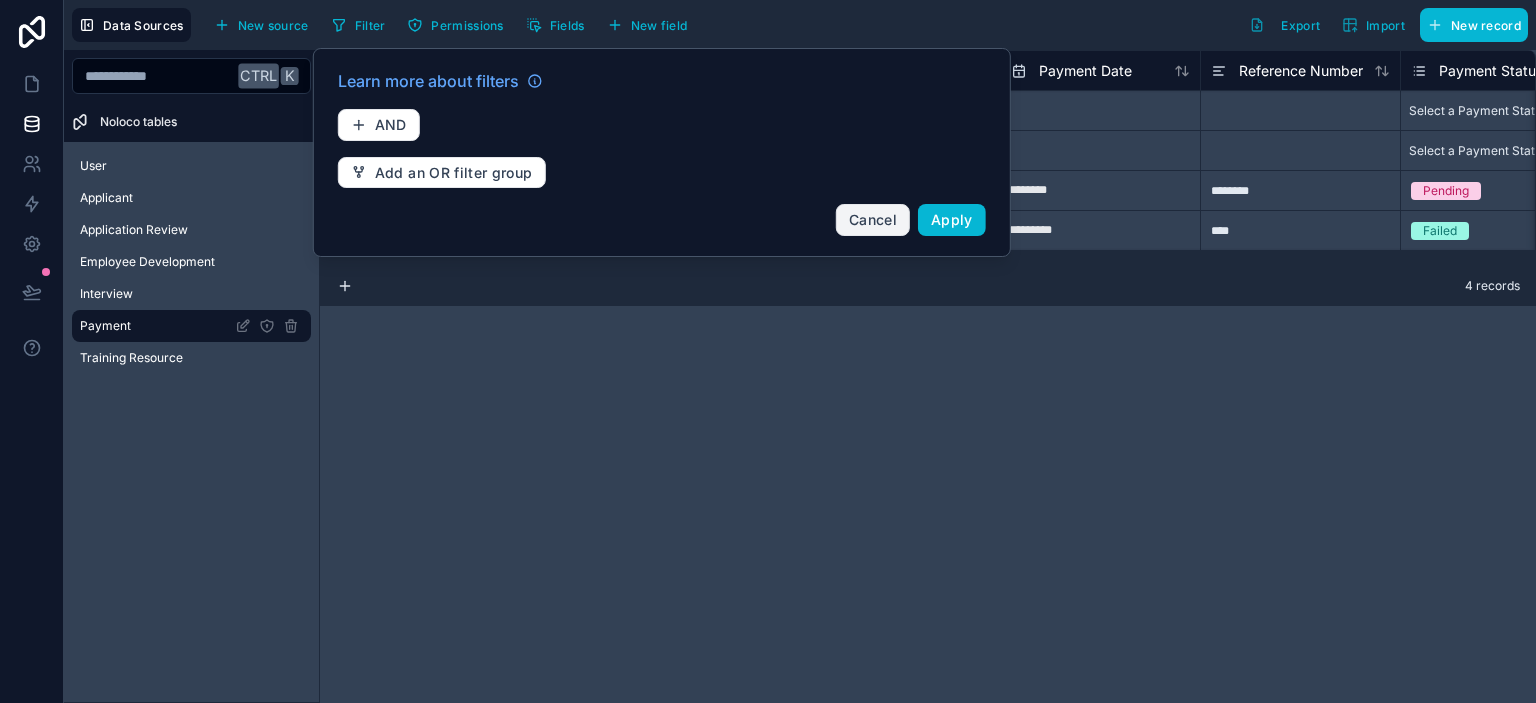 click on "Cancel" at bounding box center (873, 219) 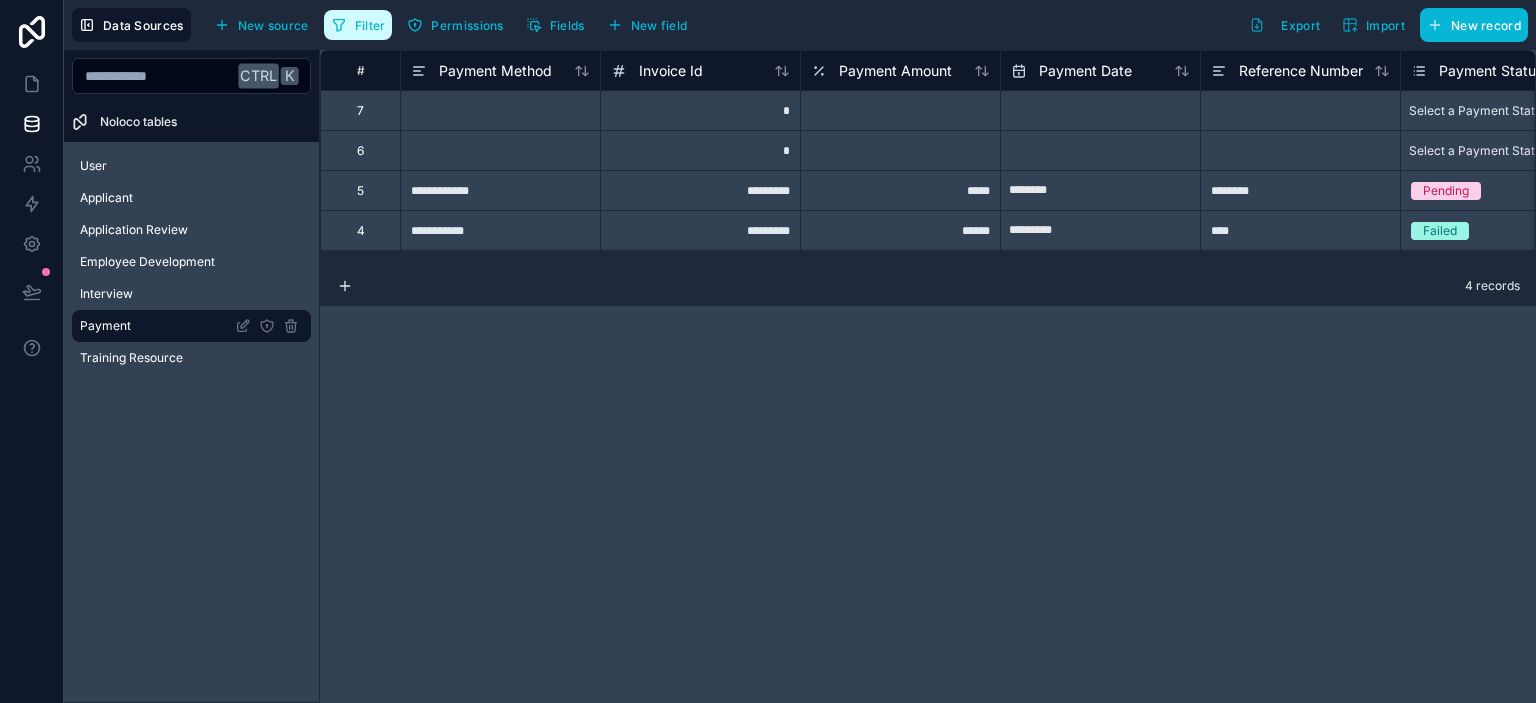 click on "Filter" at bounding box center (370, 25) 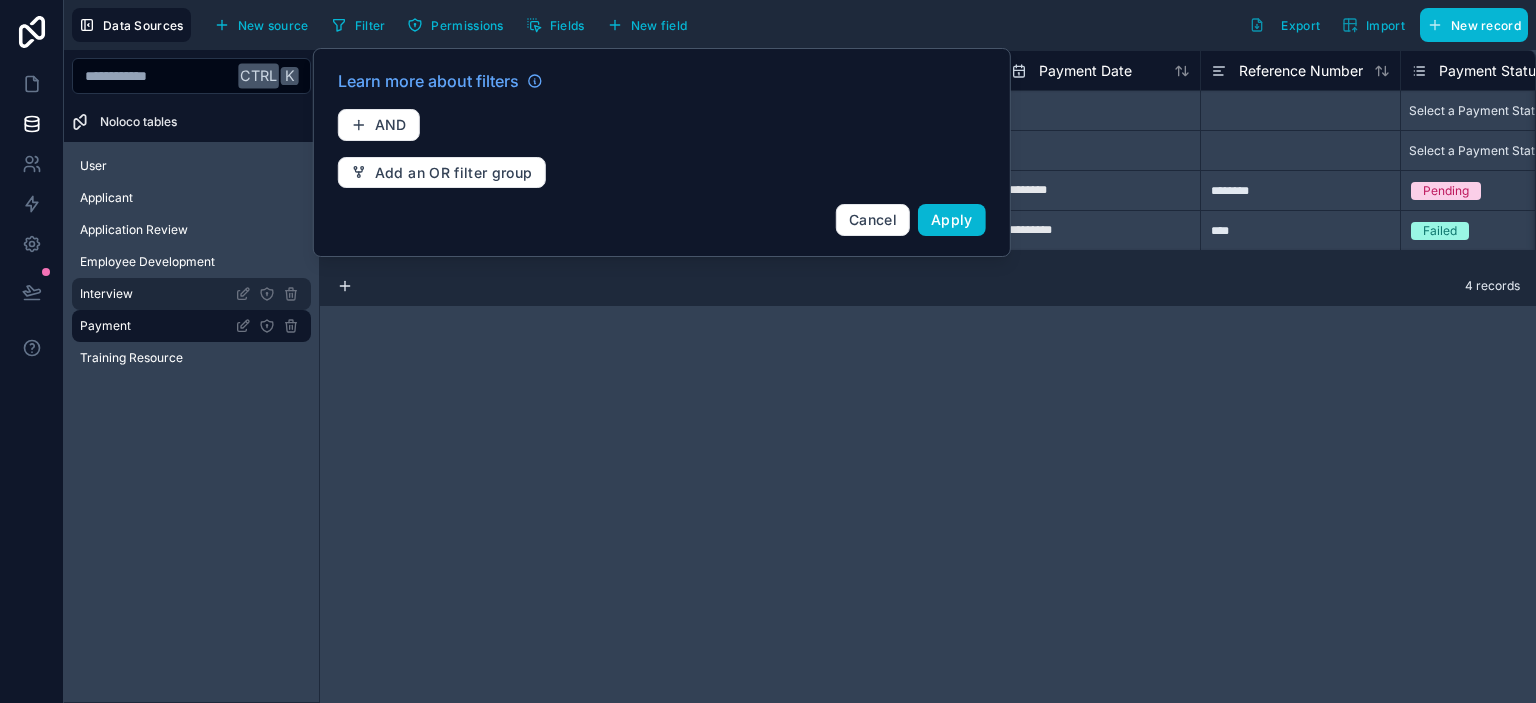 click on "Interview" at bounding box center [106, 294] 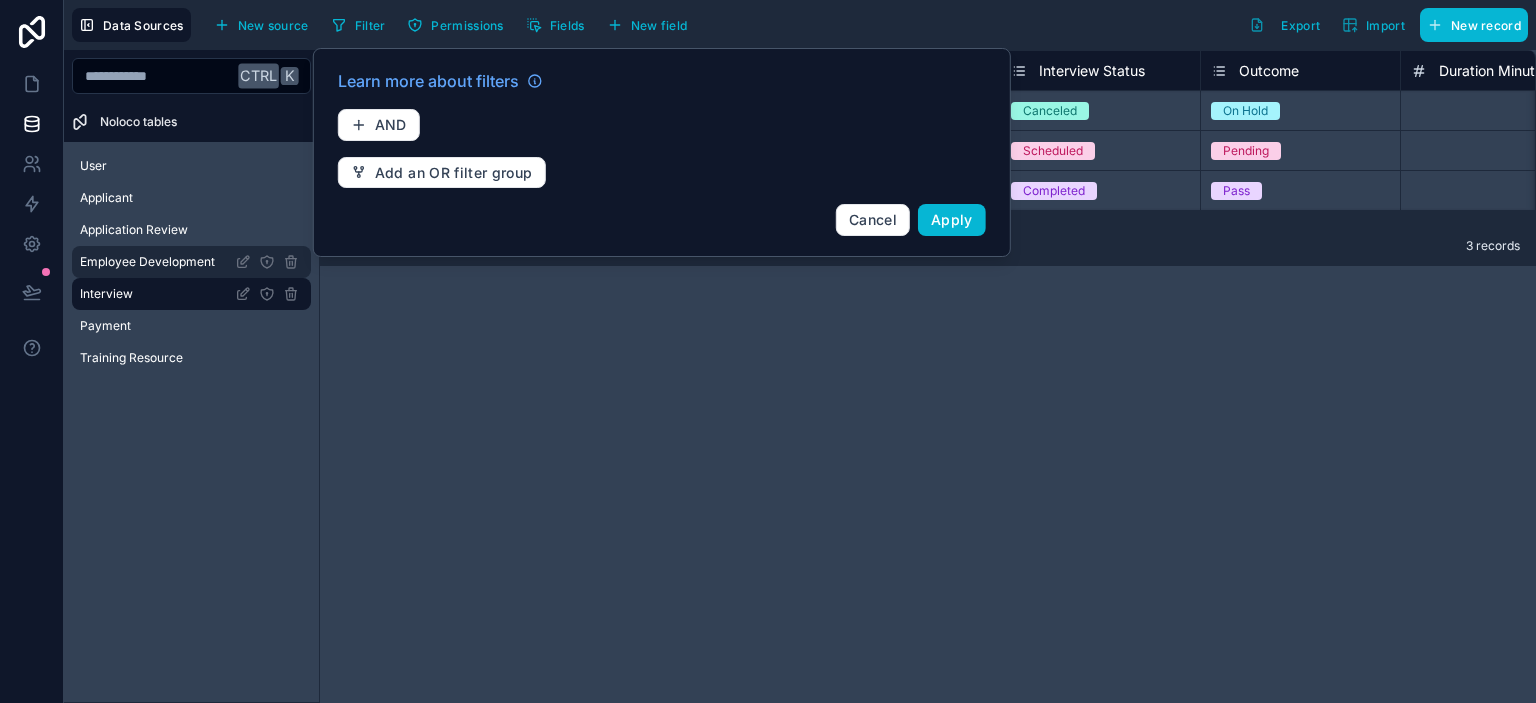 click on "Employee Development" at bounding box center [147, 262] 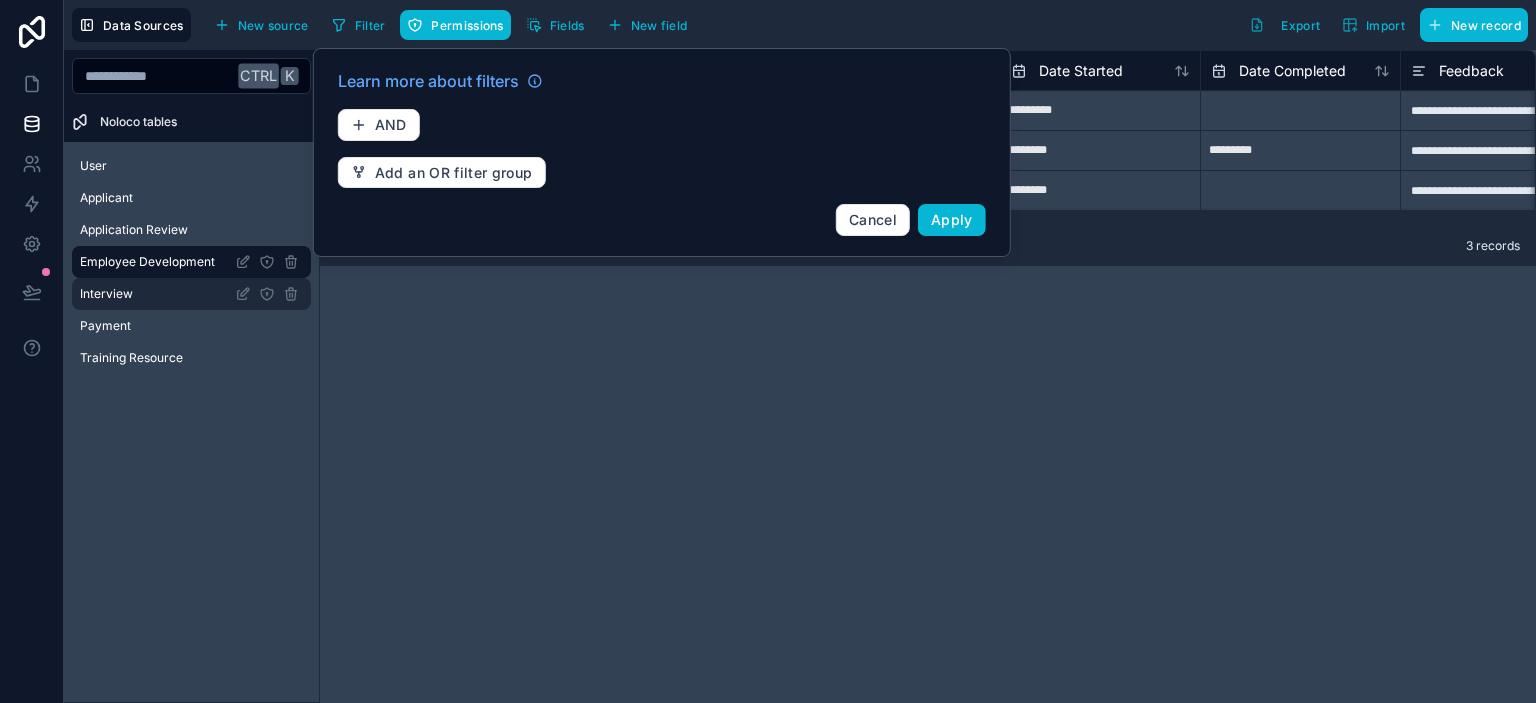 click on "Interview" at bounding box center (106, 294) 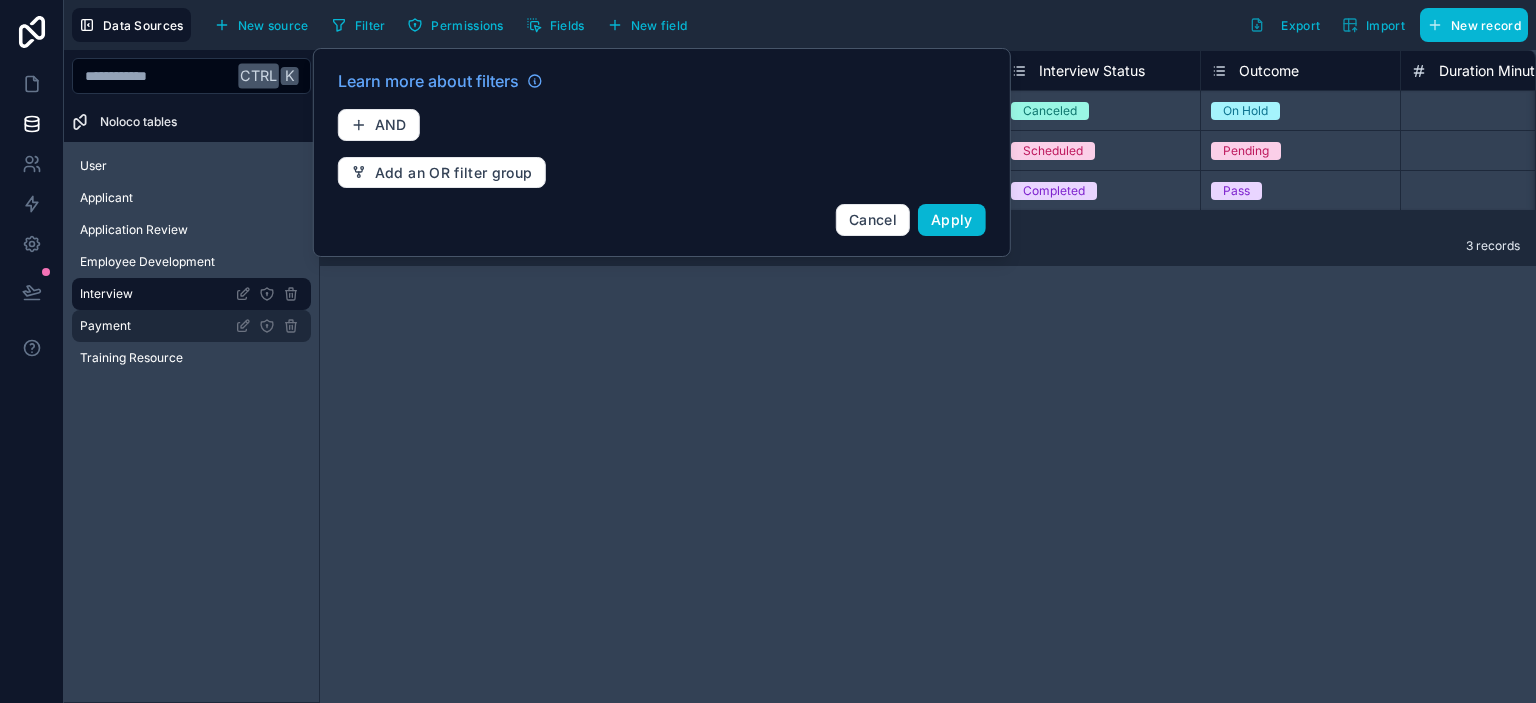 click on "Payment" at bounding box center (191, 326) 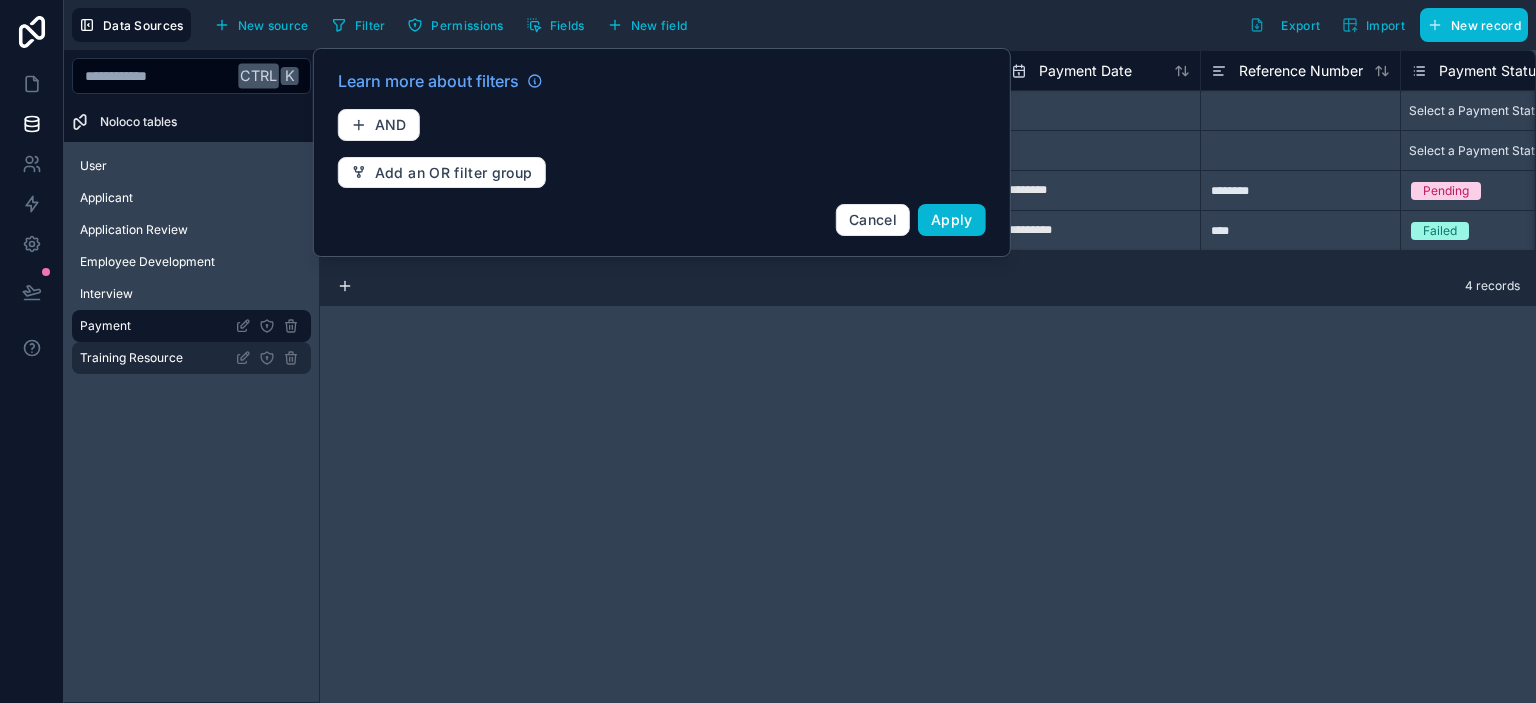 click on "Training Resource" at bounding box center [191, 358] 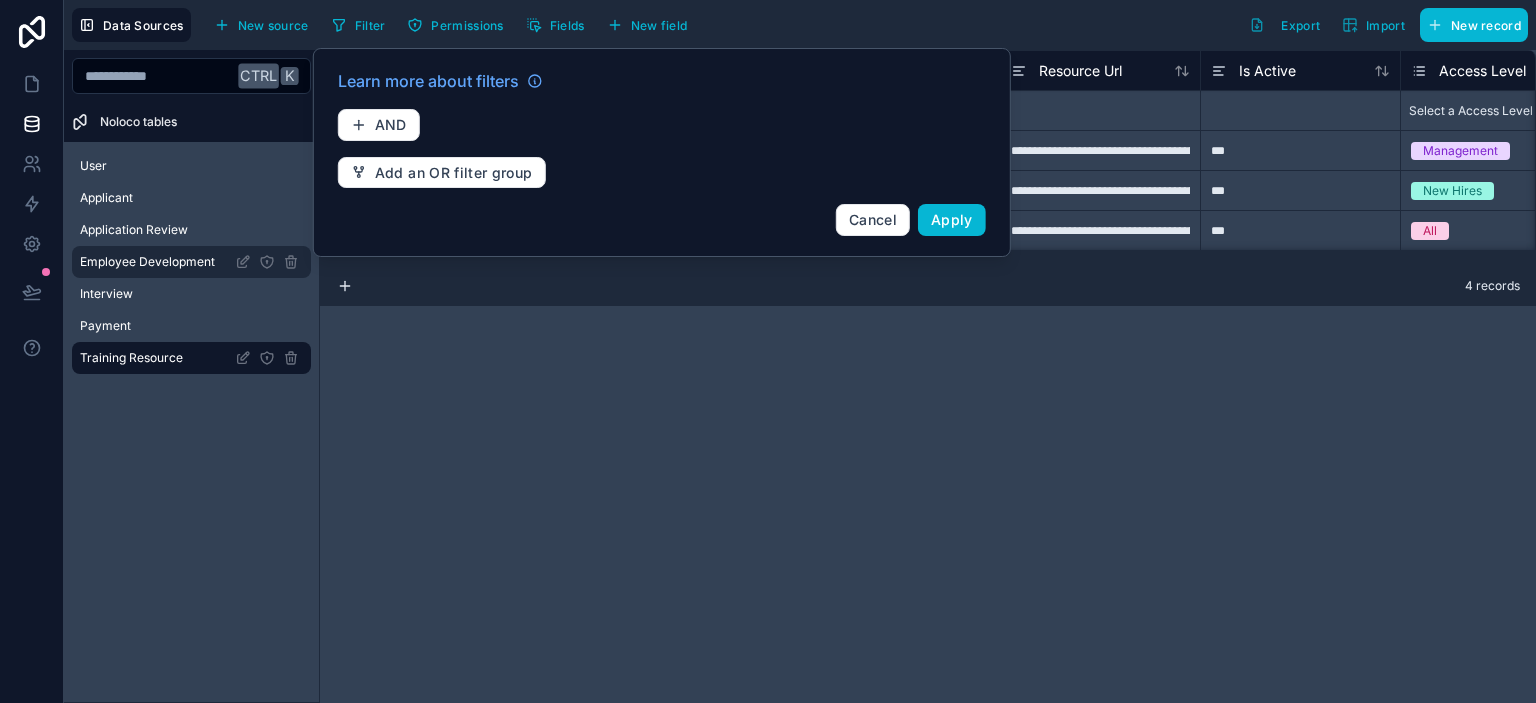 click on "Employee Development" at bounding box center (147, 262) 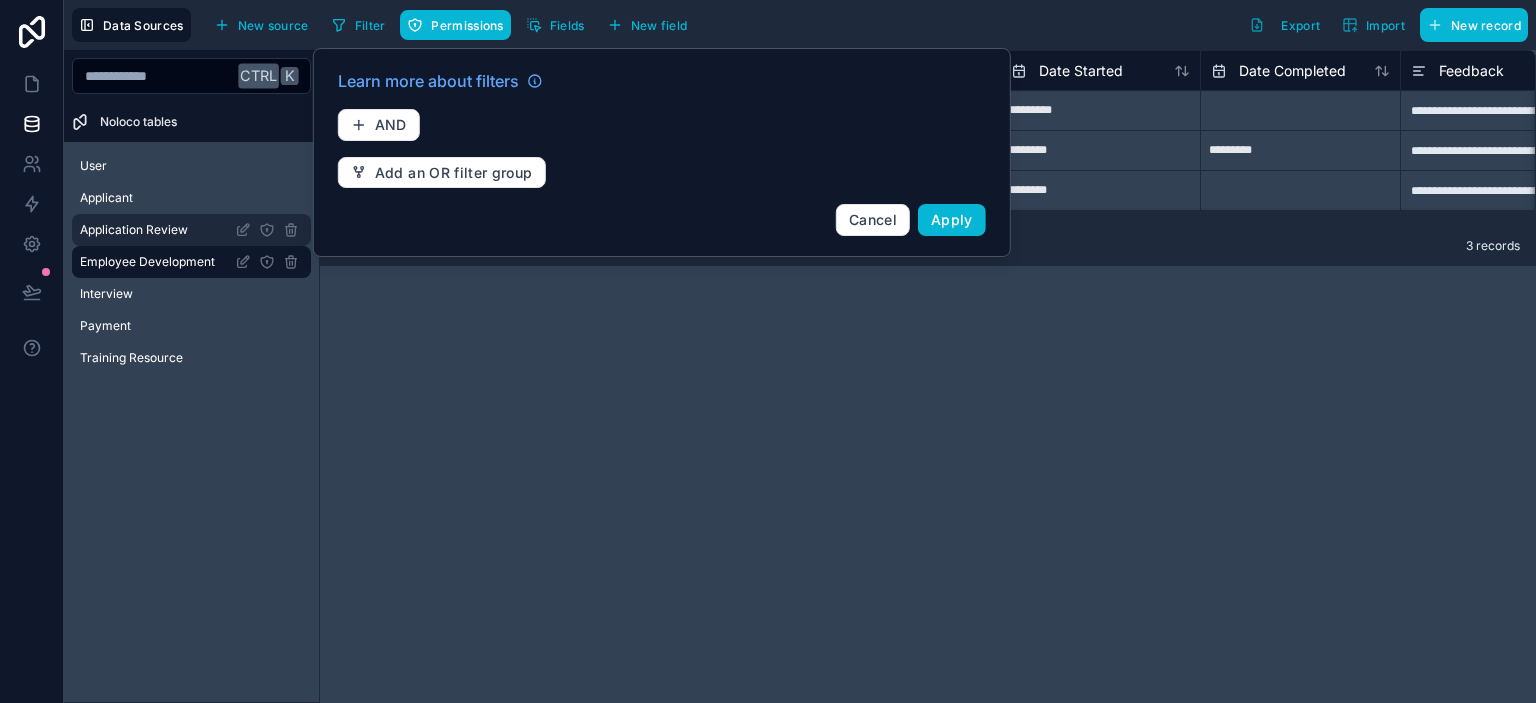 click on "Application Review" at bounding box center (134, 230) 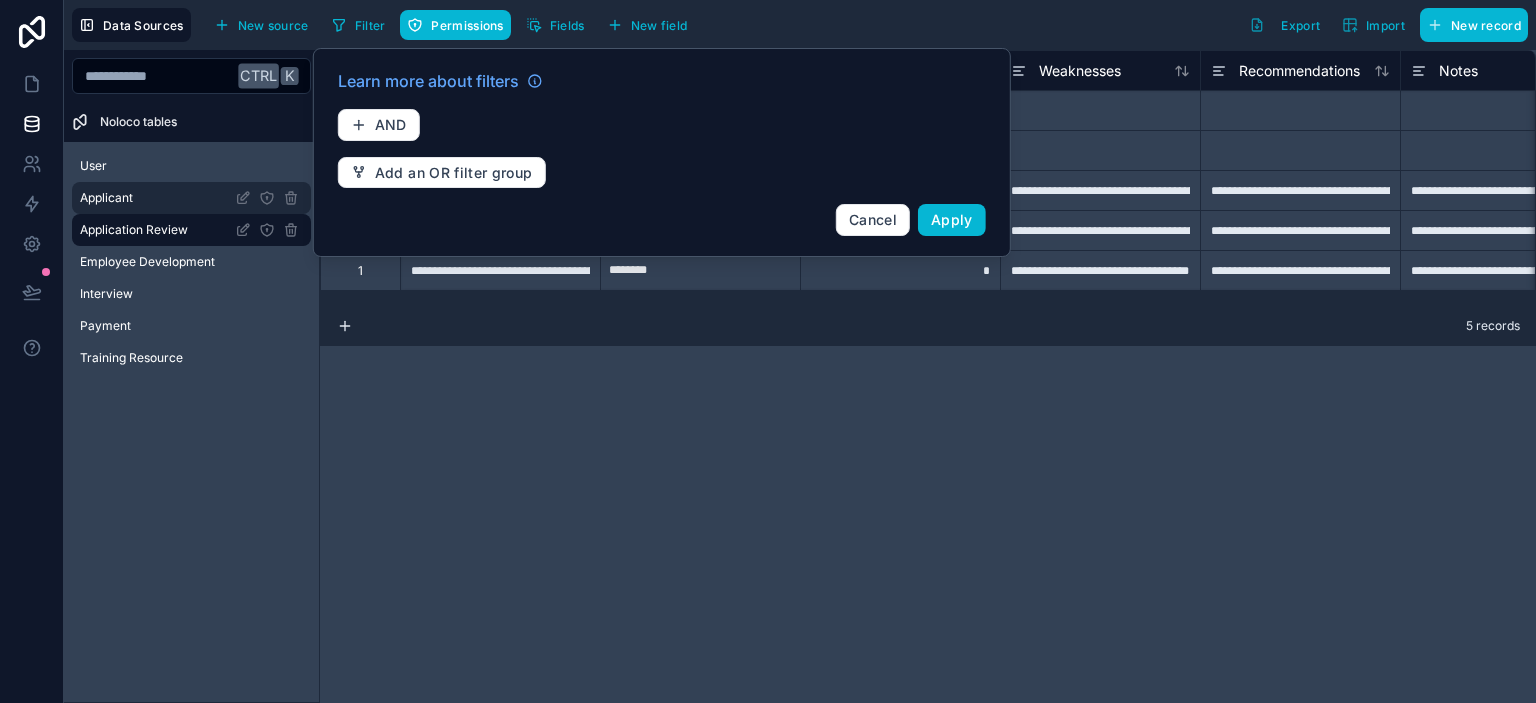 click on "Applicant" at bounding box center [191, 198] 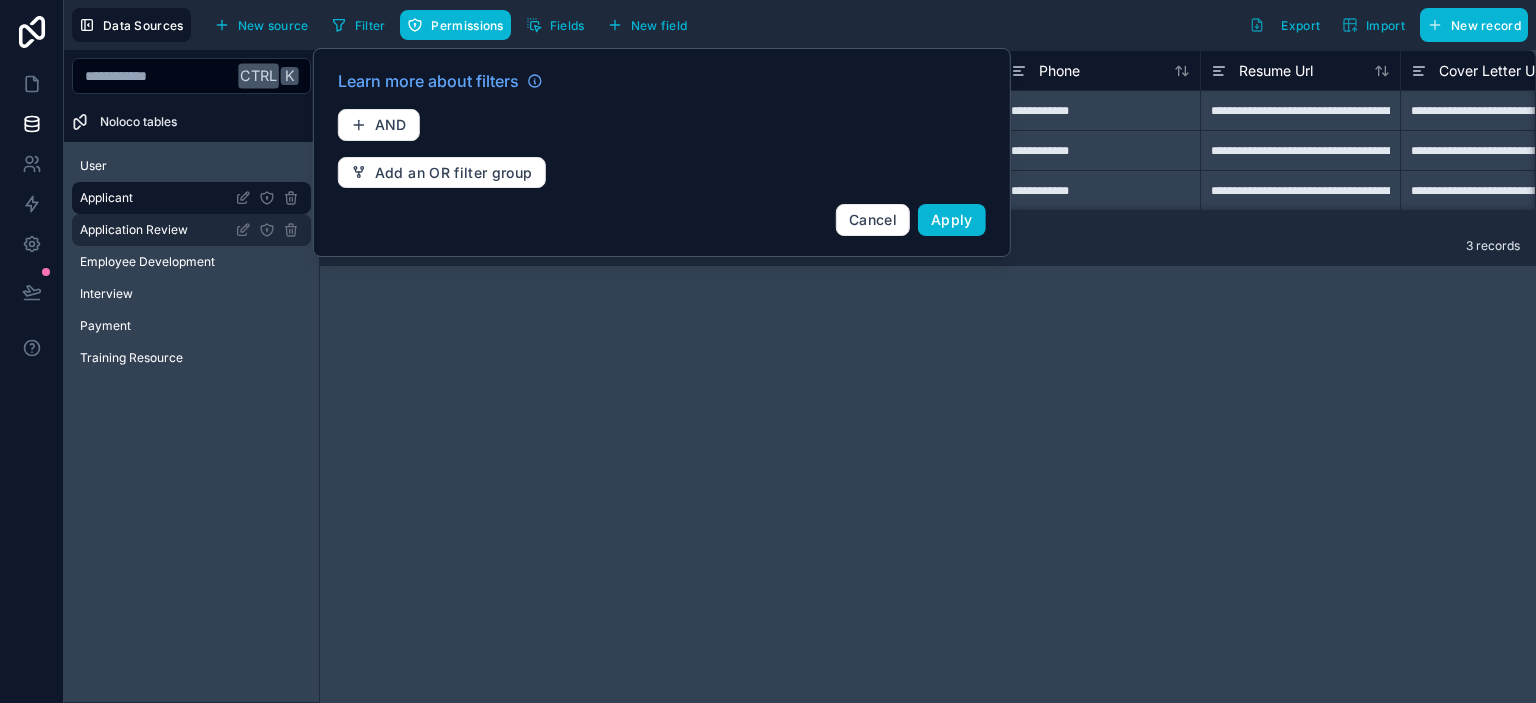 click on "Application Review" at bounding box center (134, 230) 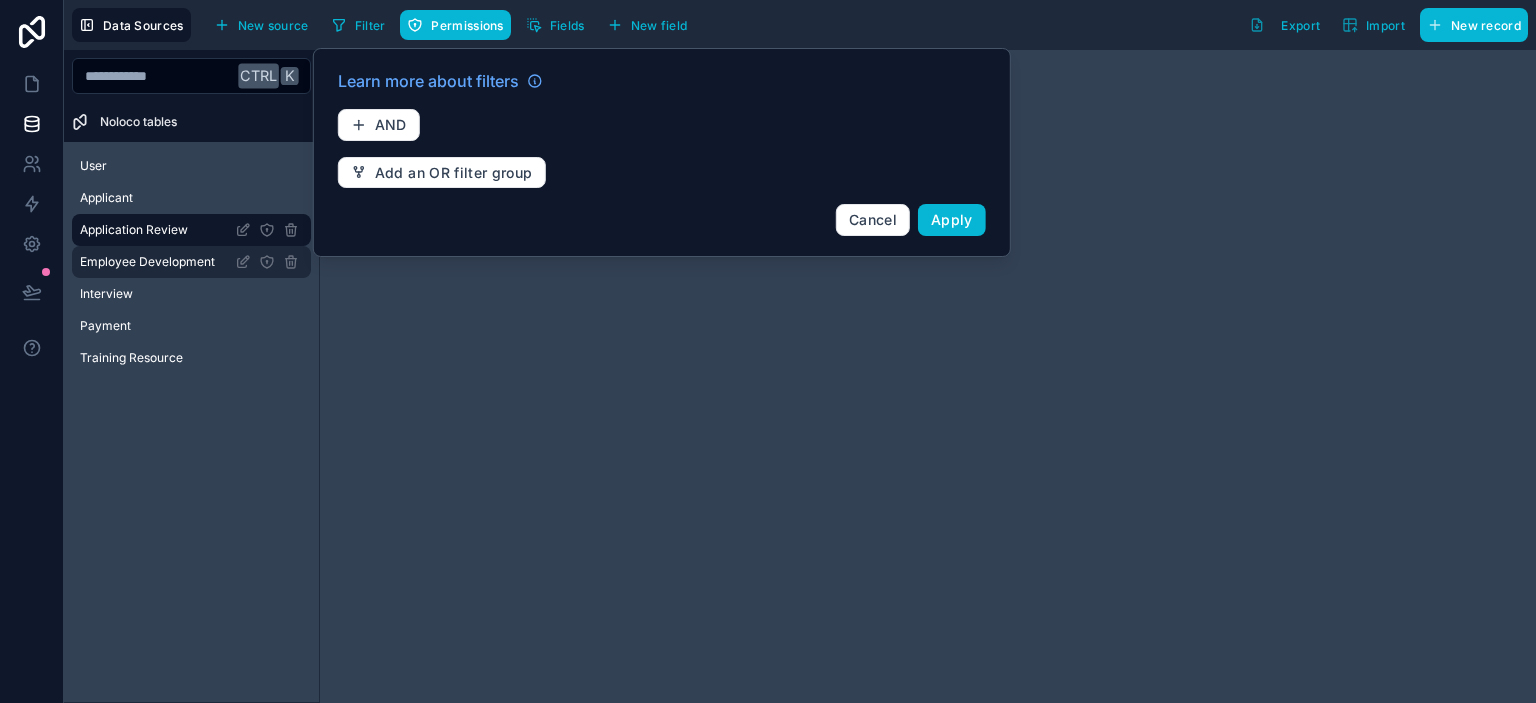 click on "Employee Development" at bounding box center [191, 262] 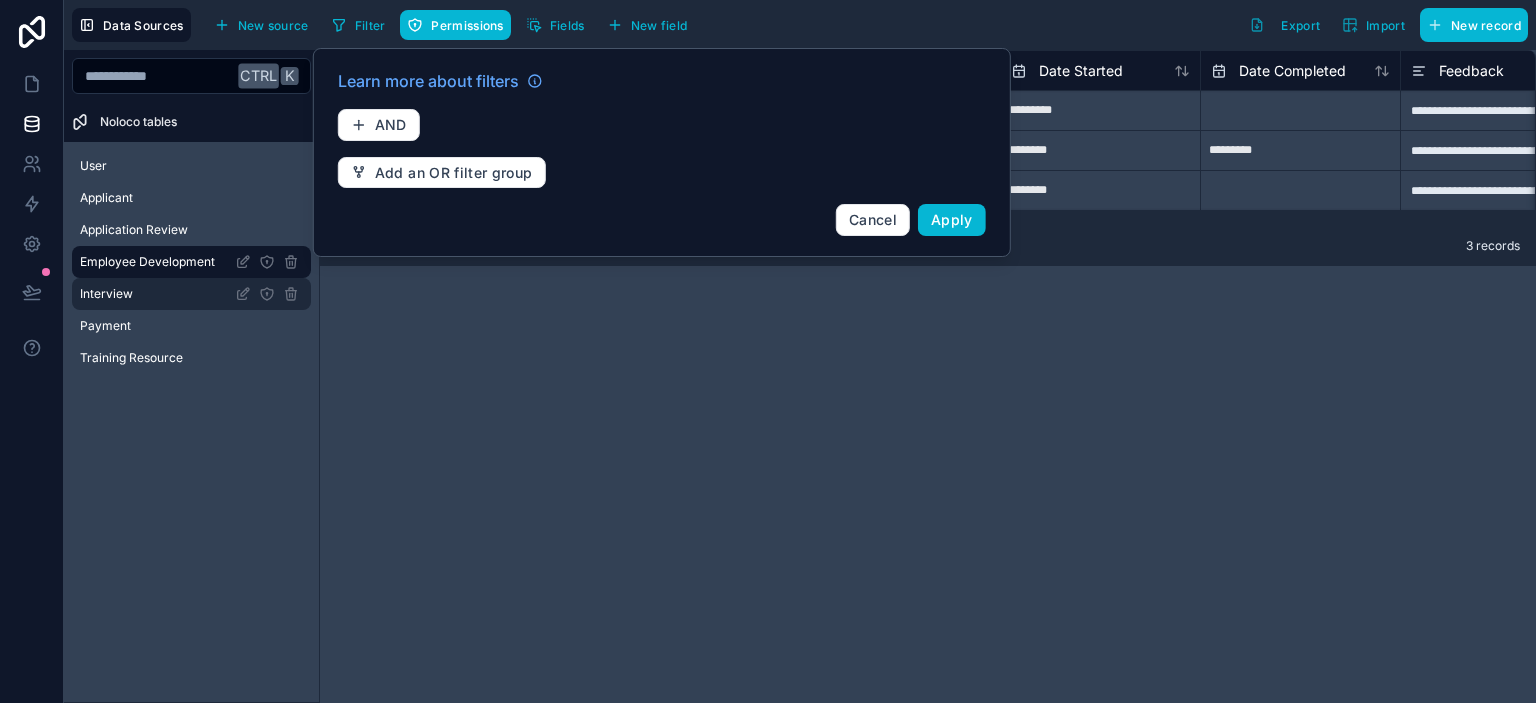 click on "Interview" at bounding box center (106, 294) 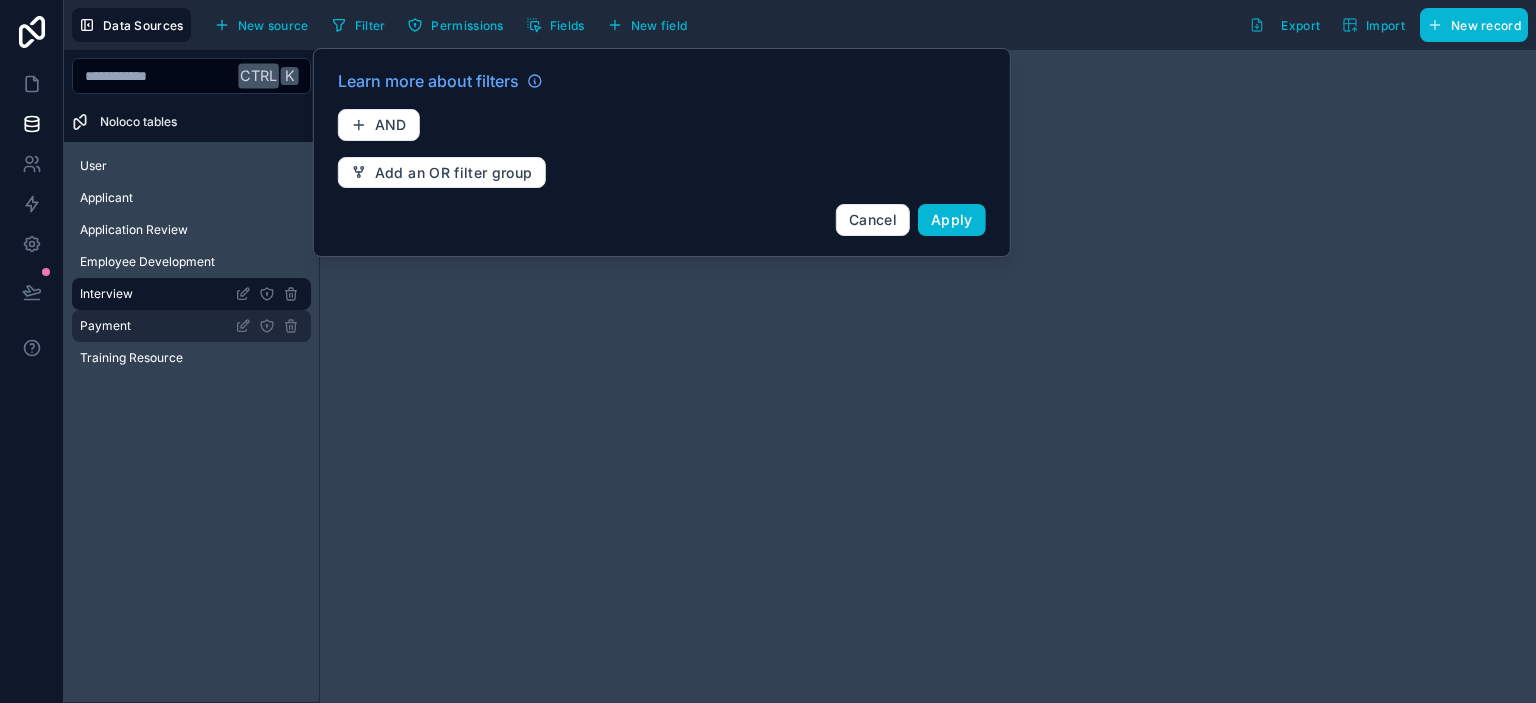 click on "Payment" at bounding box center (105, 326) 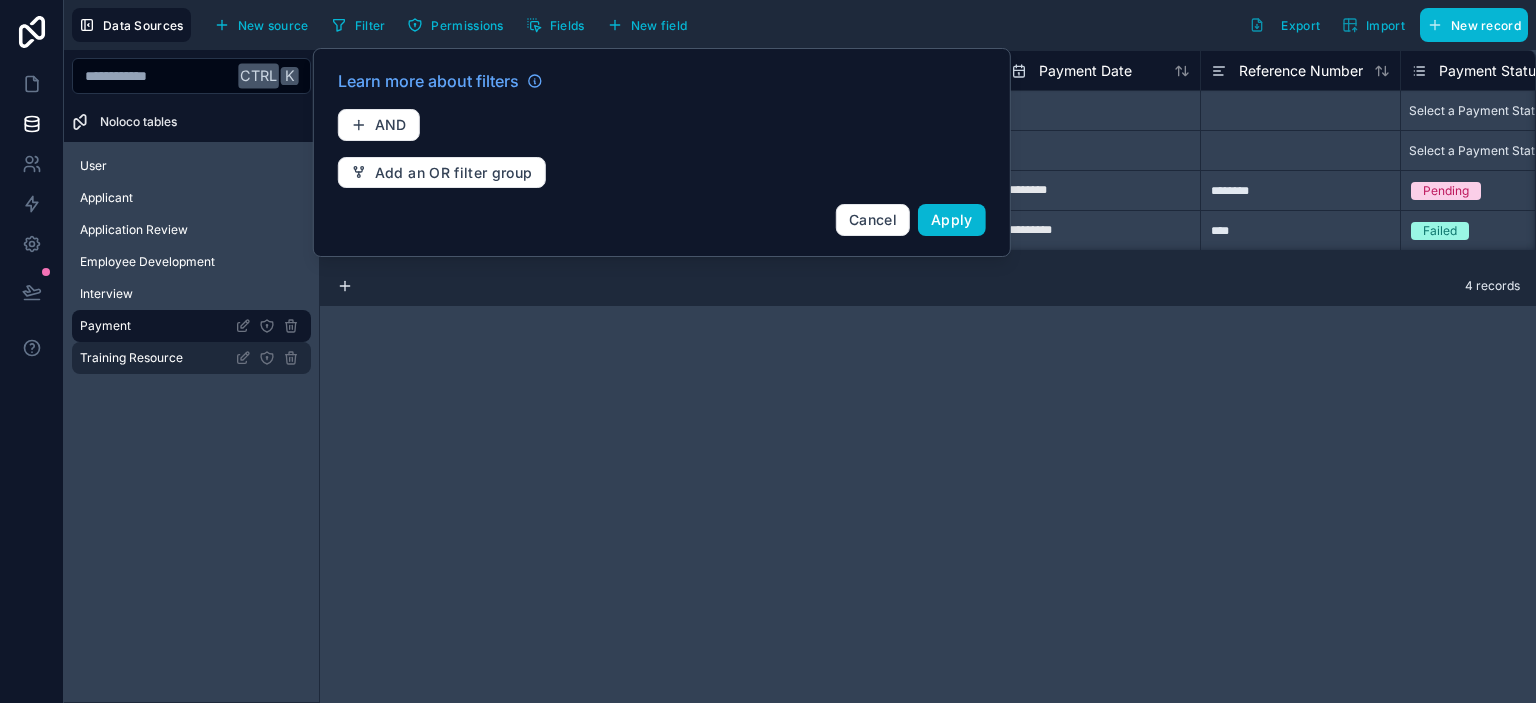 click on "Training Resource" at bounding box center [191, 358] 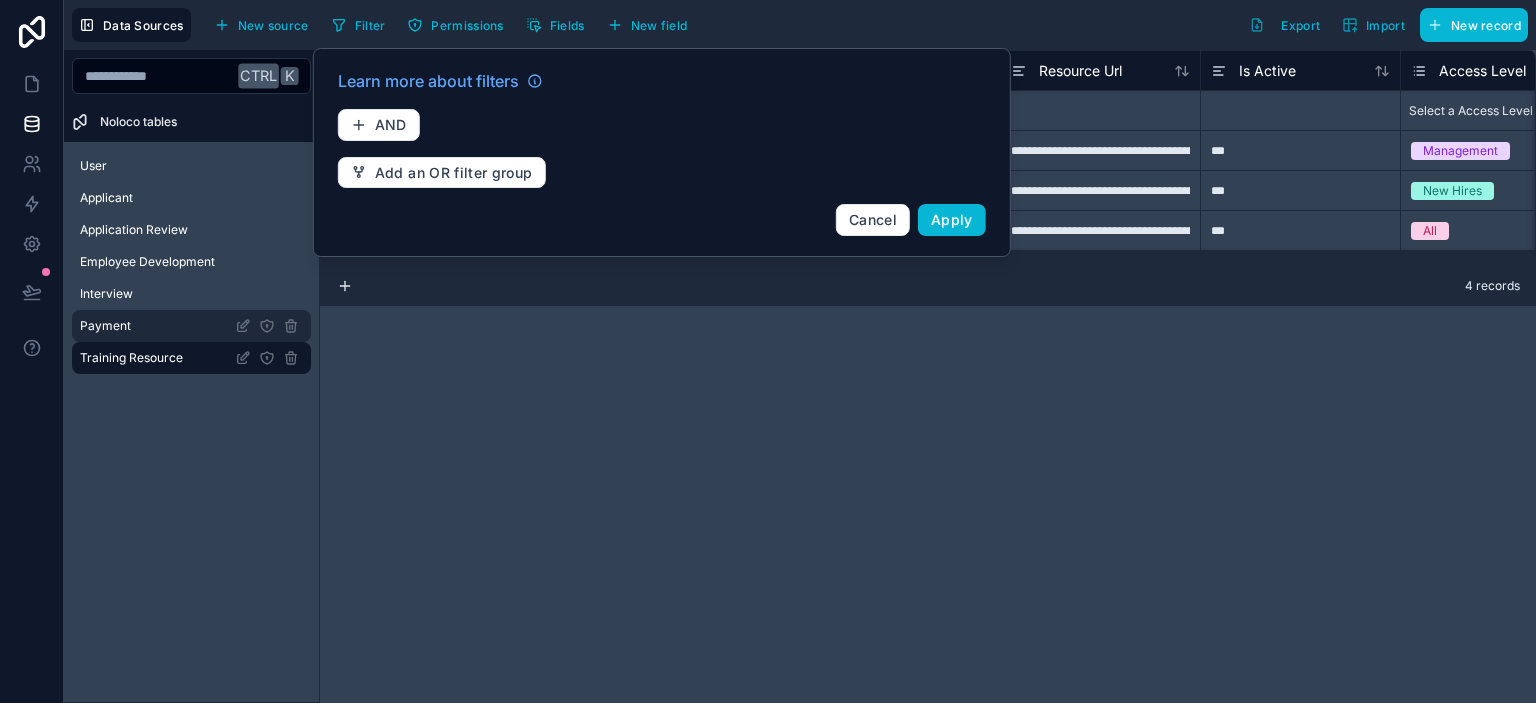 click on "Payment" at bounding box center [191, 326] 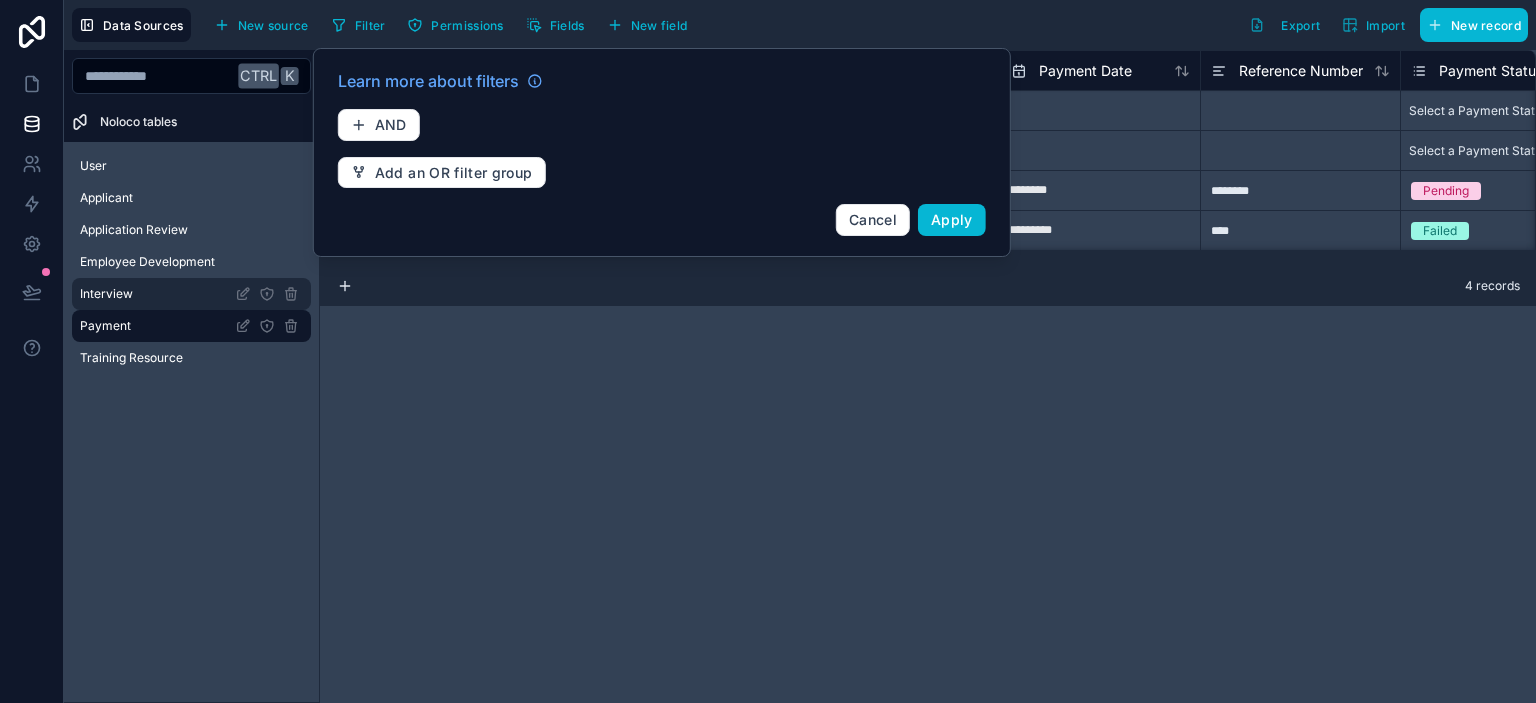 click on "Interview" at bounding box center (191, 294) 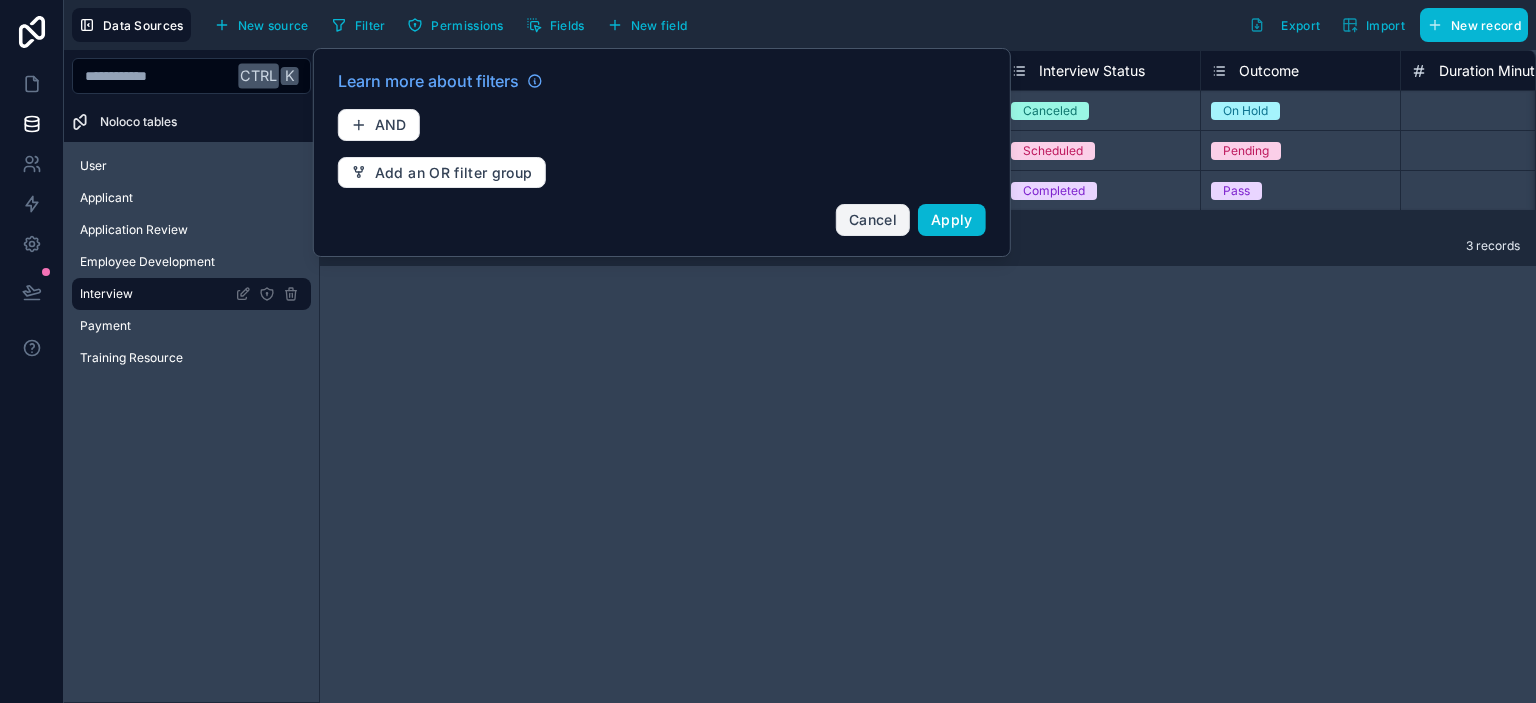 click on "Cancel" at bounding box center [873, 220] 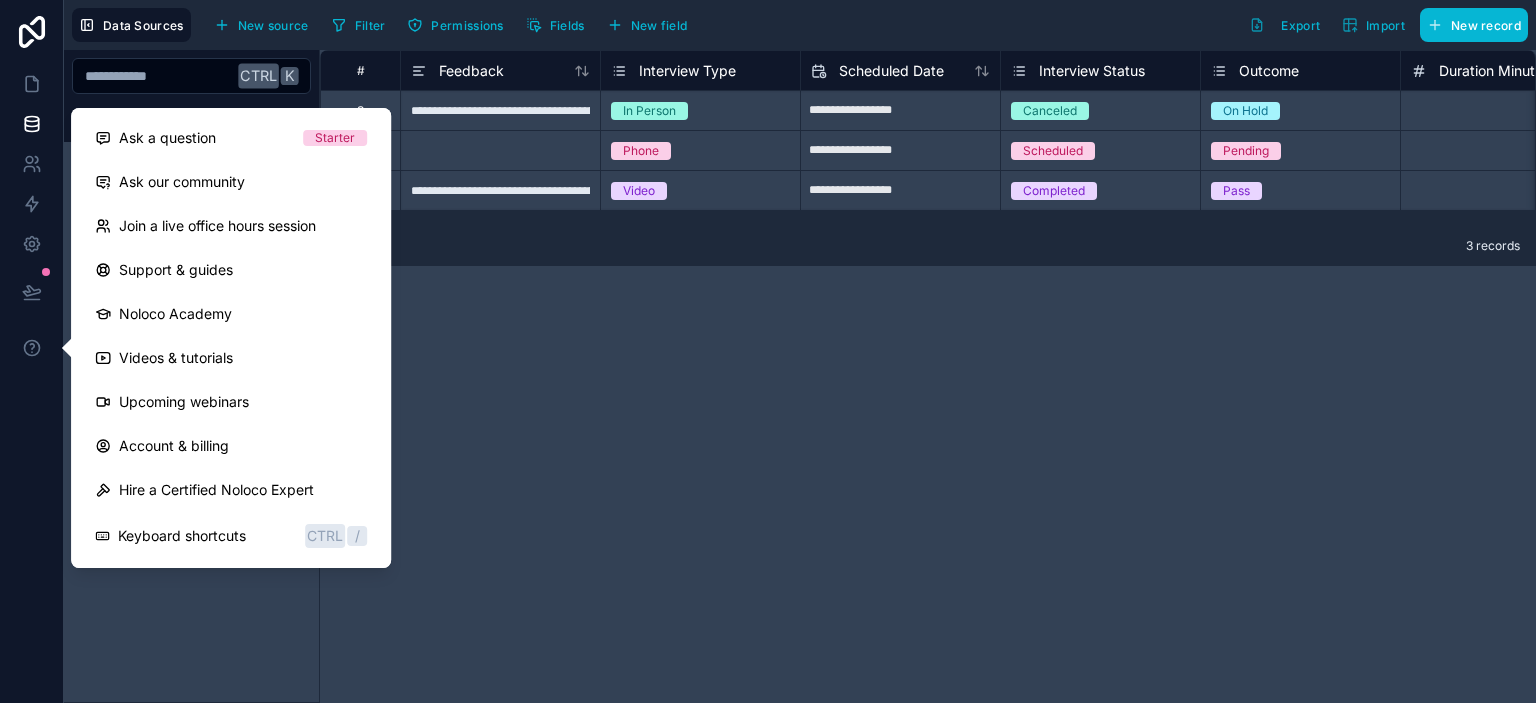 click on "**********" at bounding box center [928, 376] 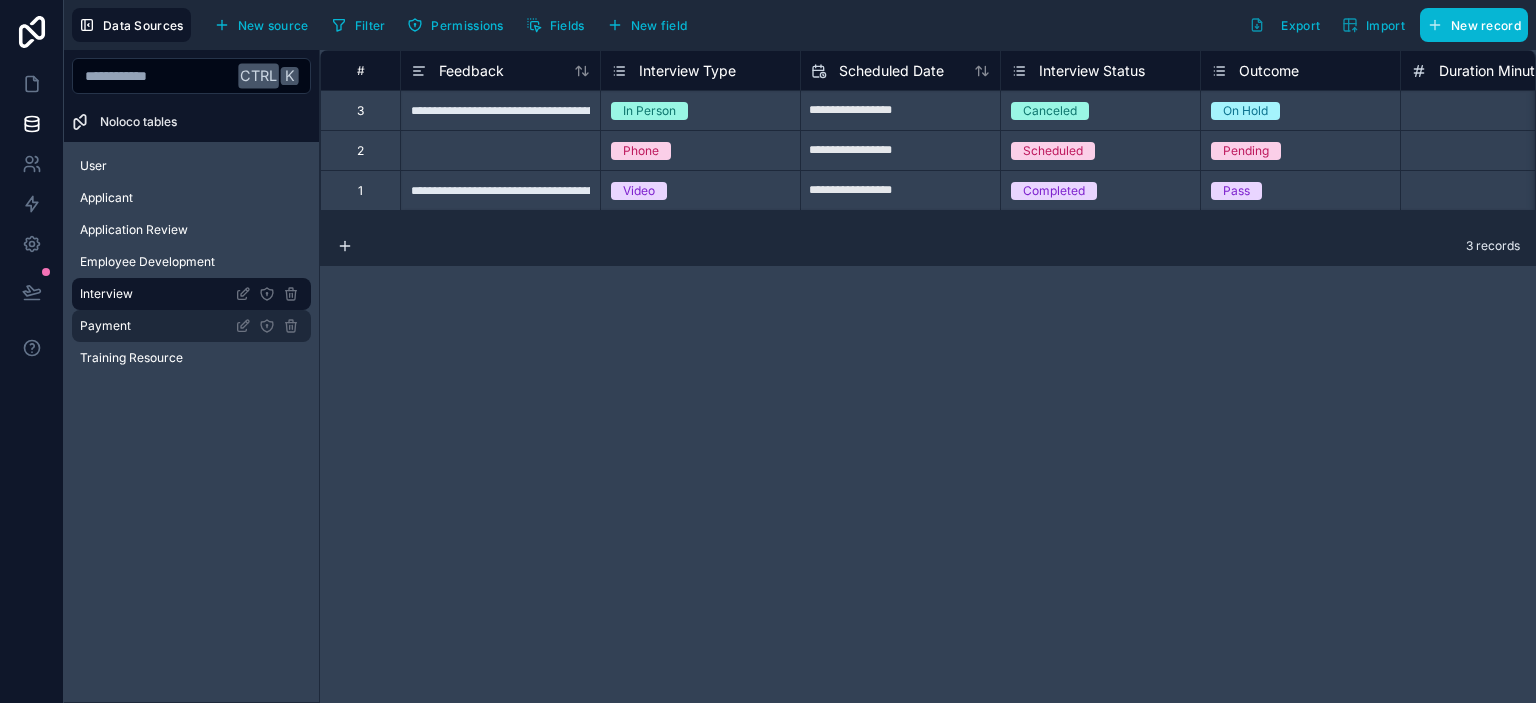 click on "Payment" at bounding box center (105, 326) 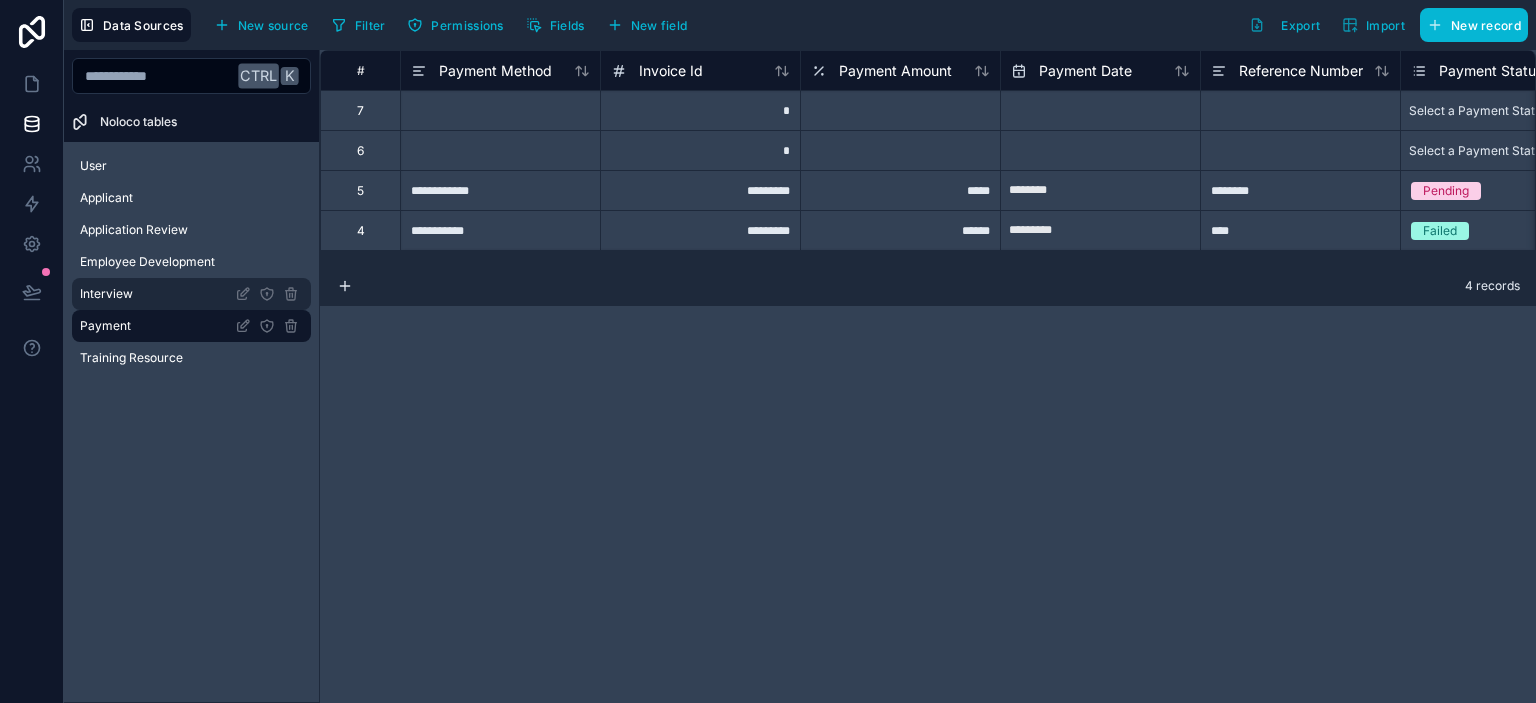 click on "Interview" at bounding box center [106, 294] 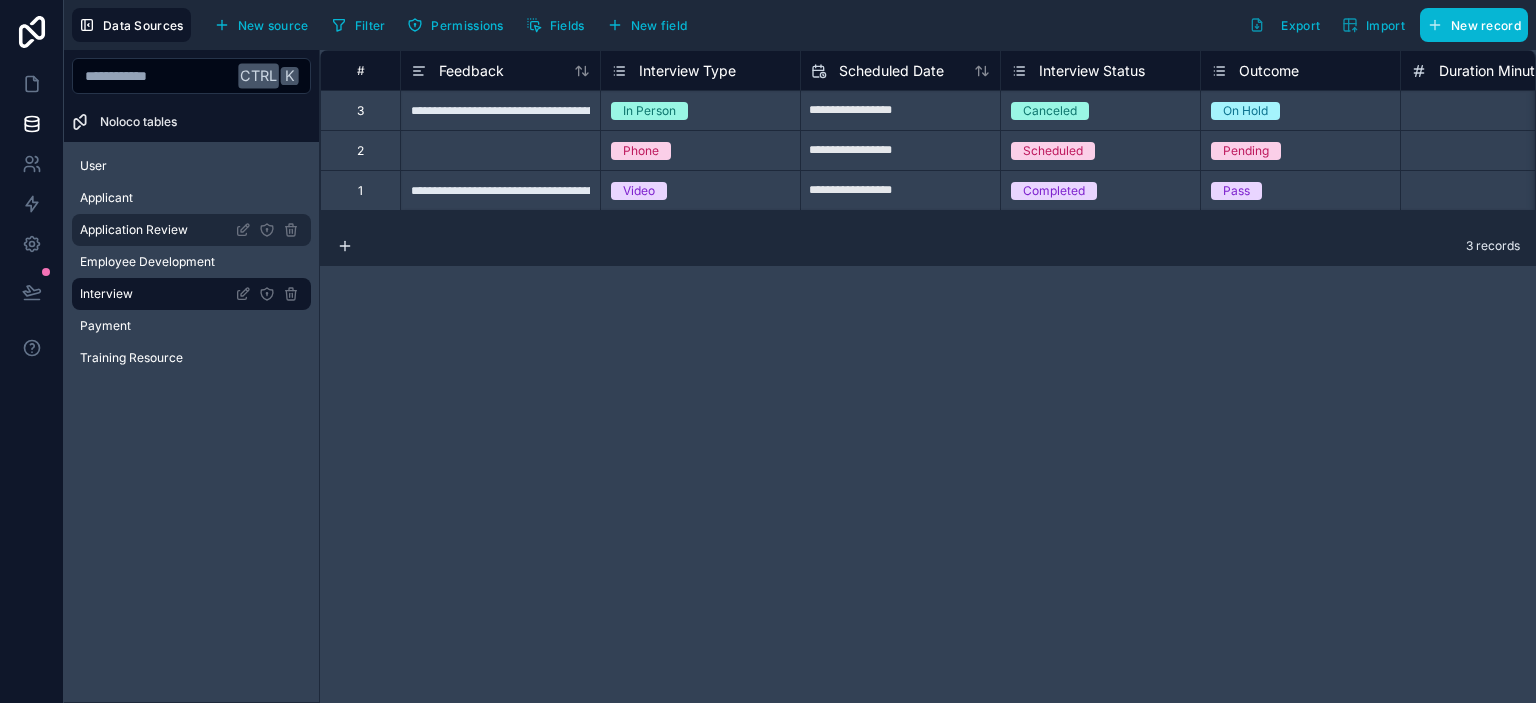 click on "Application Review" at bounding box center [134, 230] 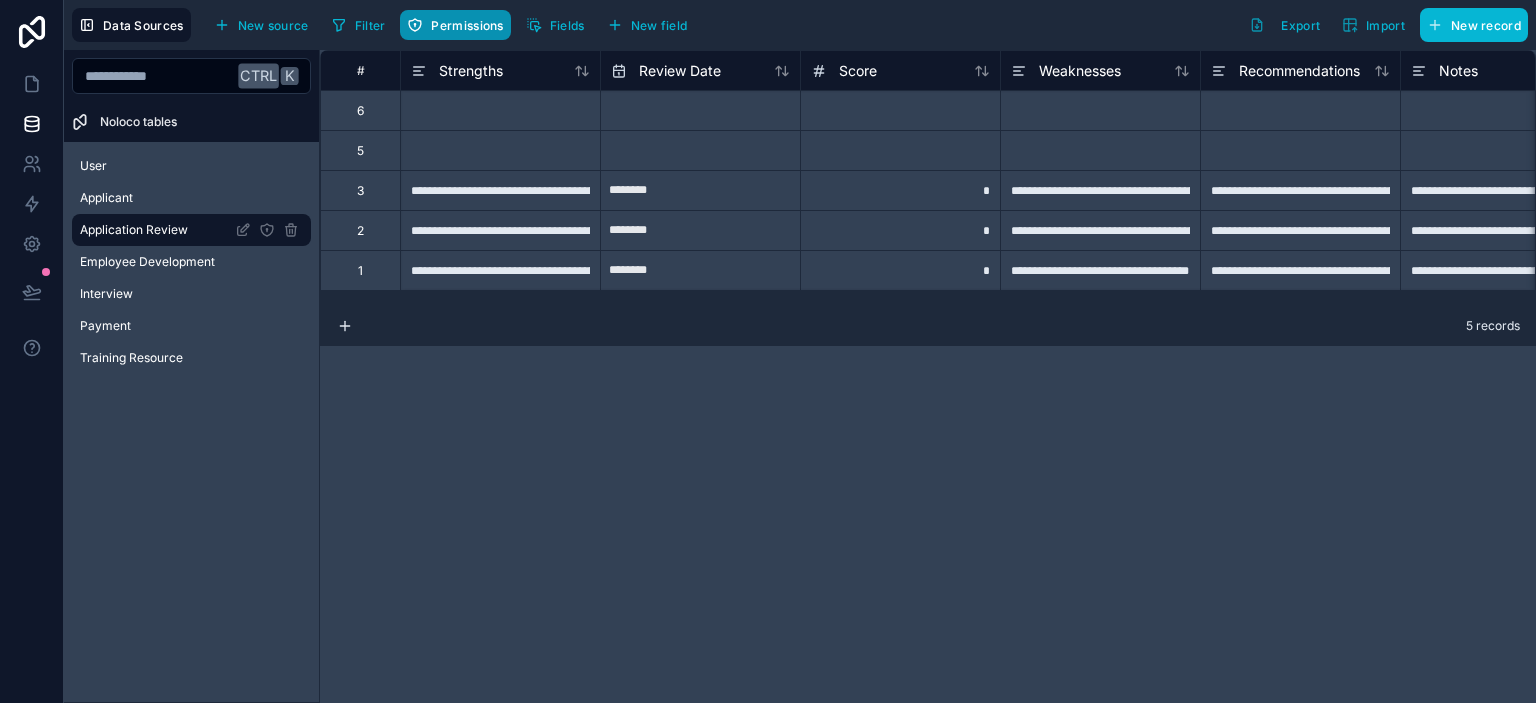 click on "Permissions" at bounding box center (467, 25) 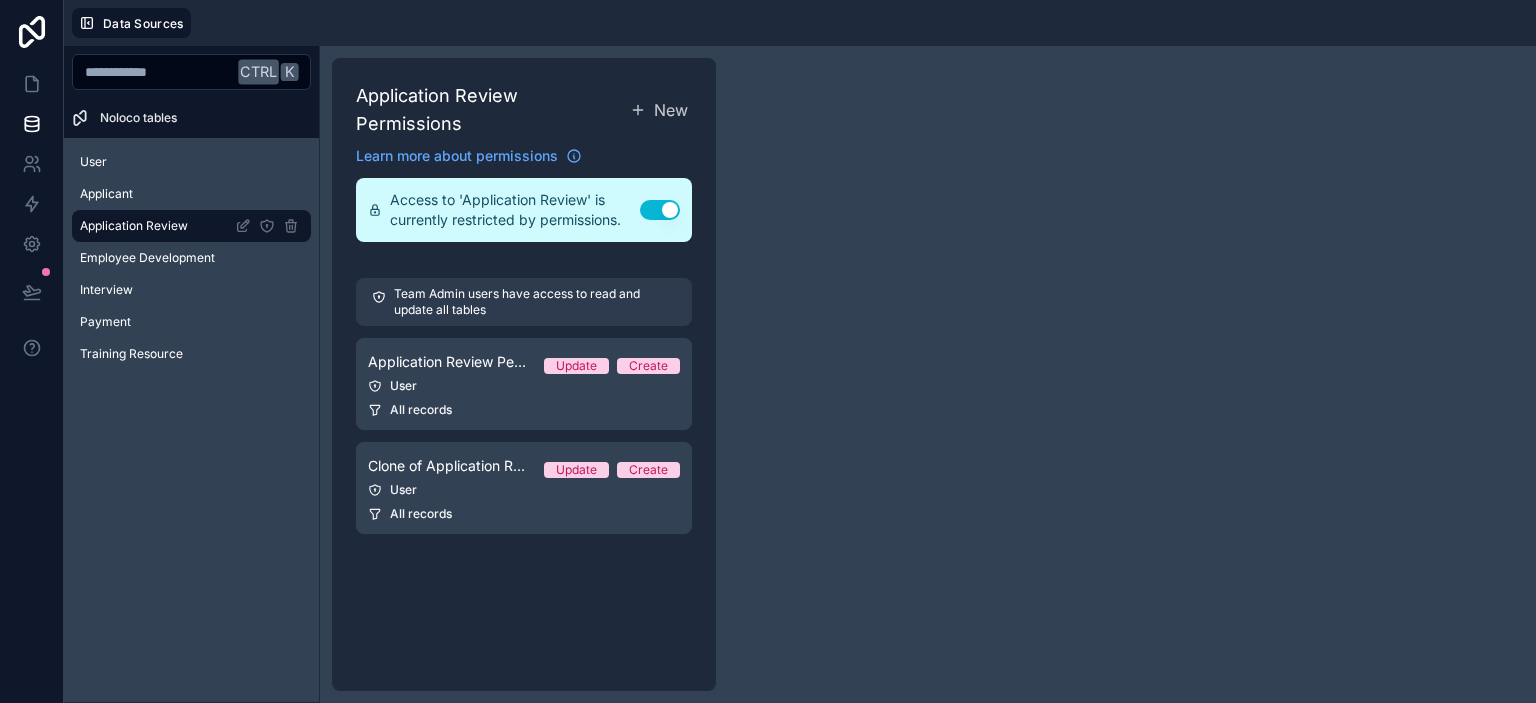 click on "Application Review Permissions New Learn more about permissions Access to 'Application Review' is currently restricted by permissions. Use setting Team Admin users have access to read and update all tables Application Review Permission 1 Update Create User All records Clone of Application Review Permission 1 Update Create User All records" at bounding box center (928, 374) 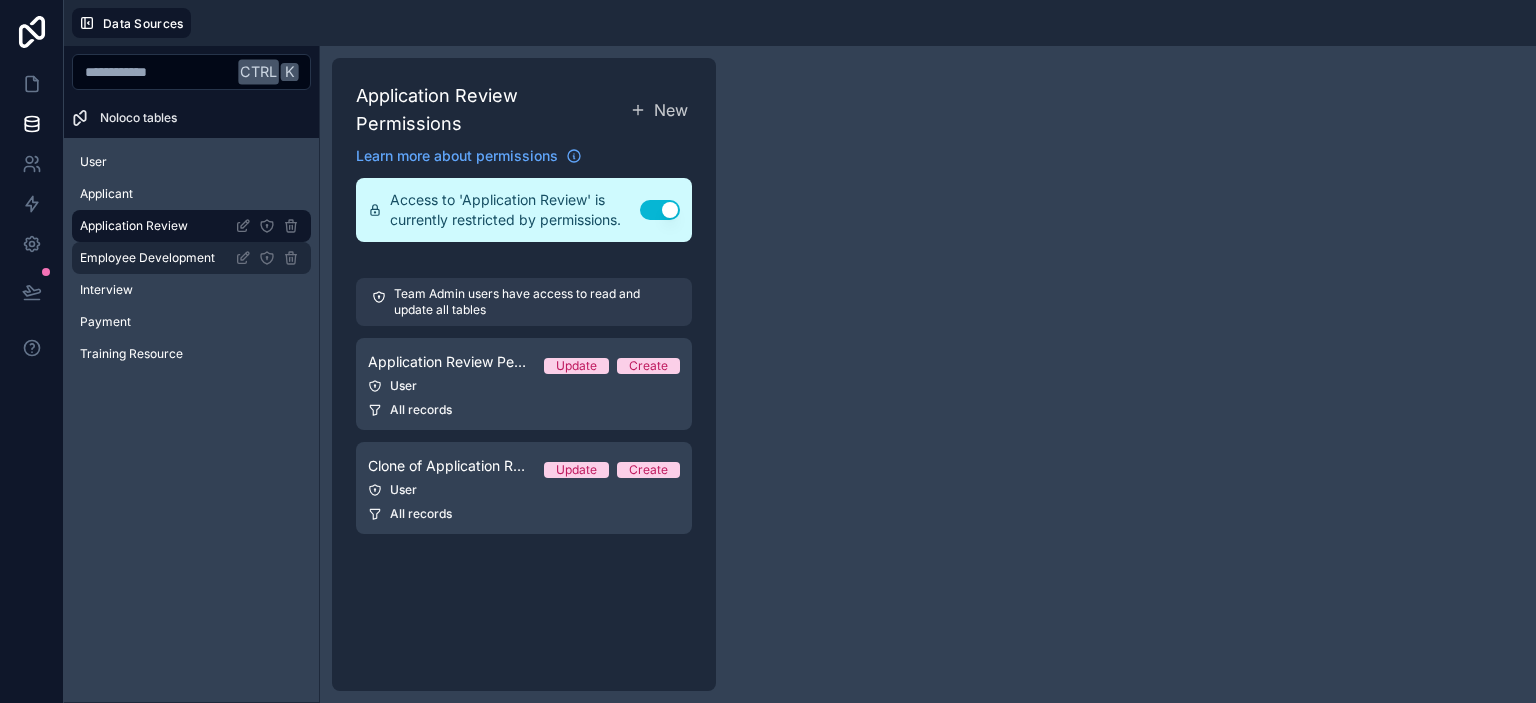click on "Employee Development" at bounding box center [147, 258] 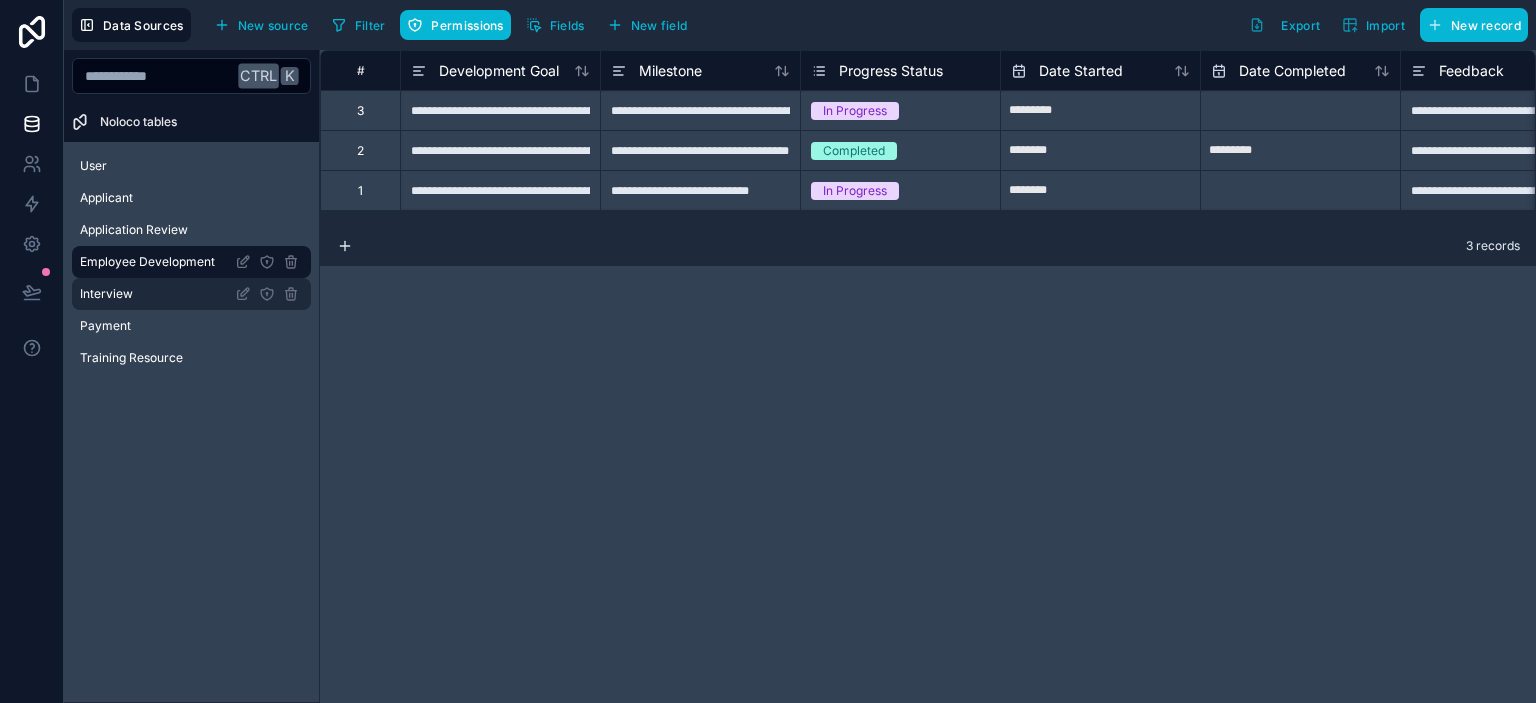 click on "Interview" at bounding box center (191, 294) 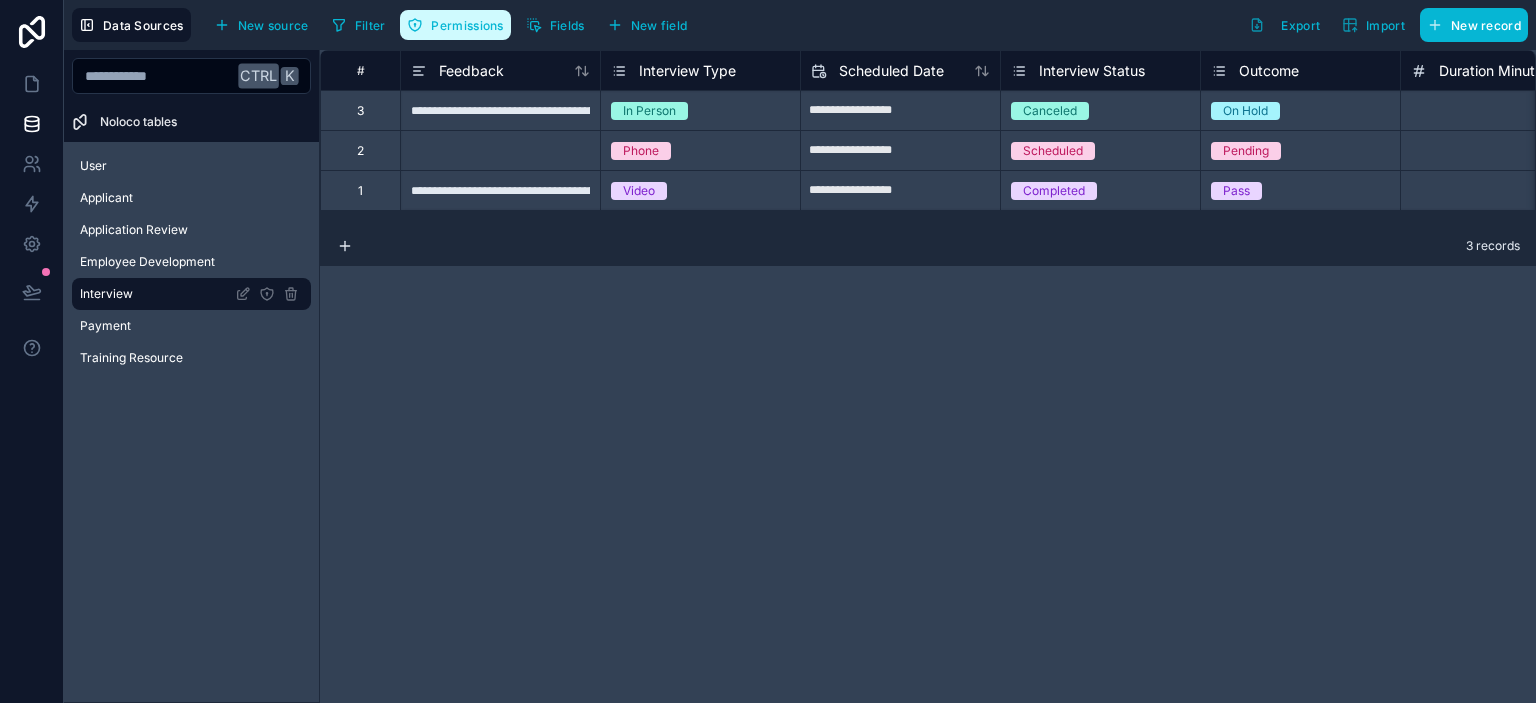 click on "Permissions" at bounding box center (467, 25) 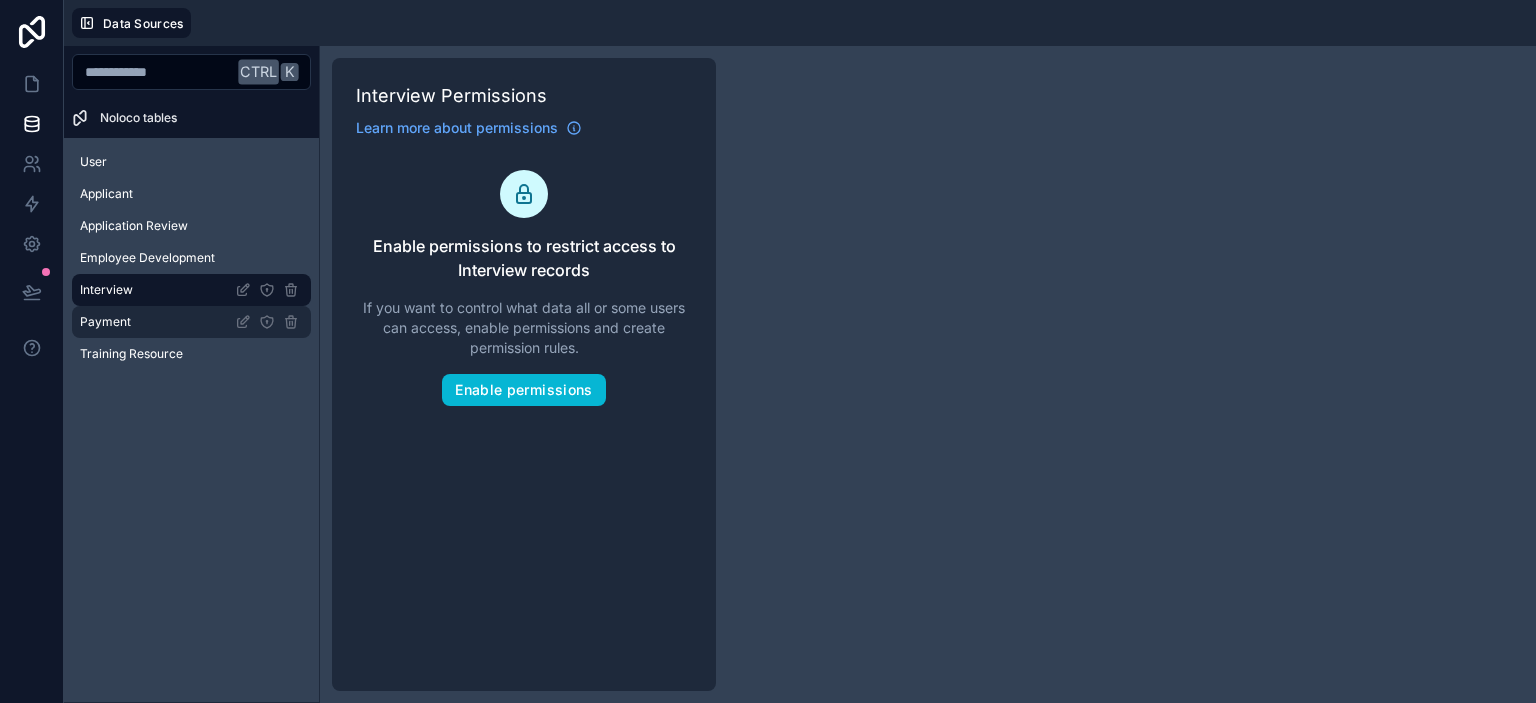 click on "Payment" at bounding box center (105, 322) 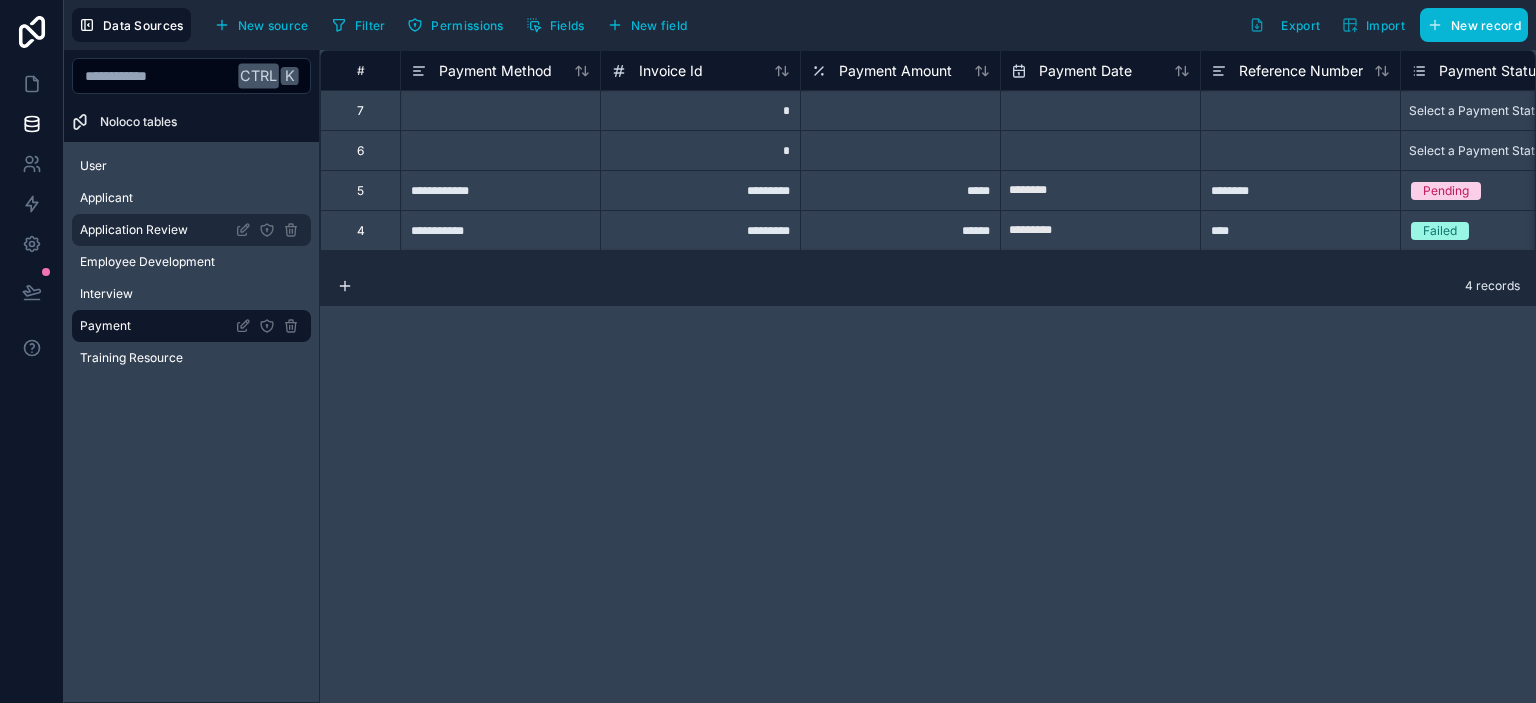 click on "Application Review" at bounding box center (134, 230) 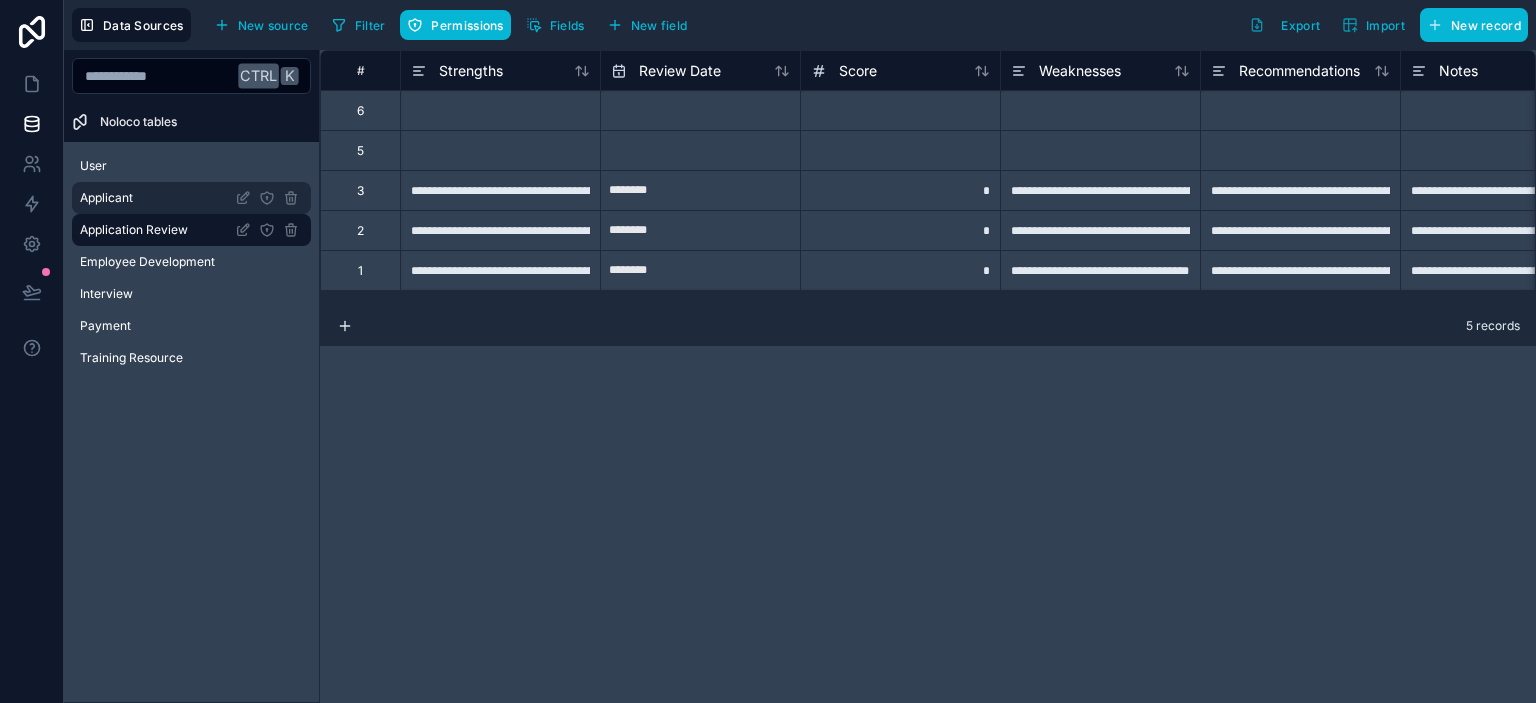 click on "Applicant" at bounding box center (191, 198) 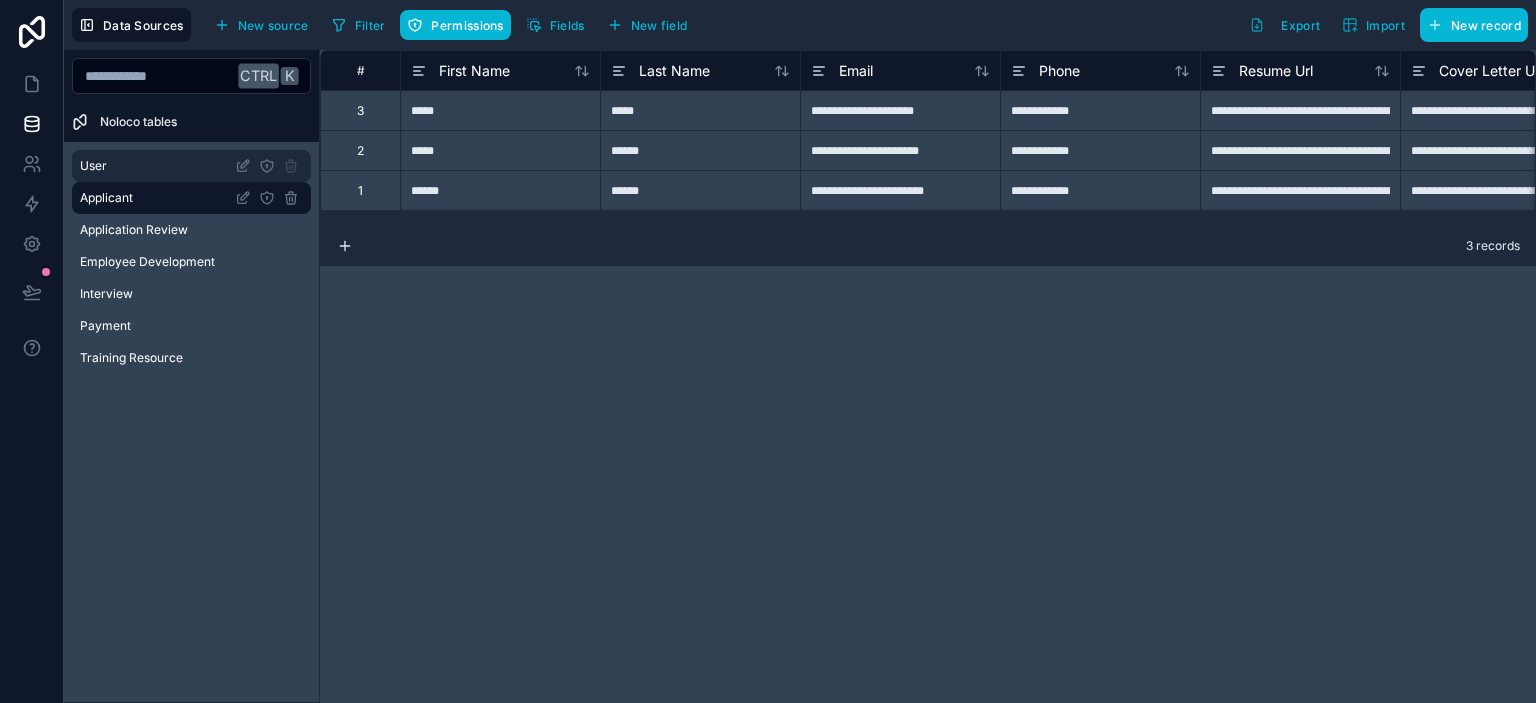 click on "User" at bounding box center [191, 166] 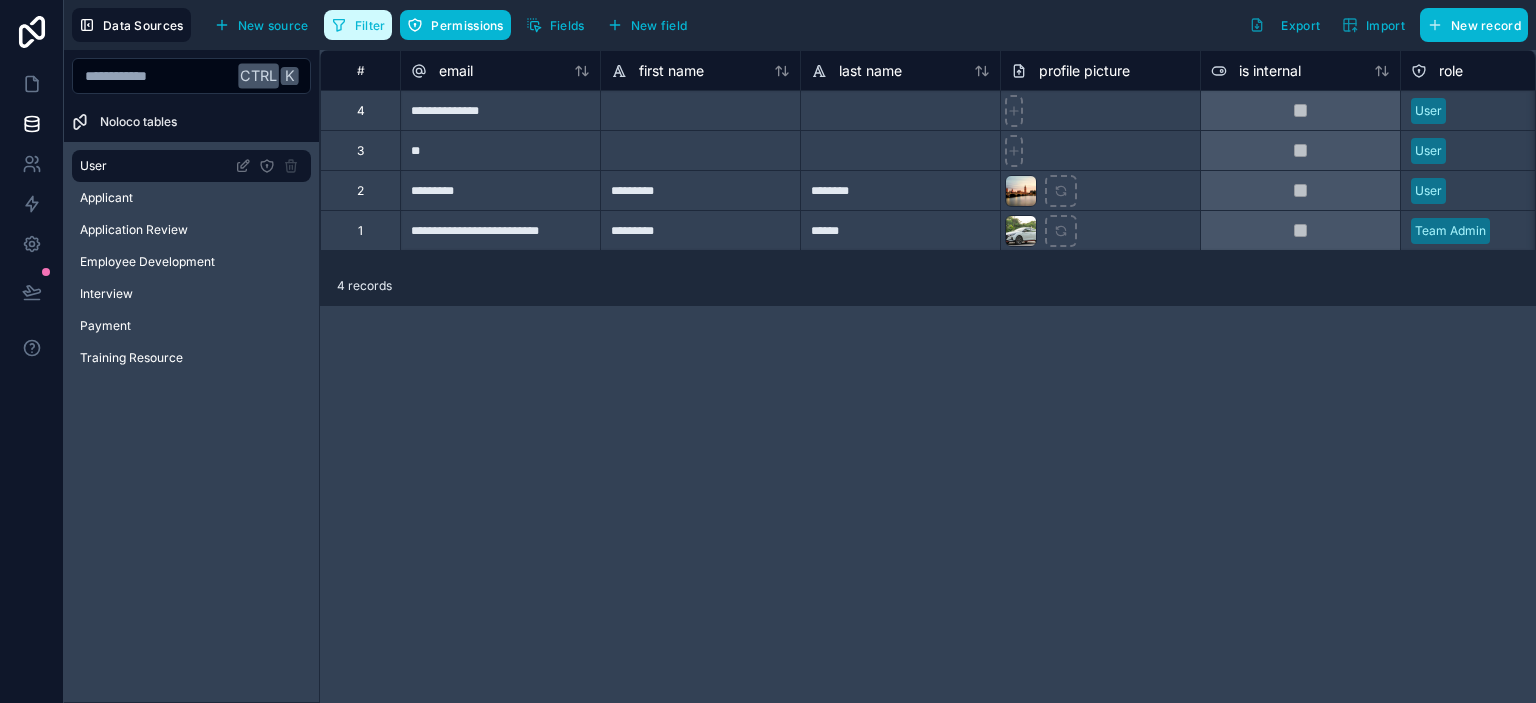 click on "Filter" at bounding box center (370, 25) 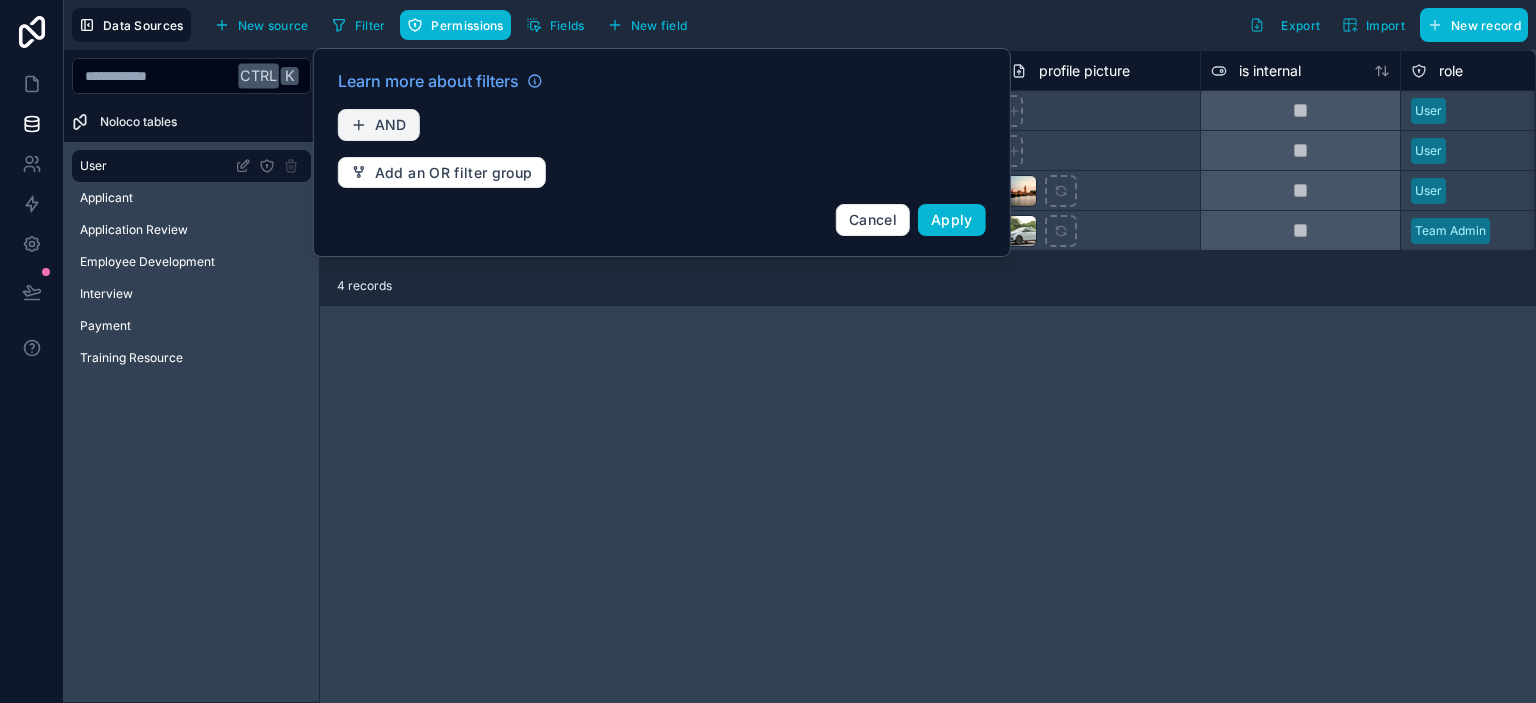 click on "AND" at bounding box center [391, 125] 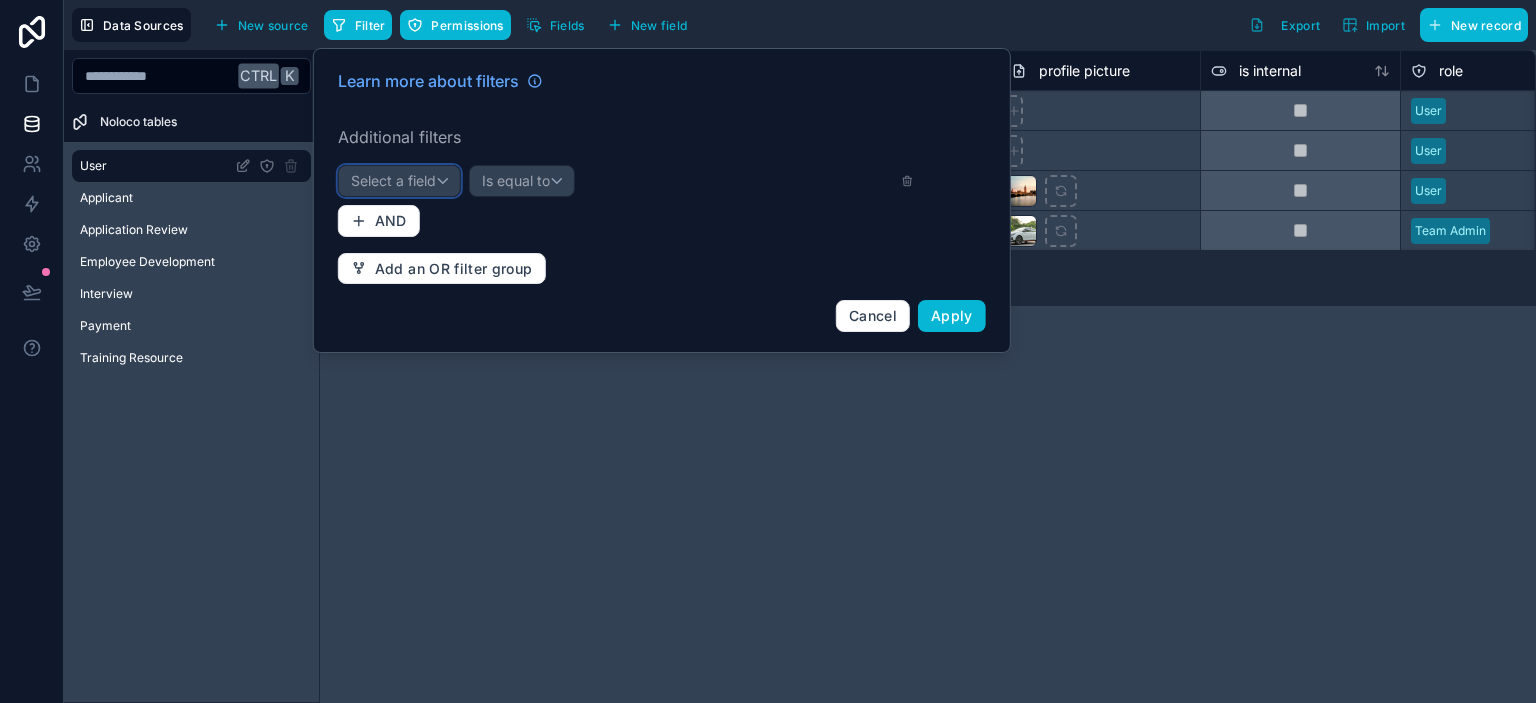 click on "Select a field" at bounding box center (393, 180) 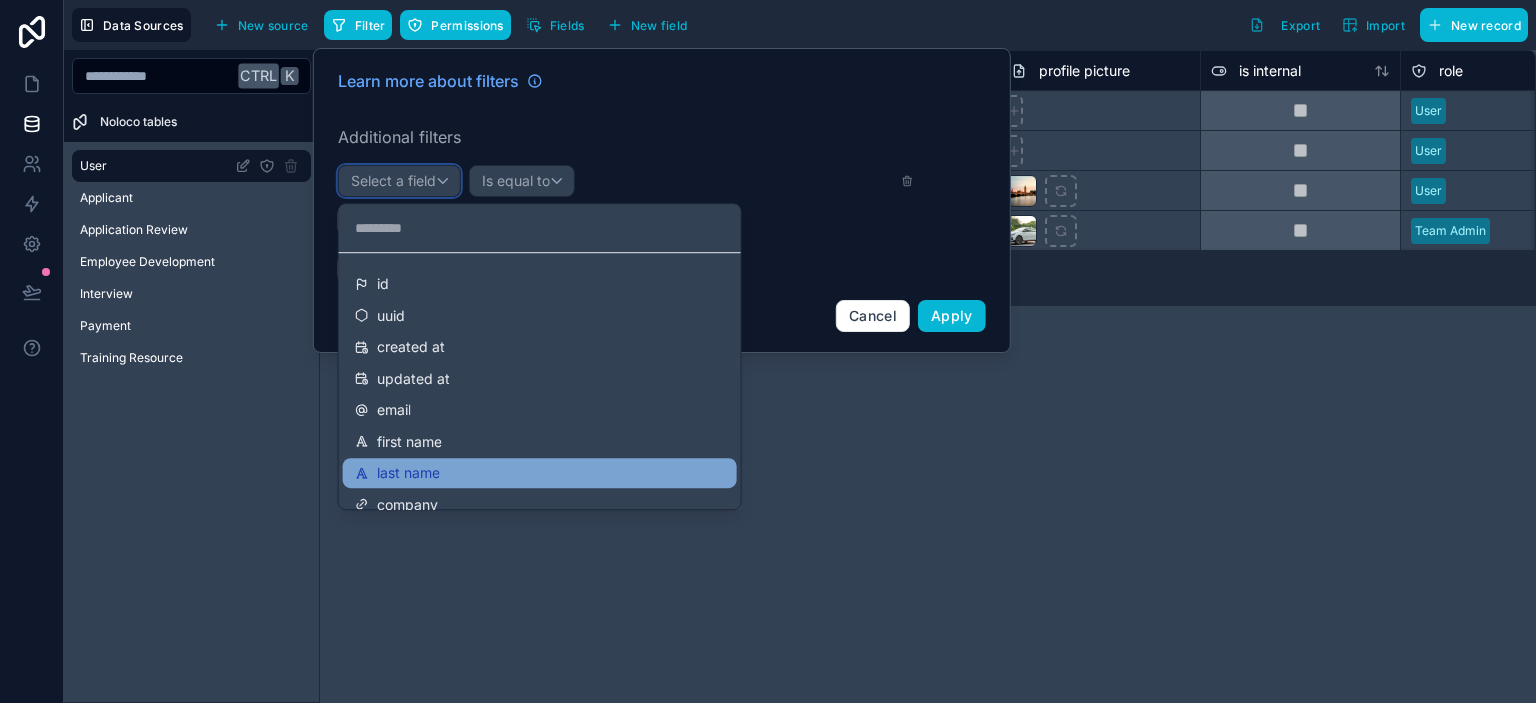 type 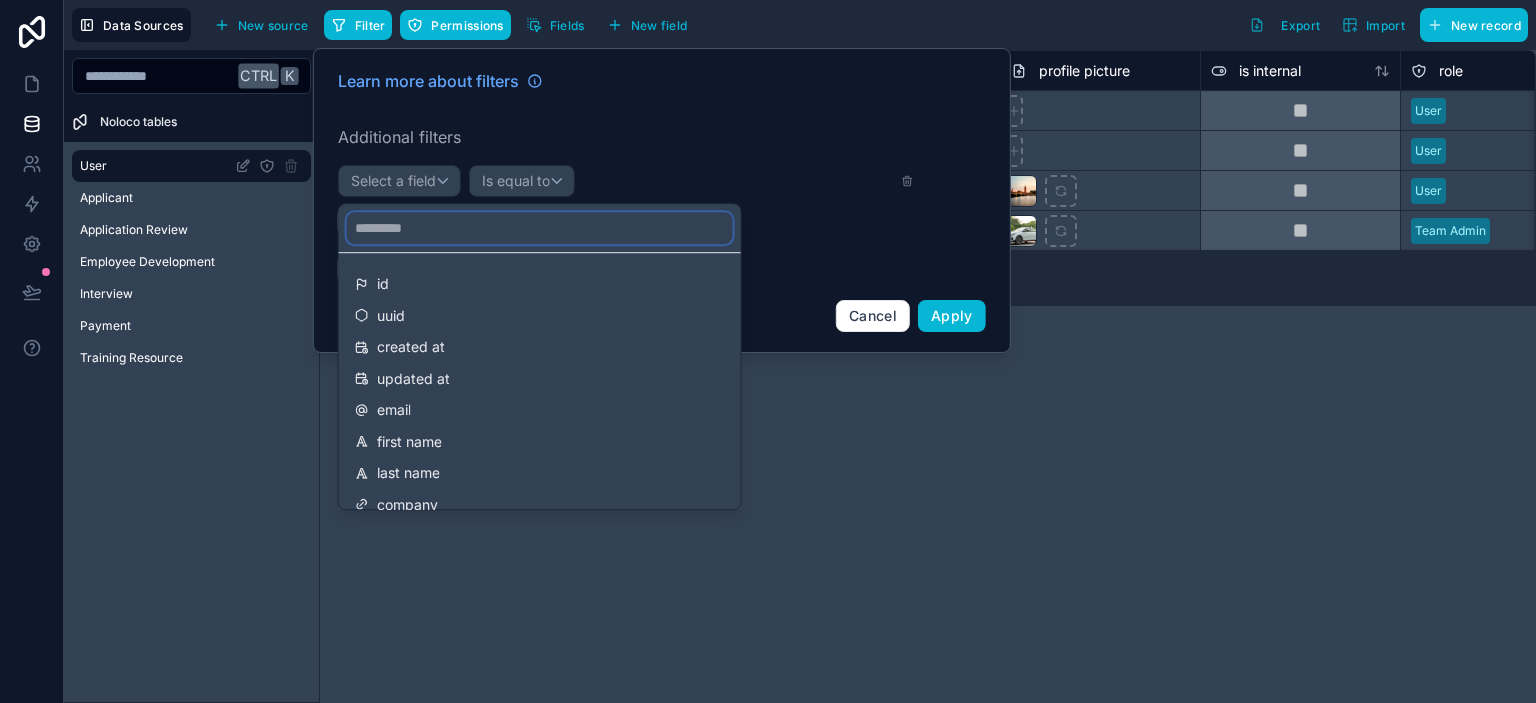 click at bounding box center (540, 228) 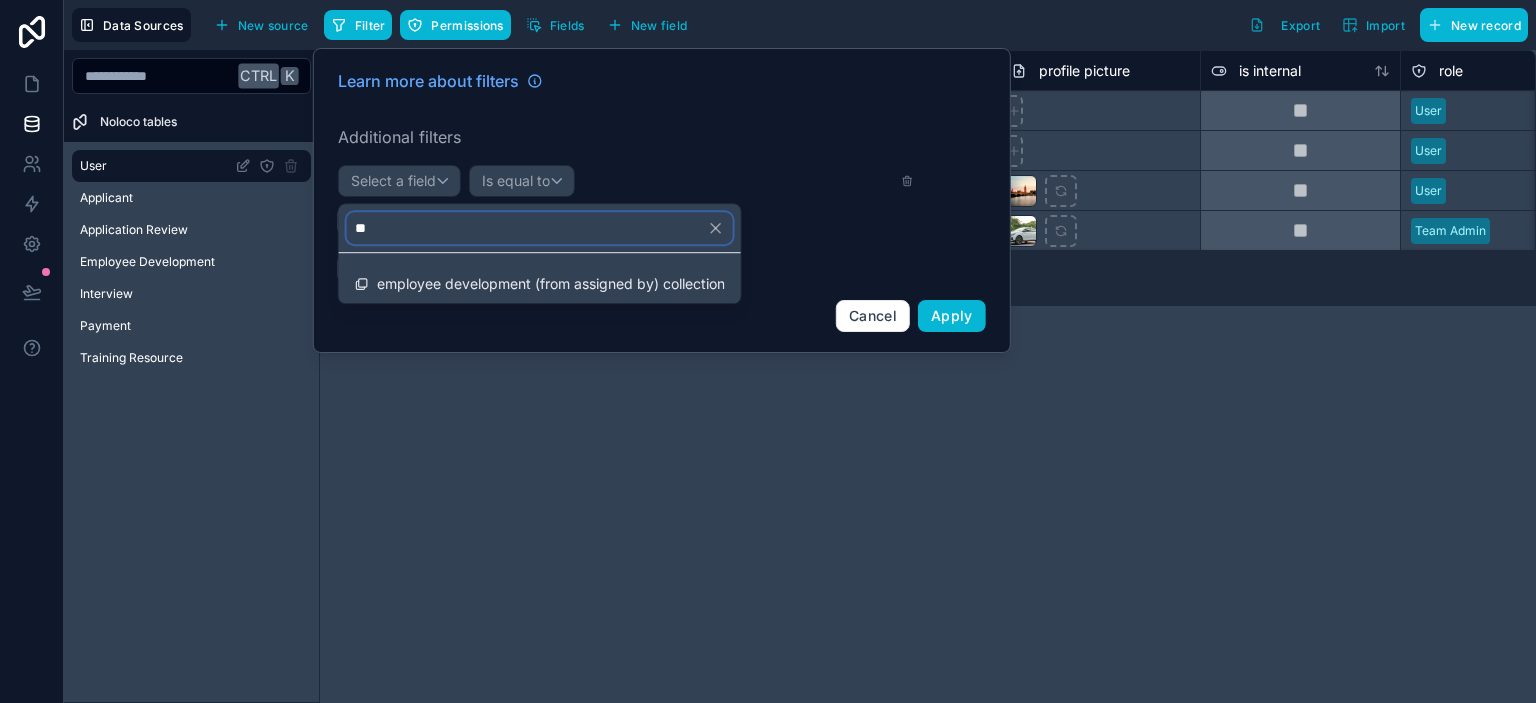 type on "*" 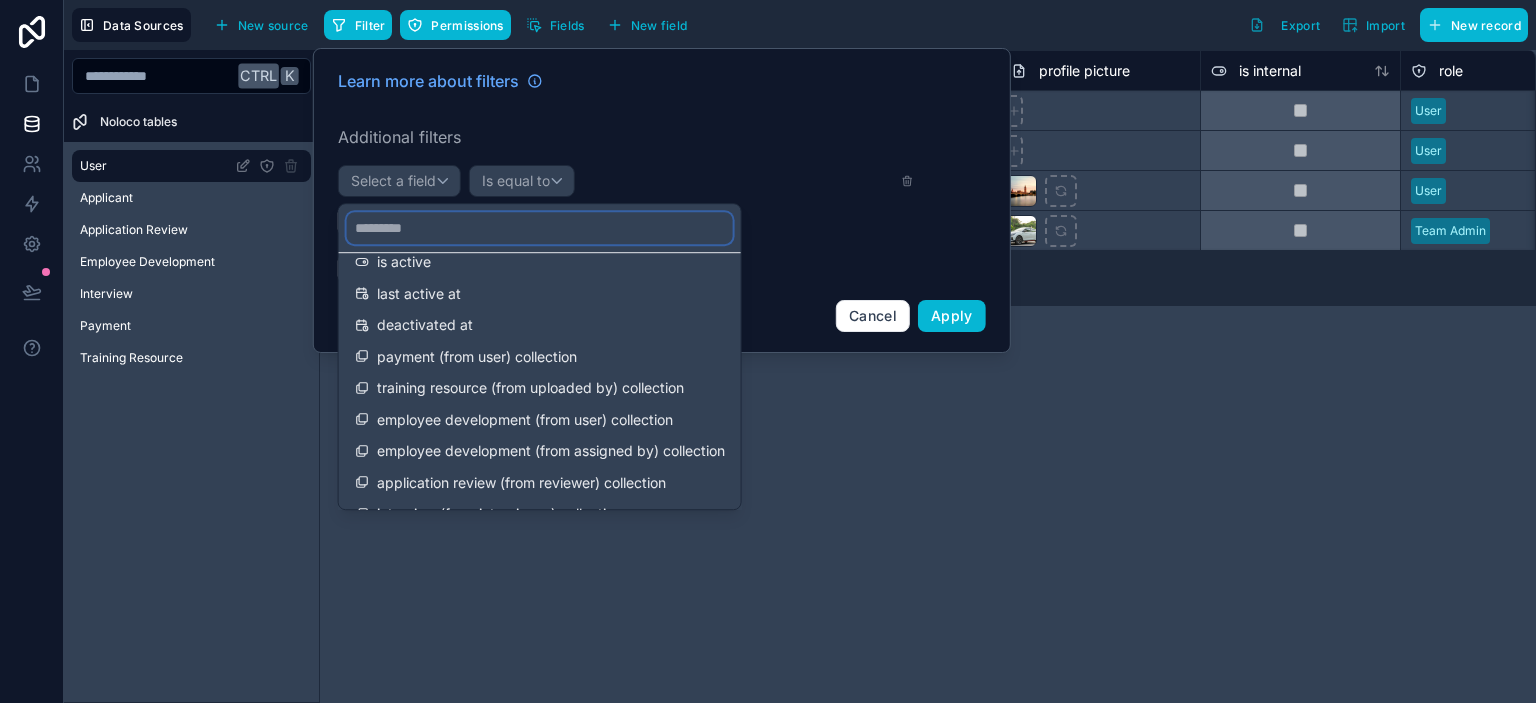 scroll, scrollTop: 423, scrollLeft: 0, axis: vertical 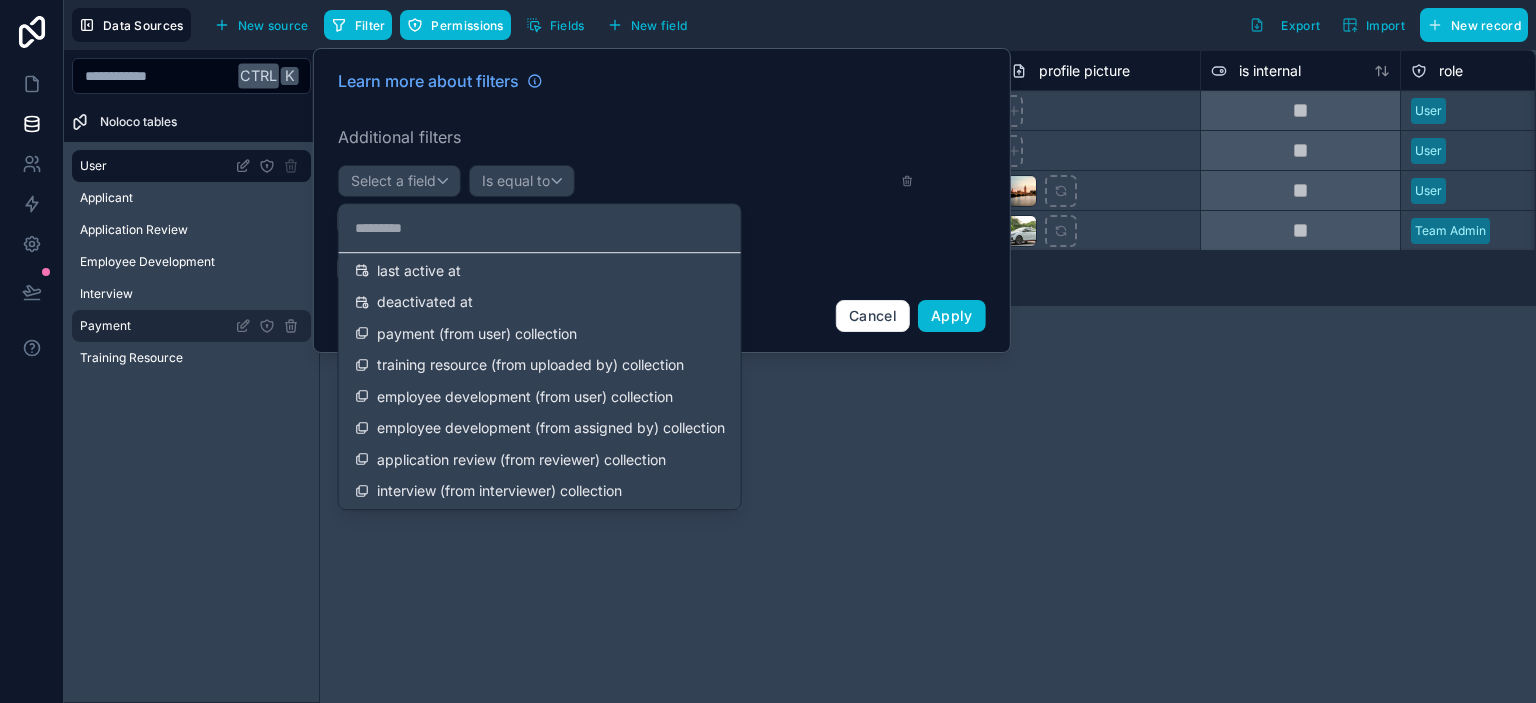 click on "Payment" at bounding box center (191, 326) 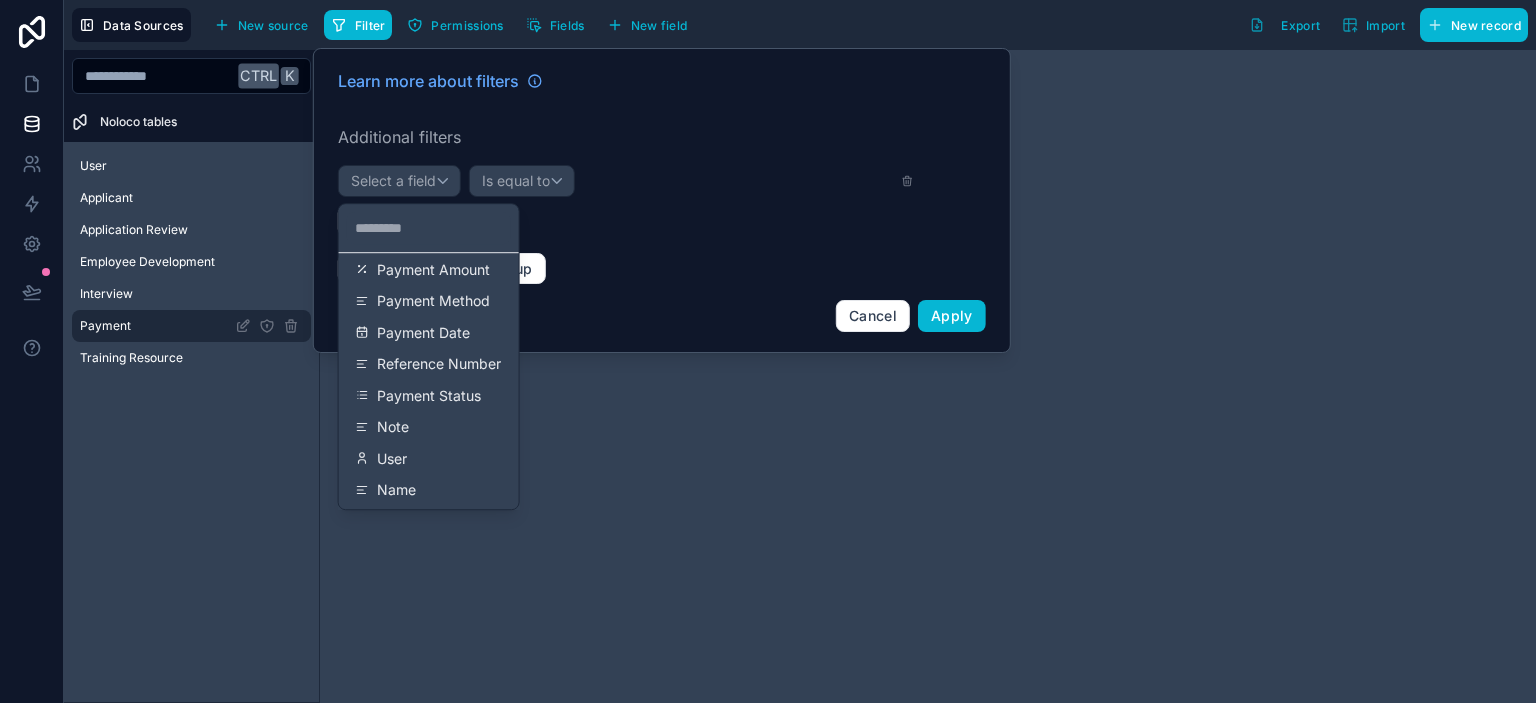 scroll, scrollTop: 171, scrollLeft: 0, axis: vertical 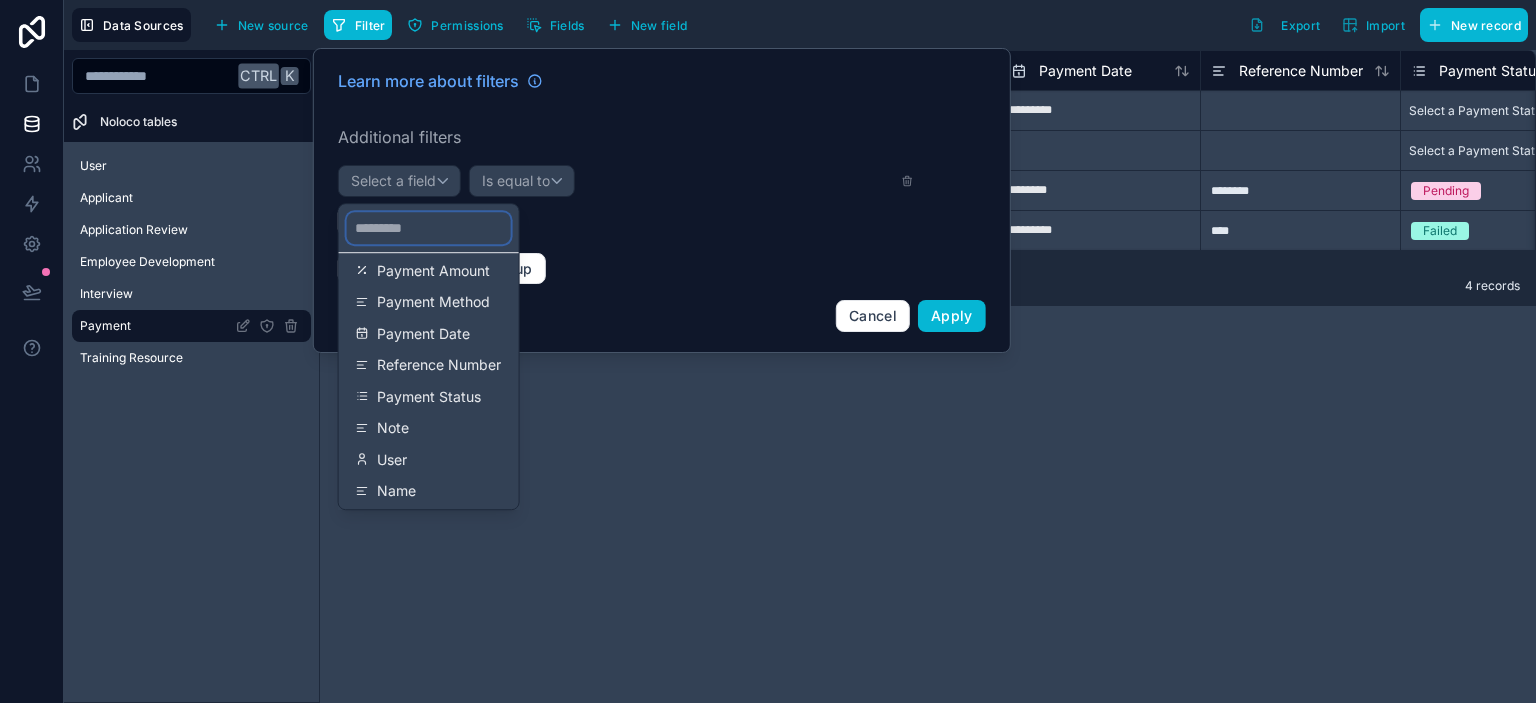 click at bounding box center [429, 228] 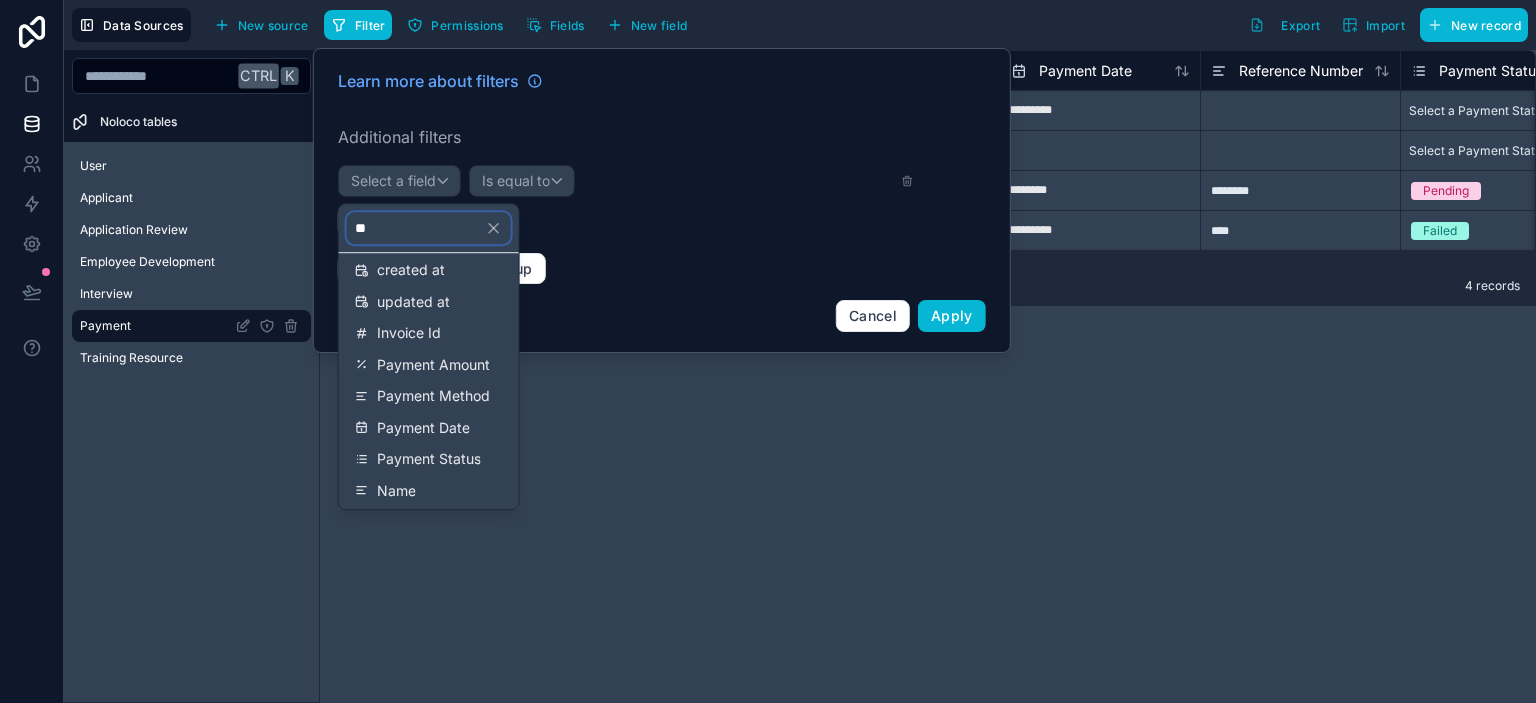 scroll, scrollTop: 0, scrollLeft: 0, axis: both 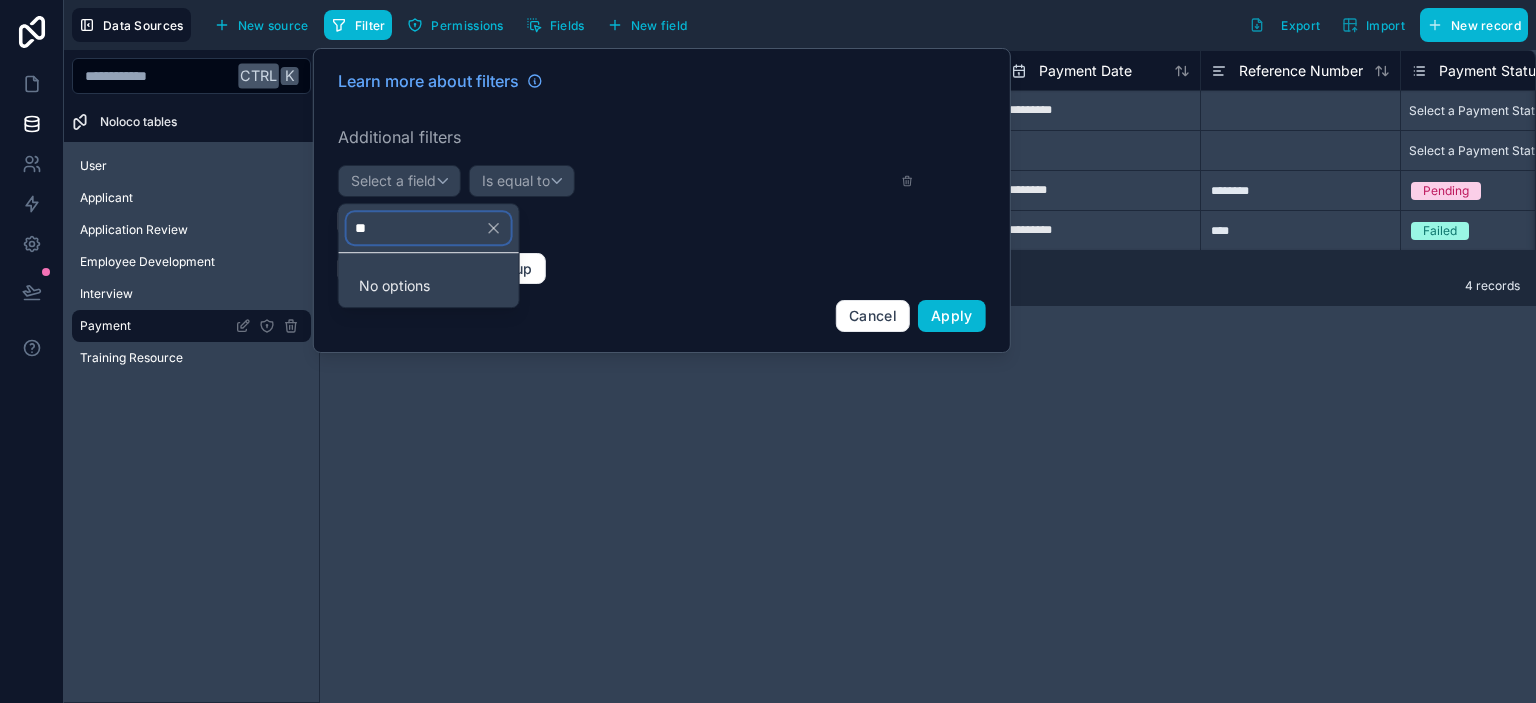 type on "*" 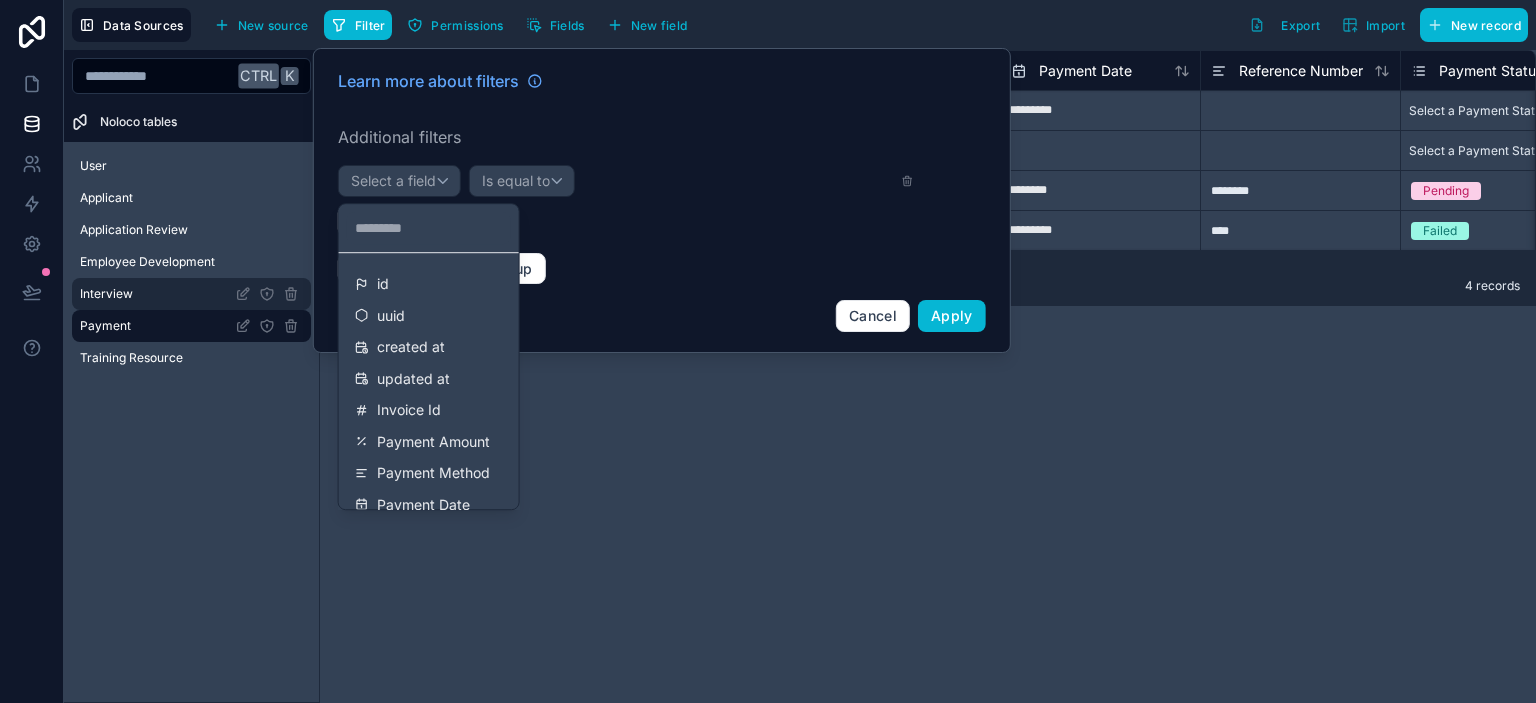 click on "Interview" at bounding box center [191, 294] 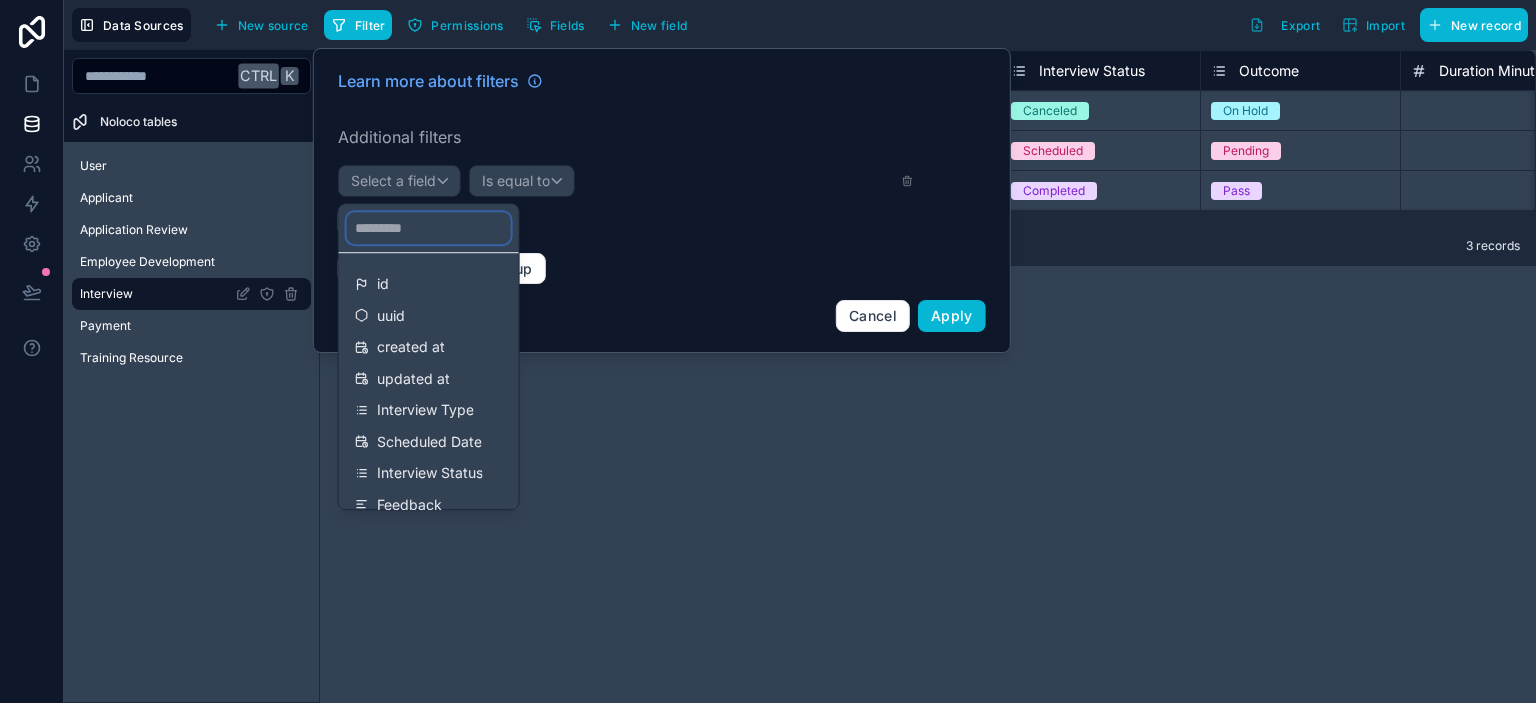 click at bounding box center [429, 228] 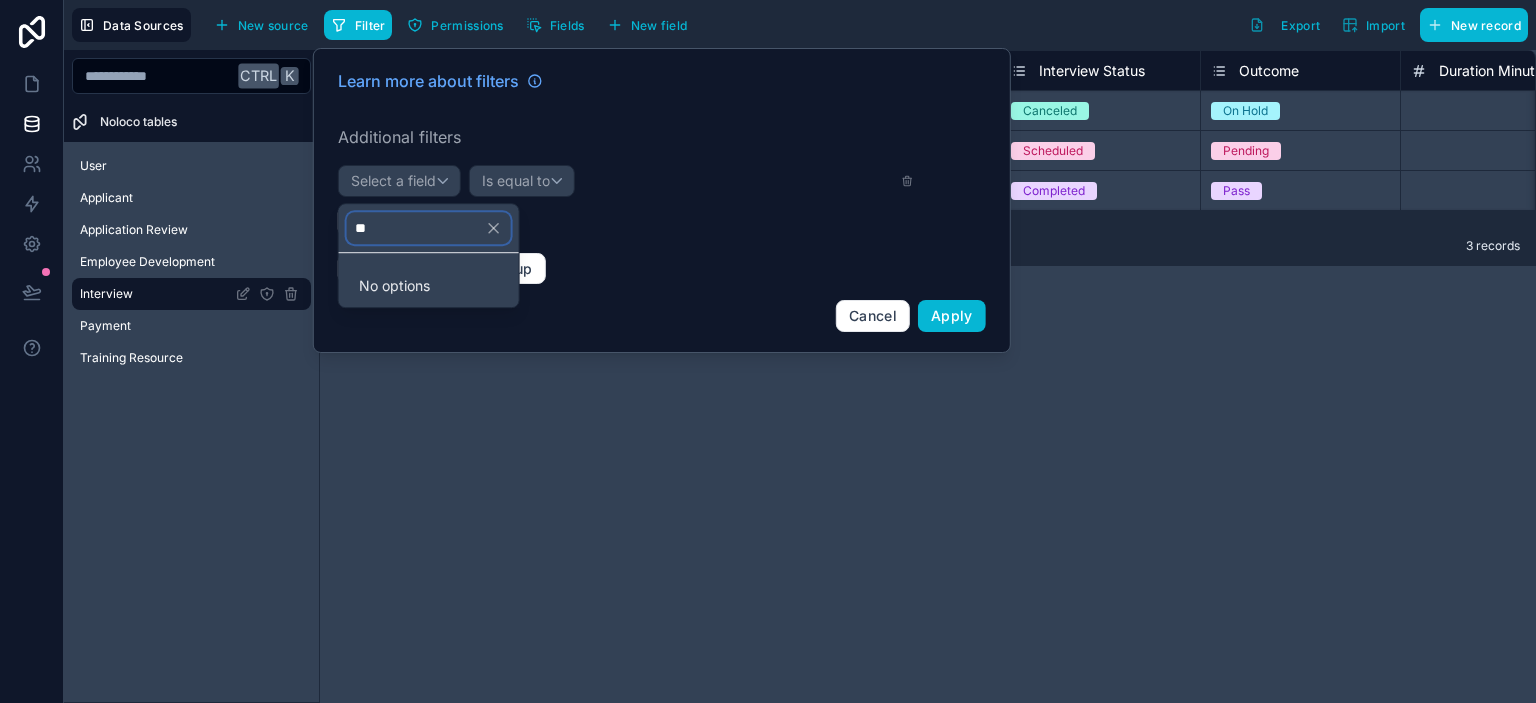 type on "*" 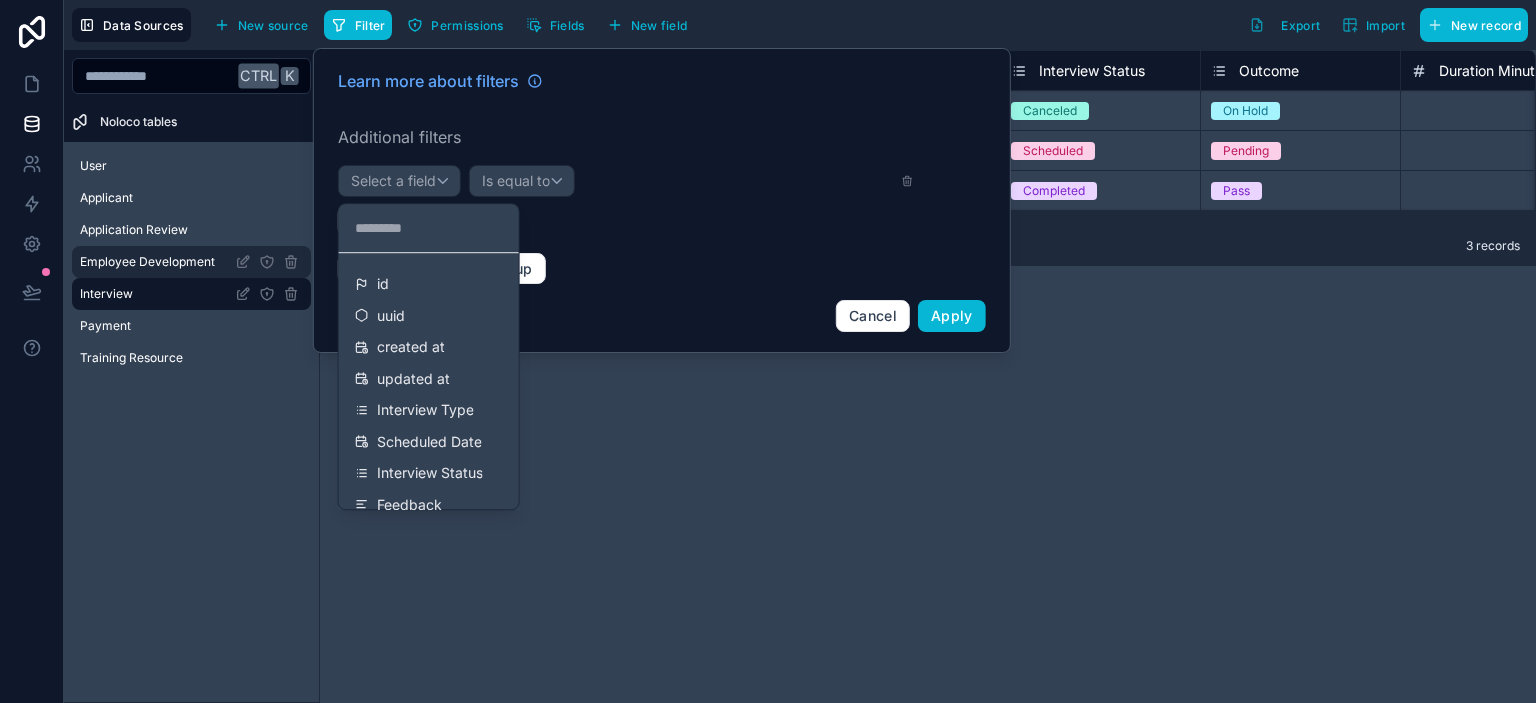 click on "Employee Development" at bounding box center [191, 262] 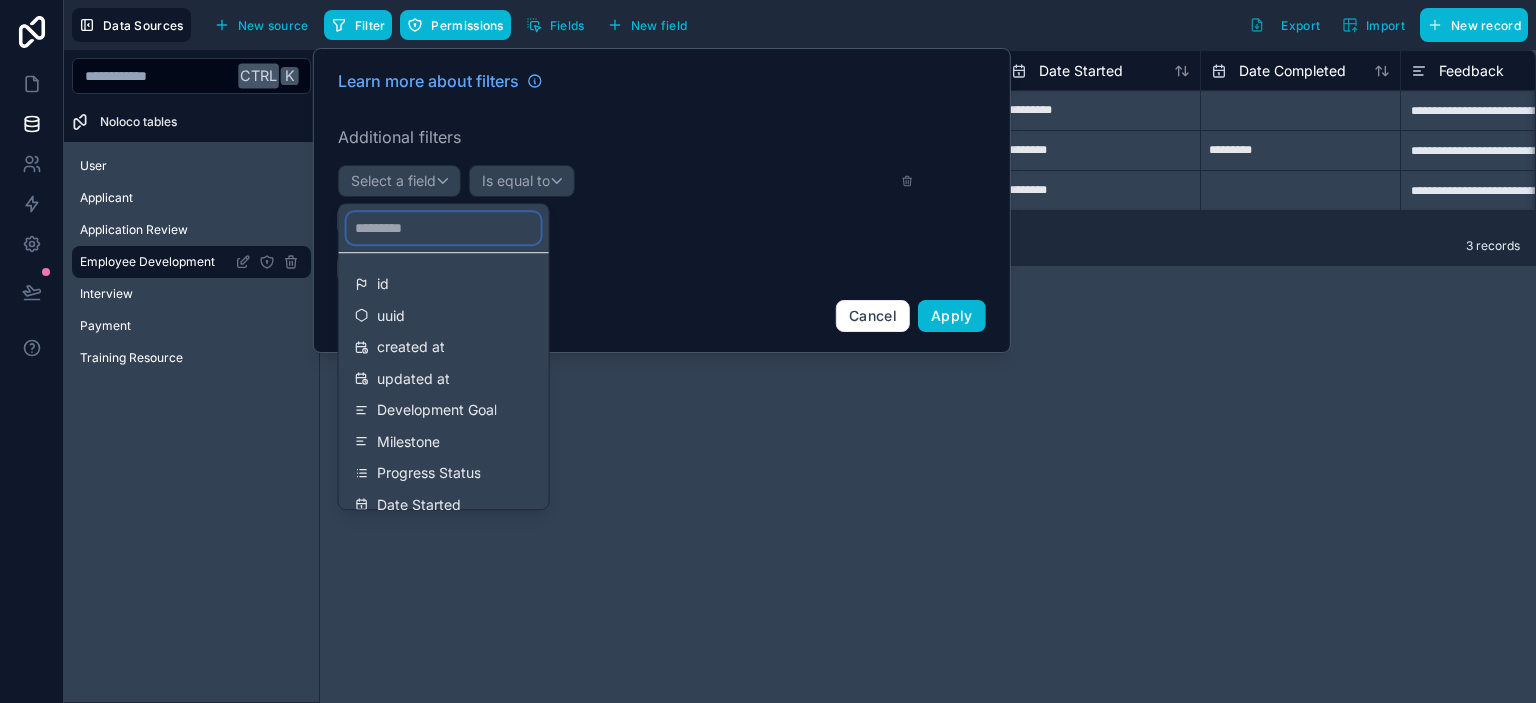 click at bounding box center (444, 228) 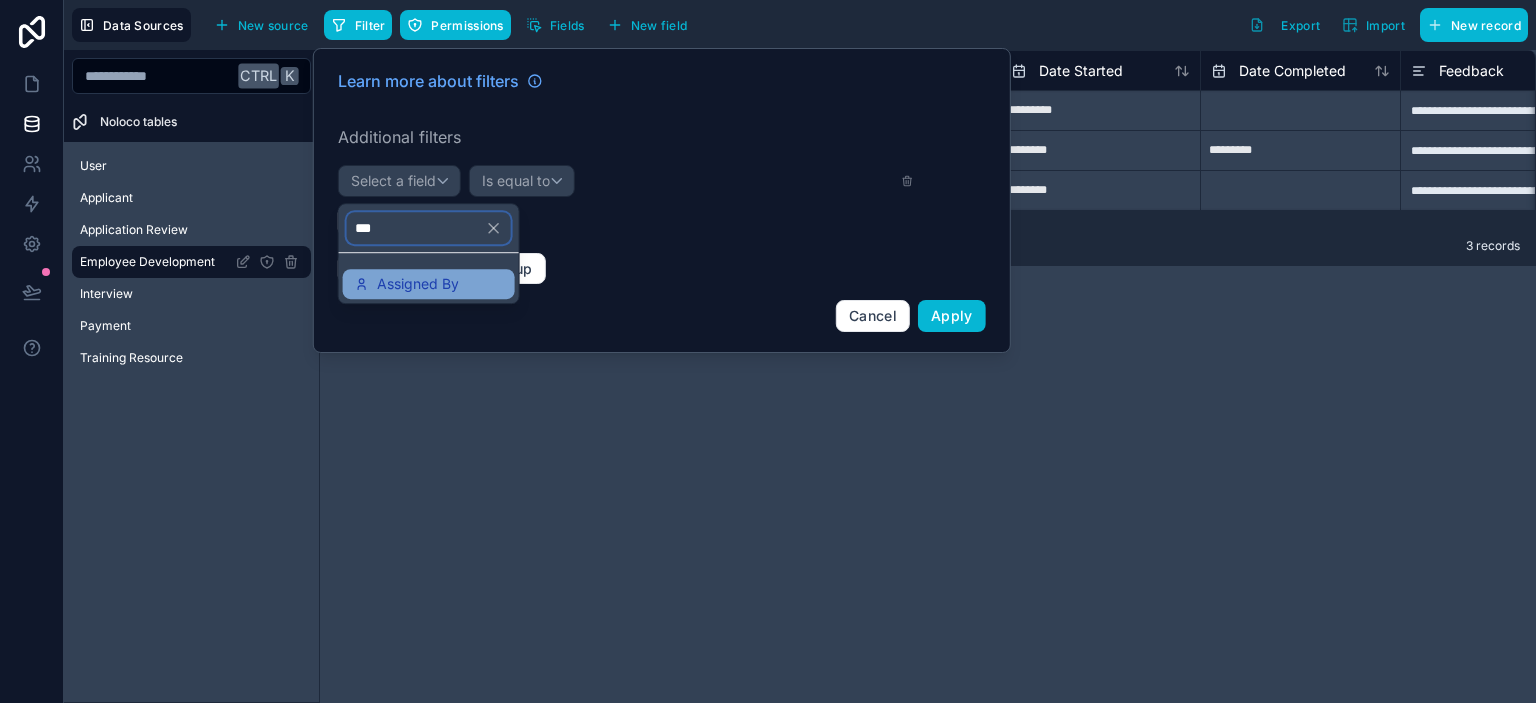 type on "***" 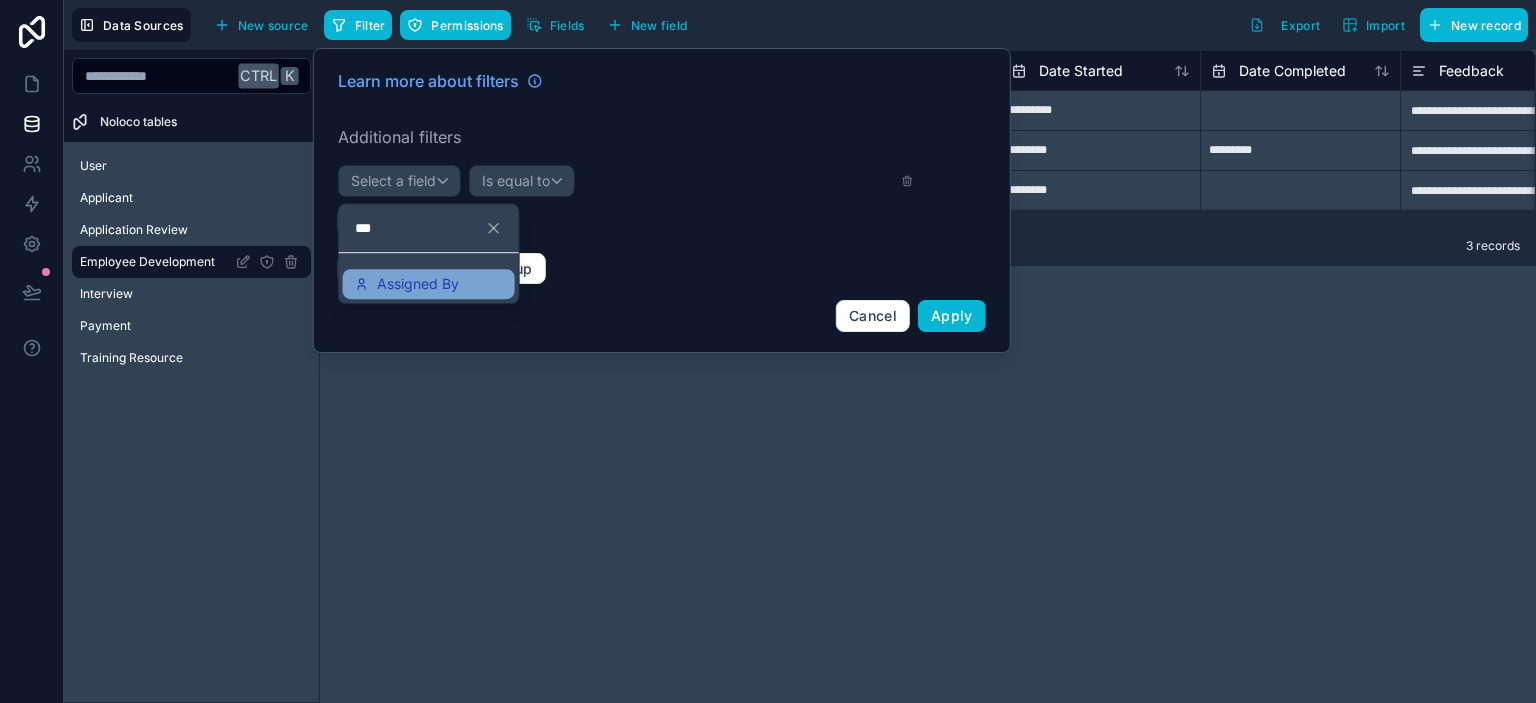 click on "Assigned By" at bounding box center [418, 284] 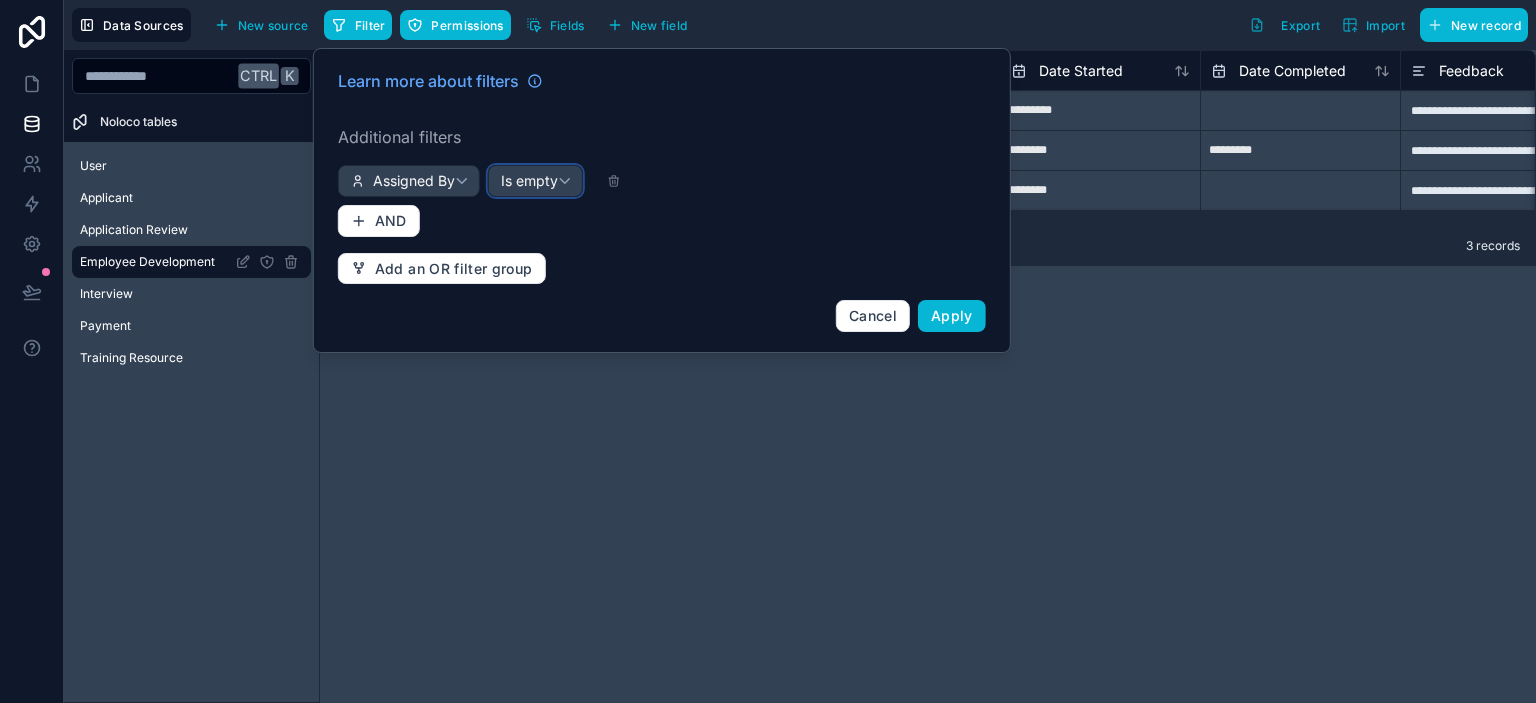 click on "Is empty" at bounding box center (535, 181) 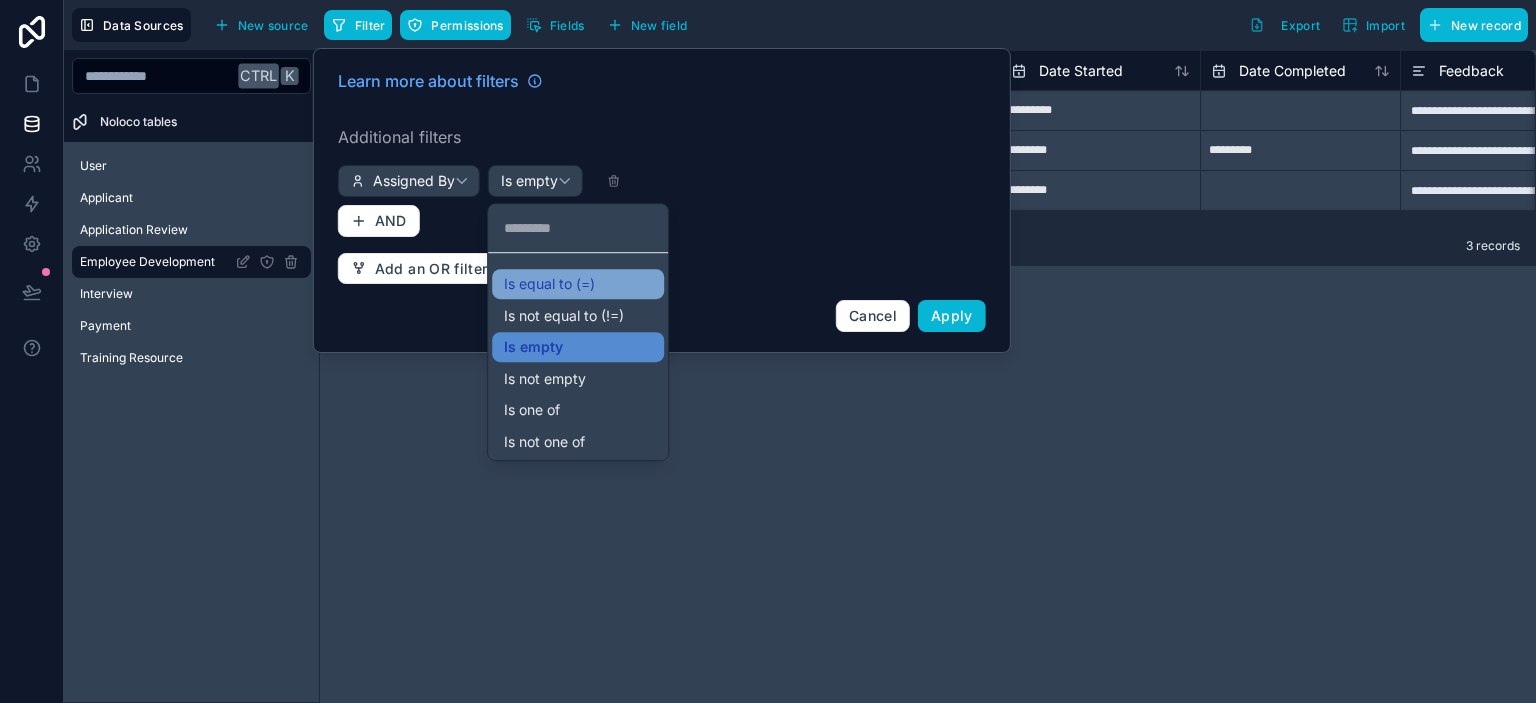 click on "Is equal to (=)" at bounding box center (549, 284) 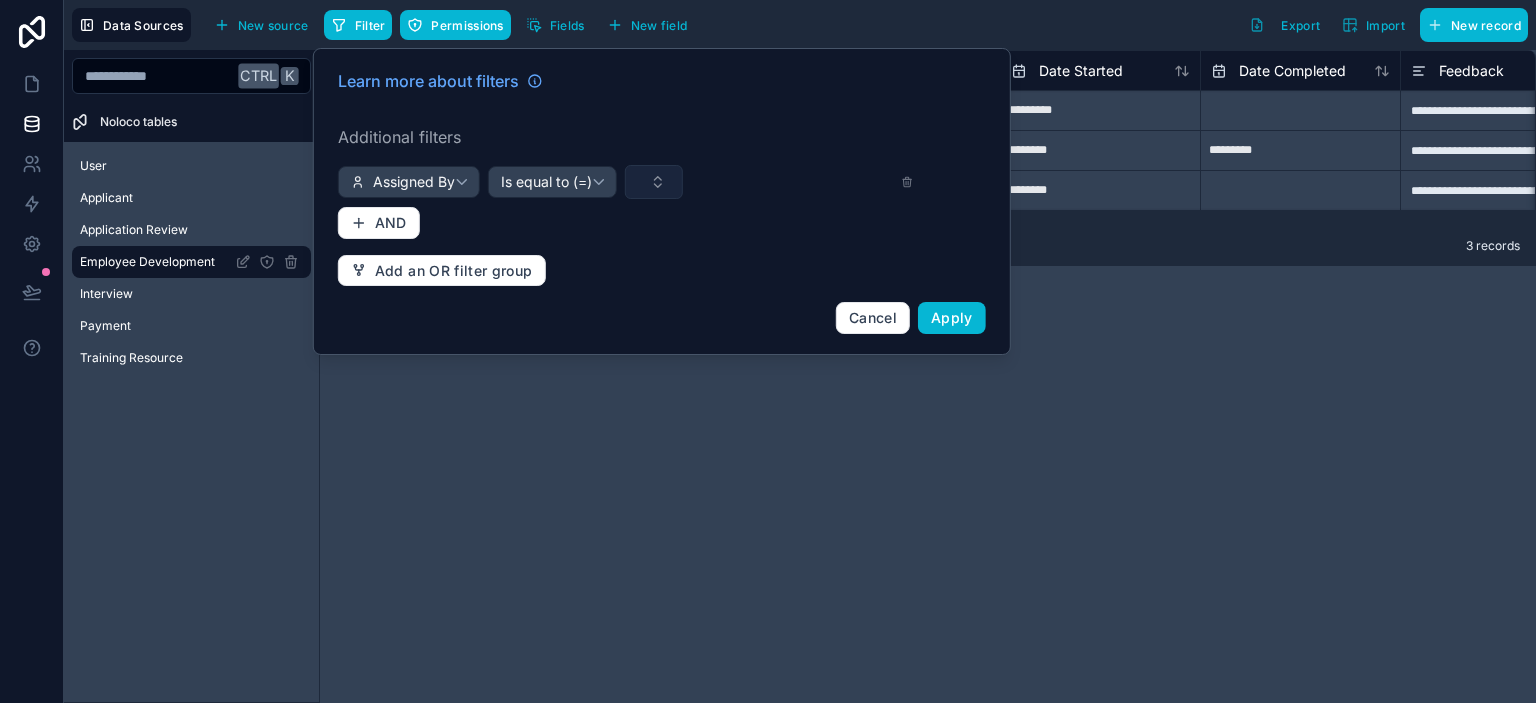 click at bounding box center (654, 182) 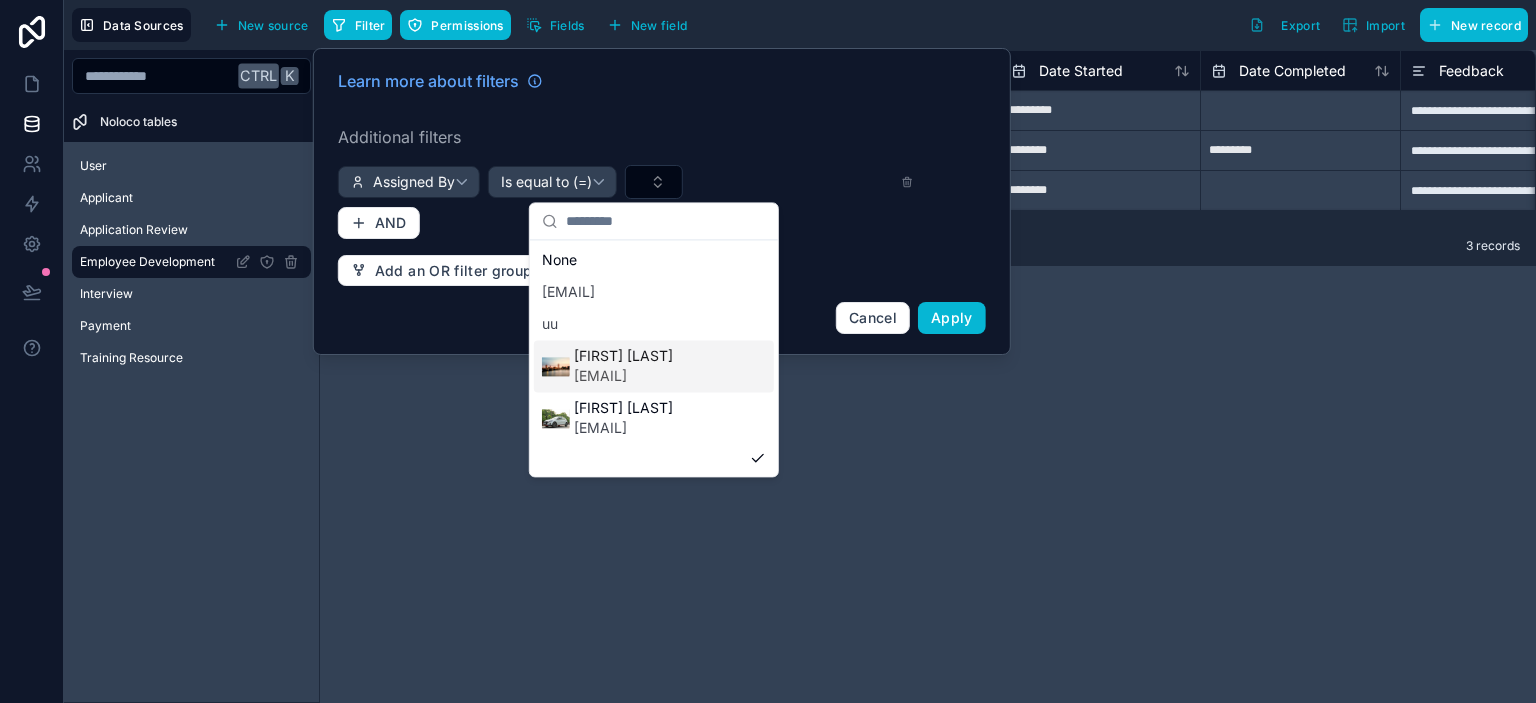 click on "[FIRST] [LAST]" at bounding box center (623, 356) 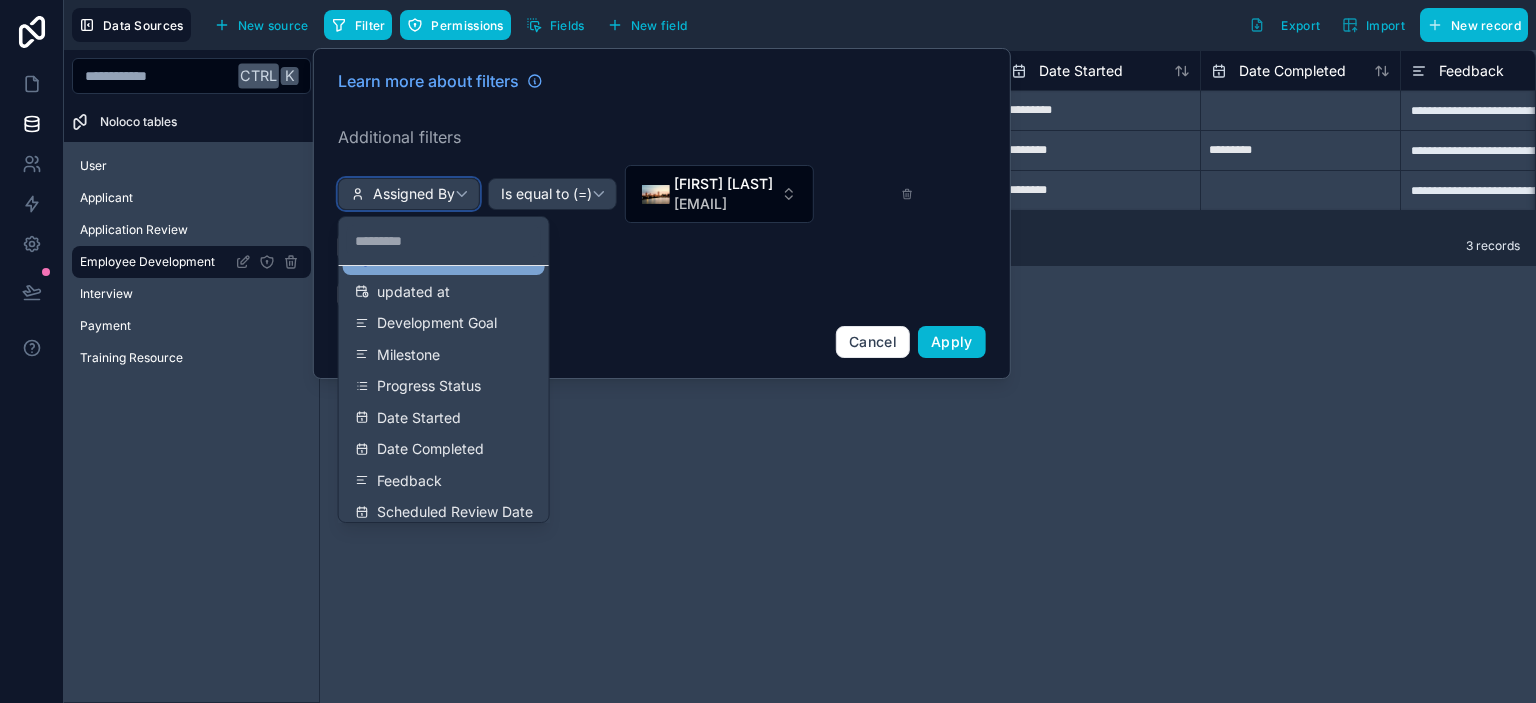 scroll, scrollTop: 0, scrollLeft: 0, axis: both 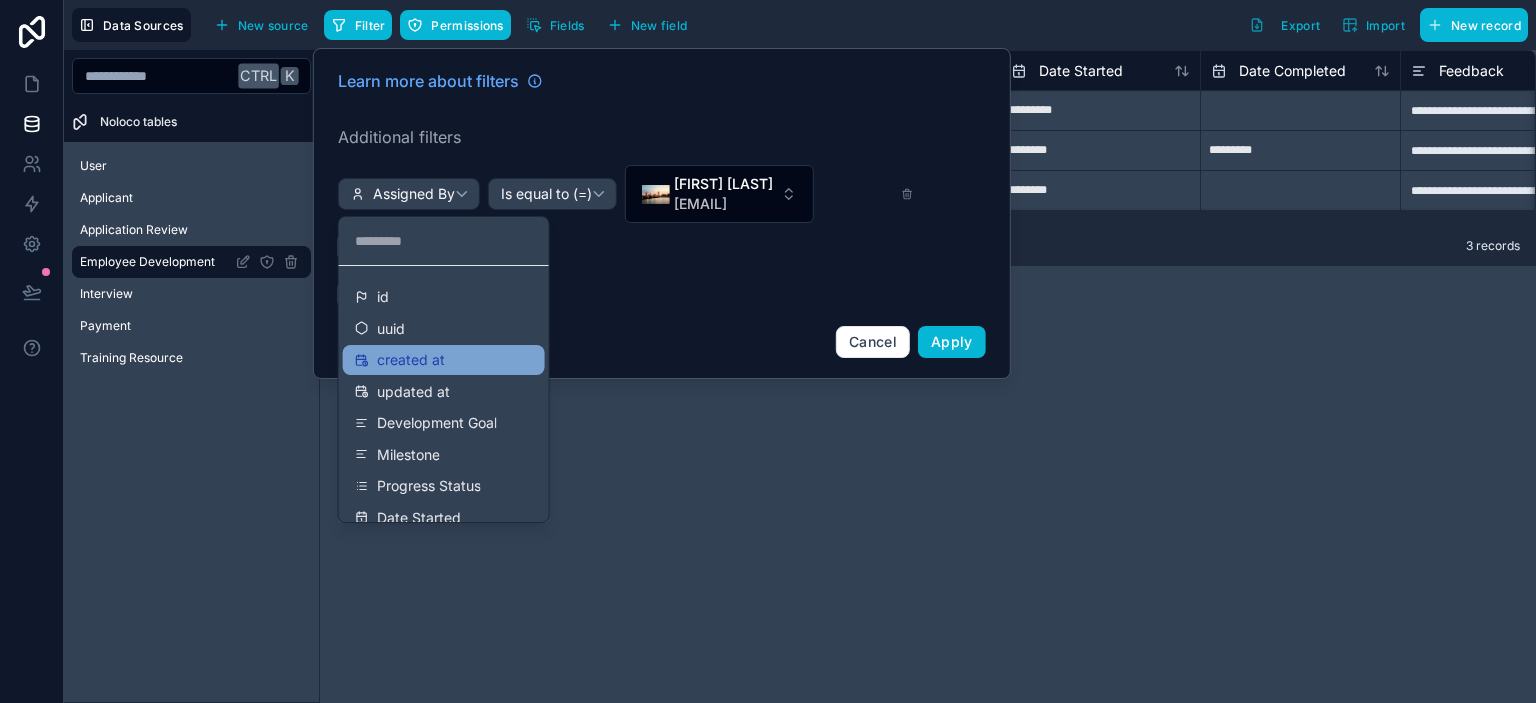click on "created at" at bounding box center [444, 360] 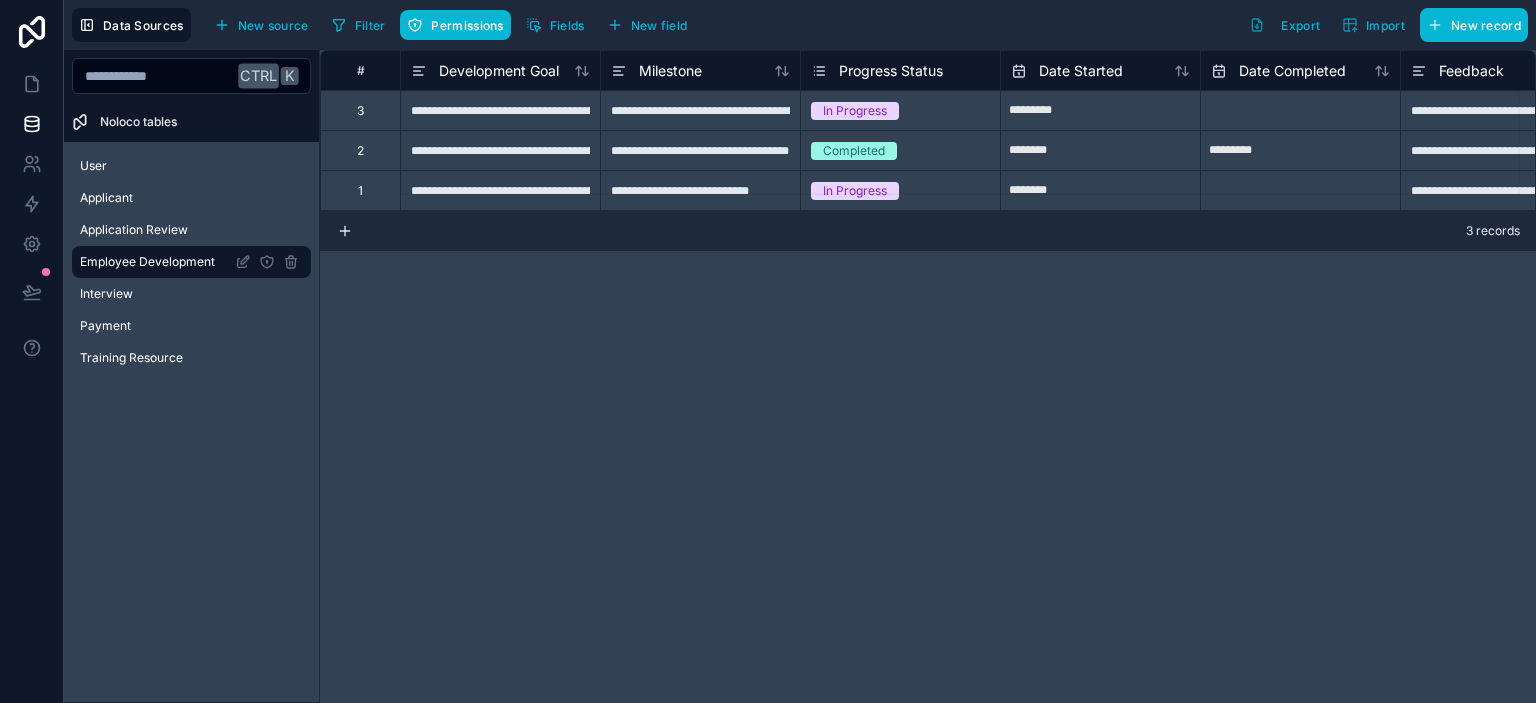 scroll, scrollTop: 0, scrollLeft: 0, axis: both 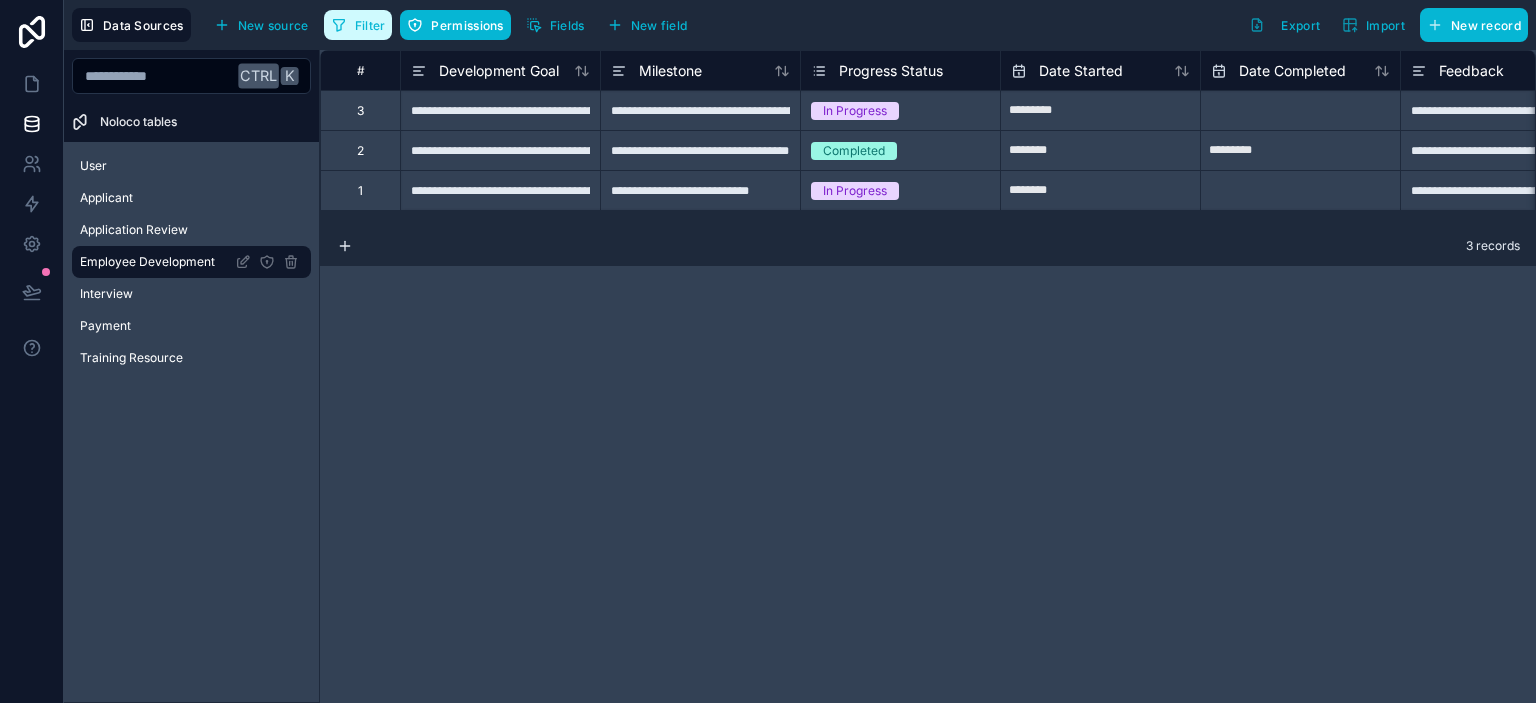 click on "Filter" at bounding box center [358, 25] 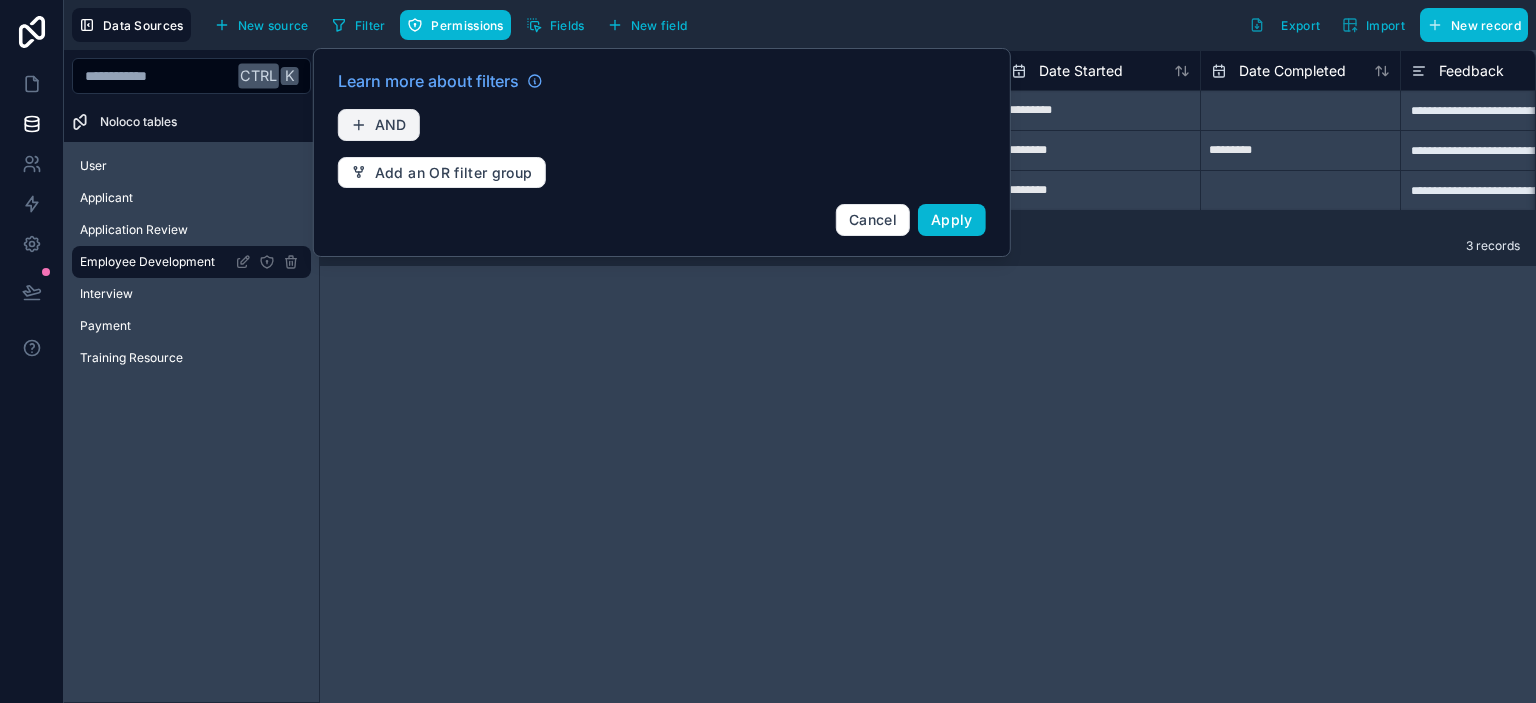 click on "AND" at bounding box center (391, 125) 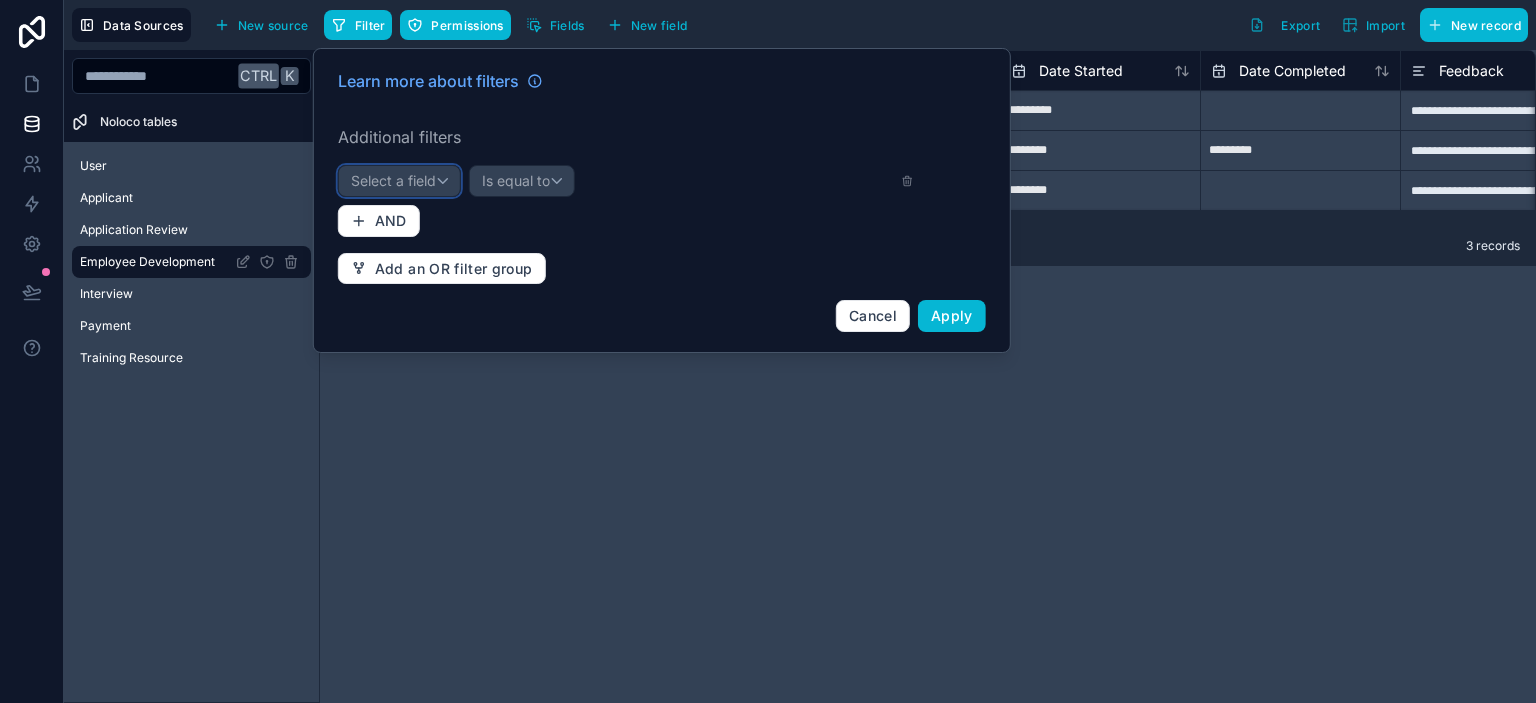 click on "Select a field" at bounding box center [393, 180] 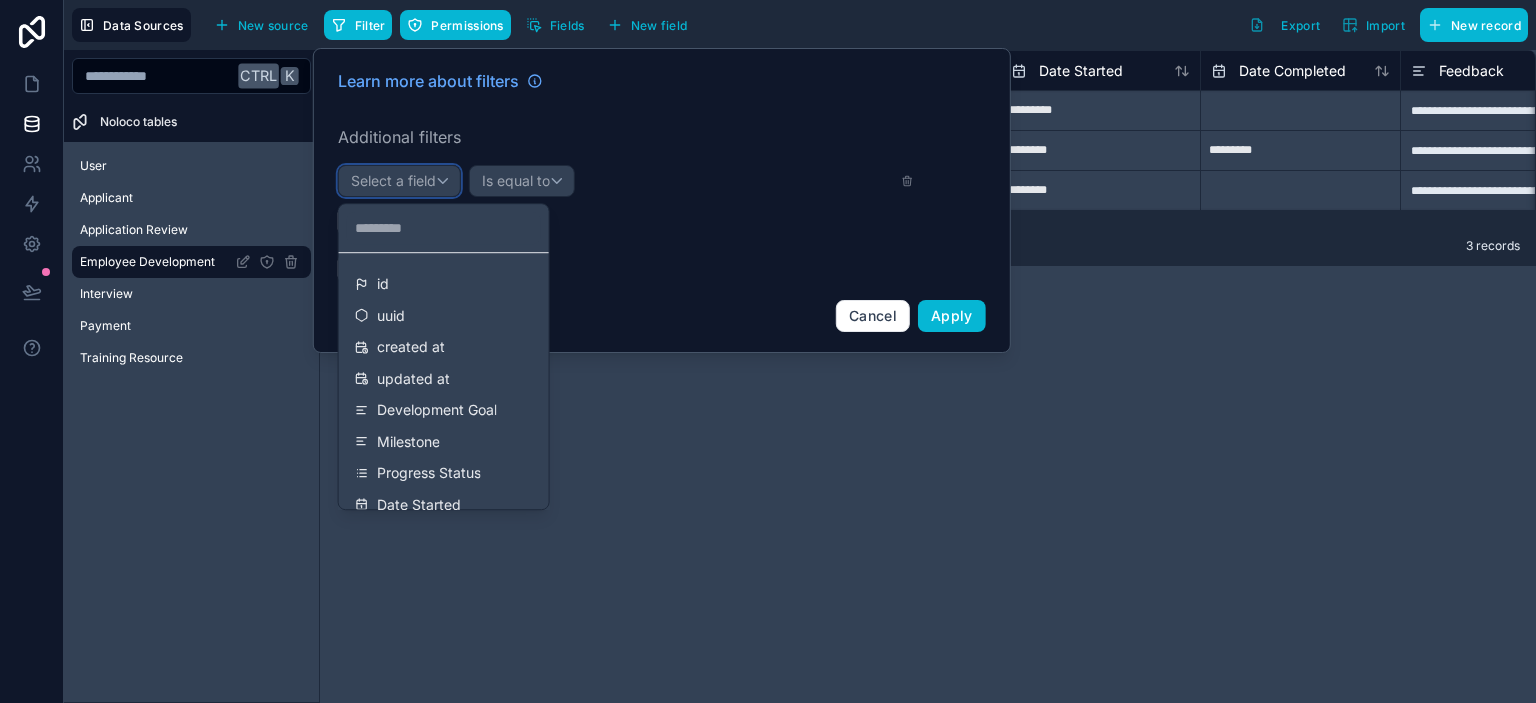 type 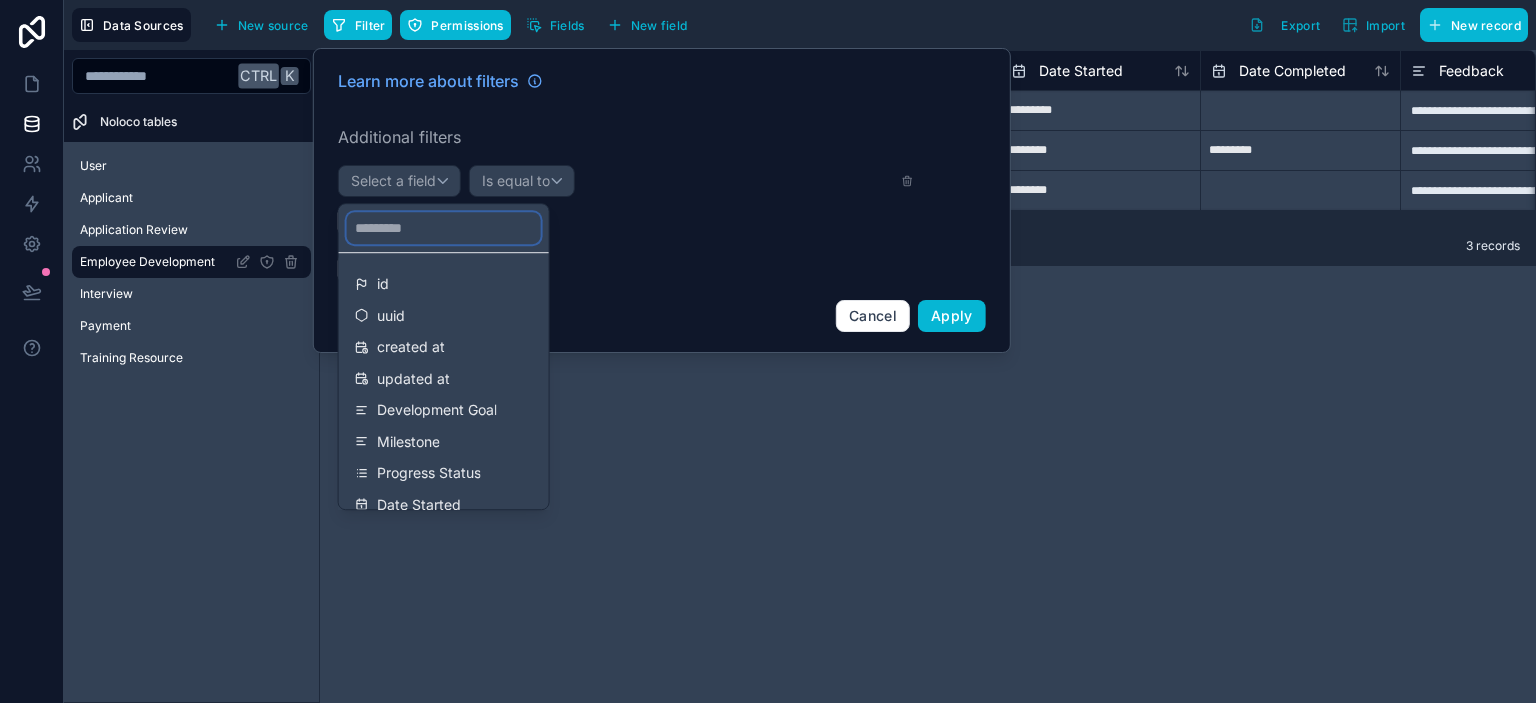 click at bounding box center [444, 228] 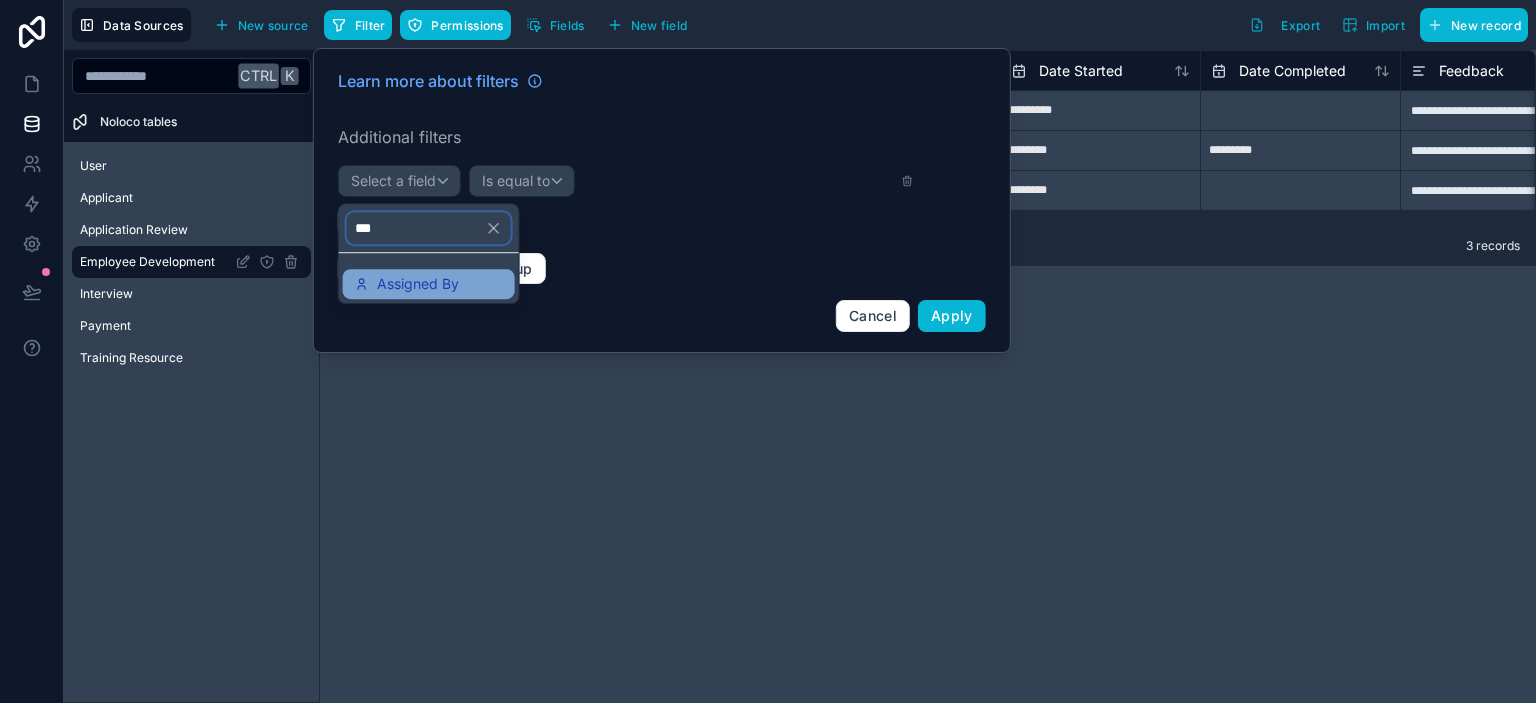 type on "***" 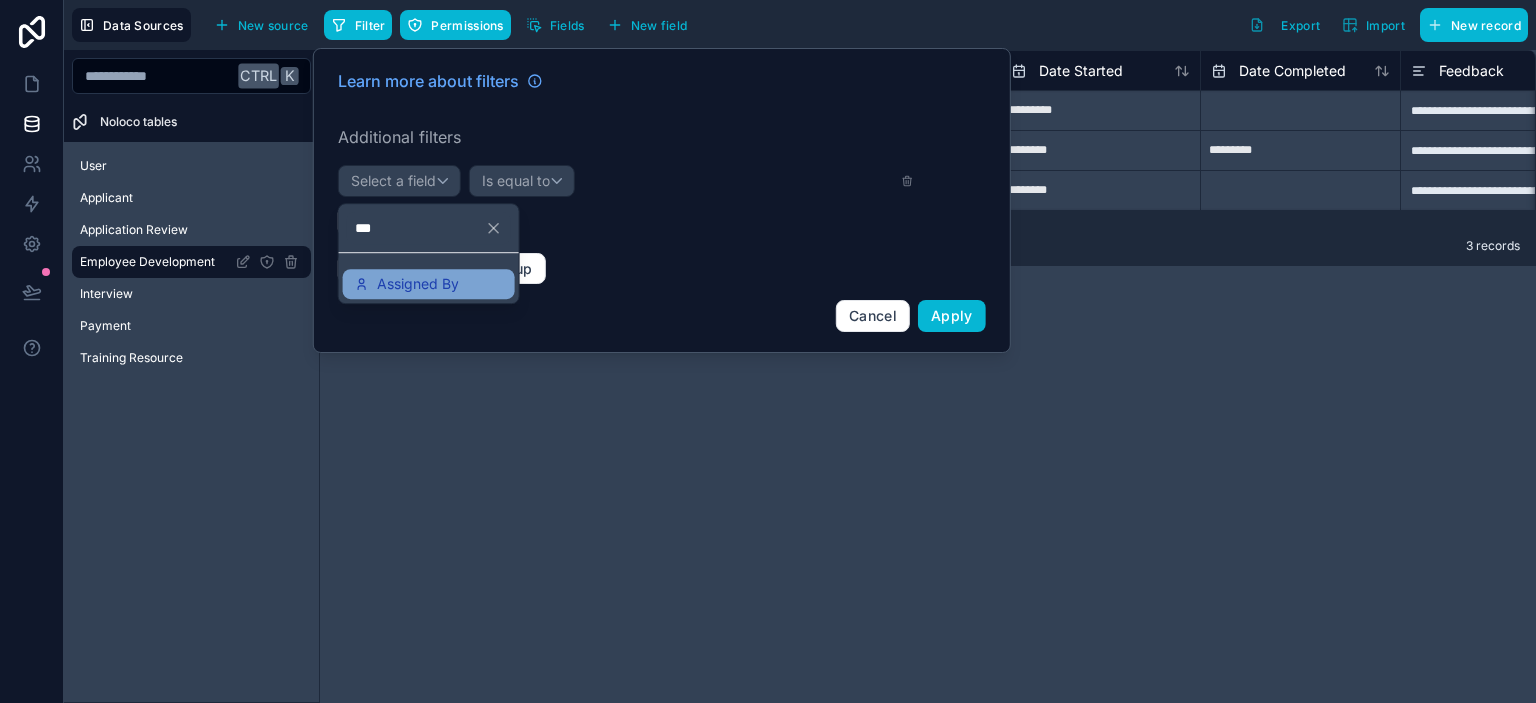 click on "Assigned By" at bounding box center [418, 284] 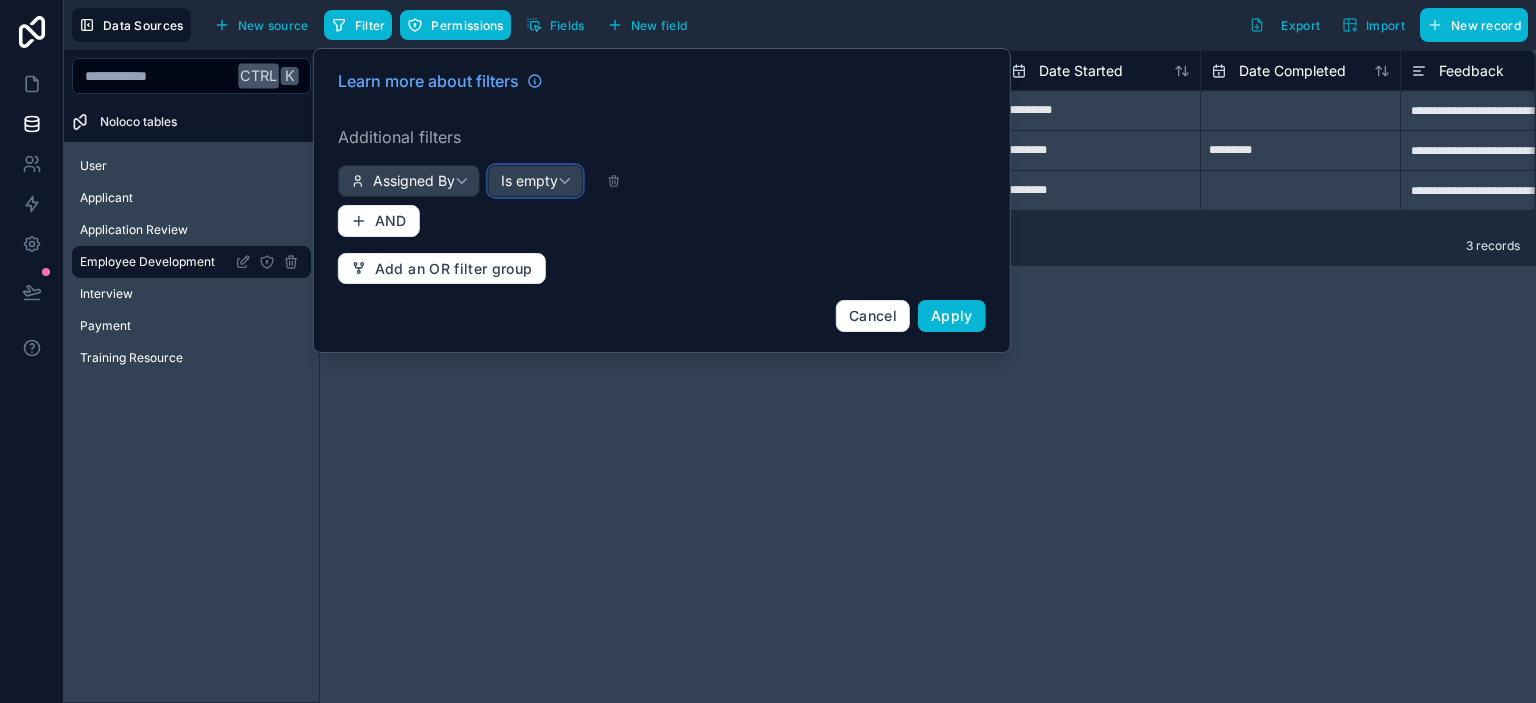 click on "Is empty" at bounding box center (529, 181) 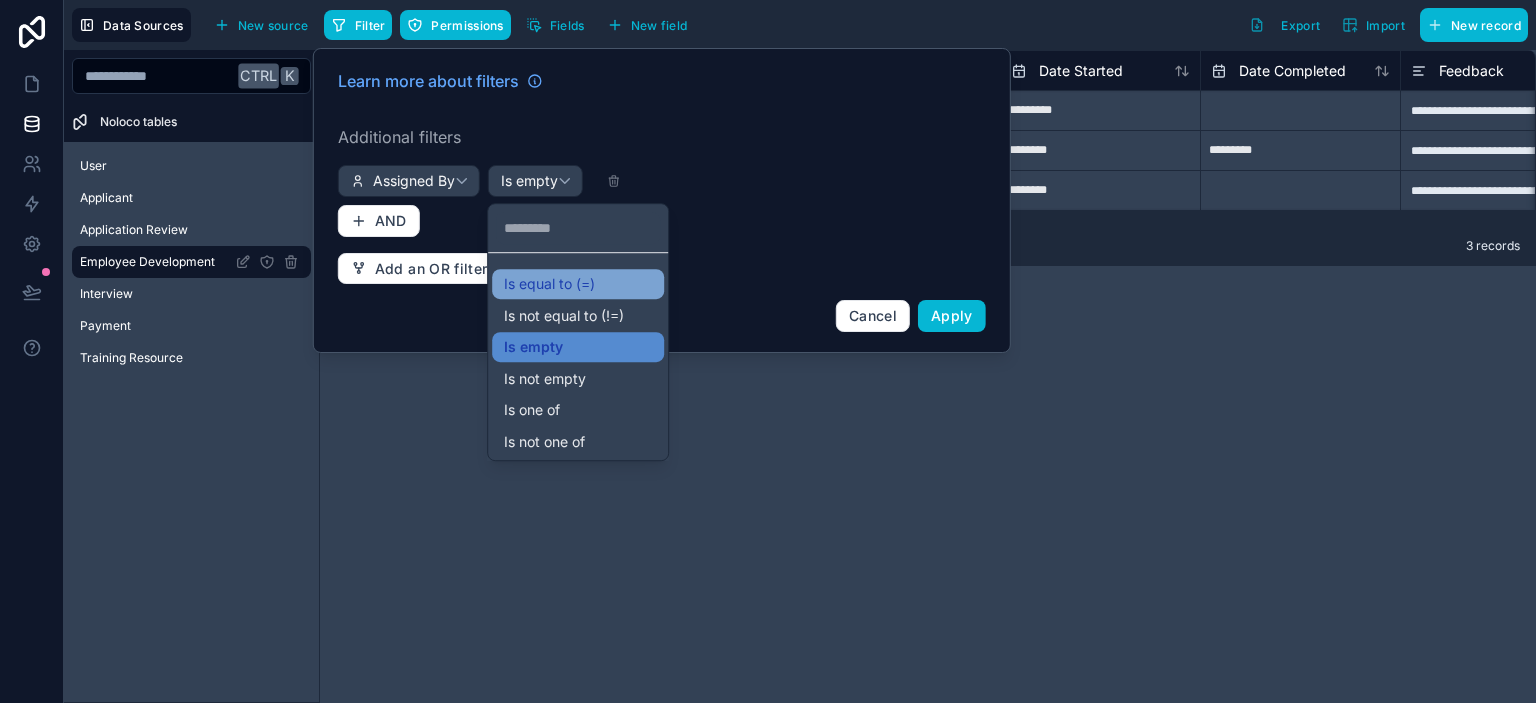 click on "Is equal to (=)" at bounding box center [549, 284] 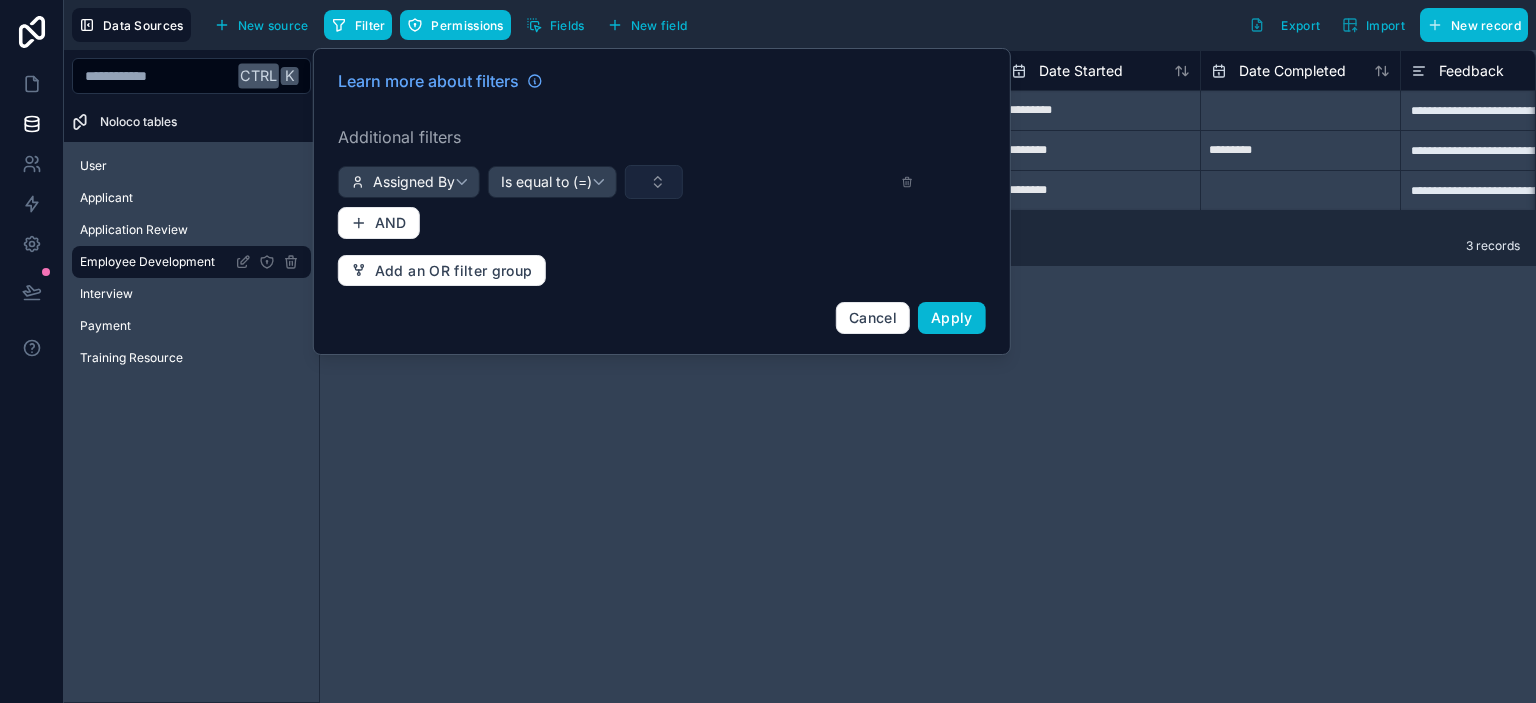 click at bounding box center [654, 182] 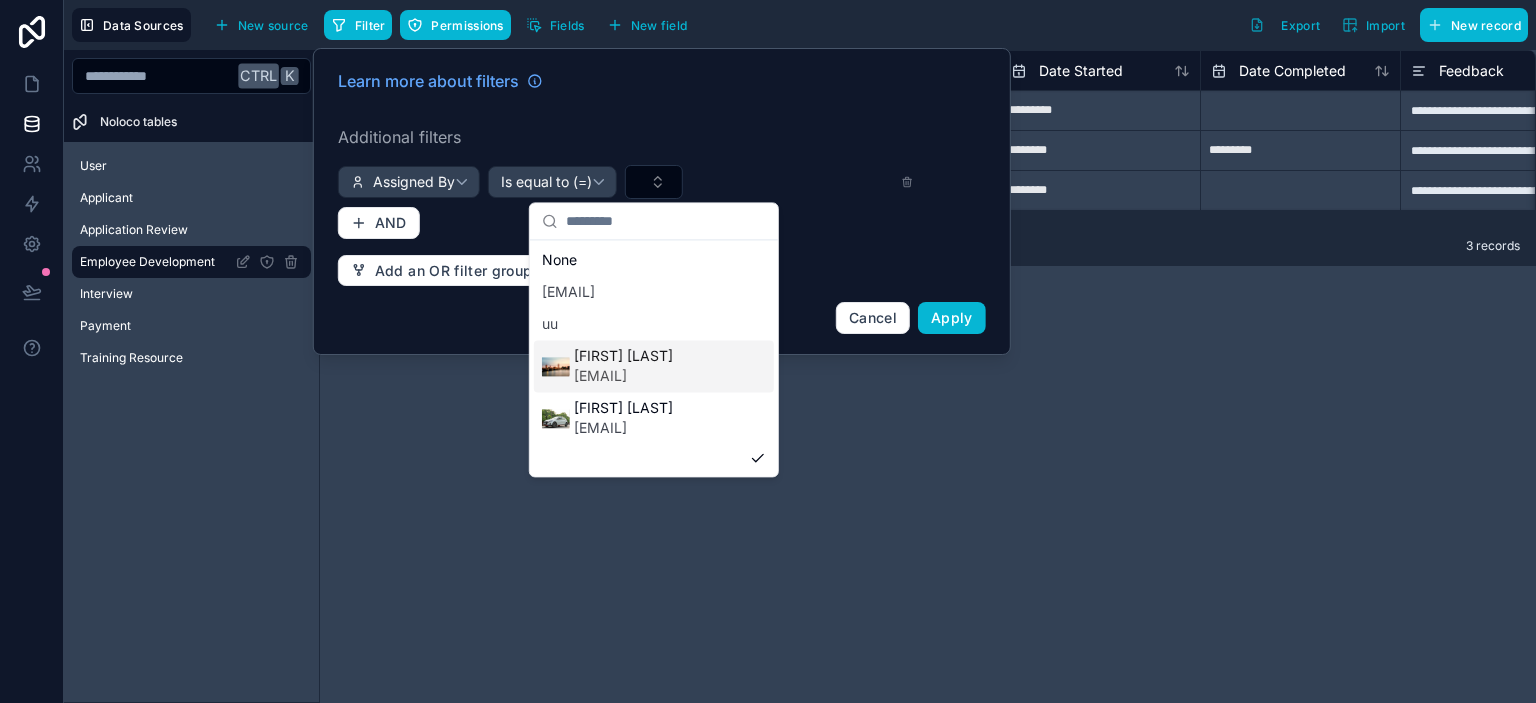 click on "[FIRST] [LAST]" at bounding box center (623, 356) 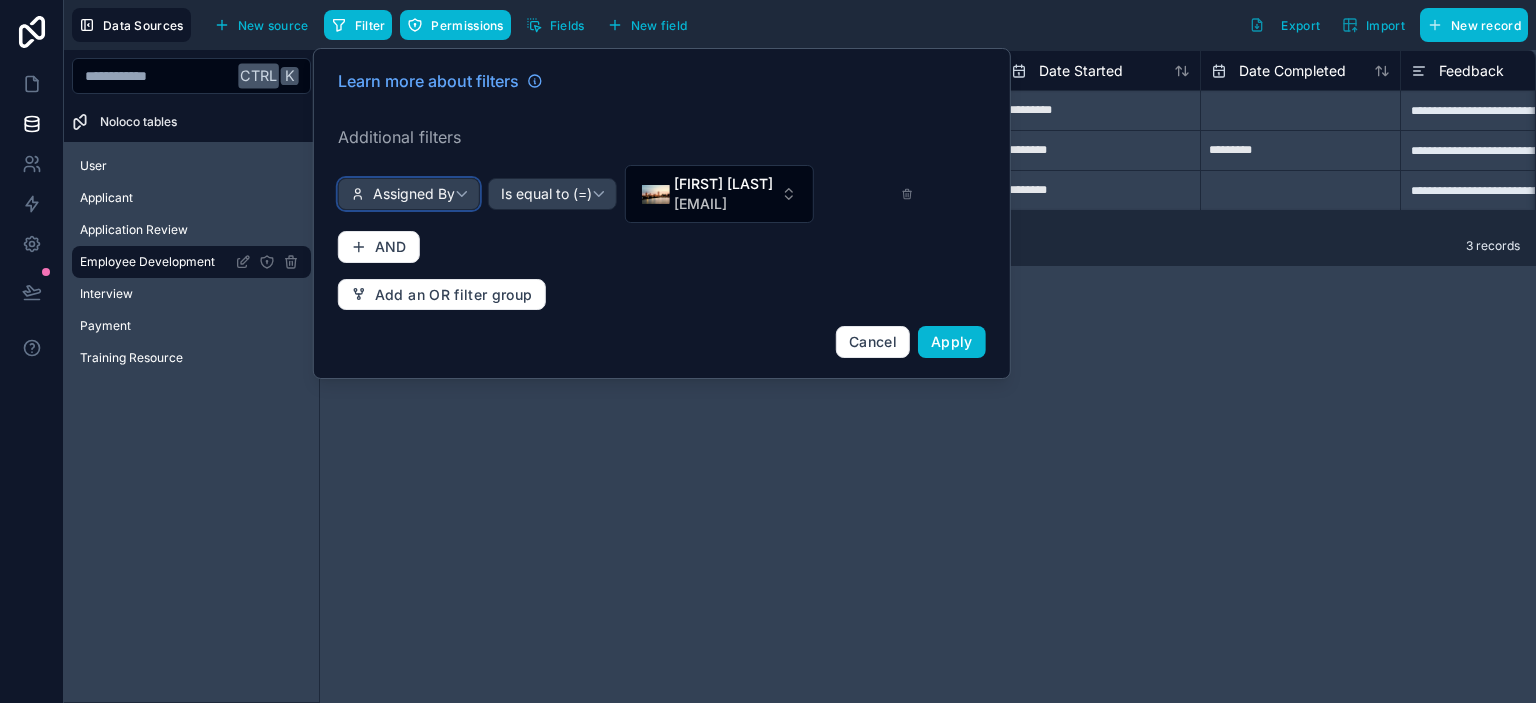 click on "Assigned By" at bounding box center (409, 194) 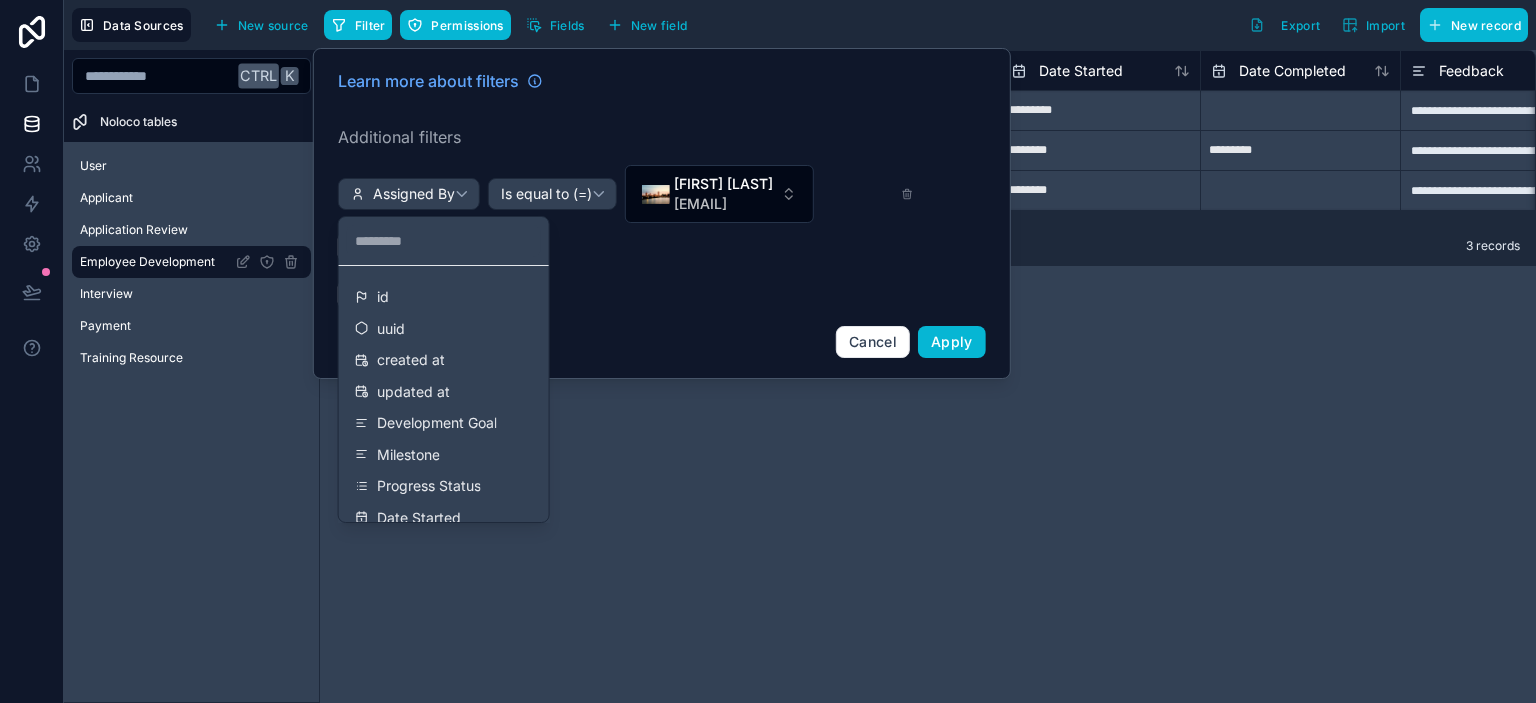 click on "**********" at bounding box center (928, 376) 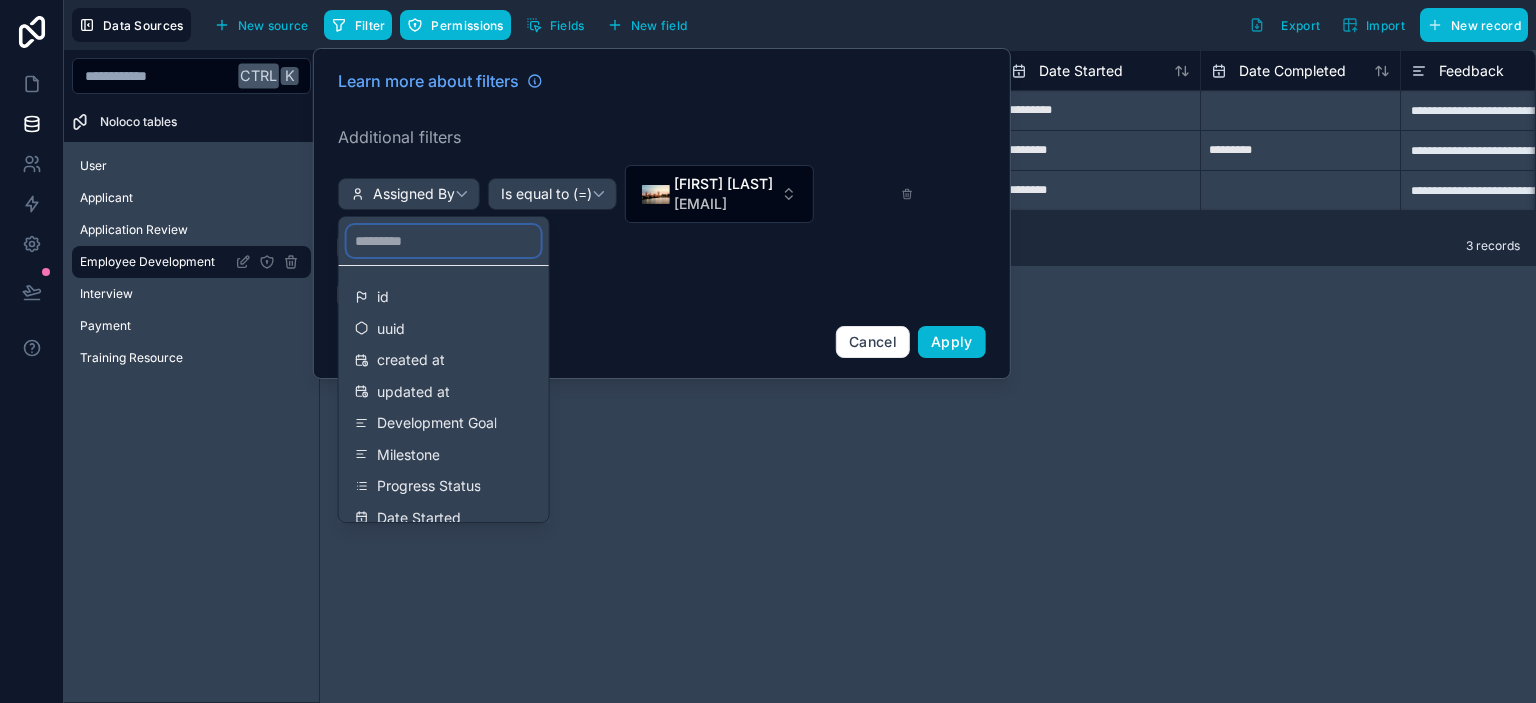 click at bounding box center [444, 241] 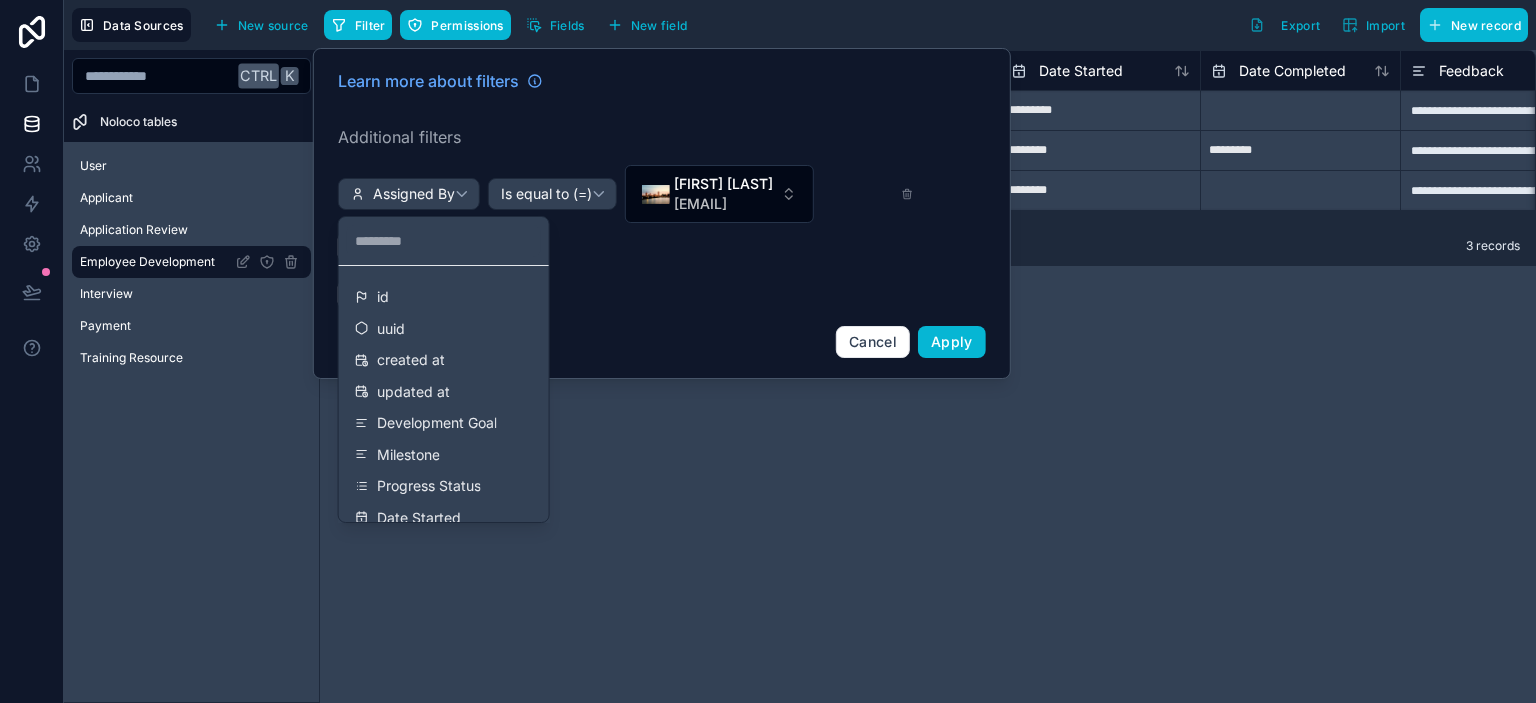 click at bounding box center (662, 213) 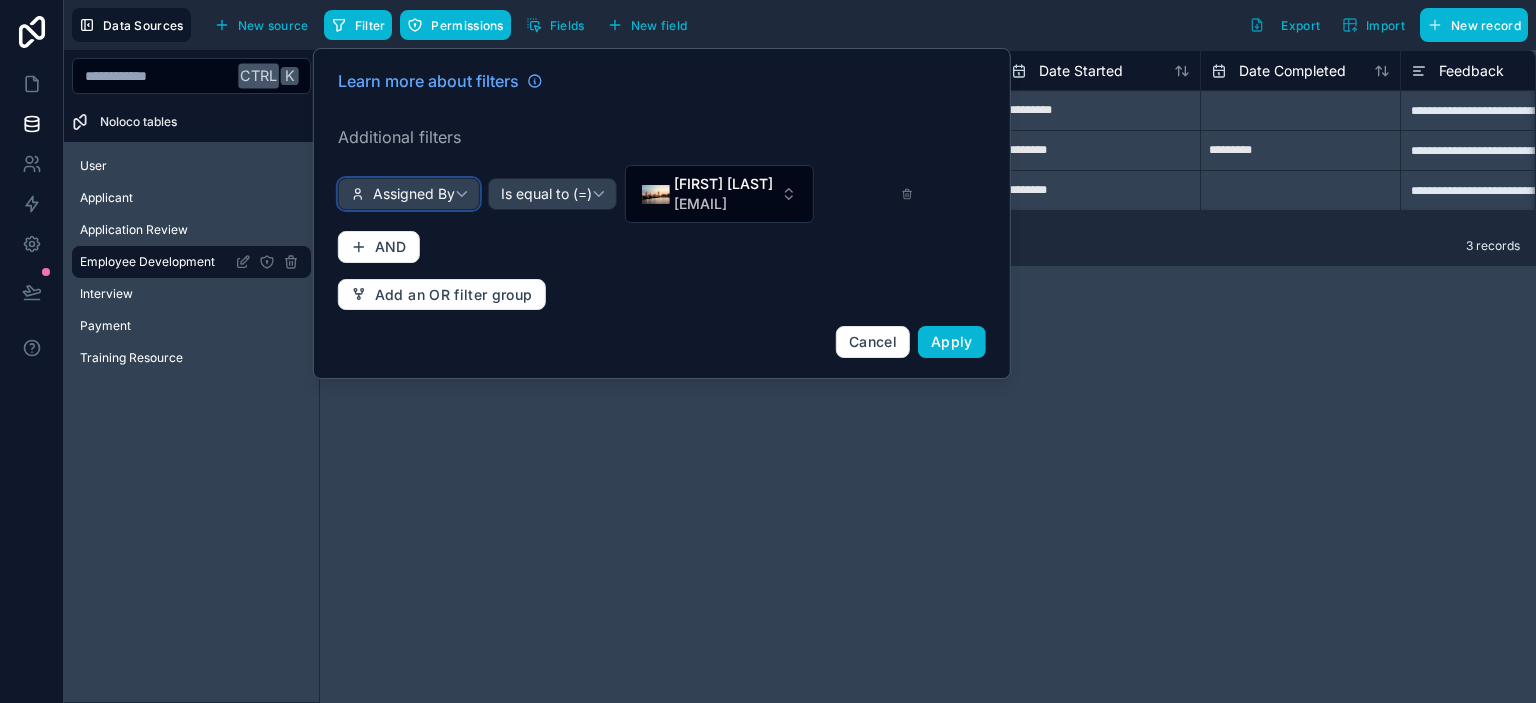 click on "Assigned By" at bounding box center (414, 194) 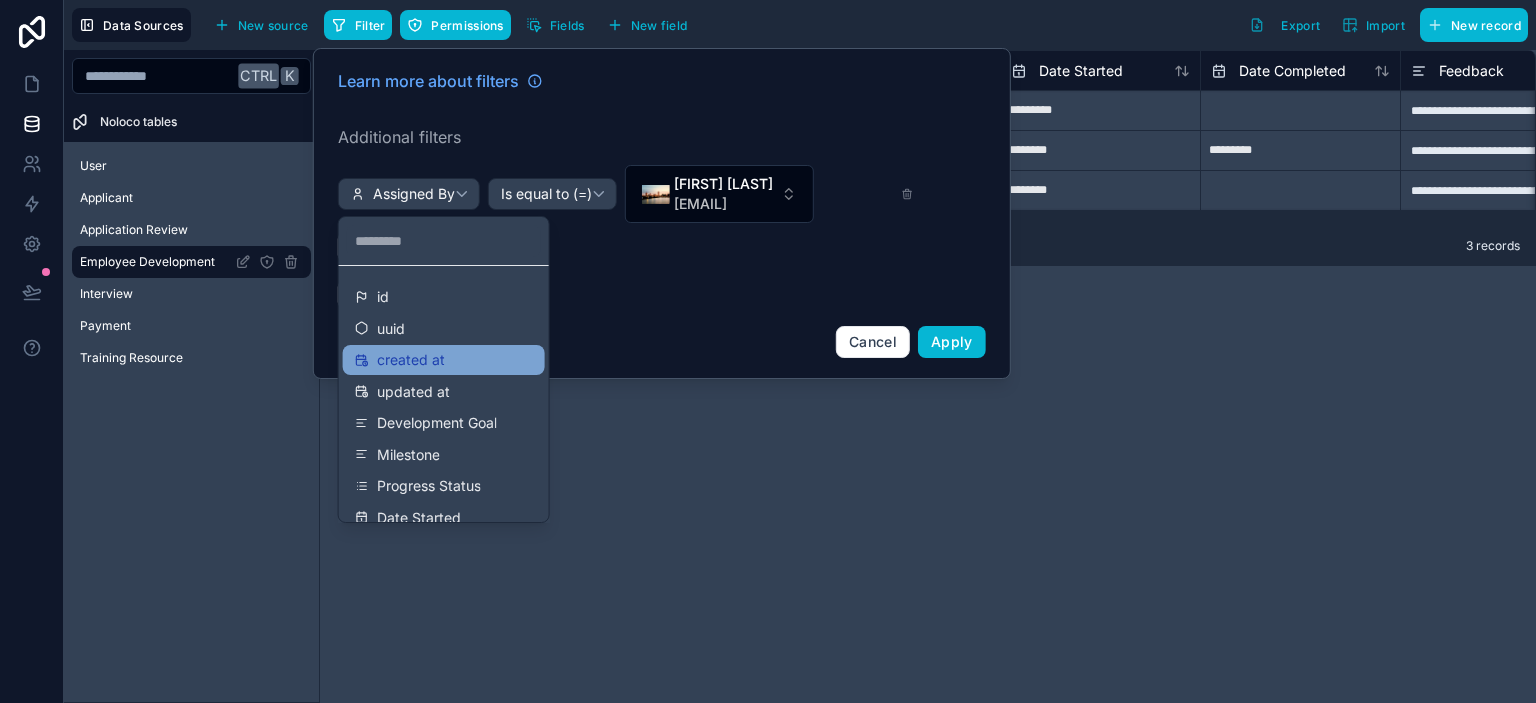 click on "created at" at bounding box center [411, 360] 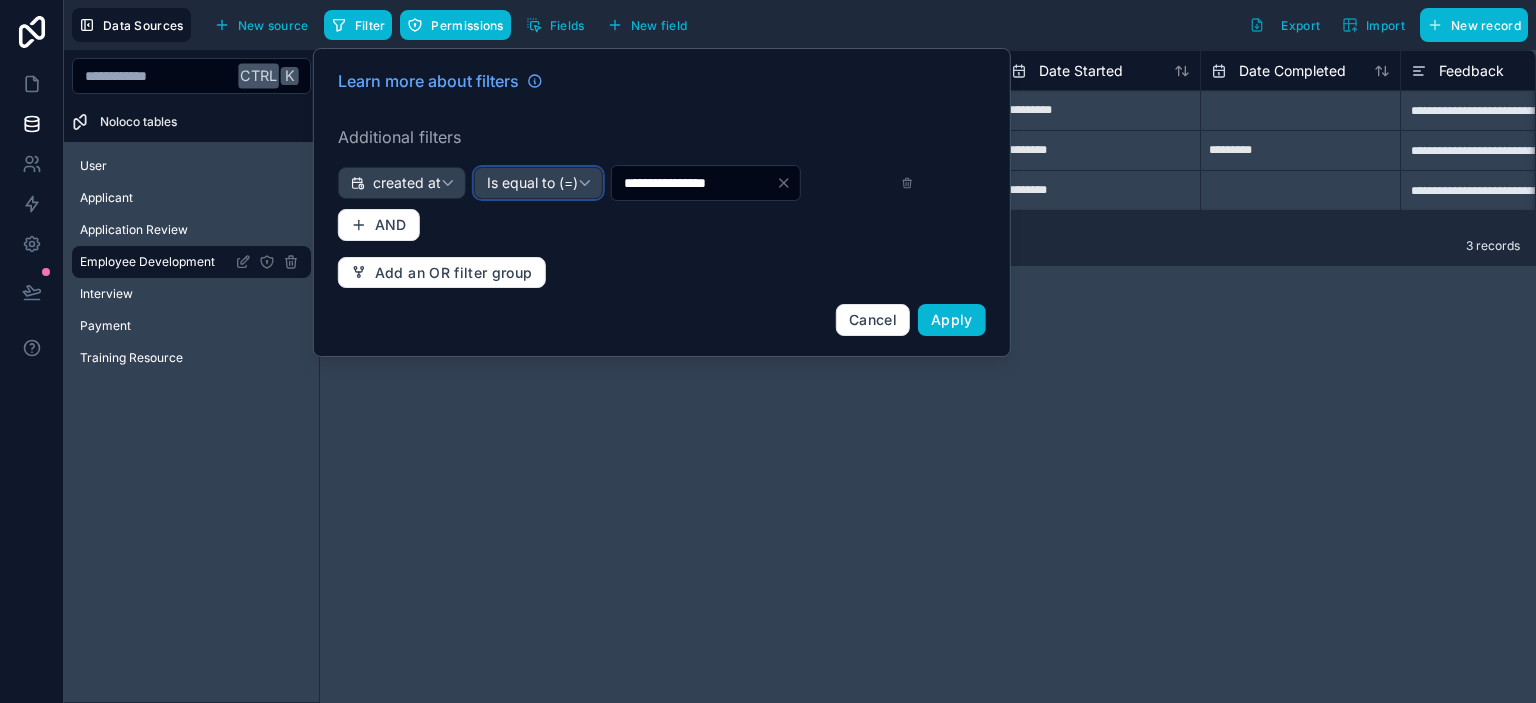 click on "Is equal to (=)" at bounding box center (532, 183) 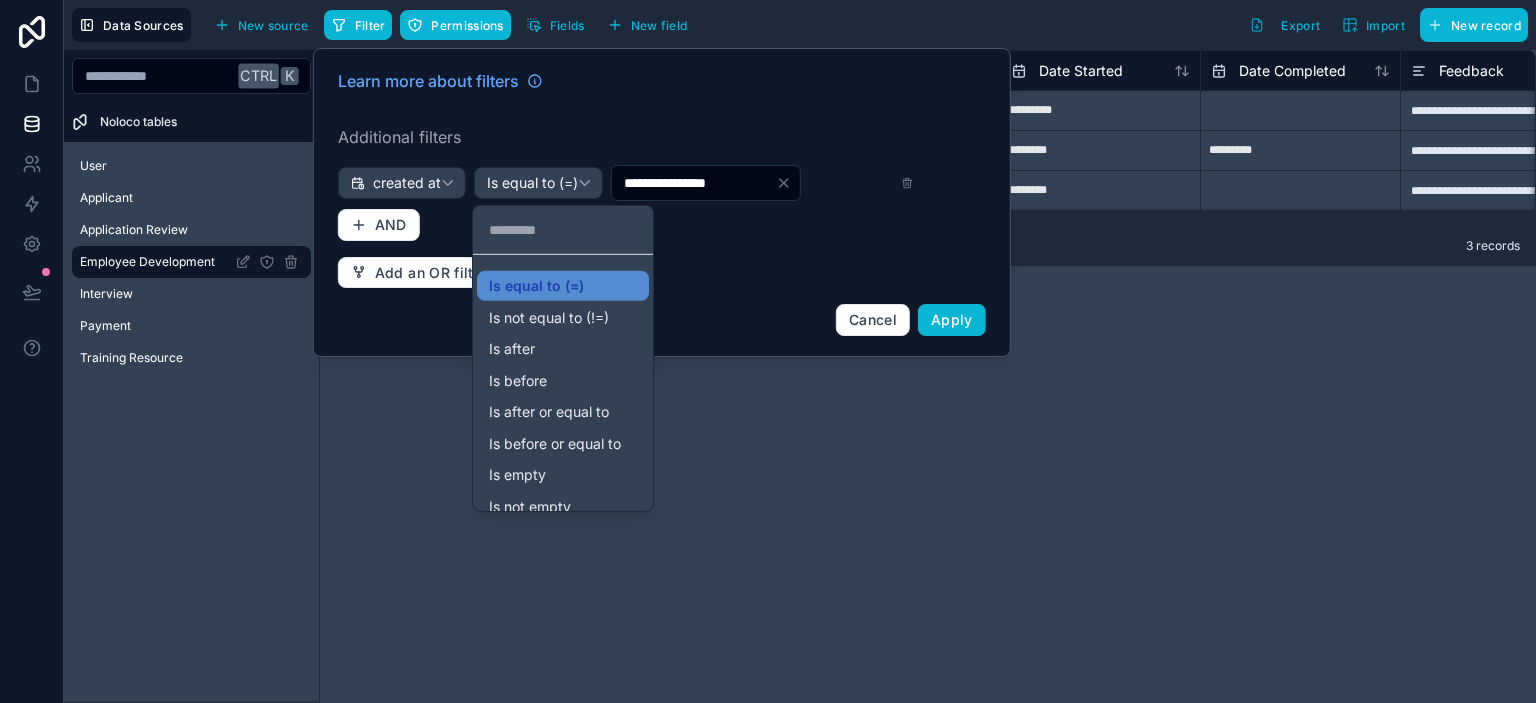 click at bounding box center [662, 202] 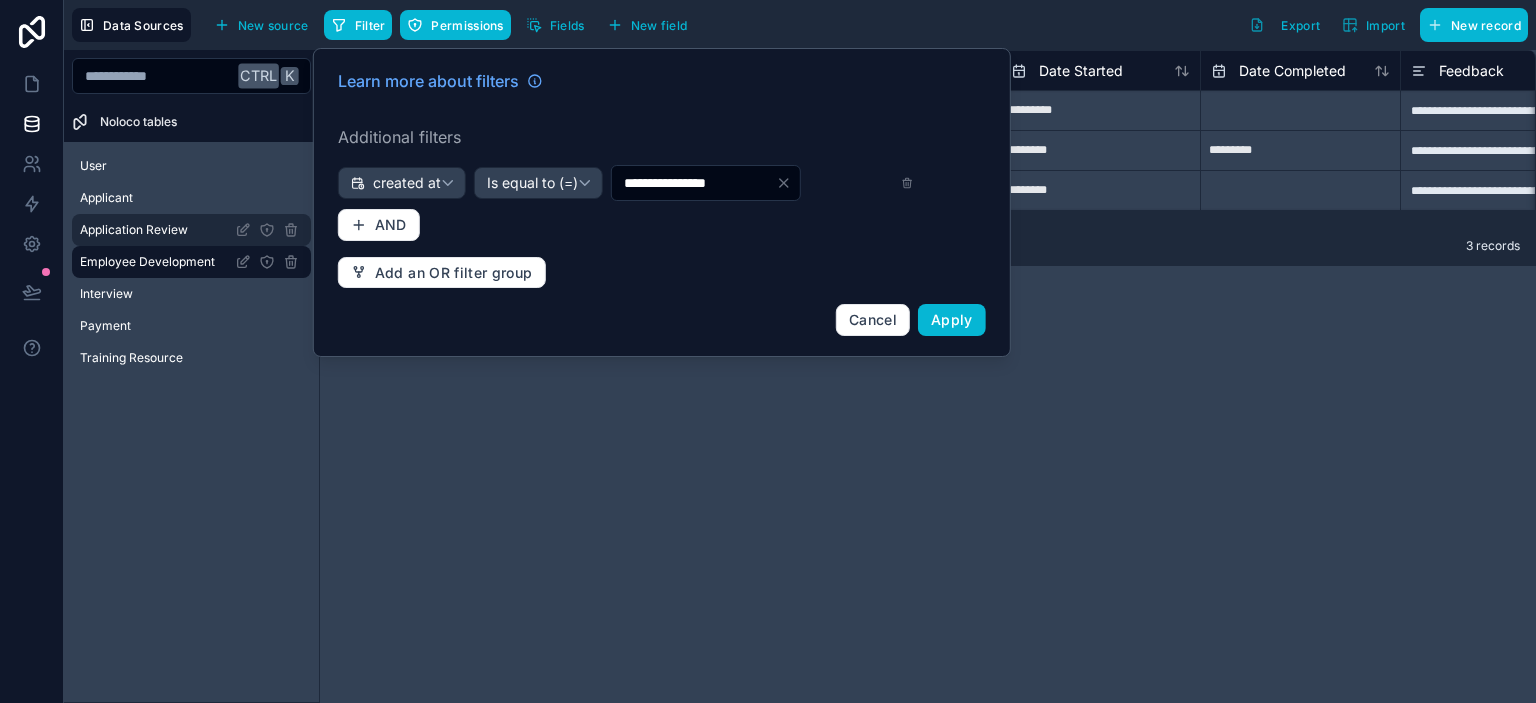 click on "Application Review" at bounding box center [191, 230] 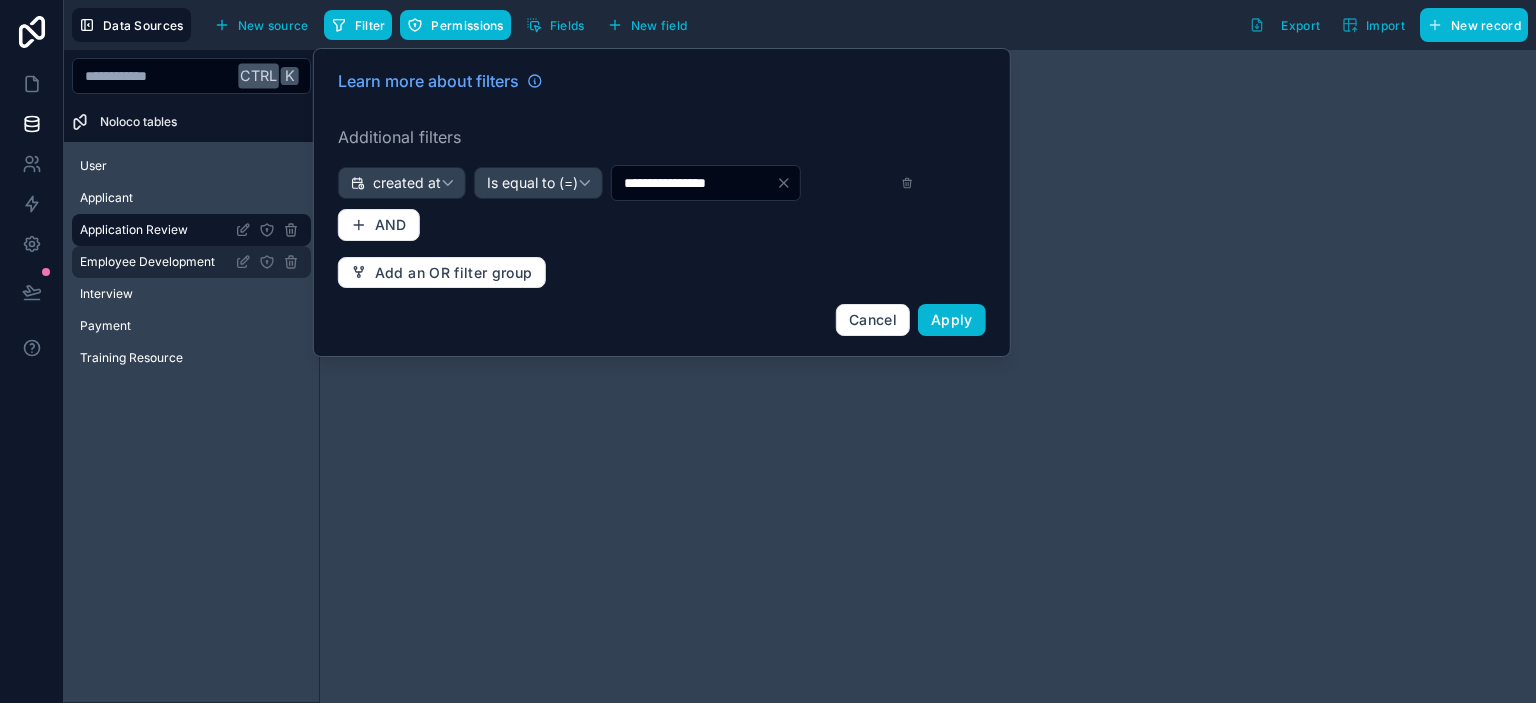 click on "Employee Development" at bounding box center (147, 262) 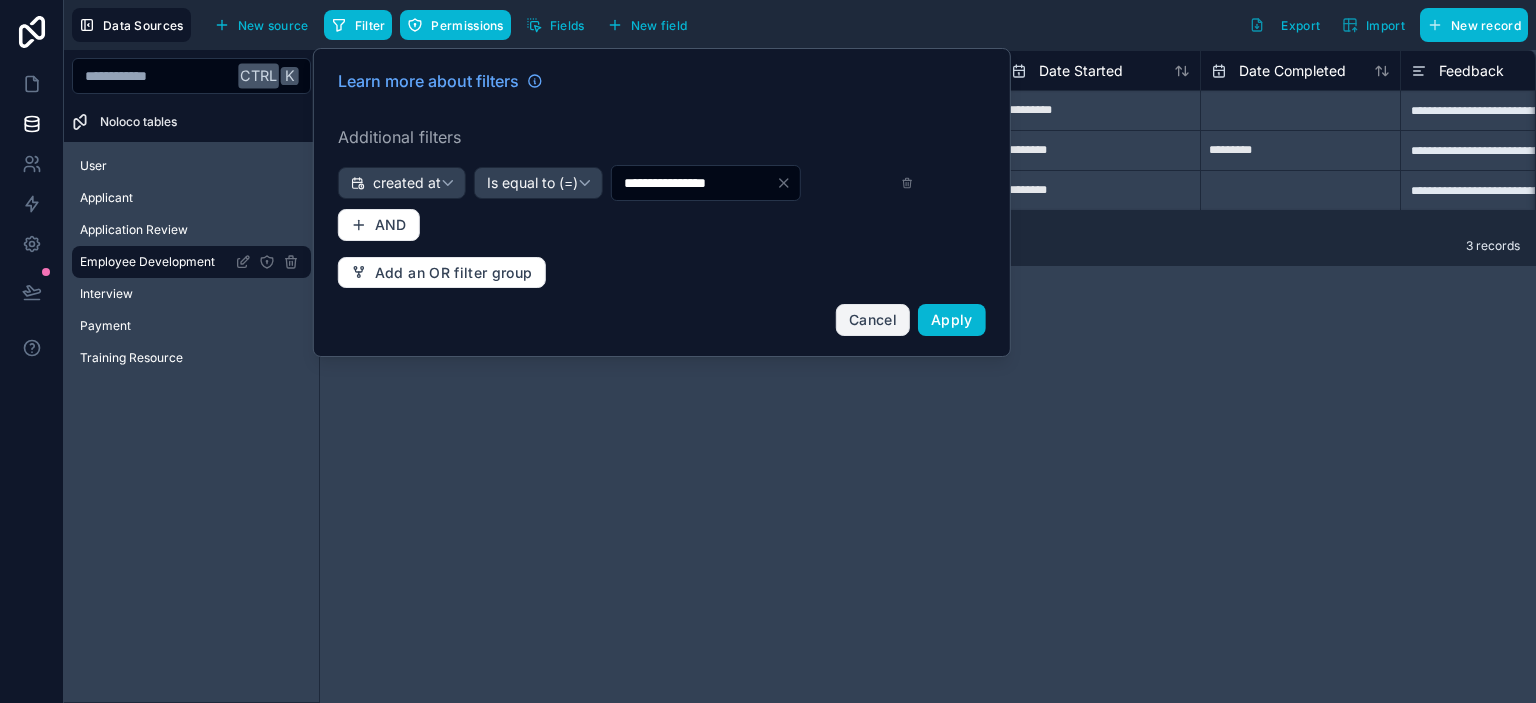 click on "Cancel" at bounding box center [873, 320] 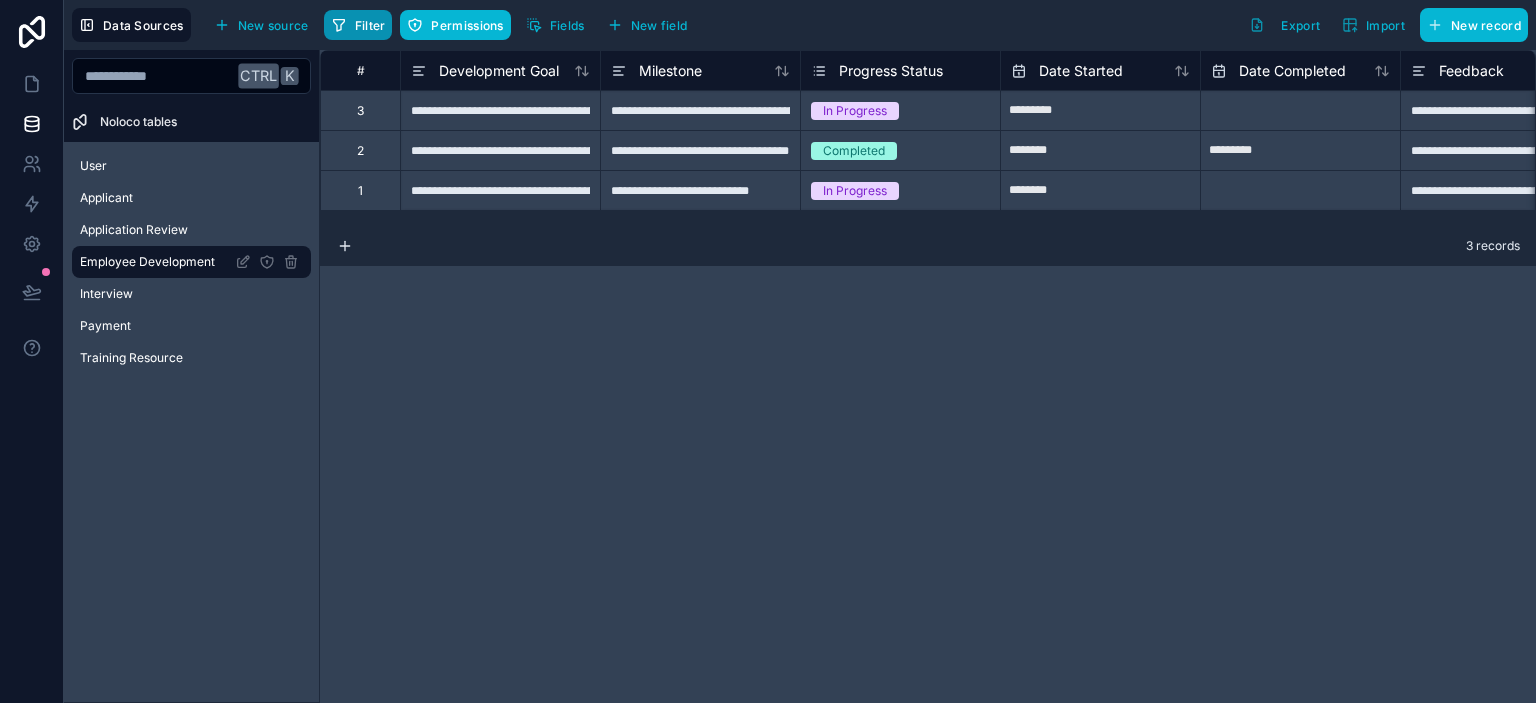 click on "Filter" at bounding box center [358, 25] 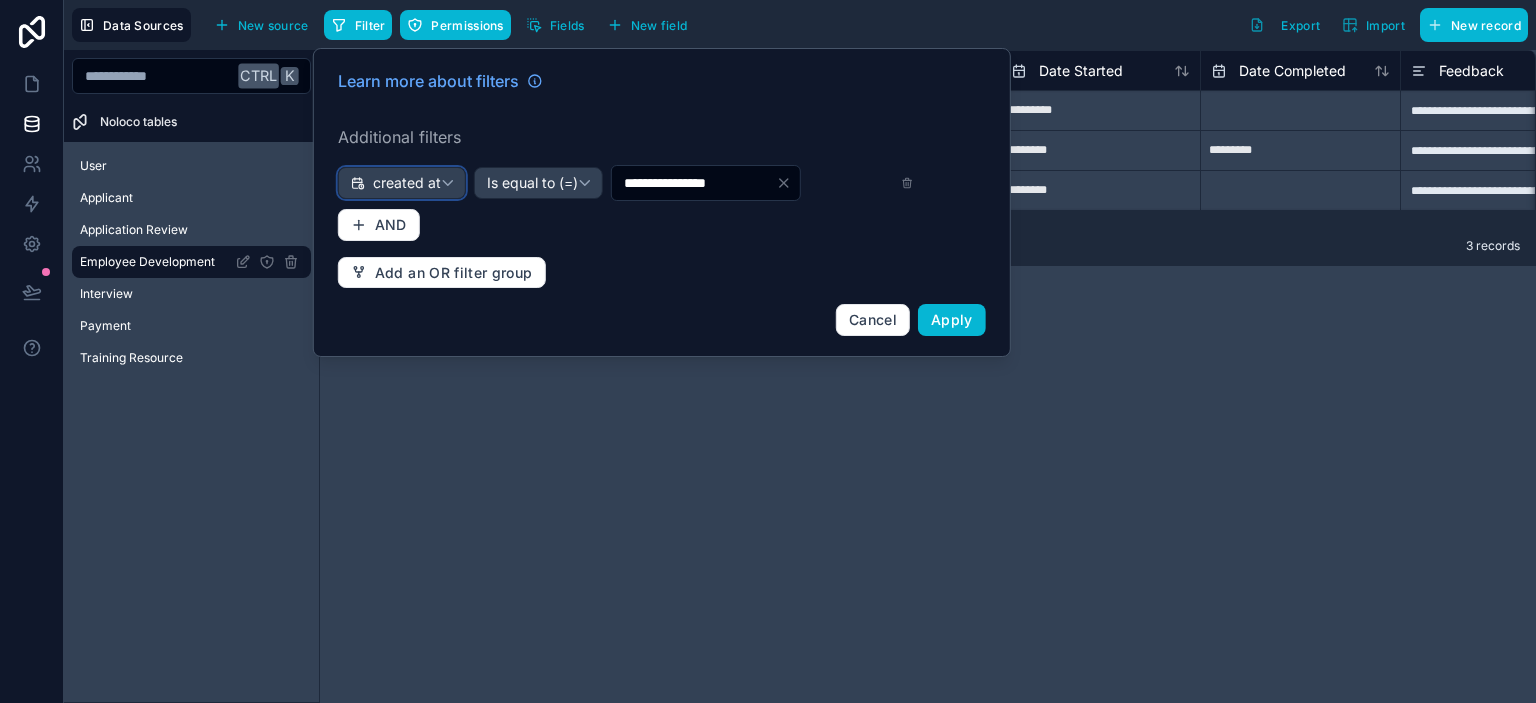 click on "created at" at bounding box center [407, 183] 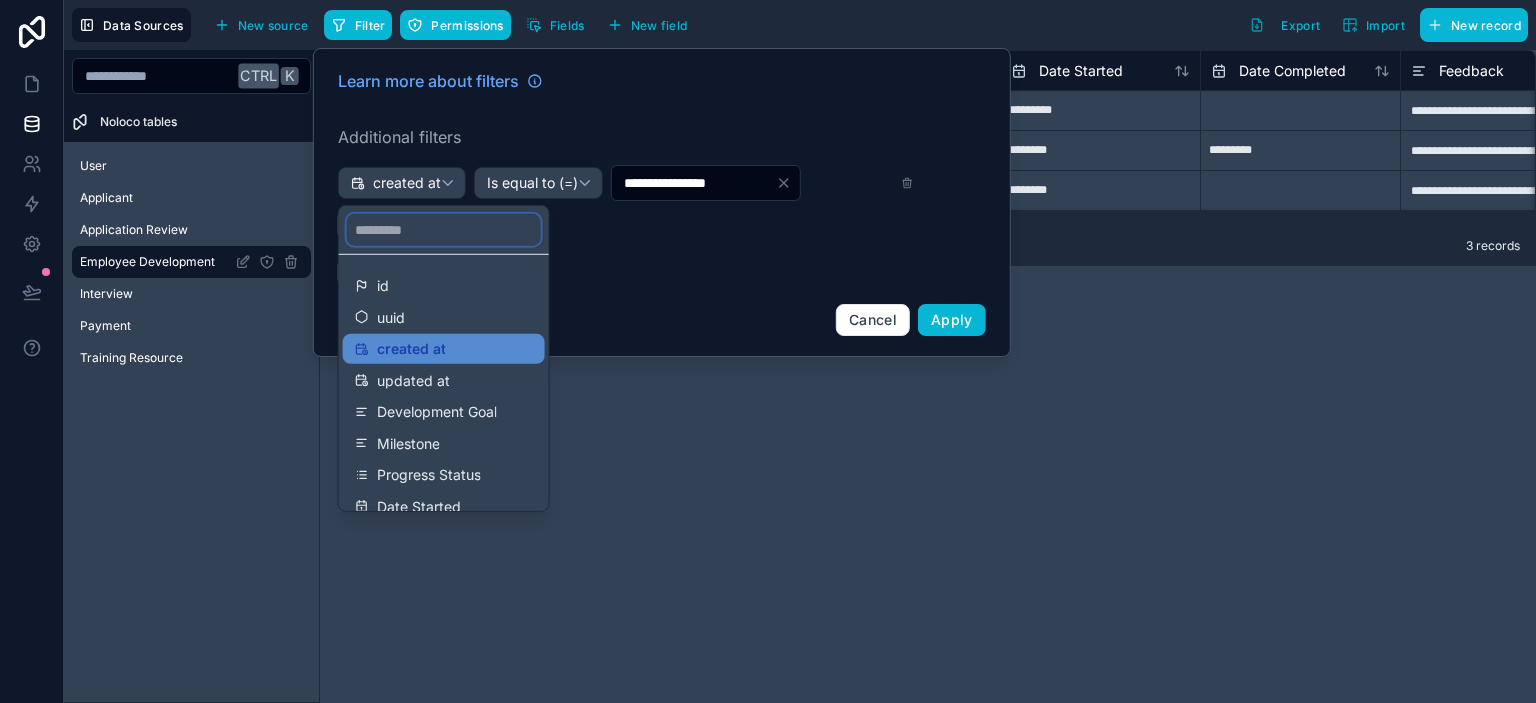 click at bounding box center (444, 230) 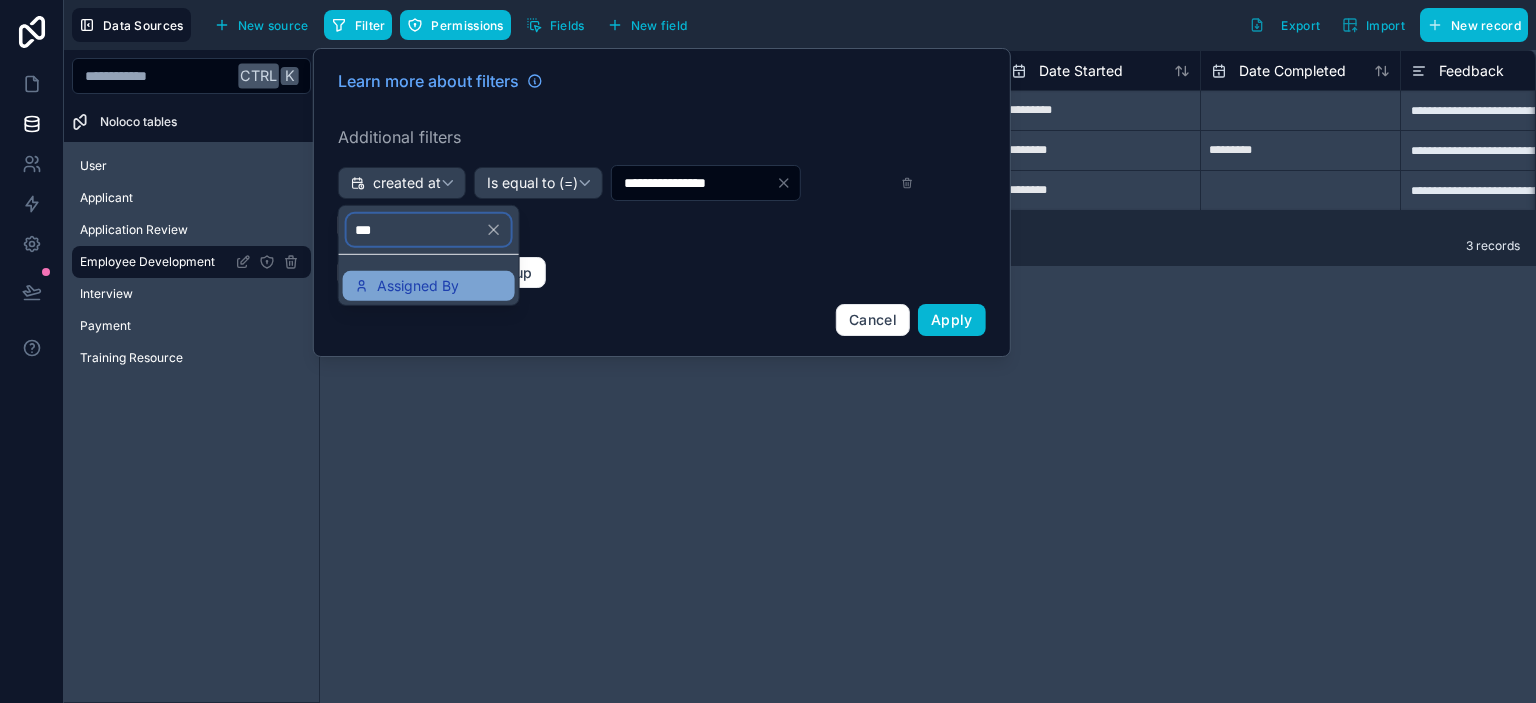 type on "***" 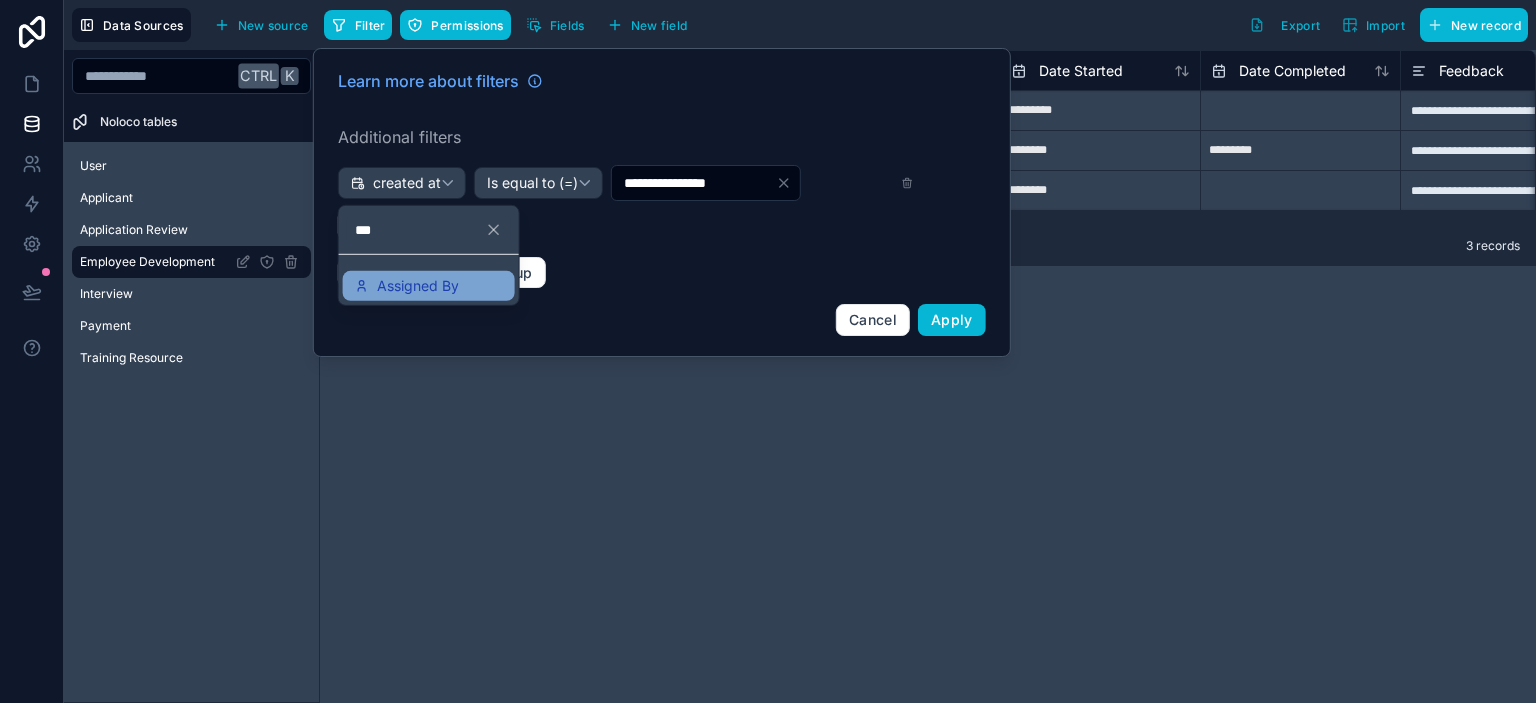 click on "Assigned By" at bounding box center [418, 286] 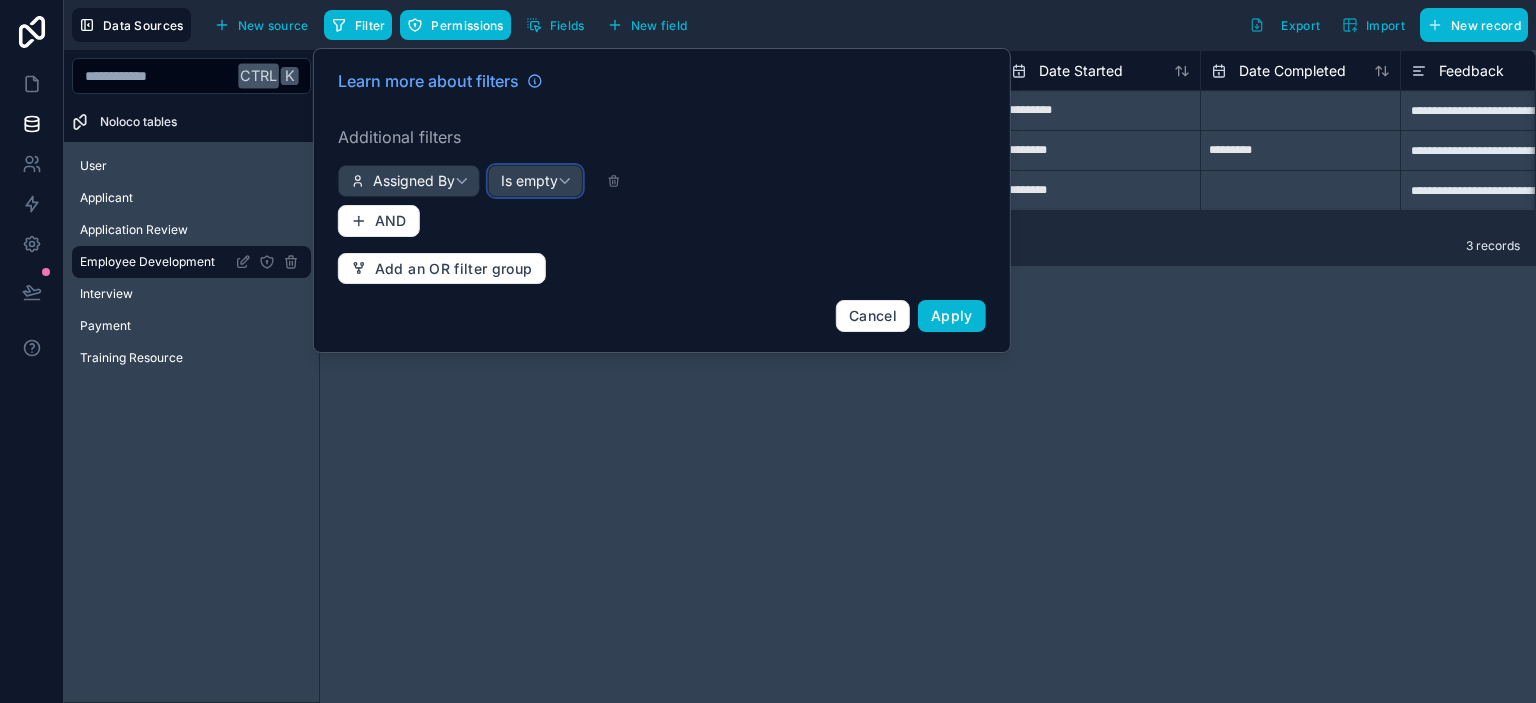 click on "Is empty" at bounding box center [529, 181] 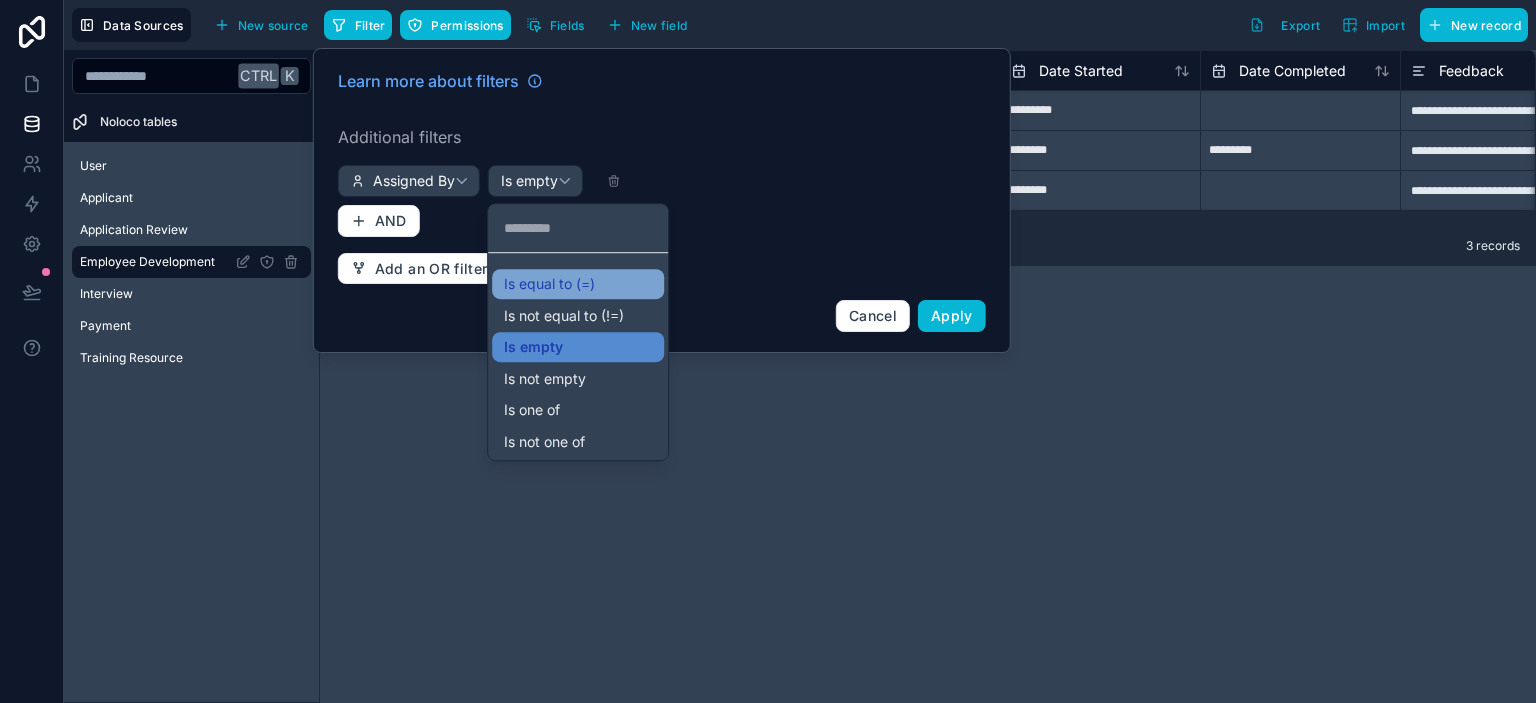 click on "Is equal to (=)" at bounding box center (549, 284) 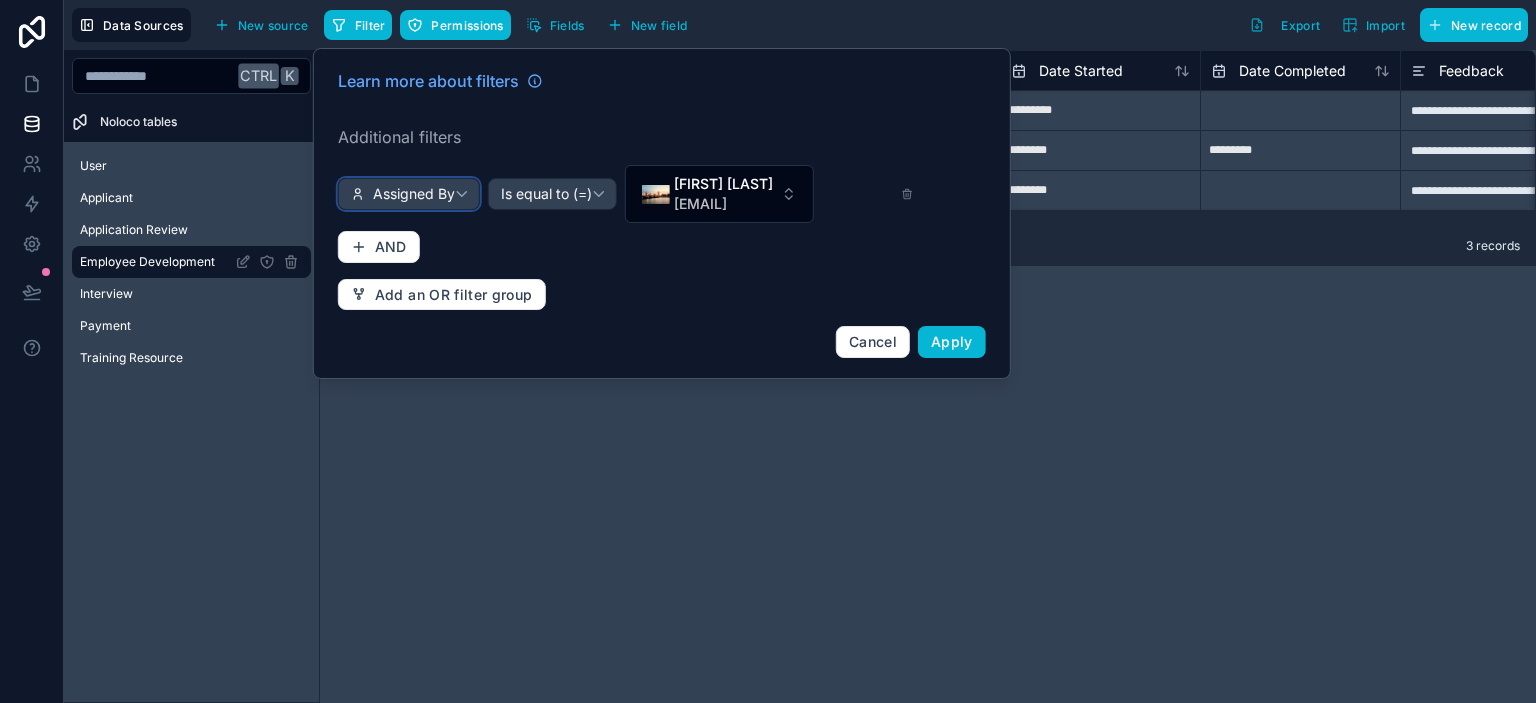 click on "Assigned By" at bounding box center [414, 194] 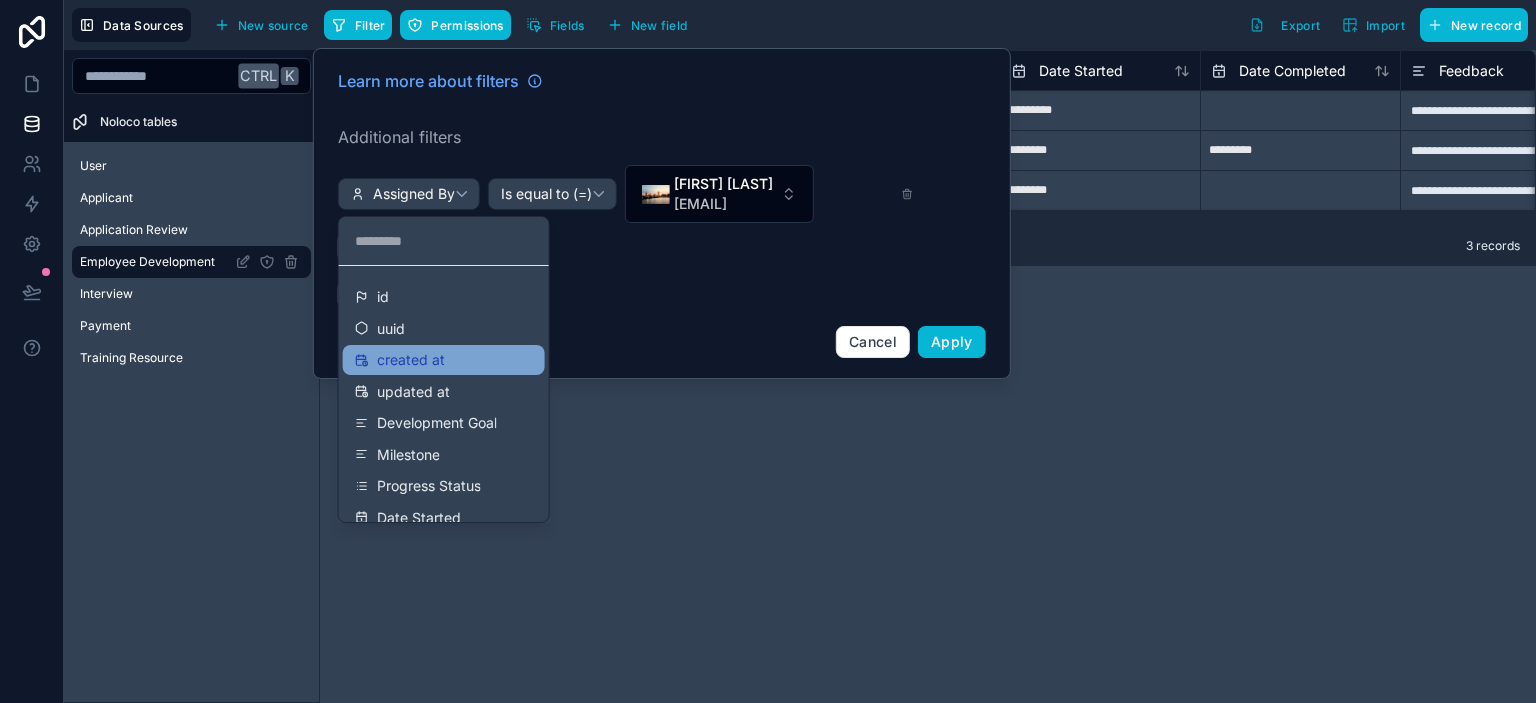 click on "created at" at bounding box center (444, 360) 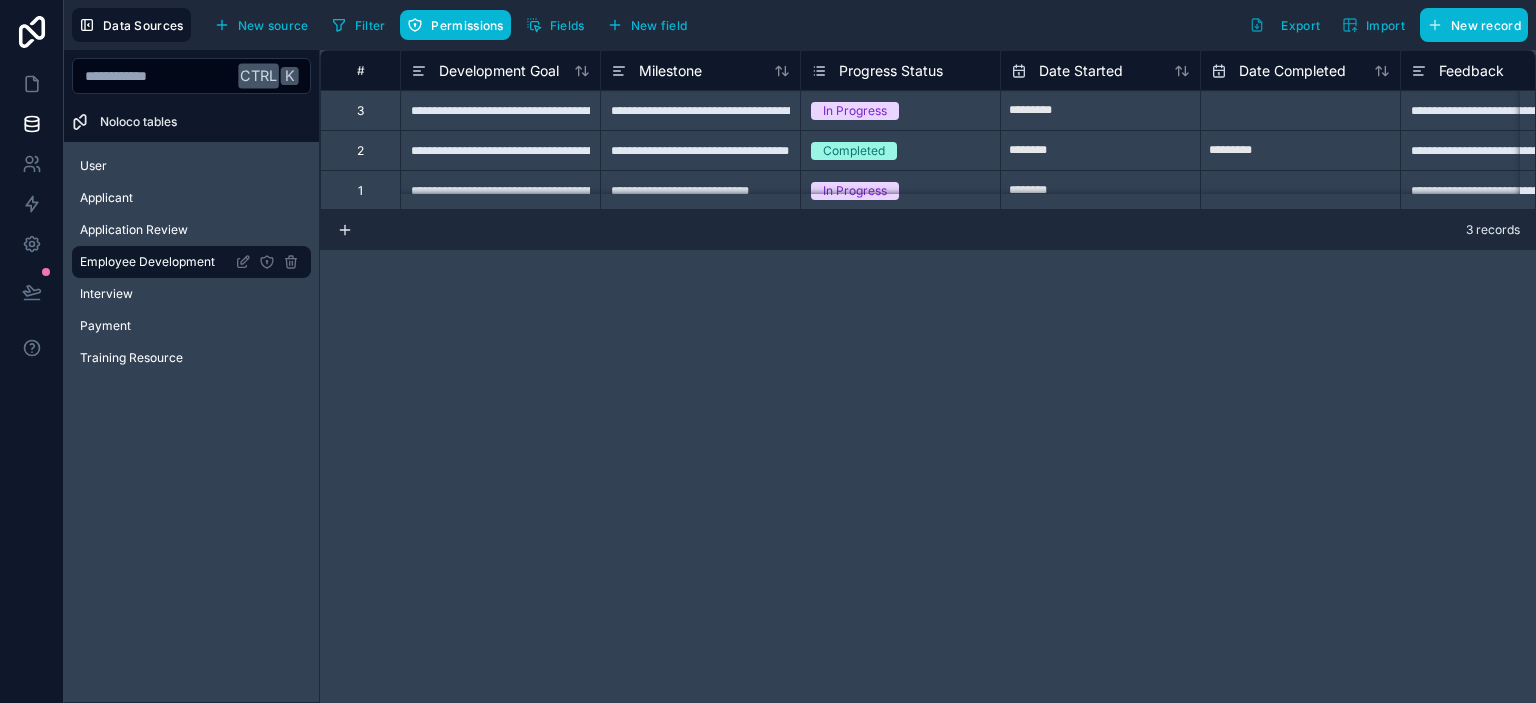 scroll, scrollTop: 0, scrollLeft: 0, axis: both 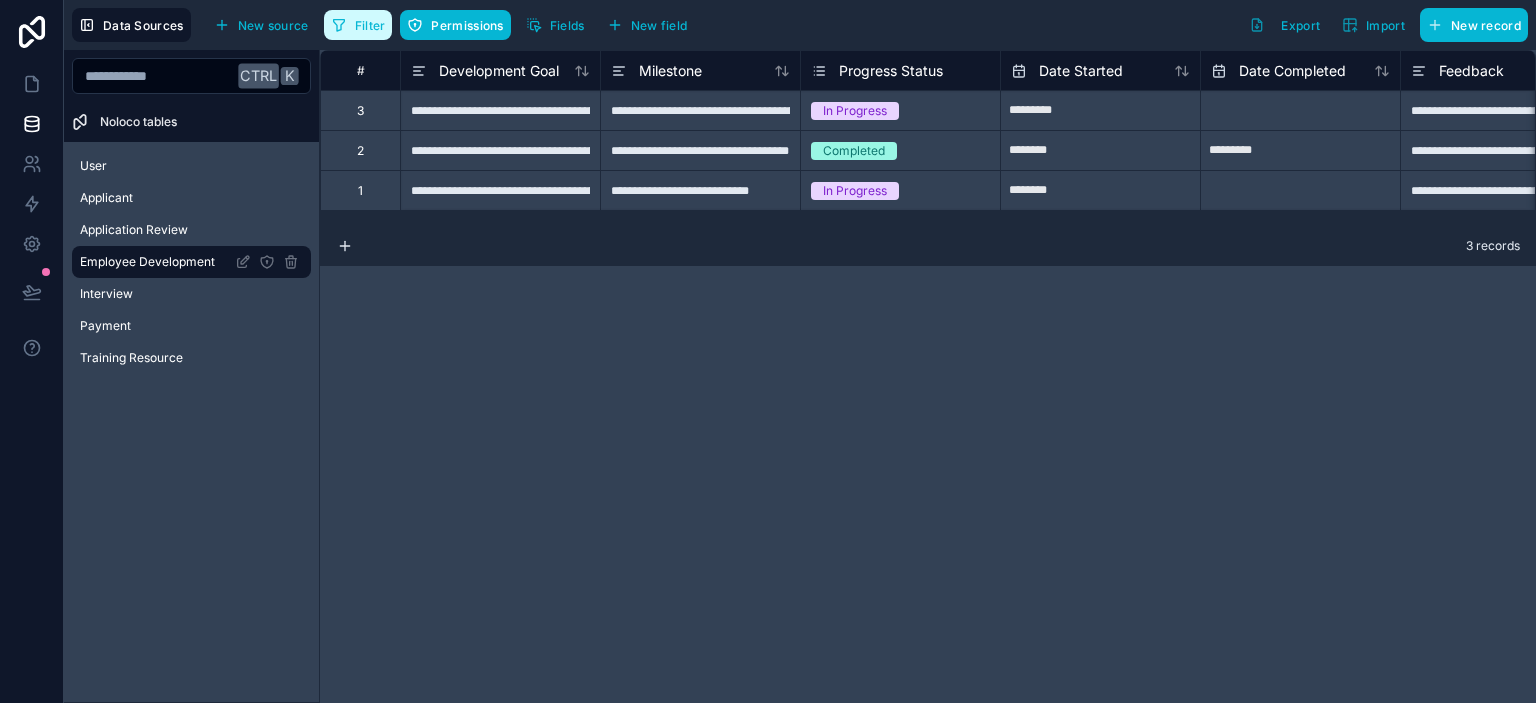 click on "Filter" at bounding box center [358, 25] 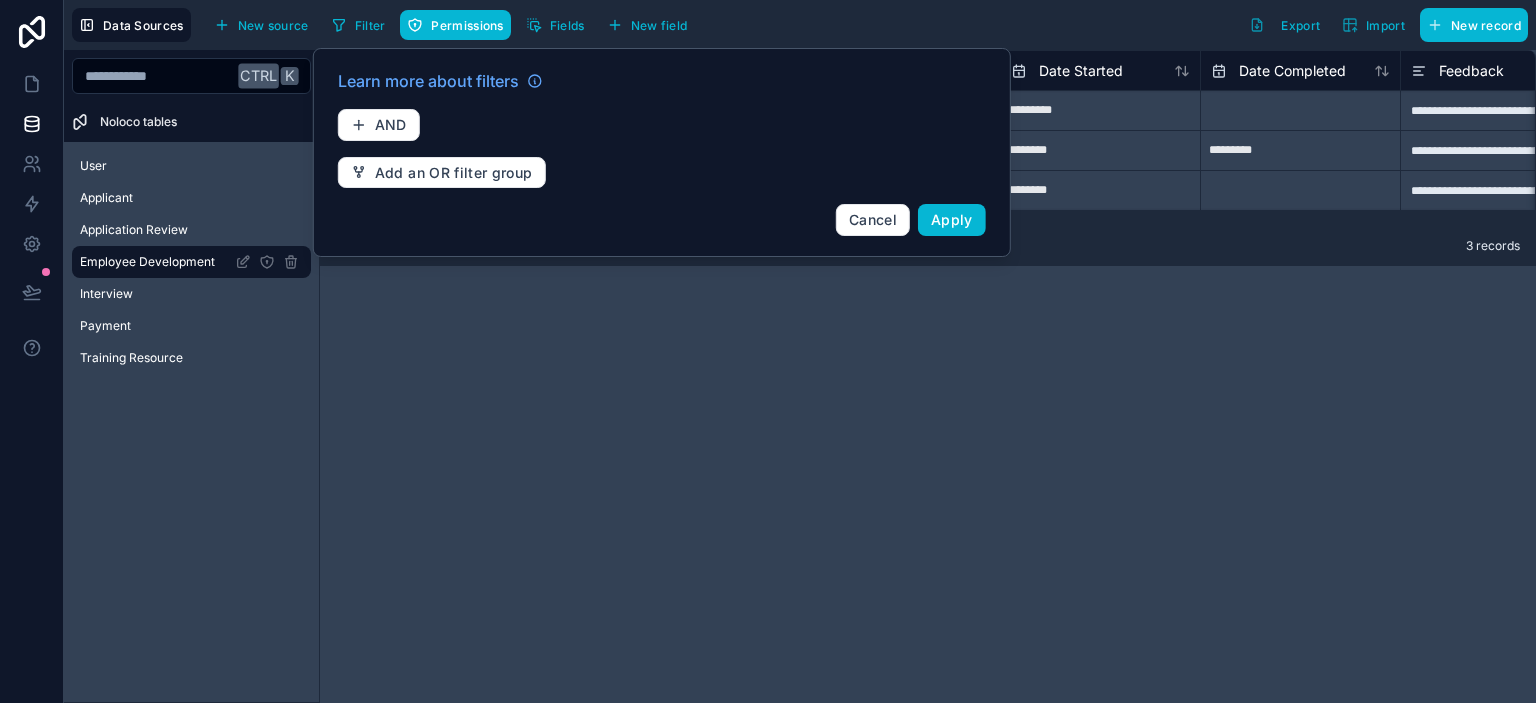 click on "**********" at bounding box center [928, 376] 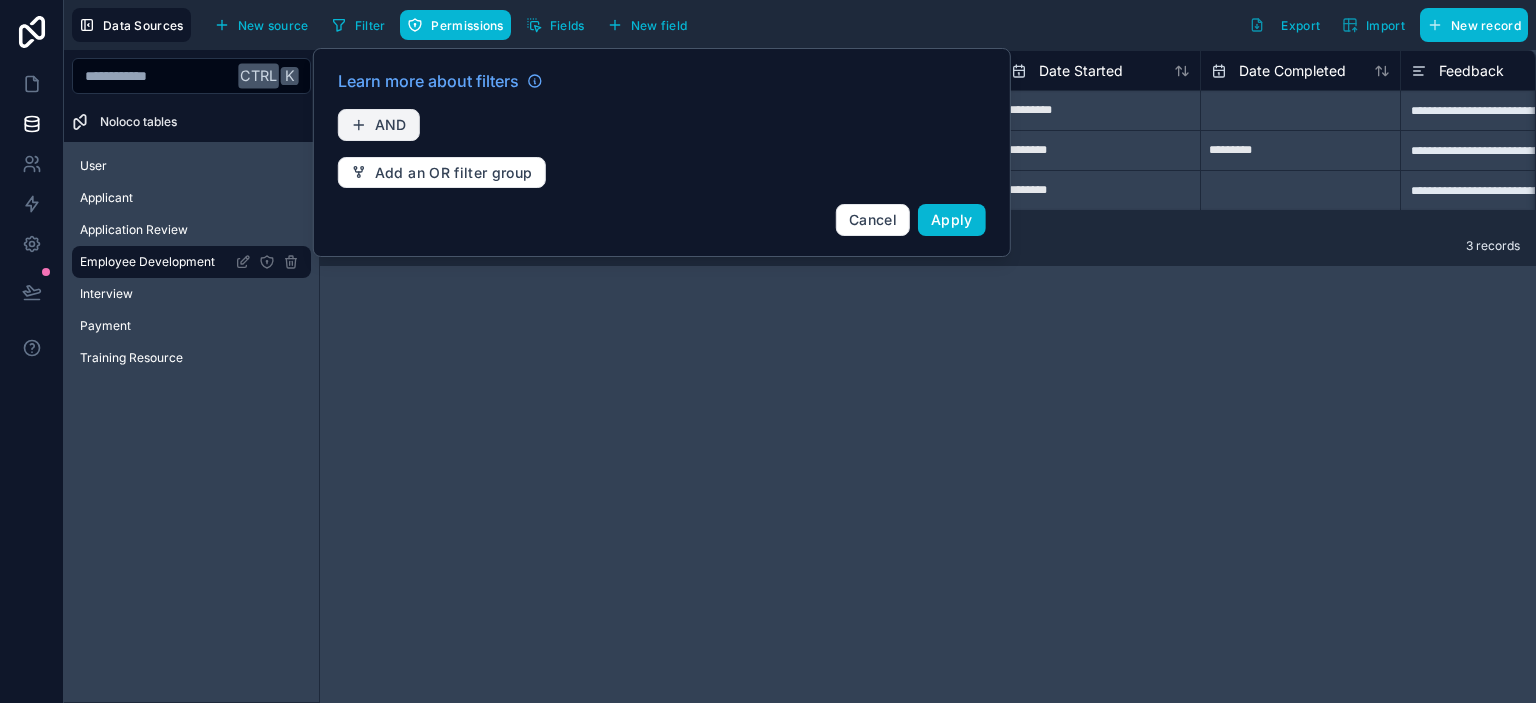 click on "AND" at bounding box center [391, 125] 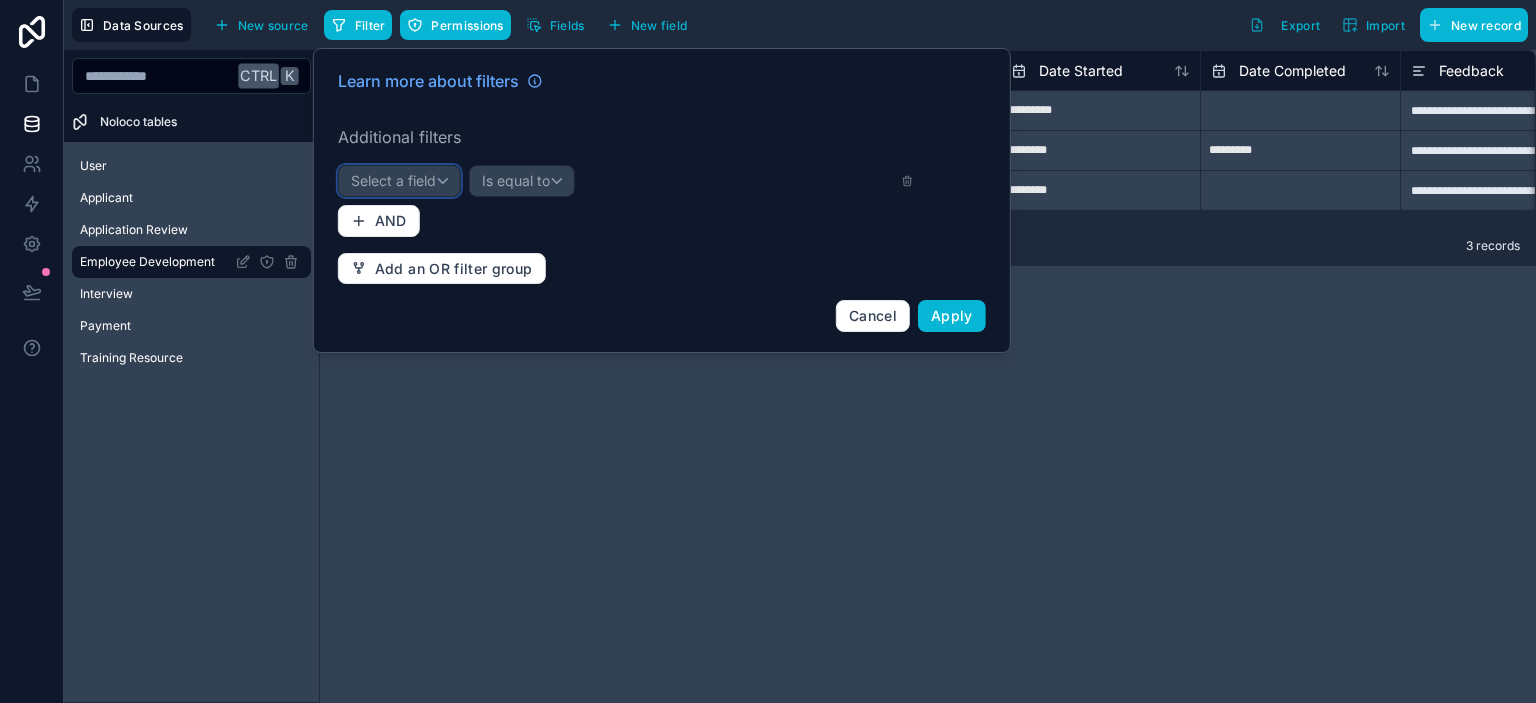 click on "Select a field" at bounding box center [393, 180] 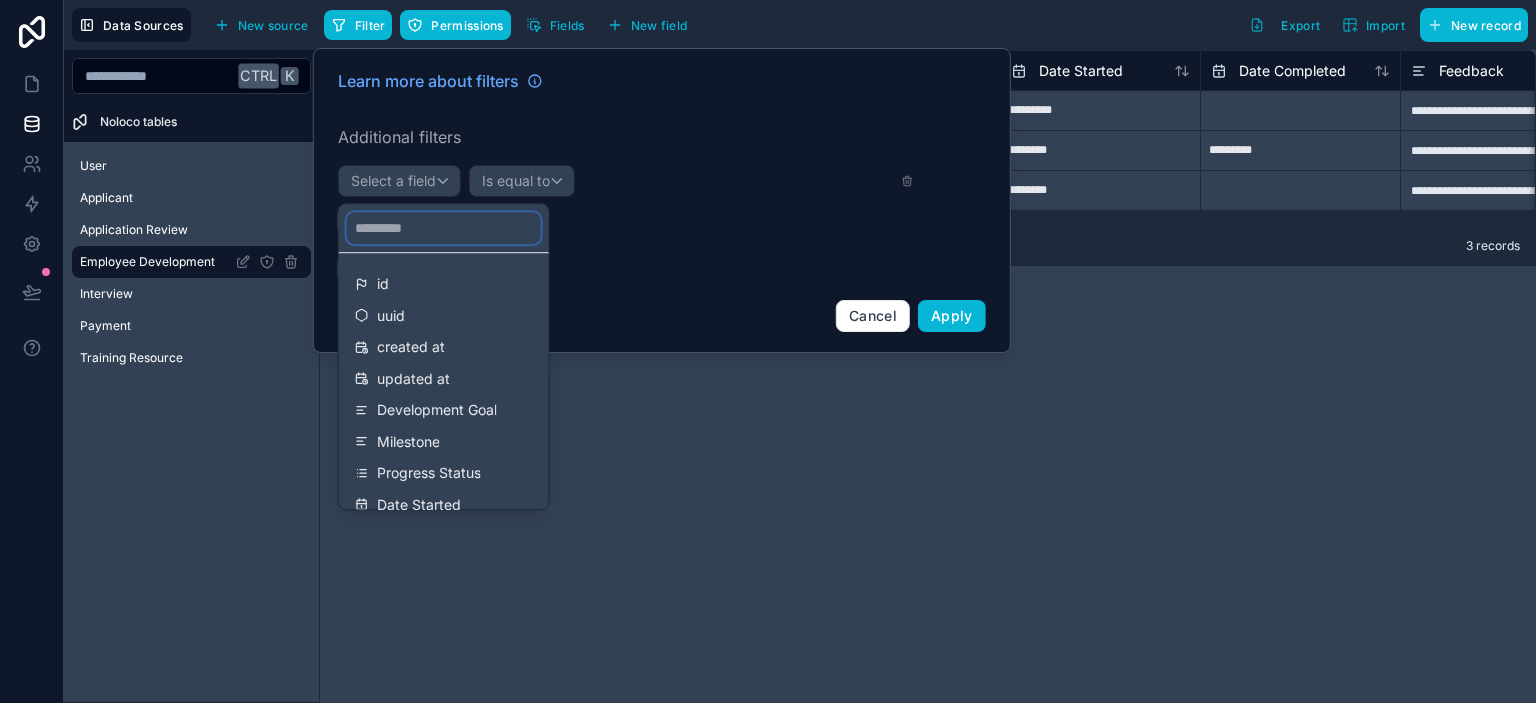 click at bounding box center (444, 228) 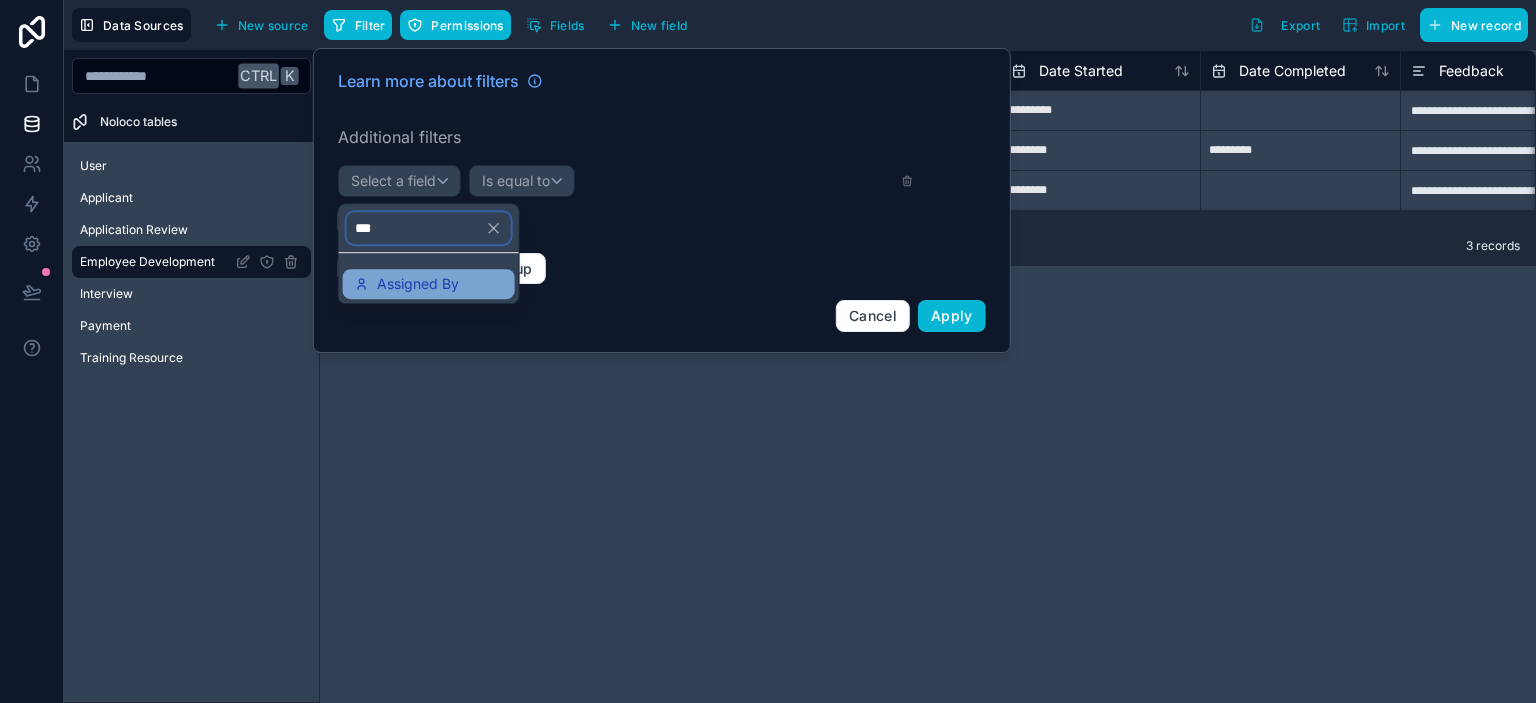 type on "***" 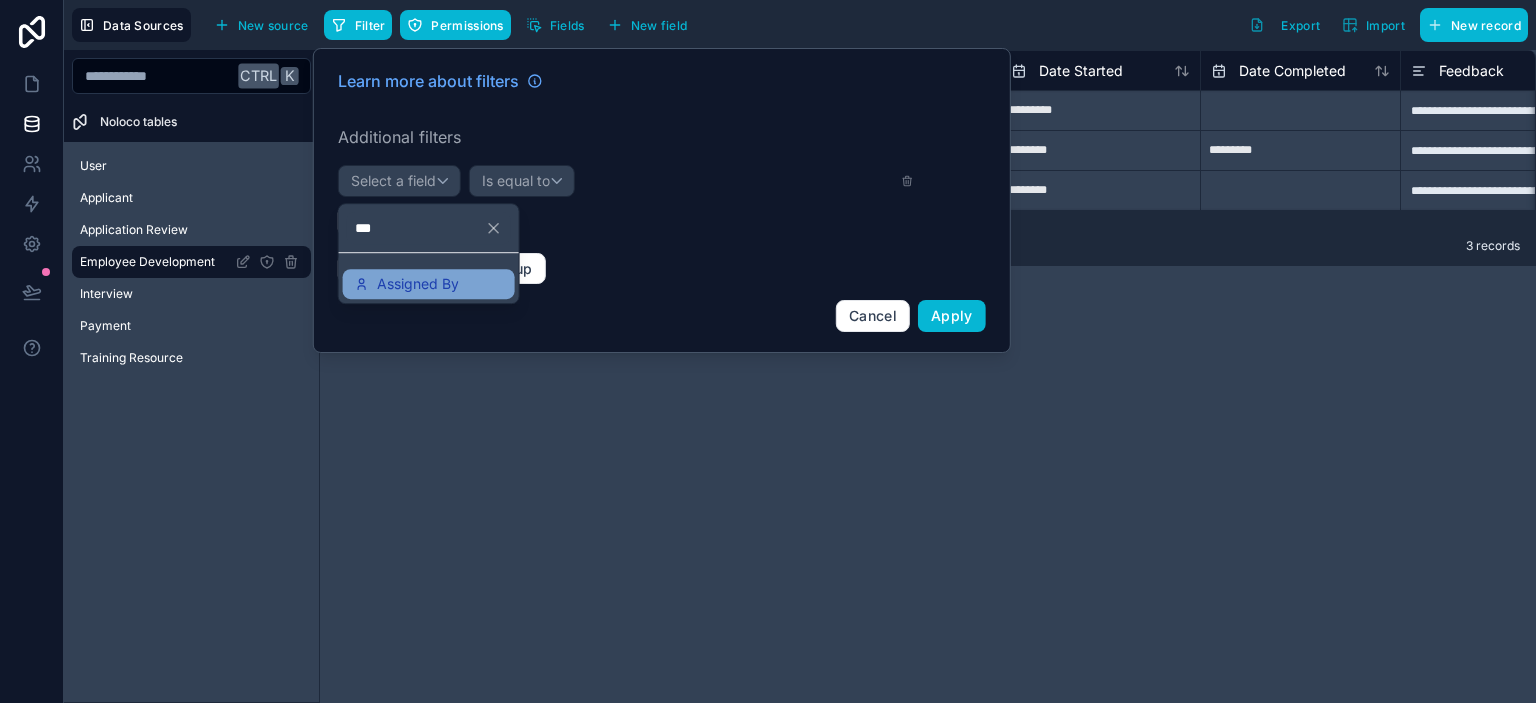 click on "Assigned By" at bounding box center (418, 284) 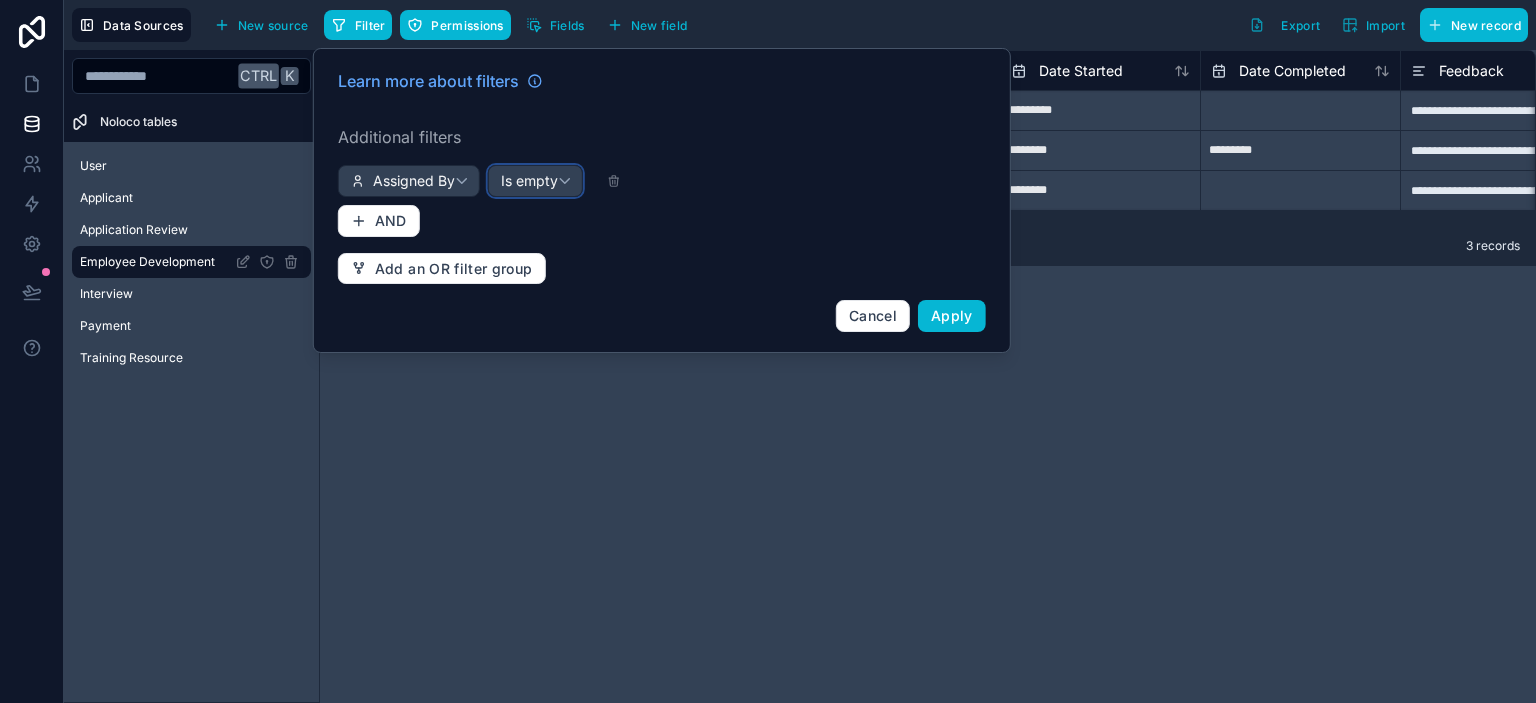 click on "Is empty" at bounding box center (529, 181) 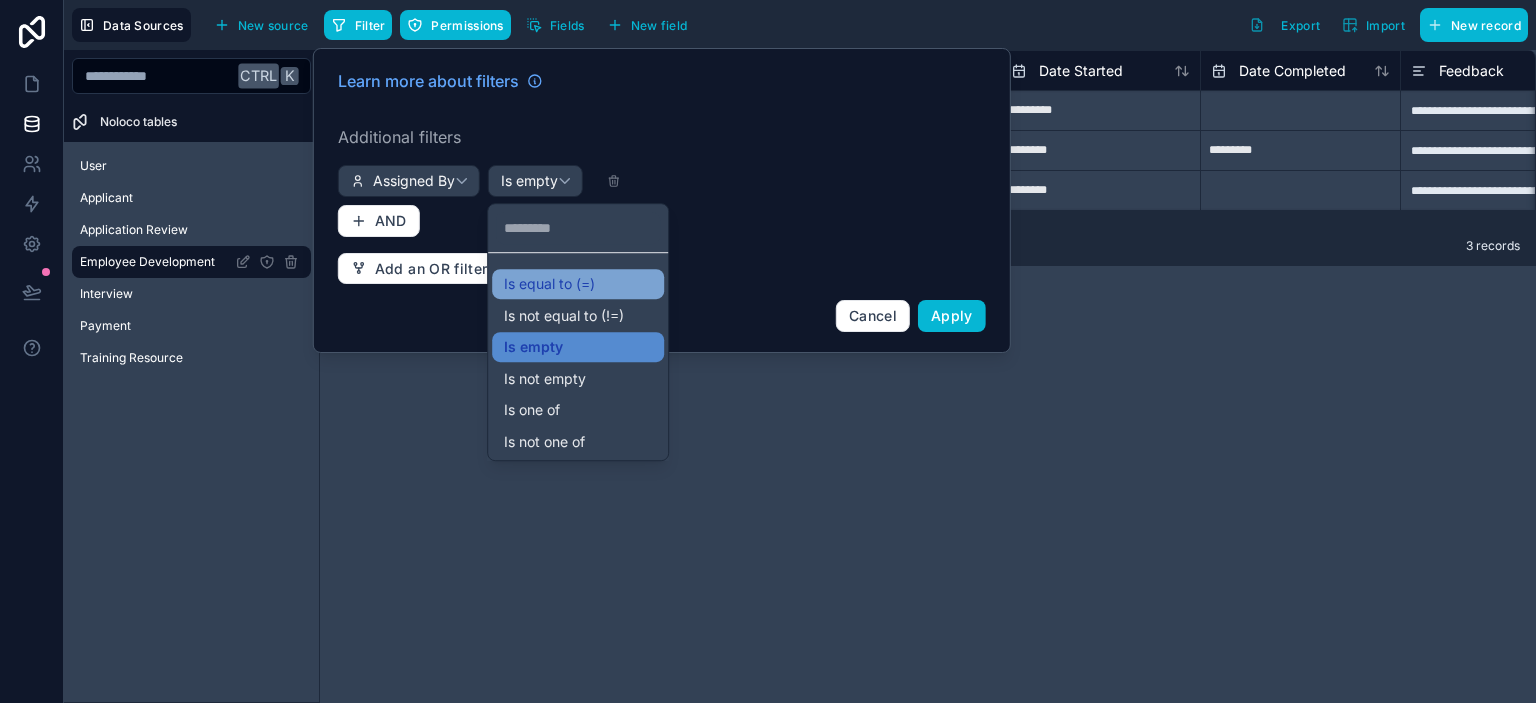 click on "Is equal to (=)" at bounding box center (549, 284) 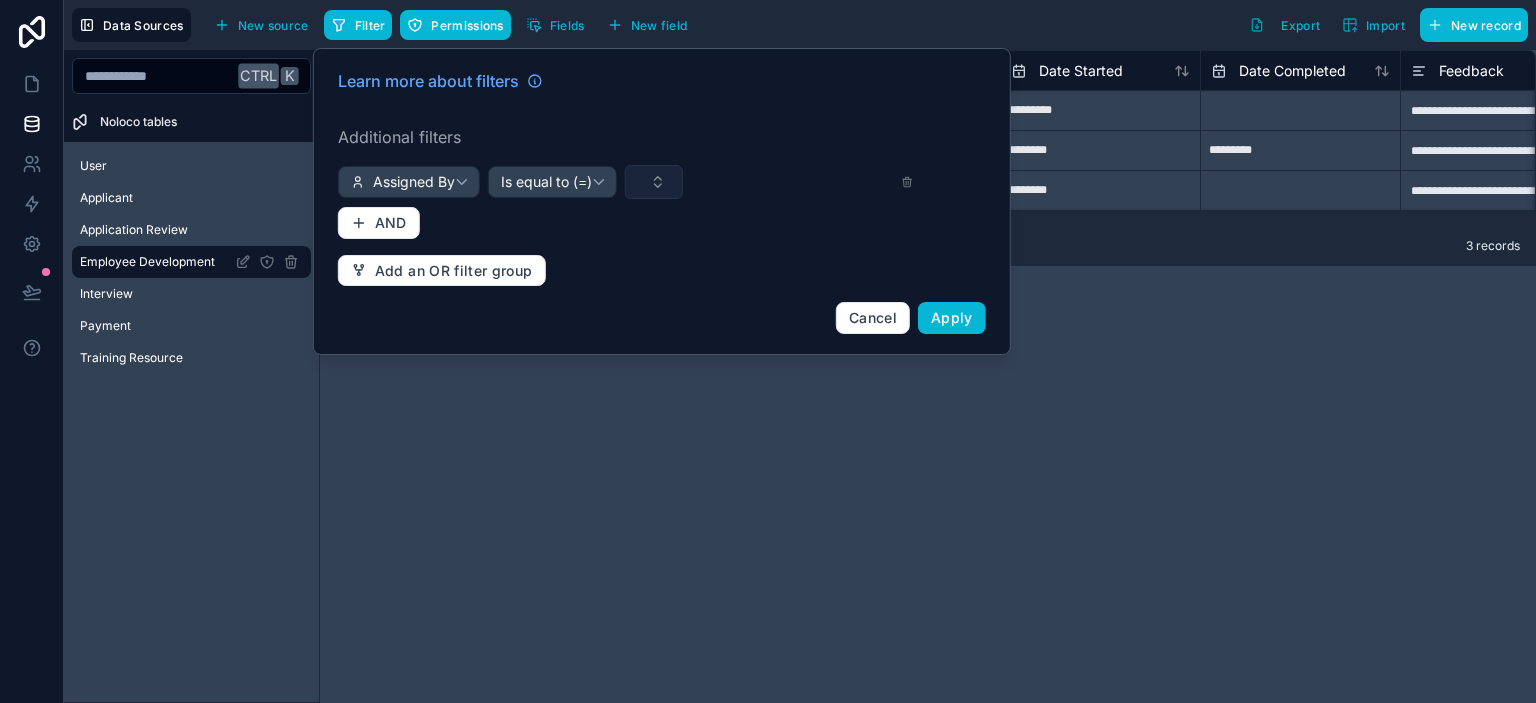 click at bounding box center (654, 182) 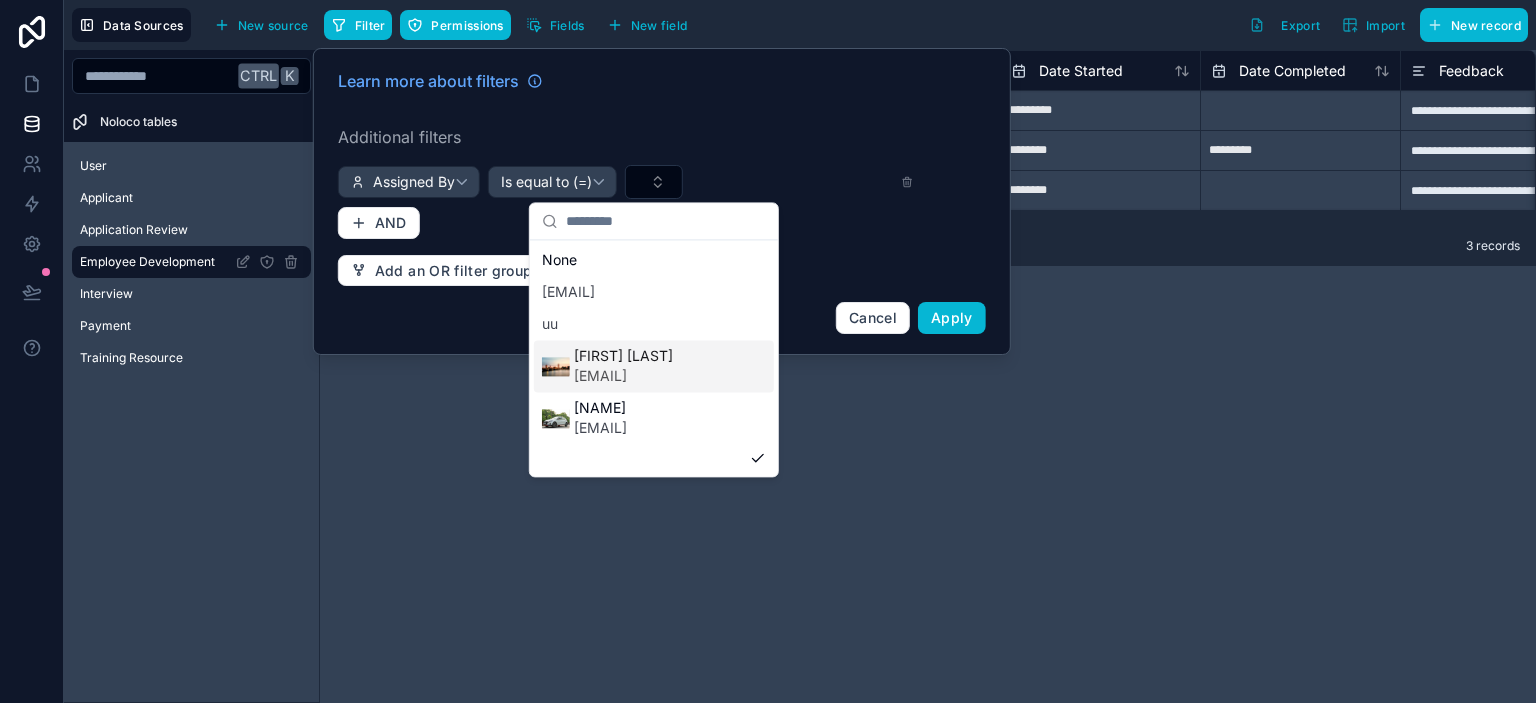 click on "[FIRST] [LAST]" at bounding box center (623, 356) 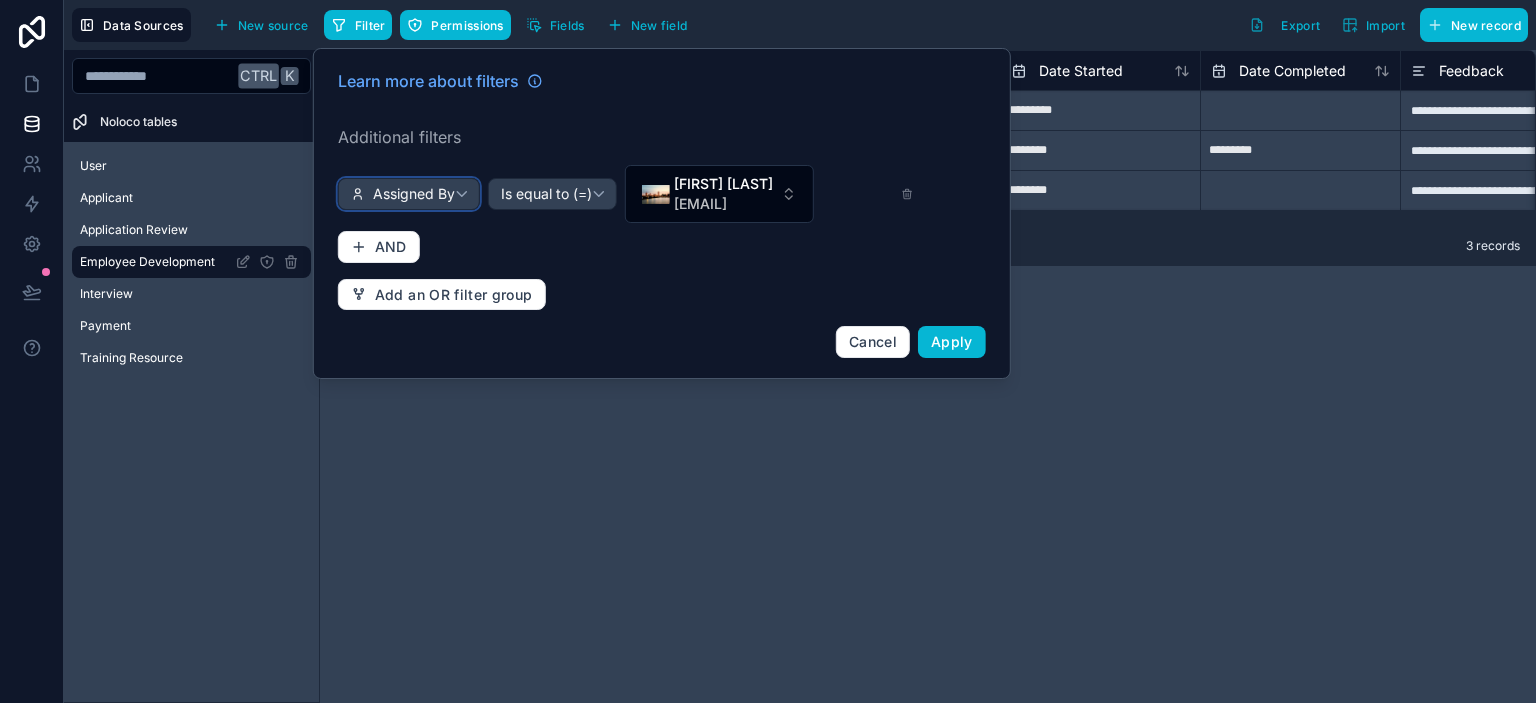 click on "Assigned By" at bounding box center [414, 194] 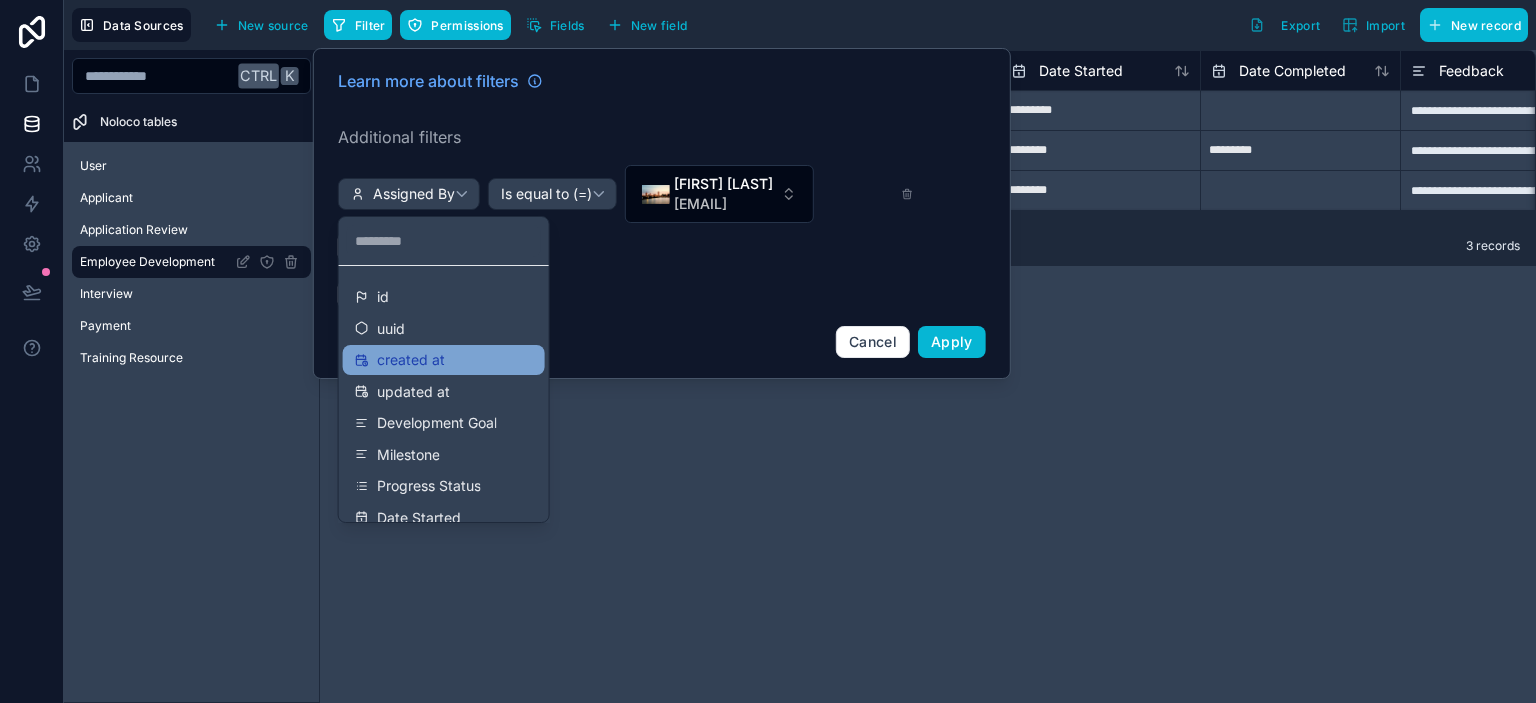 click on "created at" at bounding box center [411, 360] 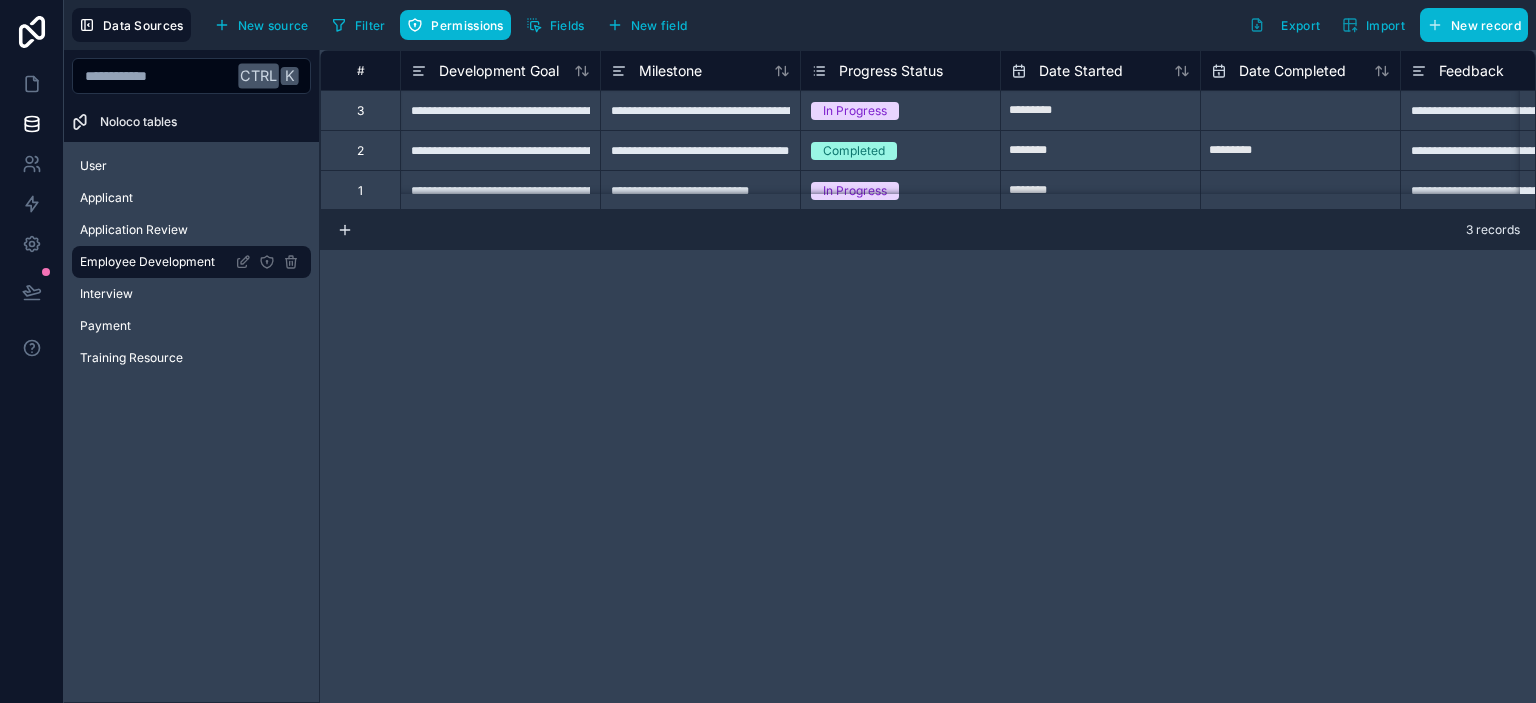 scroll, scrollTop: 0, scrollLeft: 0, axis: both 